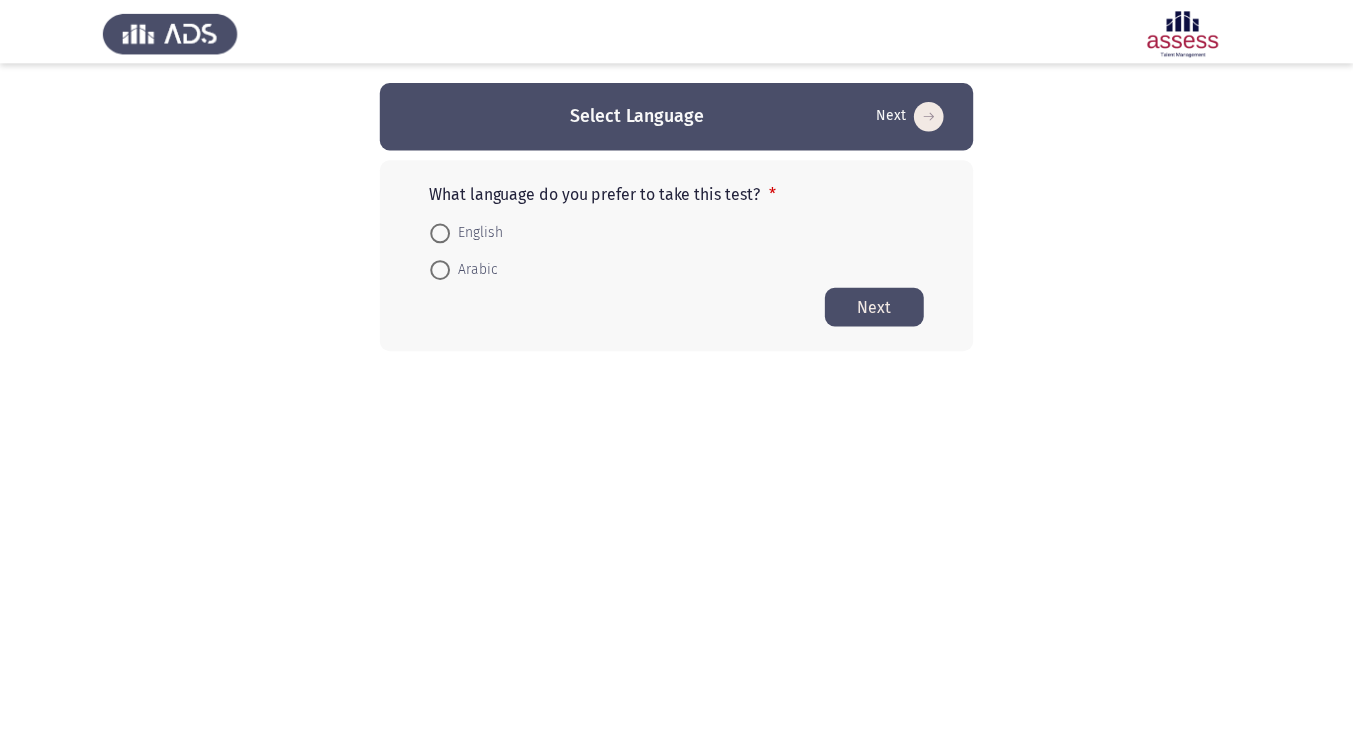 scroll, scrollTop: 0, scrollLeft: 0, axis: both 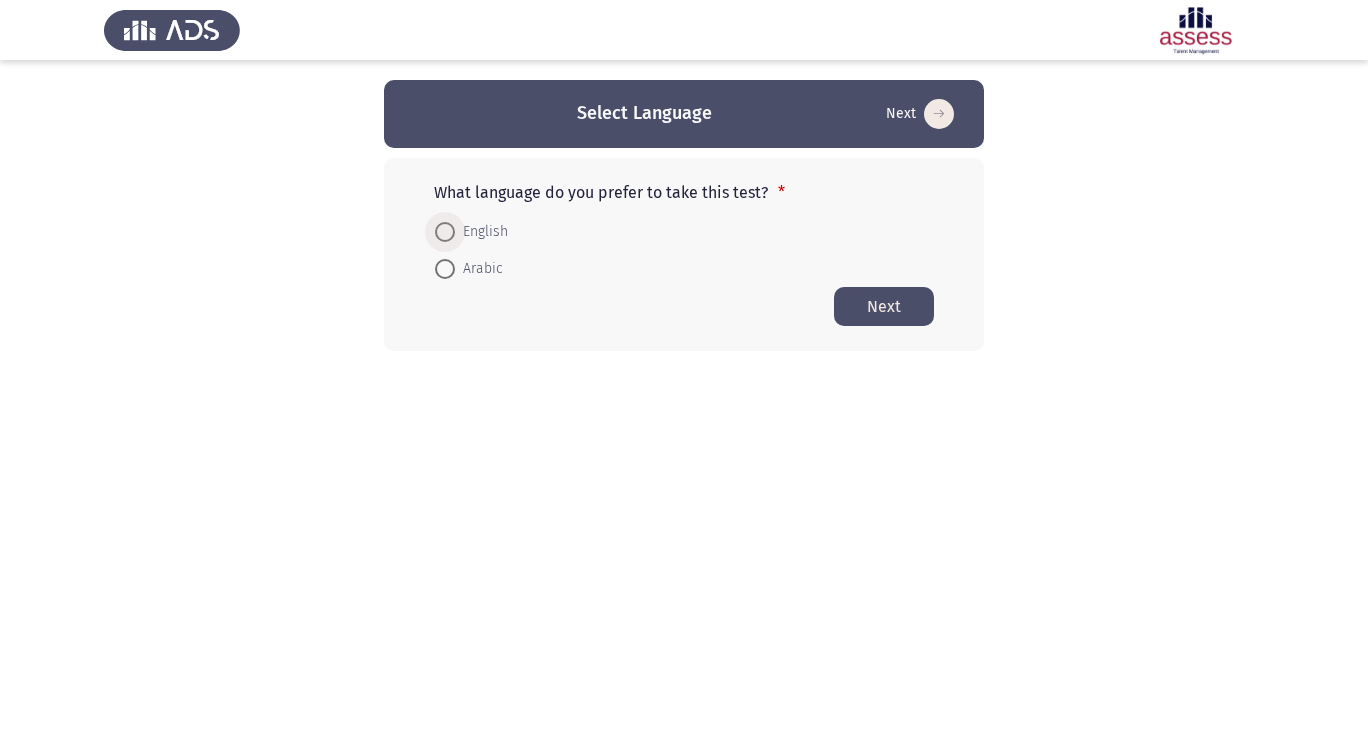 click on "English" at bounding box center (481, 232) 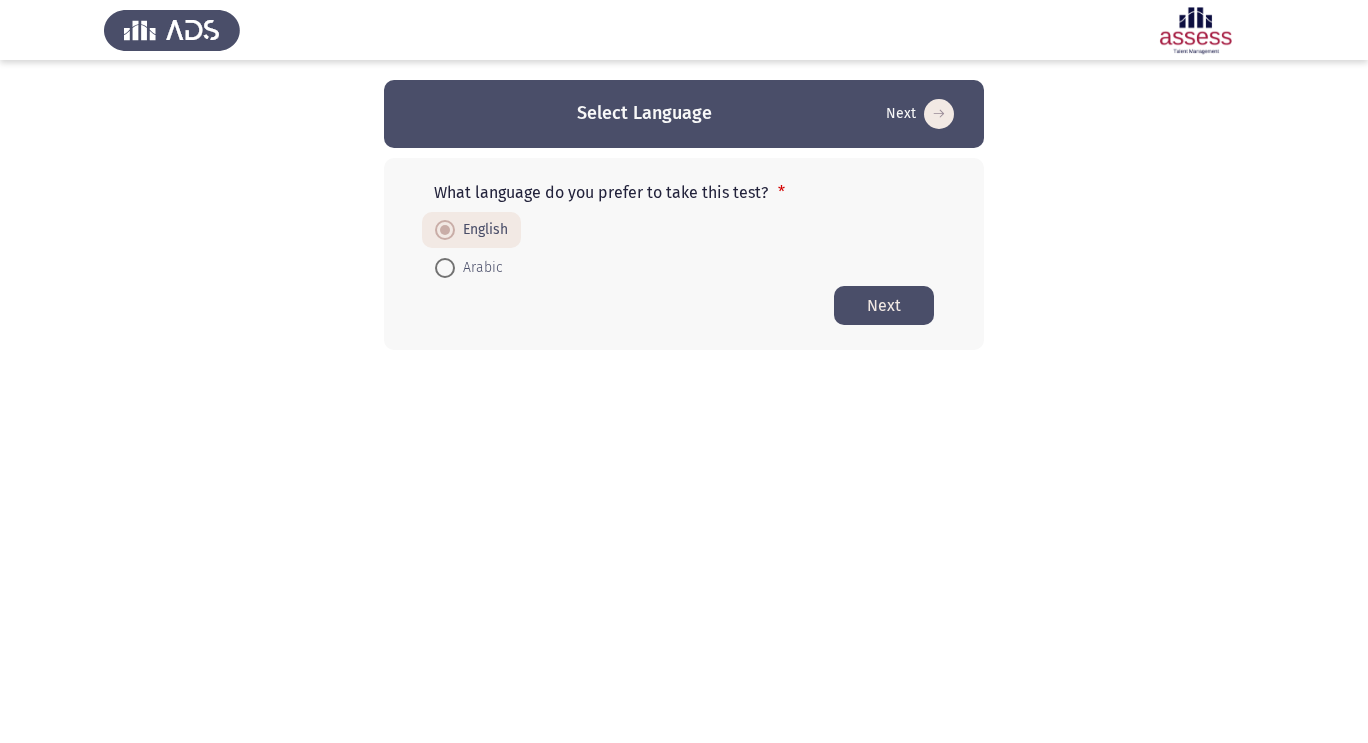 click on "Next" 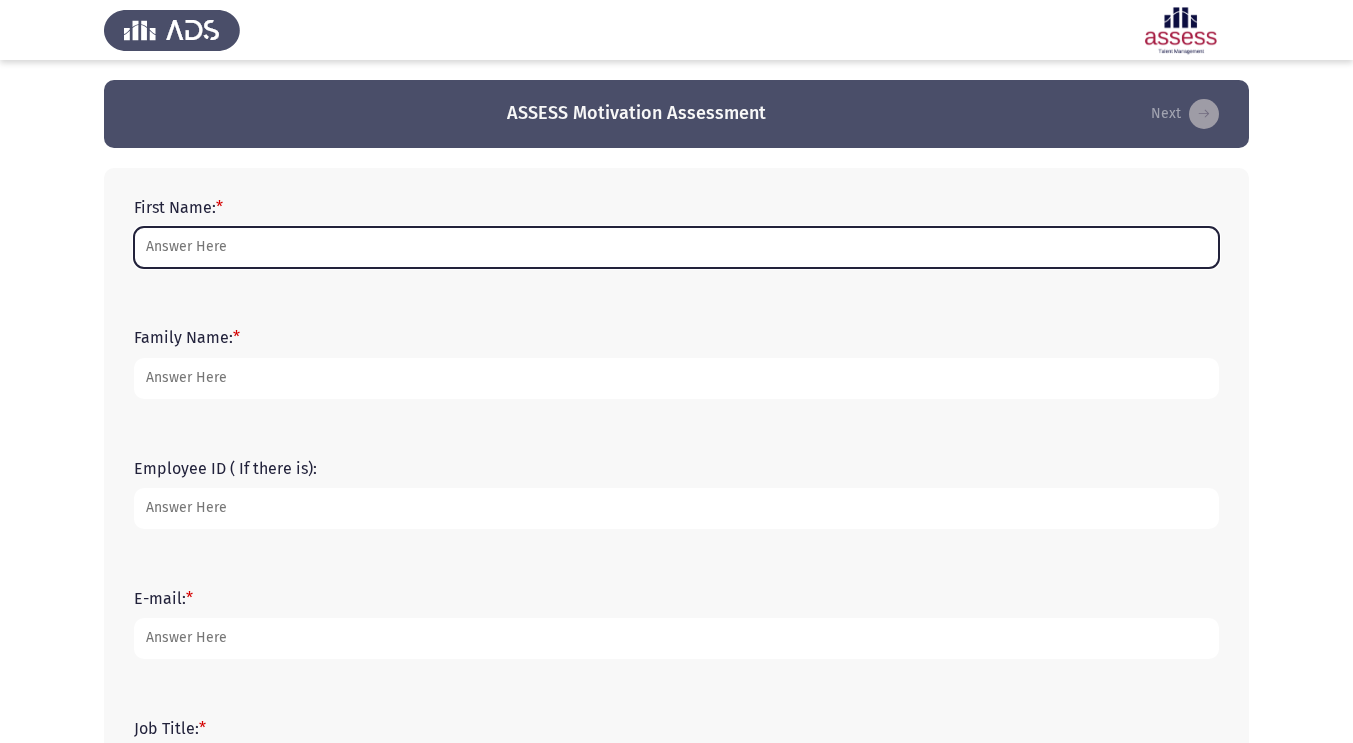 click on "First Name:   *" at bounding box center (676, 247) 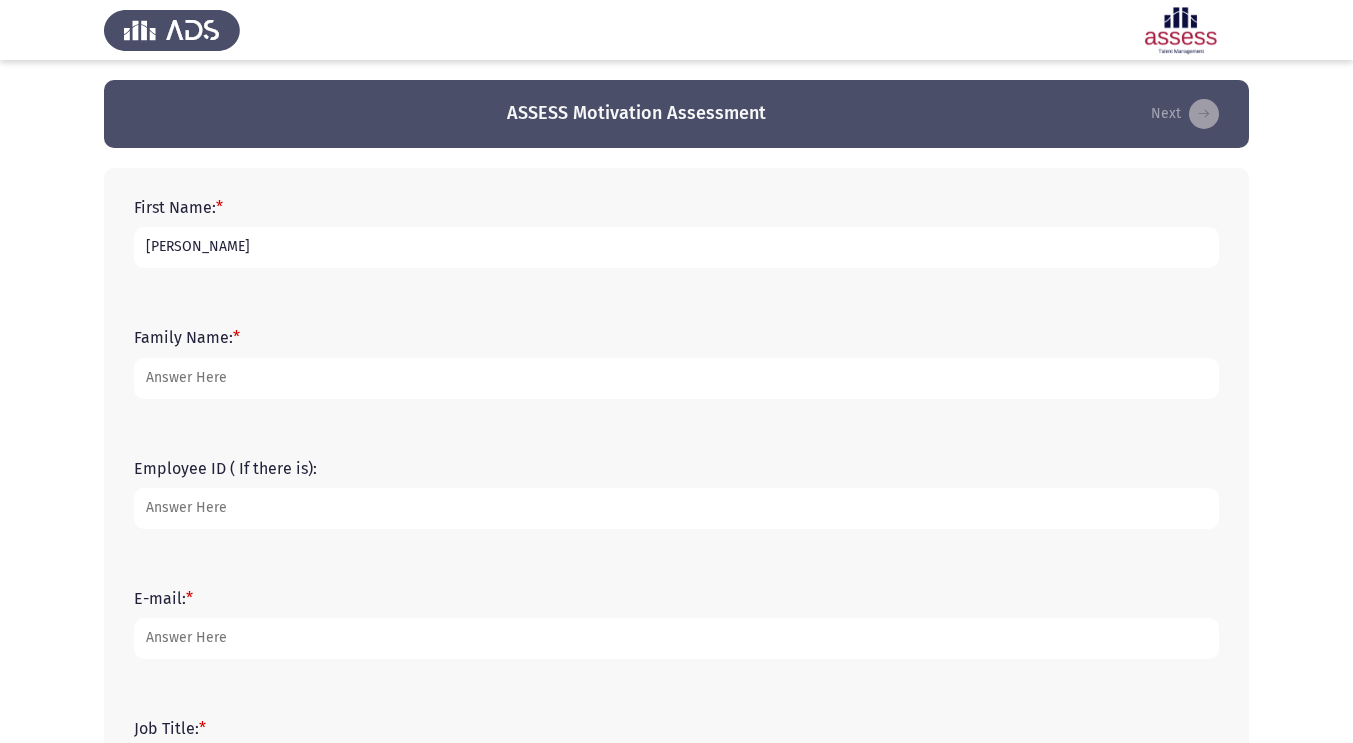 type on "[PERSON_NAME]" 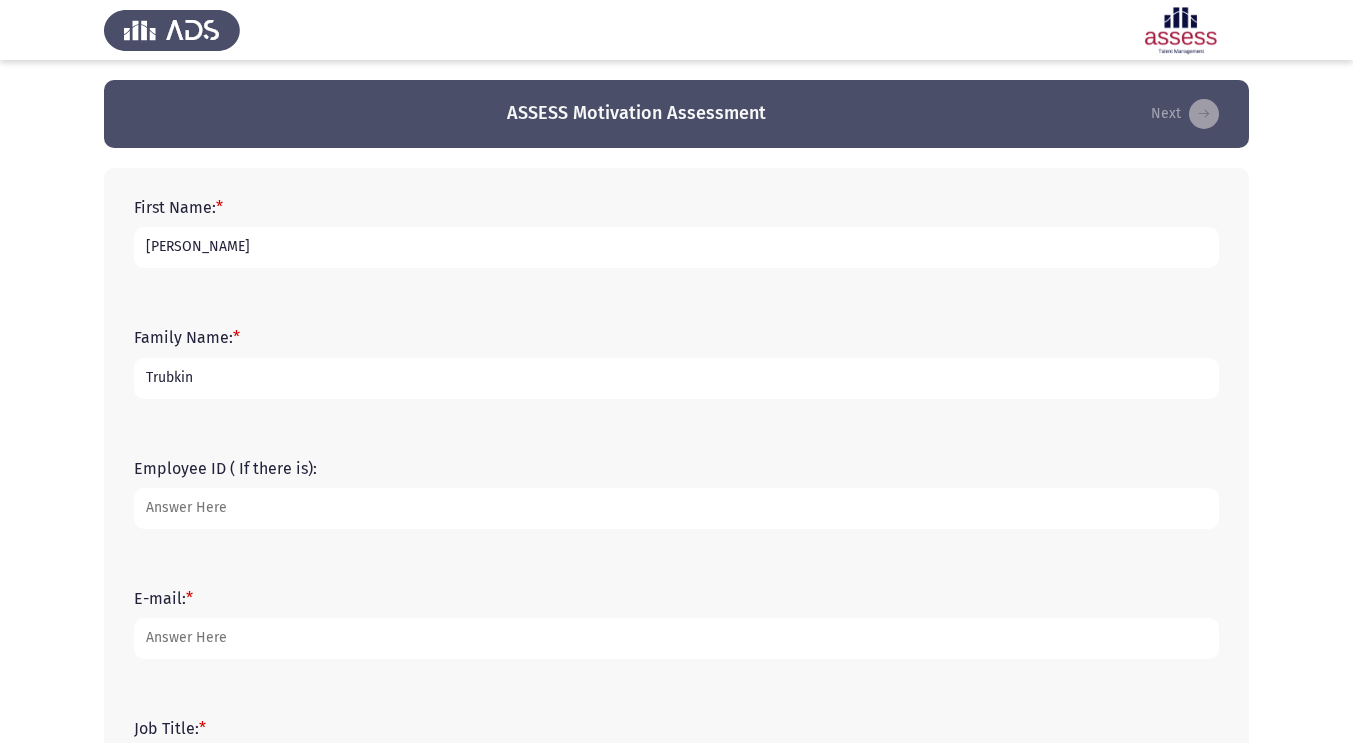 type on "Trubkin" 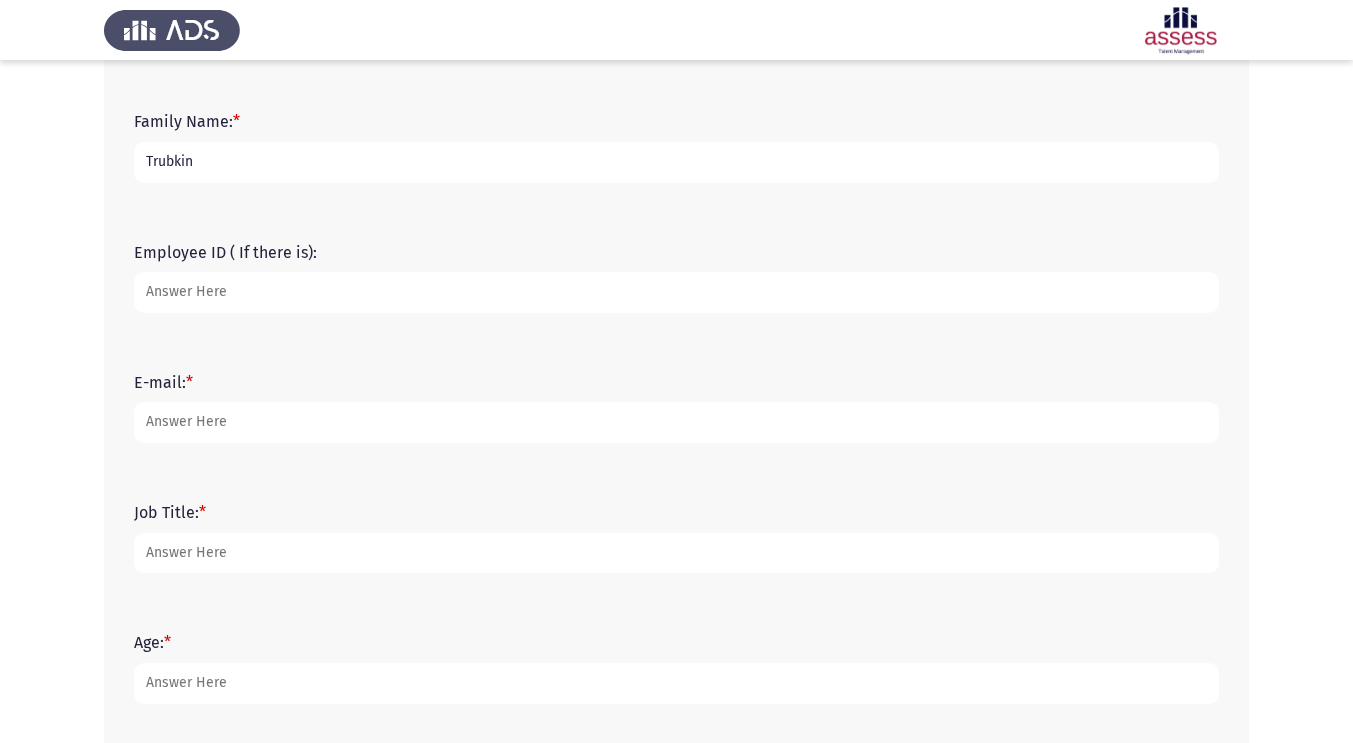 scroll, scrollTop: 223, scrollLeft: 0, axis: vertical 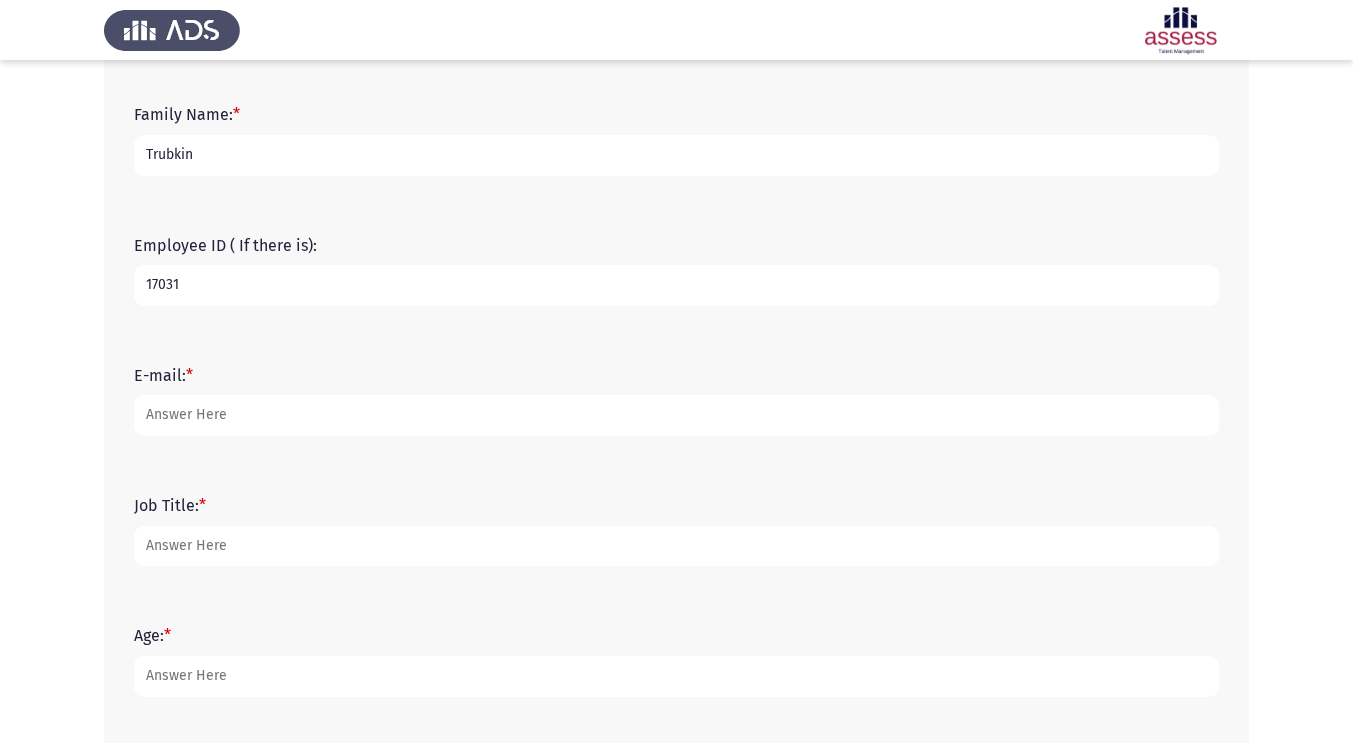 type on "17031" 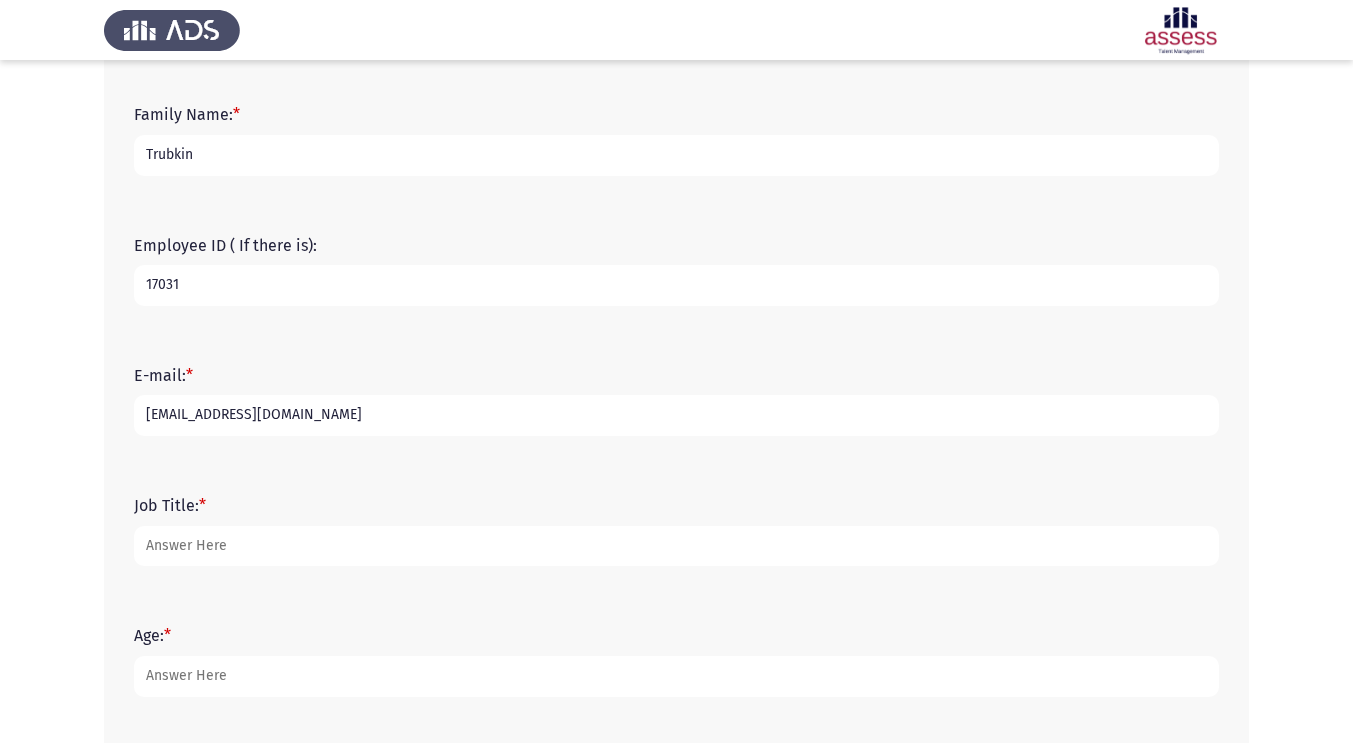 type on "[EMAIL_ADDRESS][DOMAIN_NAME]" 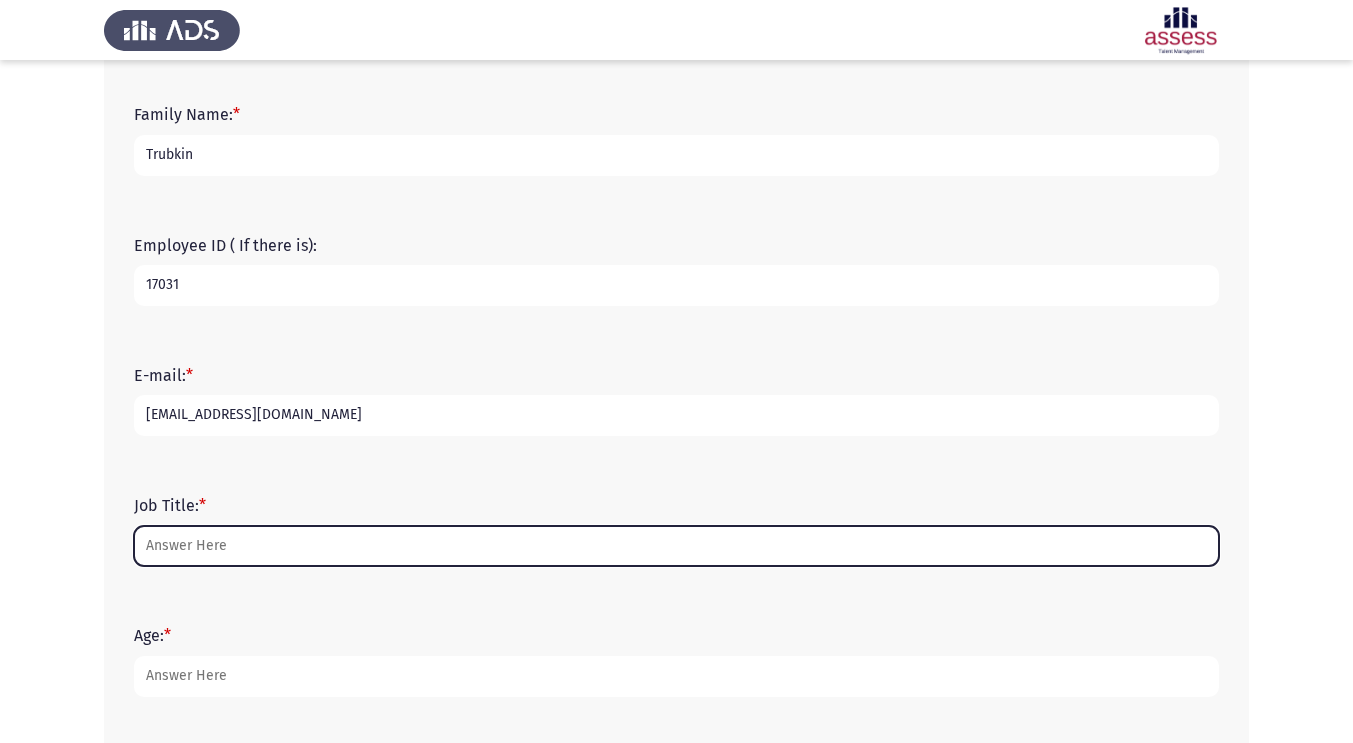 click on "Job Title:   *" at bounding box center (676, 546) 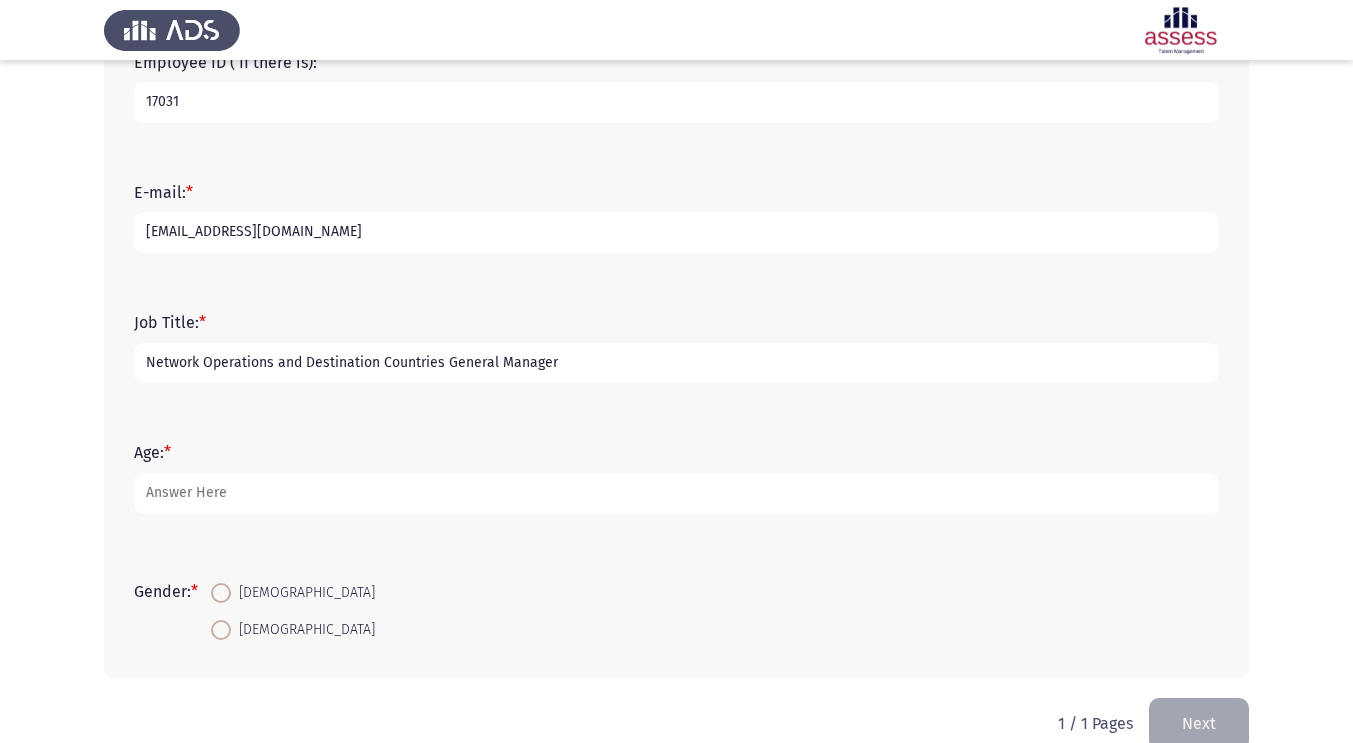 scroll, scrollTop: 441, scrollLeft: 0, axis: vertical 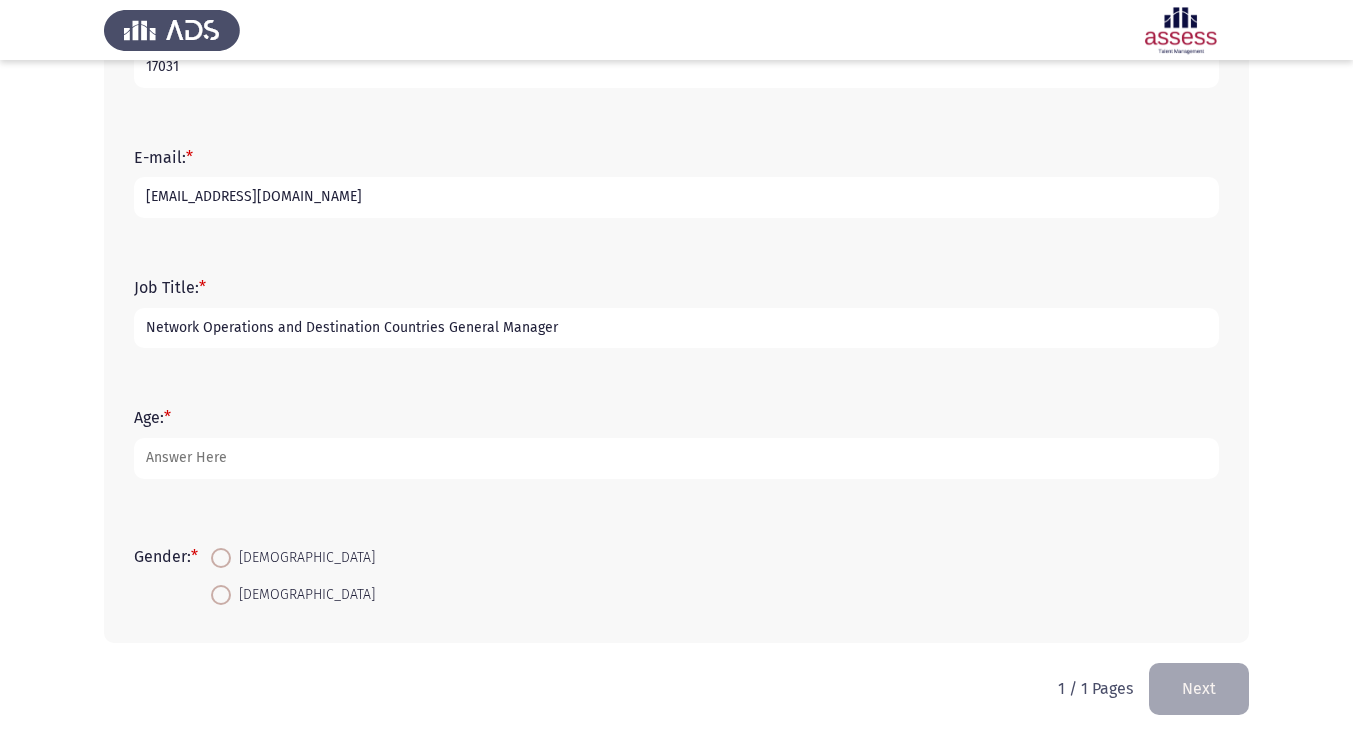 type on "Network Operations and Destination Countries General Manager" 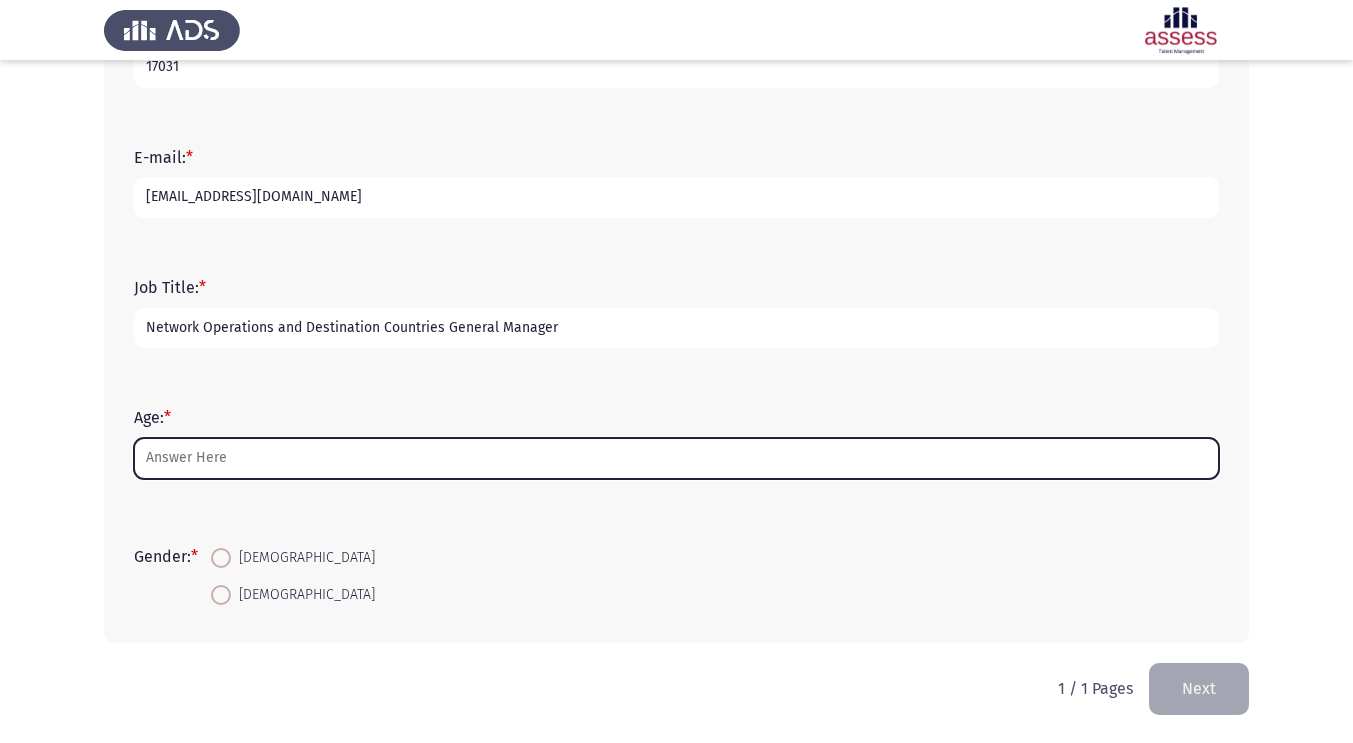 click on "Age:   *" at bounding box center (676, 458) 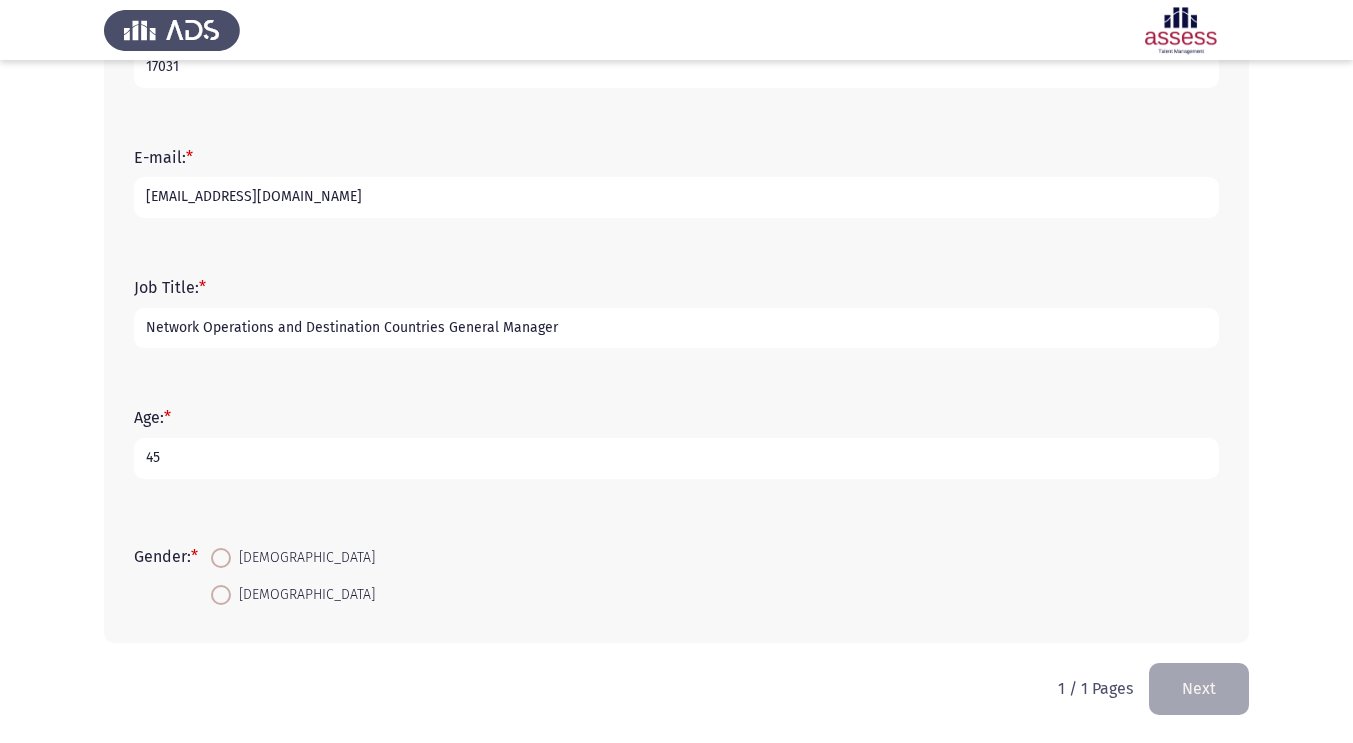 type on "45" 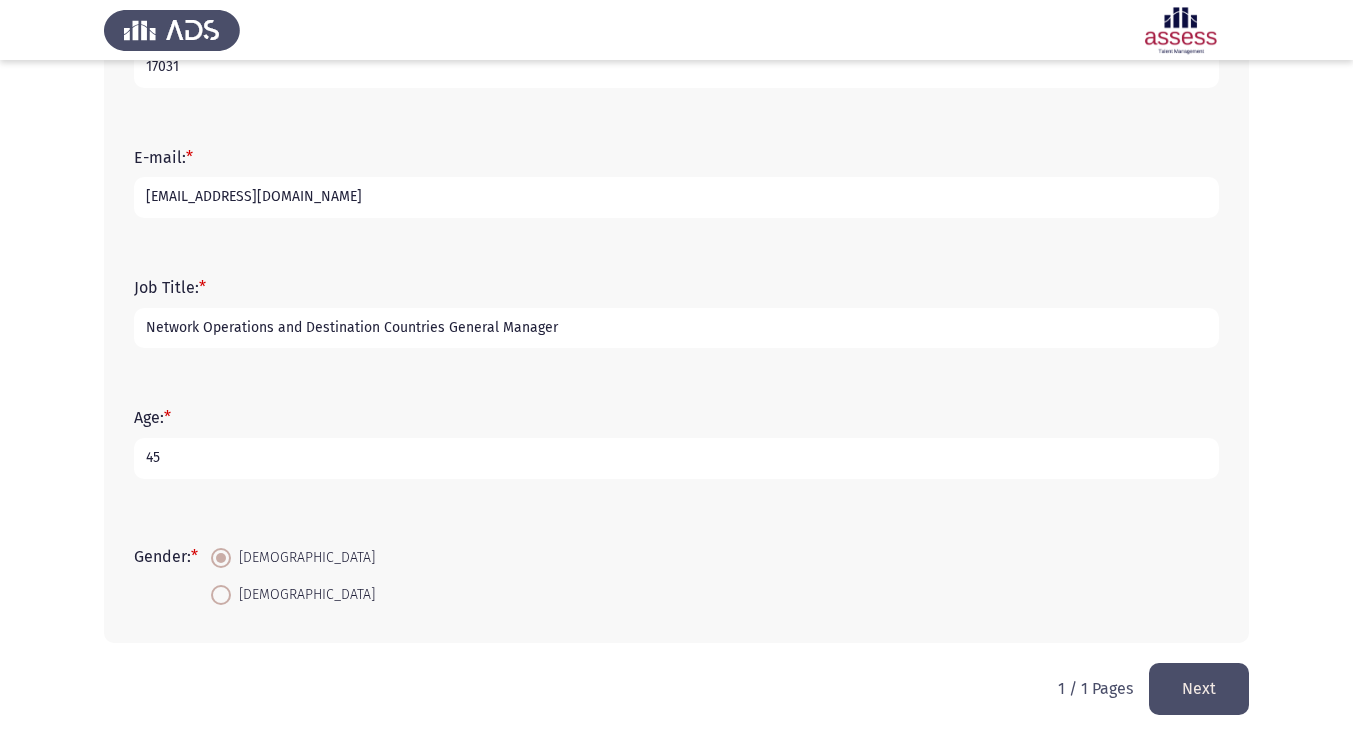 click on "Next" 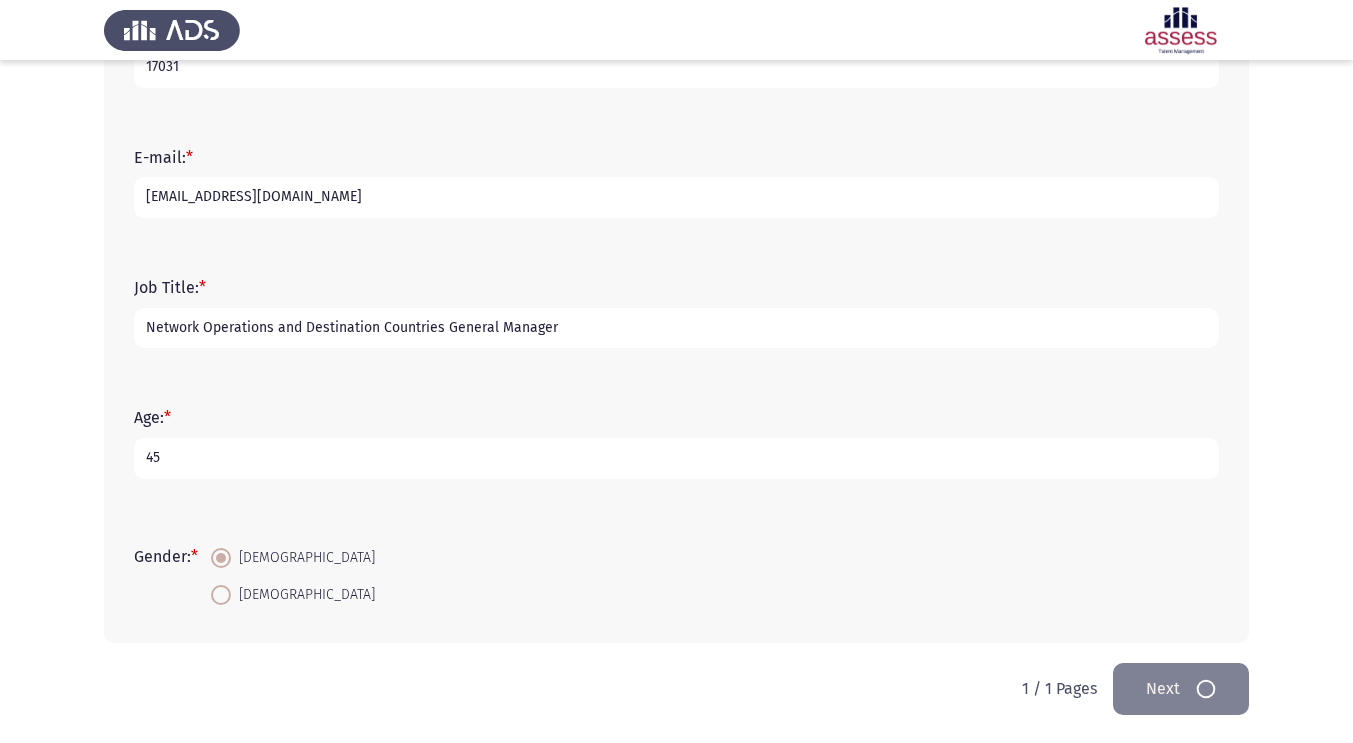 scroll, scrollTop: 0, scrollLeft: 0, axis: both 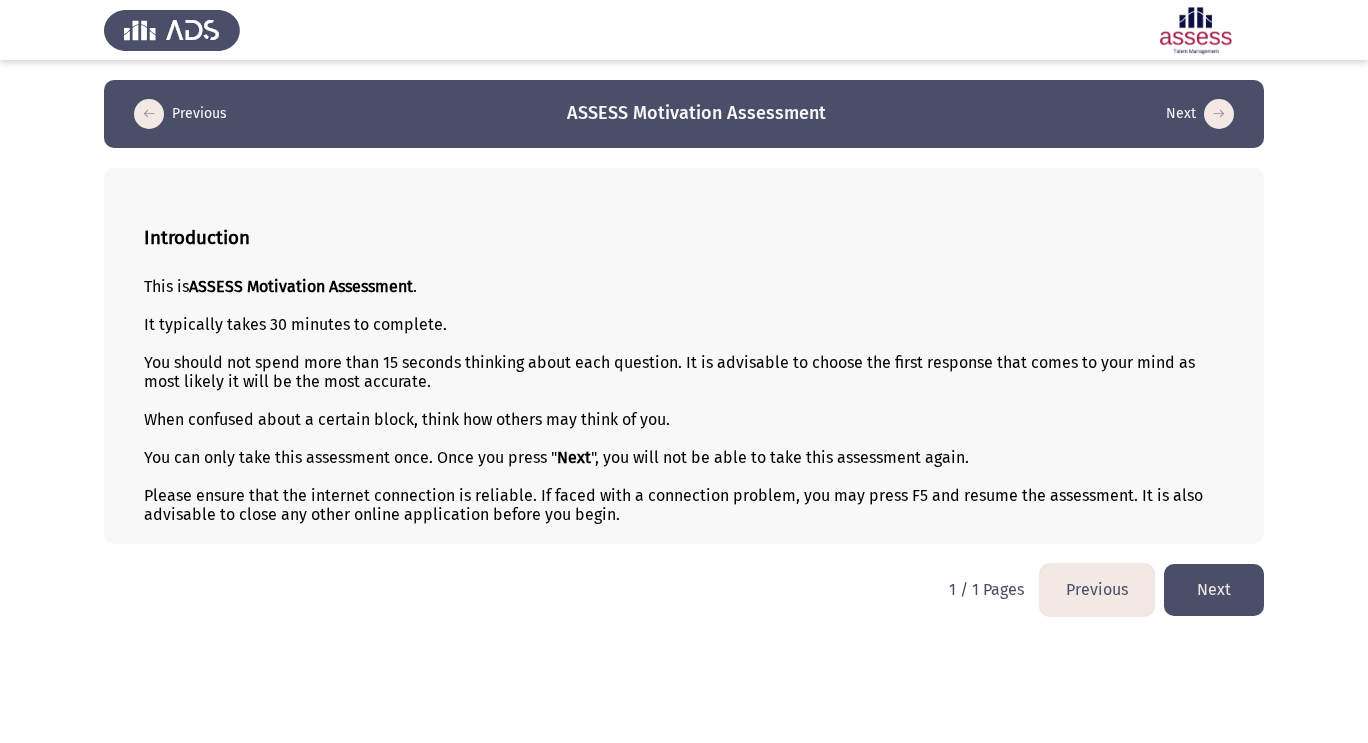 click on "Next" 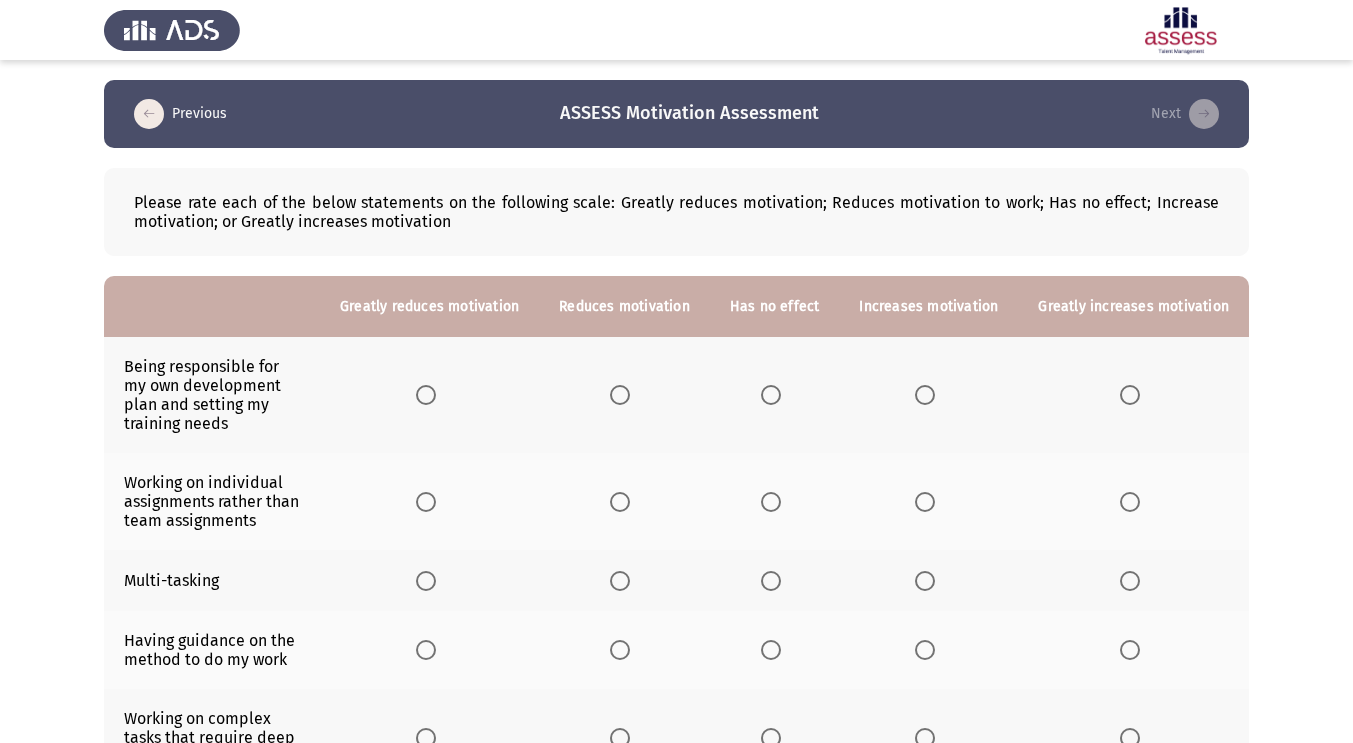 click at bounding box center (925, 395) 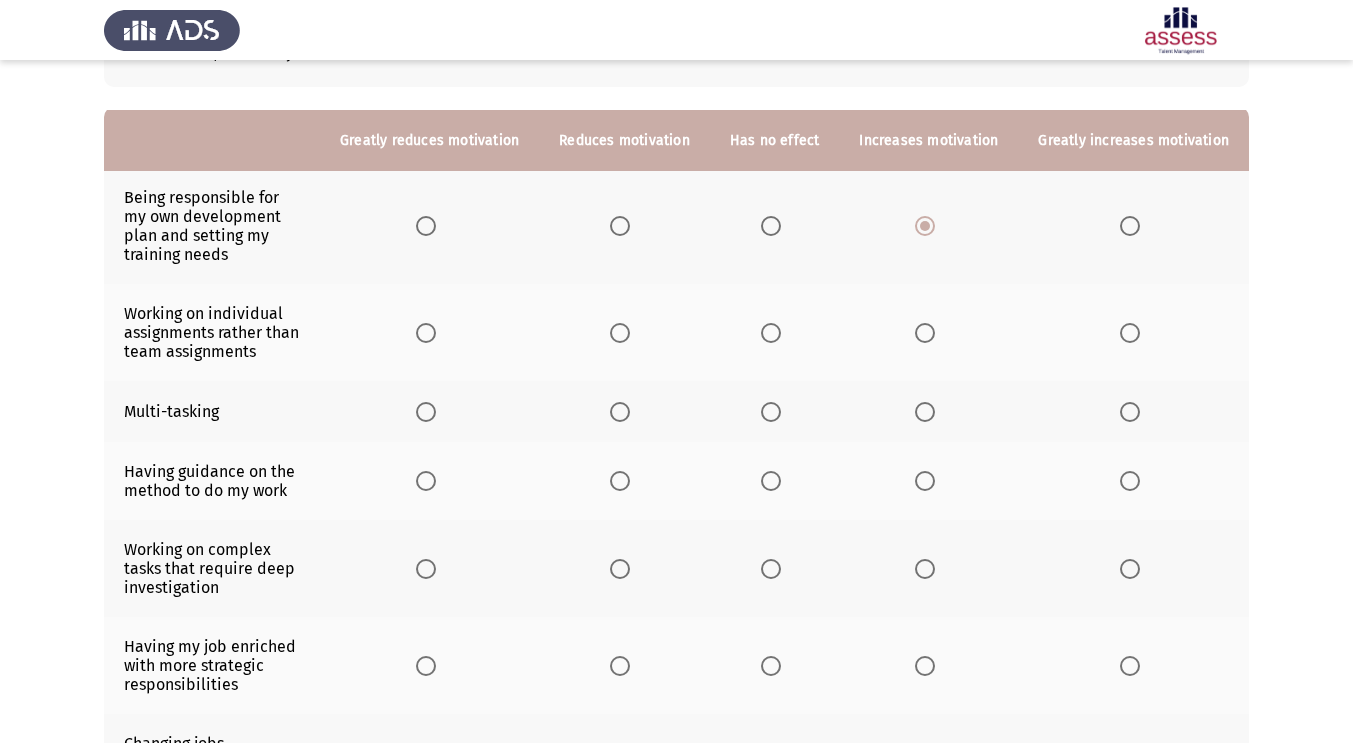scroll, scrollTop: 154, scrollLeft: 0, axis: vertical 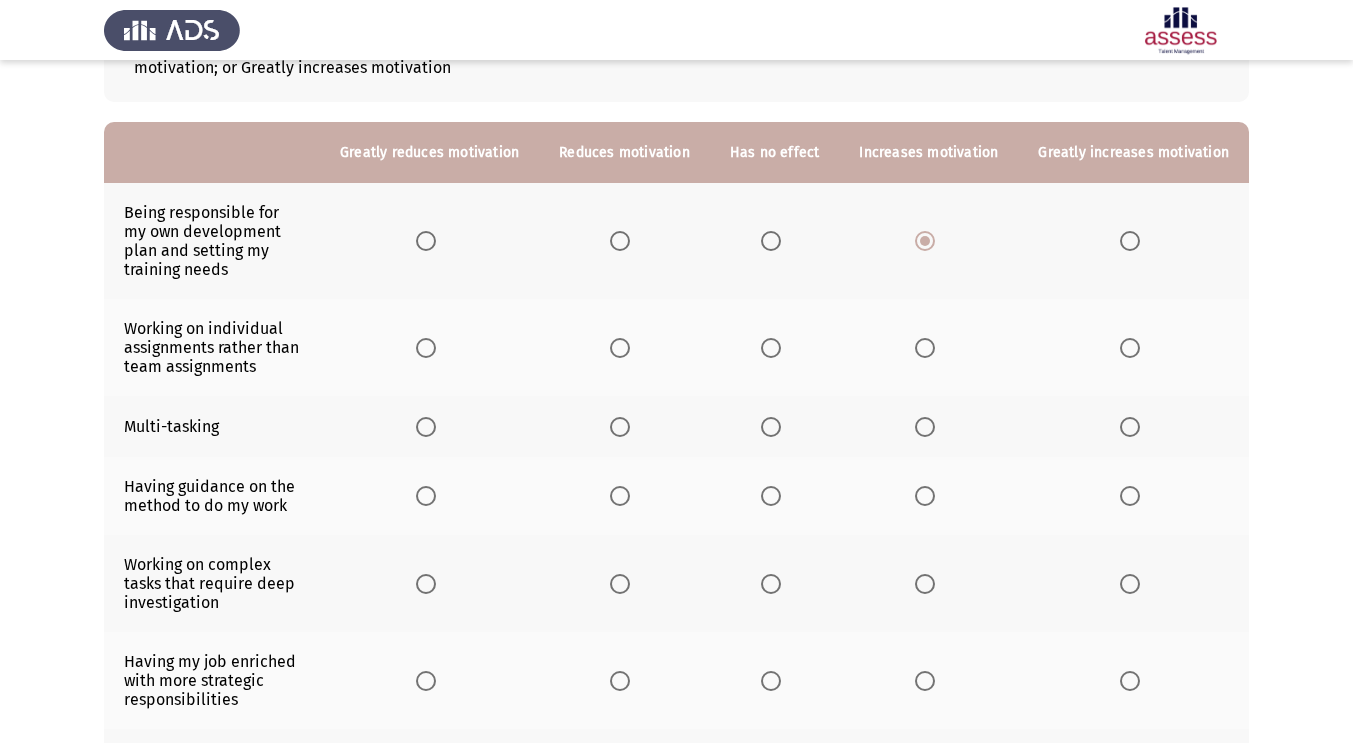 click at bounding box center [771, 348] 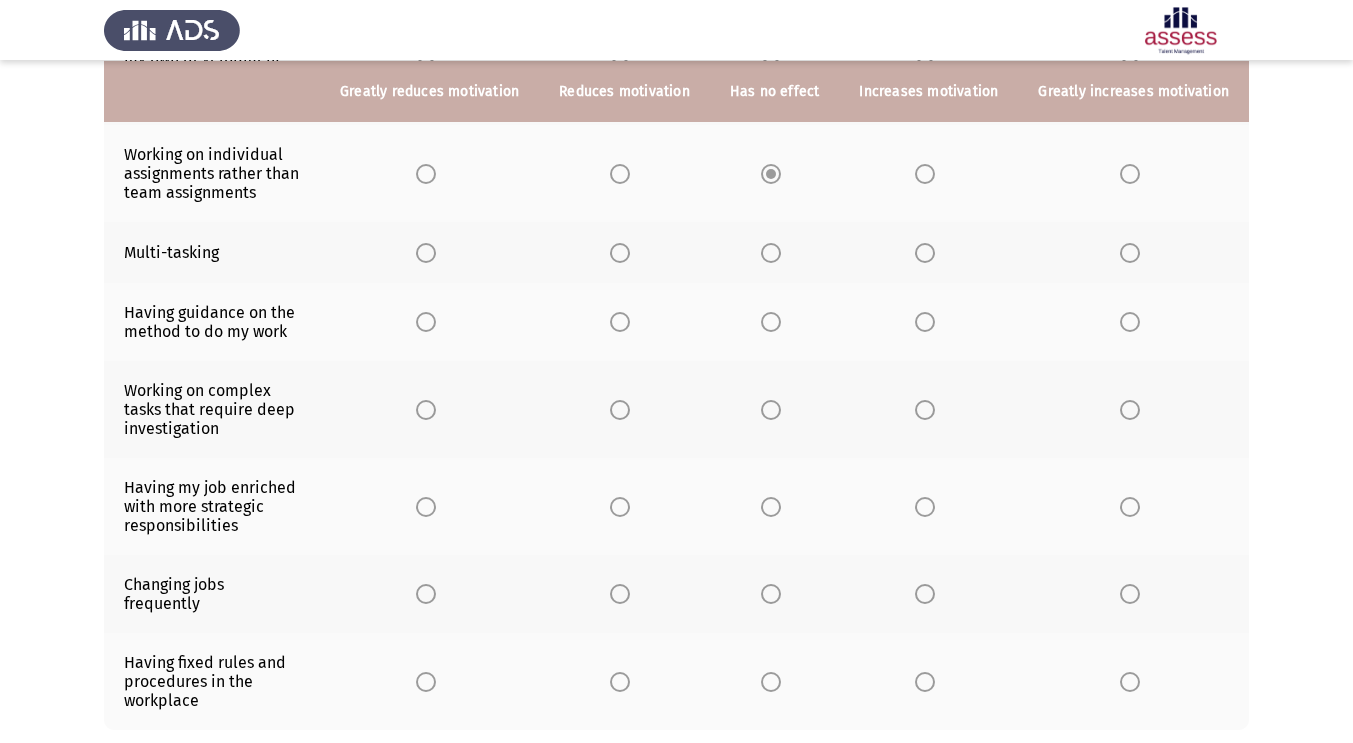 scroll, scrollTop: 328, scrollLeft: 0, axis: vertical 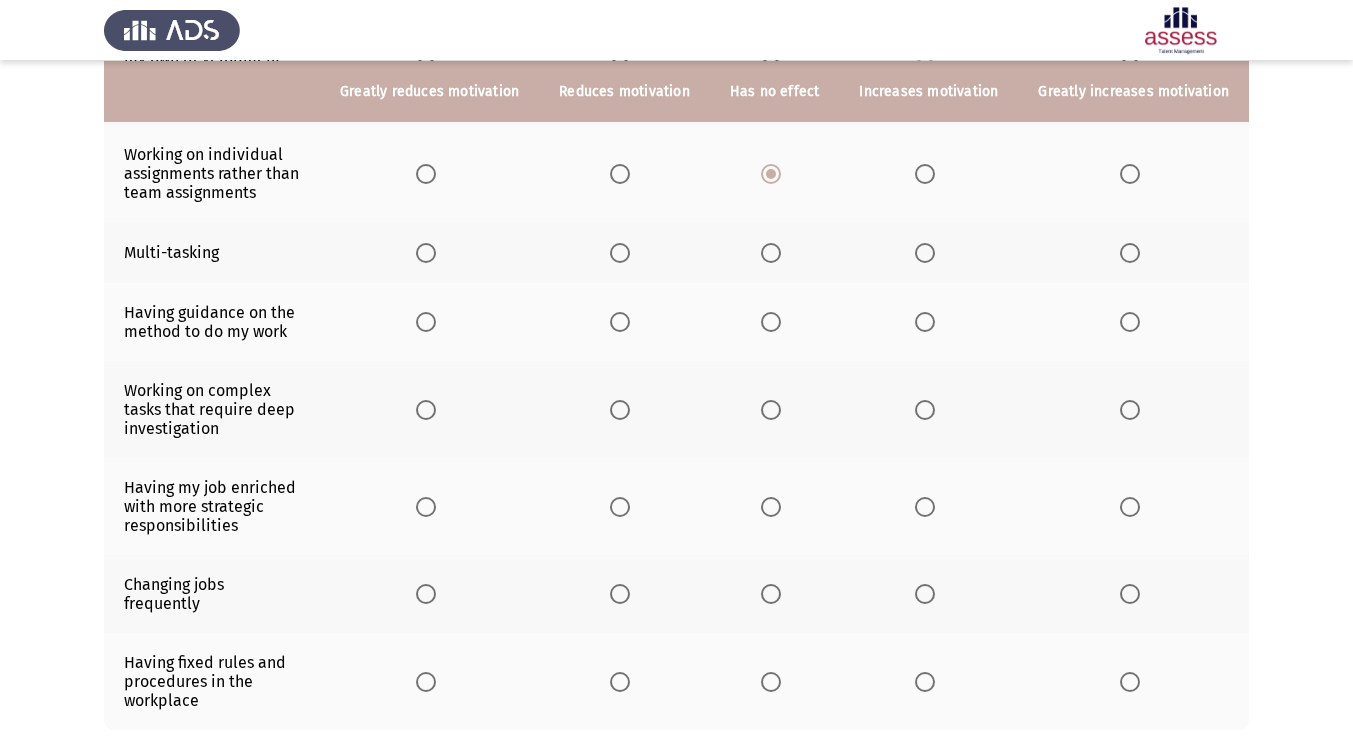 click at bounding box center [620, 253] 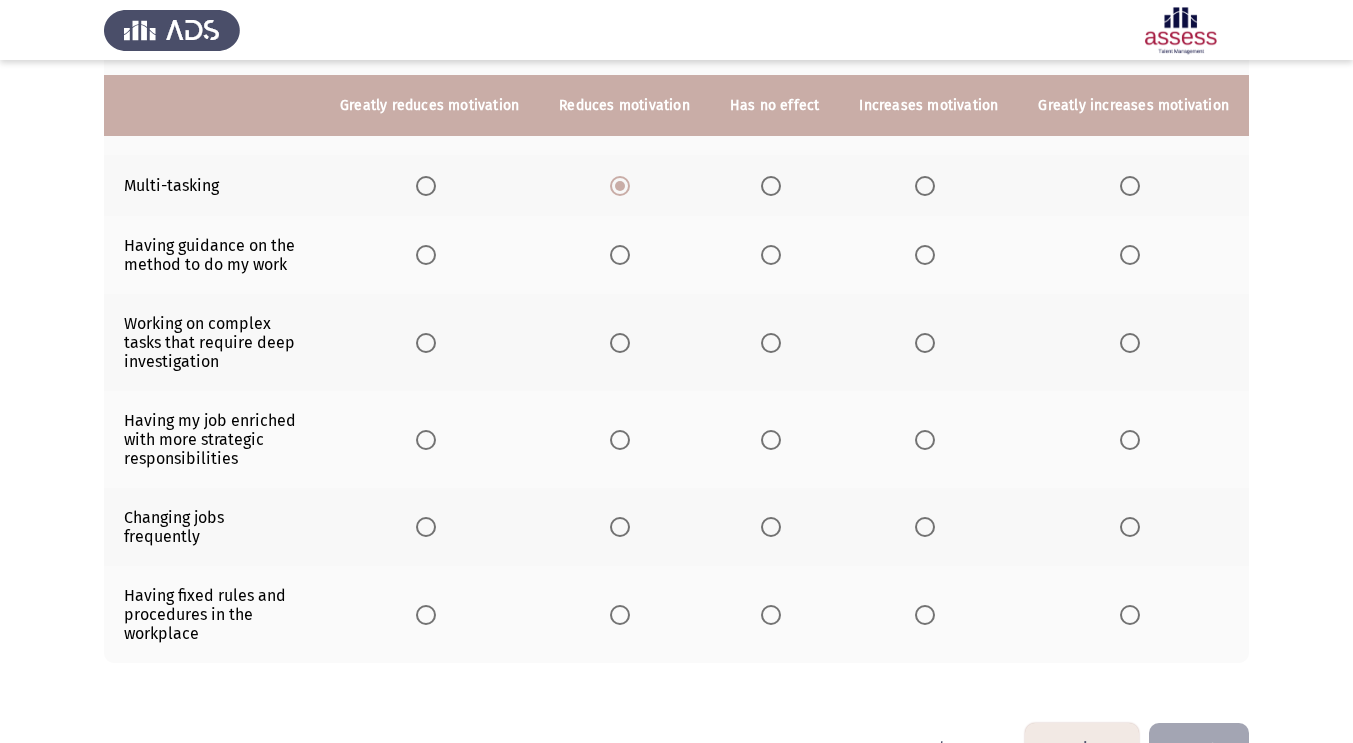 scroll, scrollTop: 410, scrollLeft: 0, axis: vertical 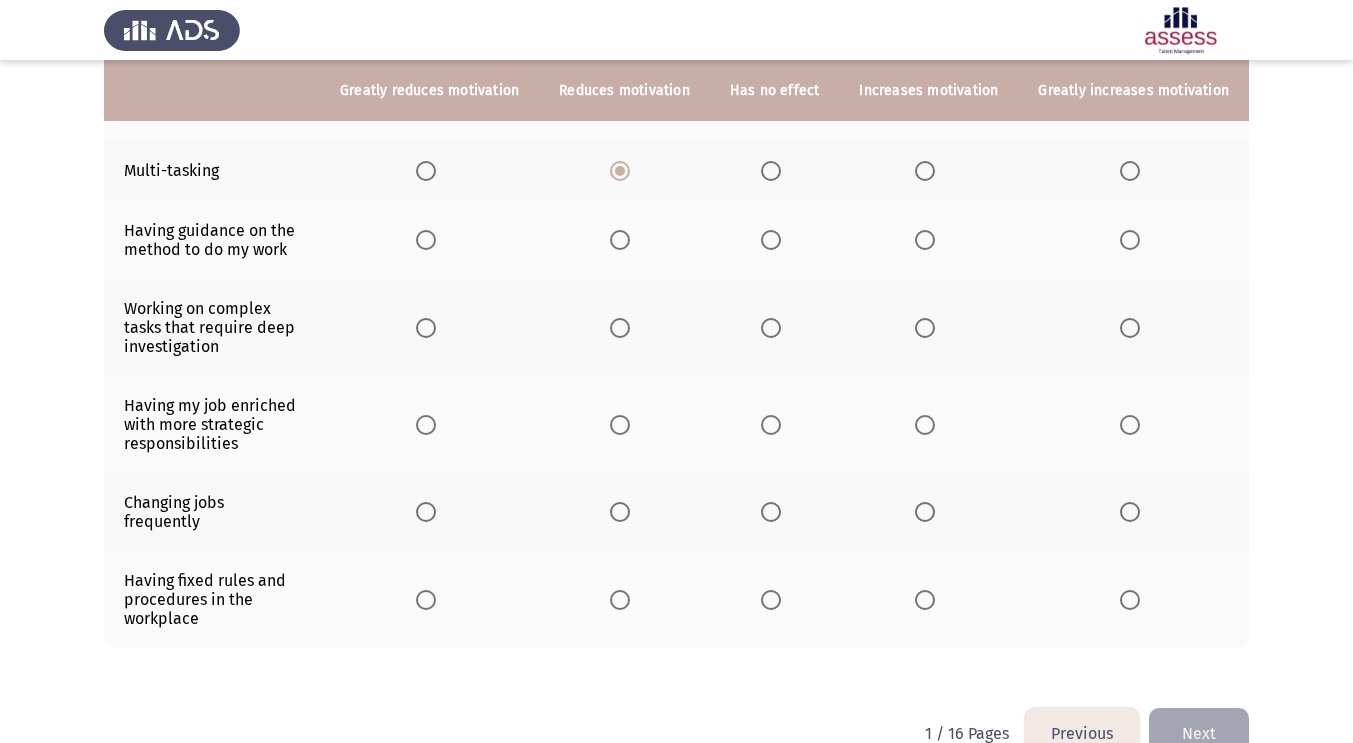 click at bounding box center (925, 240) 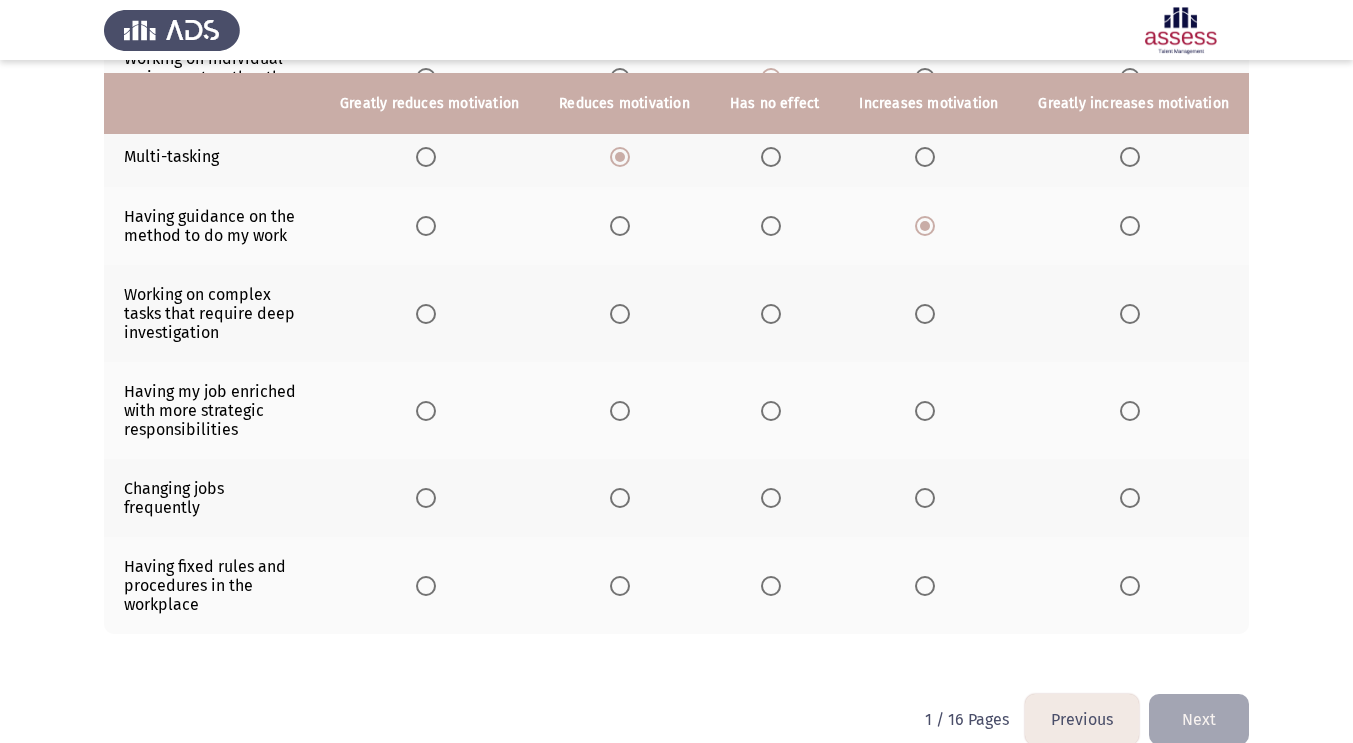 scroll, scrollTop: 437, scrollLeft: 0, axis: vertical 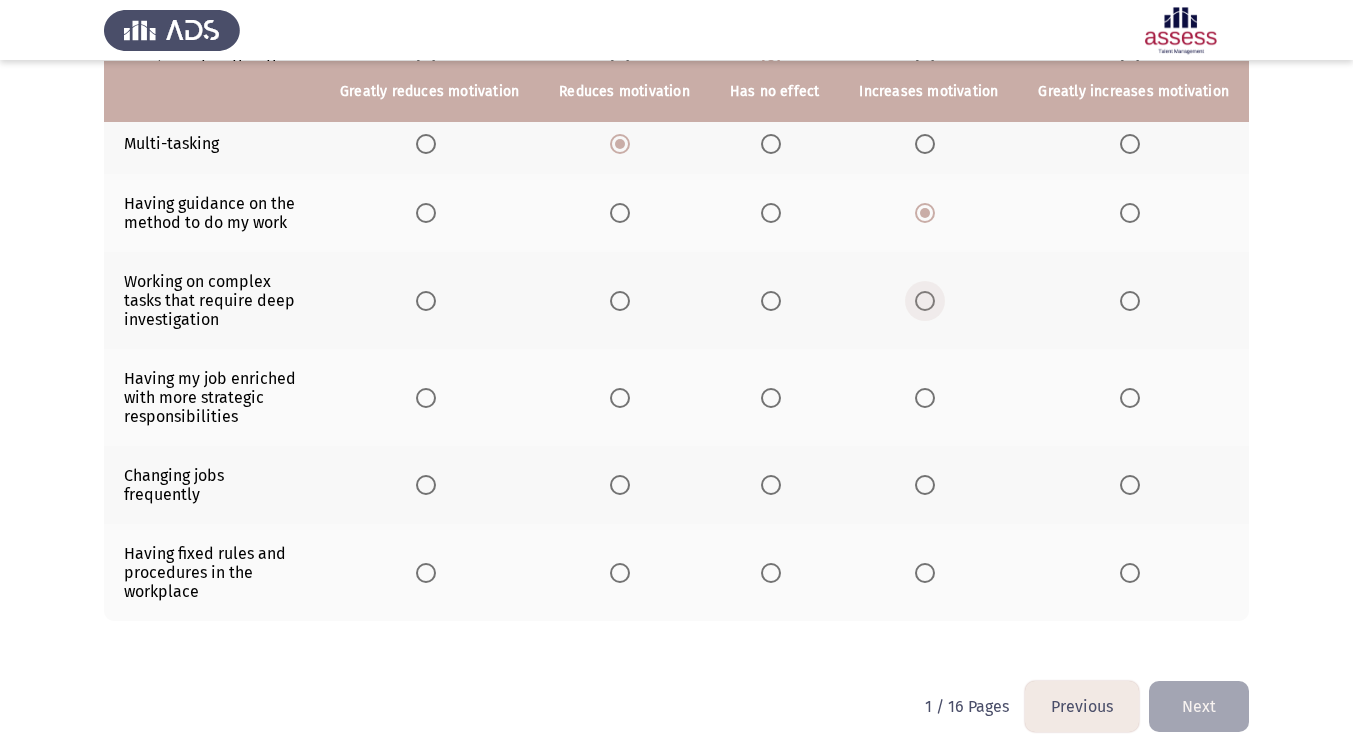 click at bounding box center (929, 301) 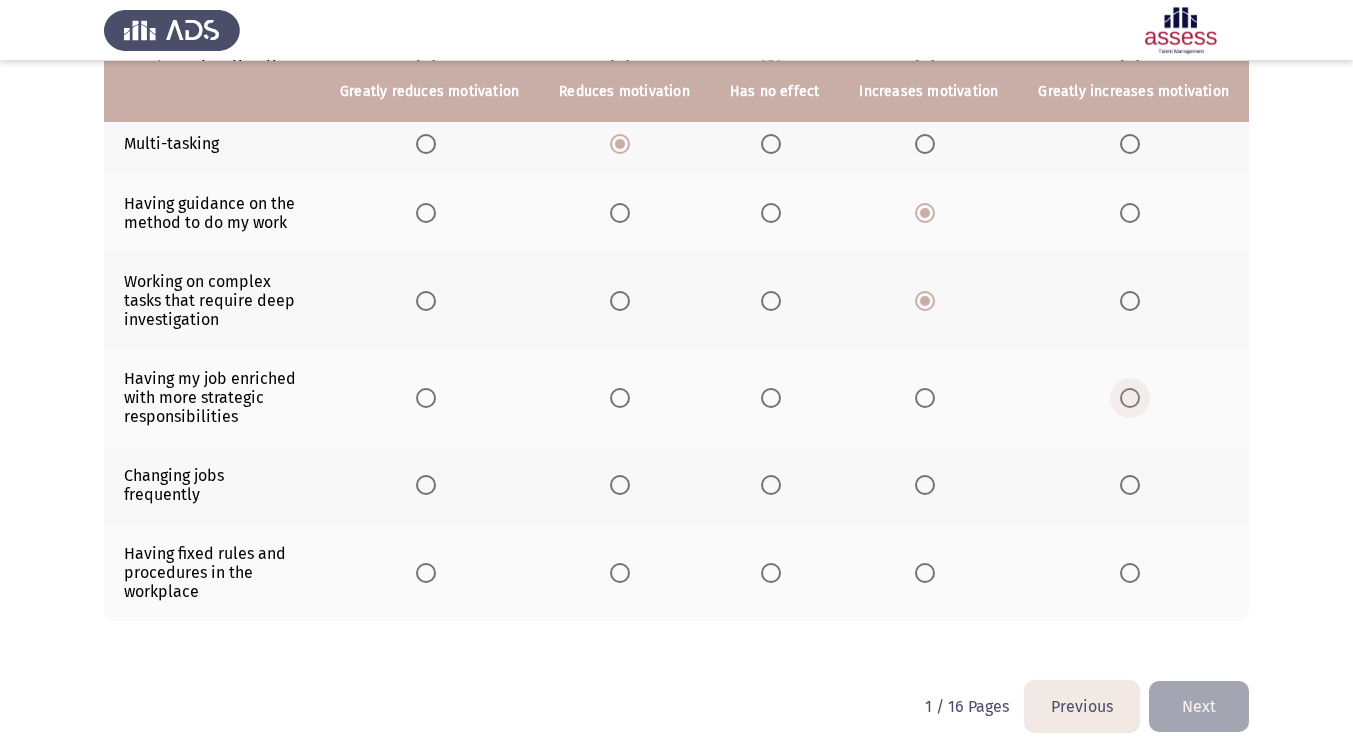 click at bounding box center (1130, 398) 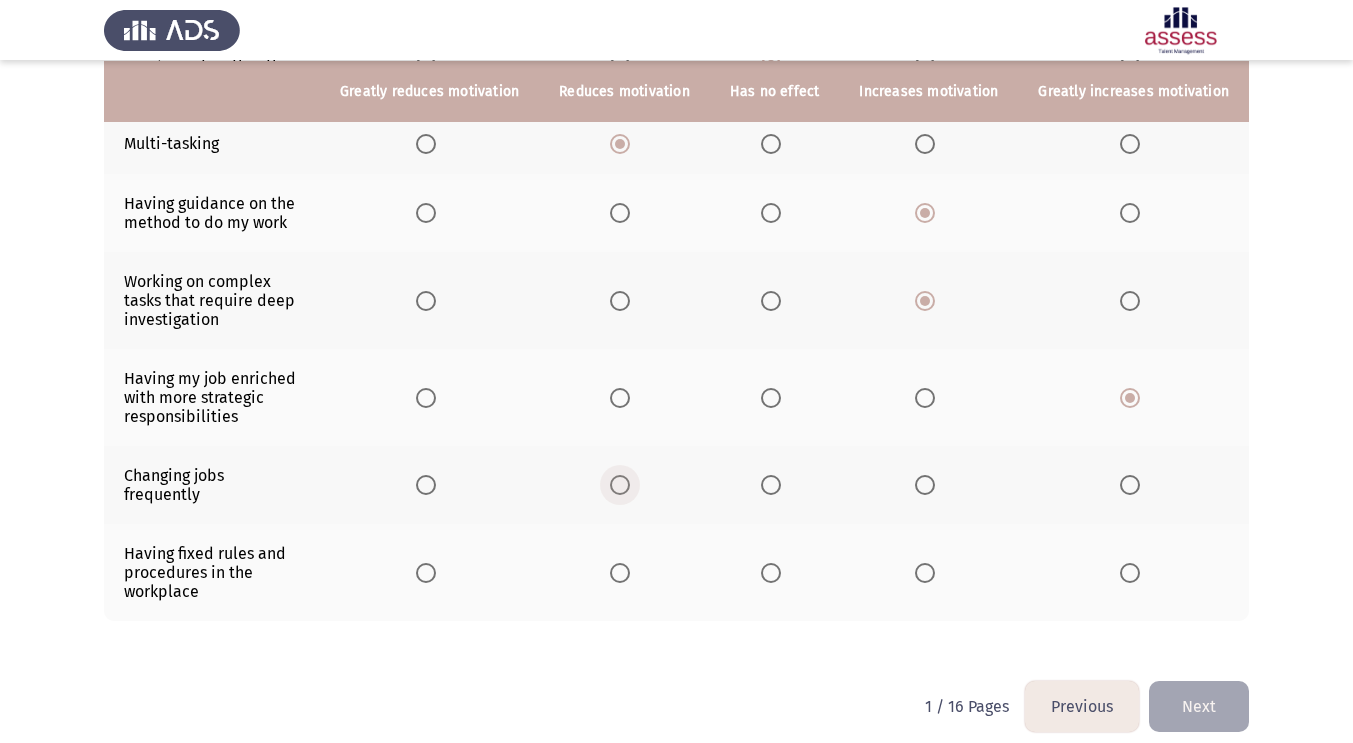click at bounding box center (620, 485) 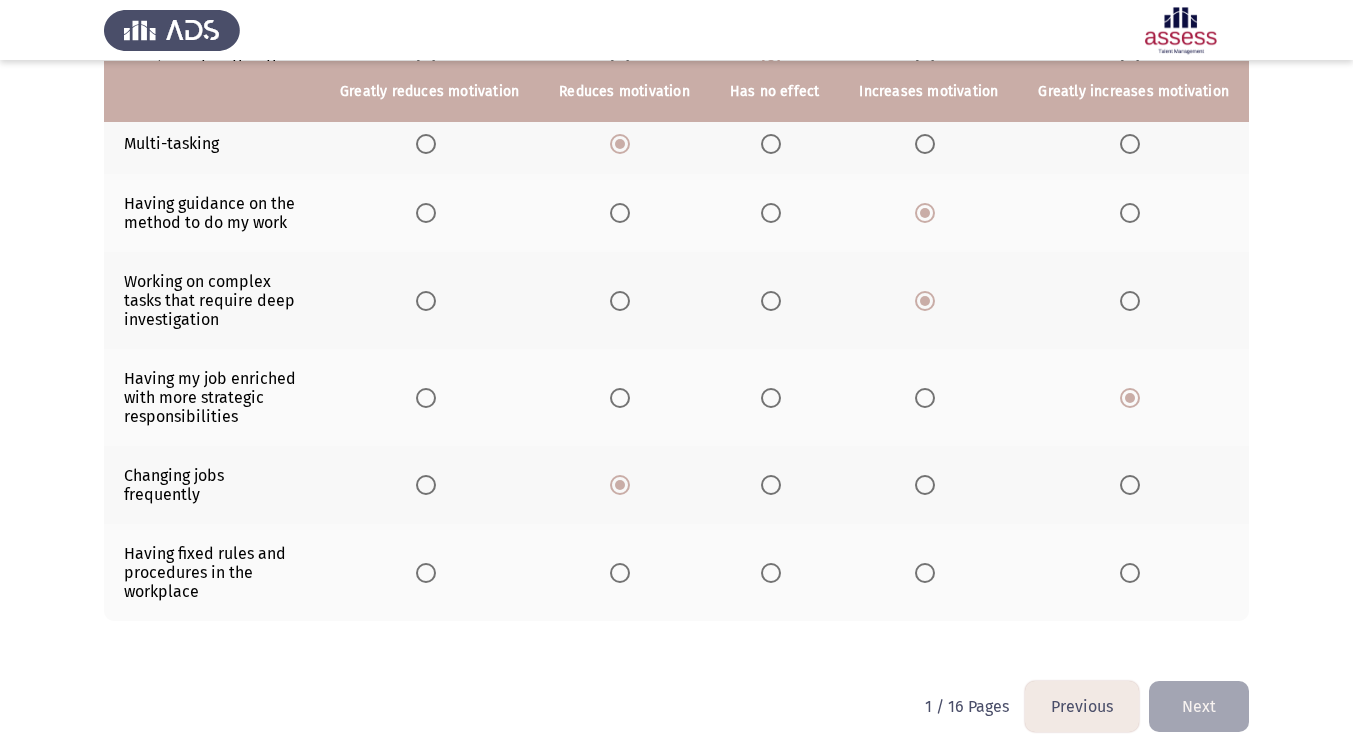 click at bounding box center (925, 573) 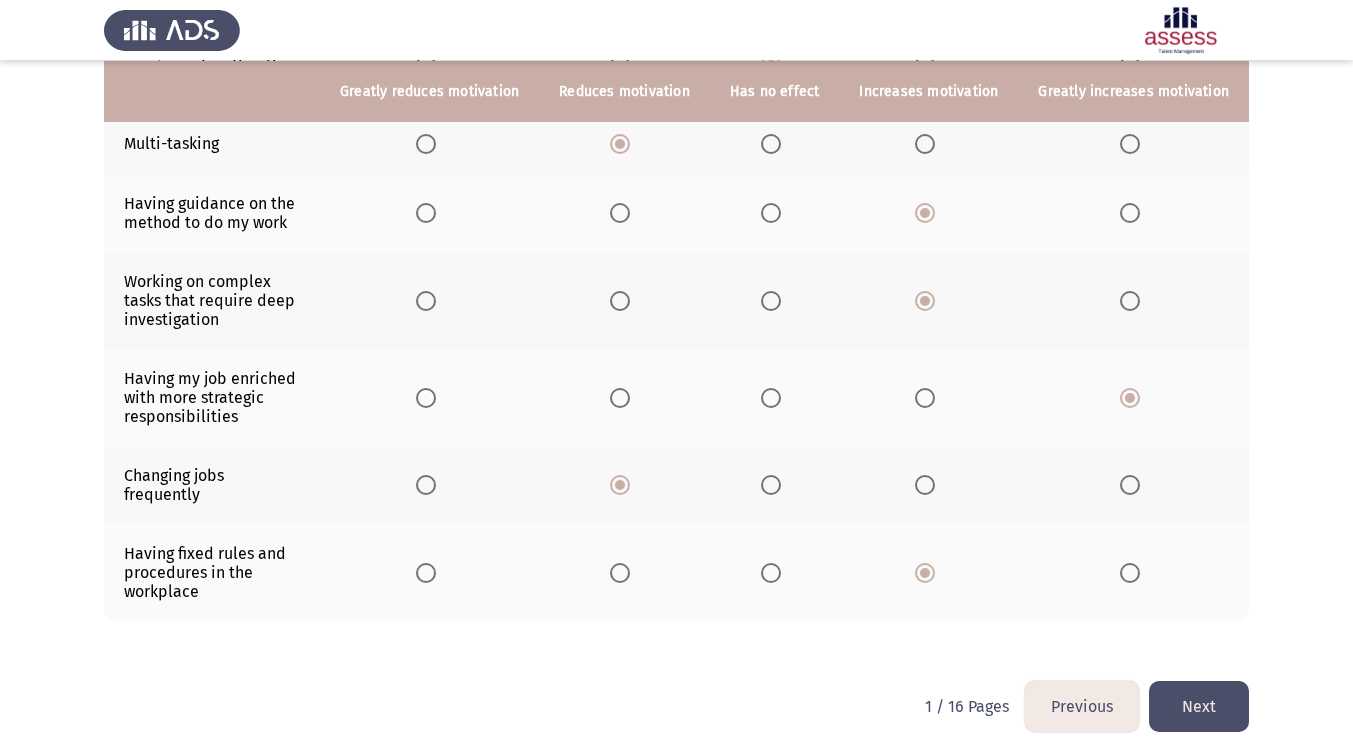 click on "Next" 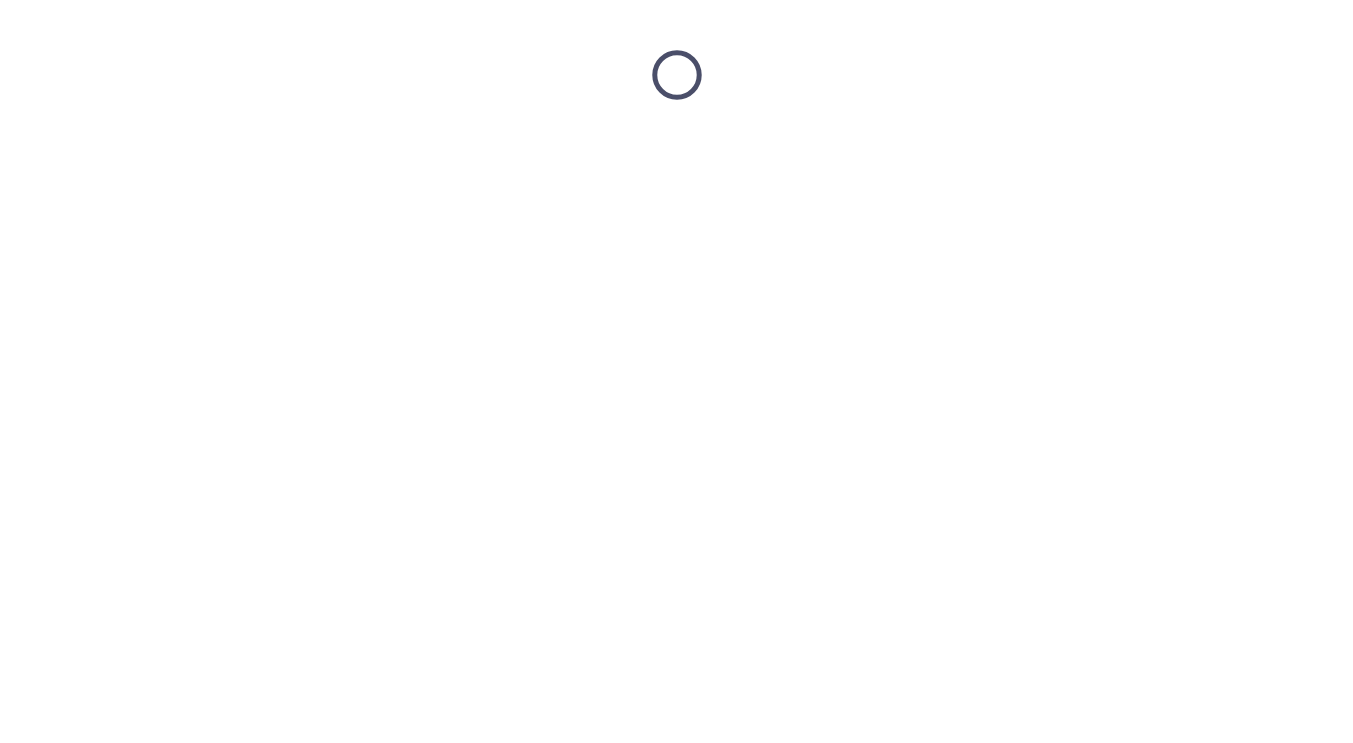 scroll, scrollTop: 0, scrollLeft: 0, axis: both 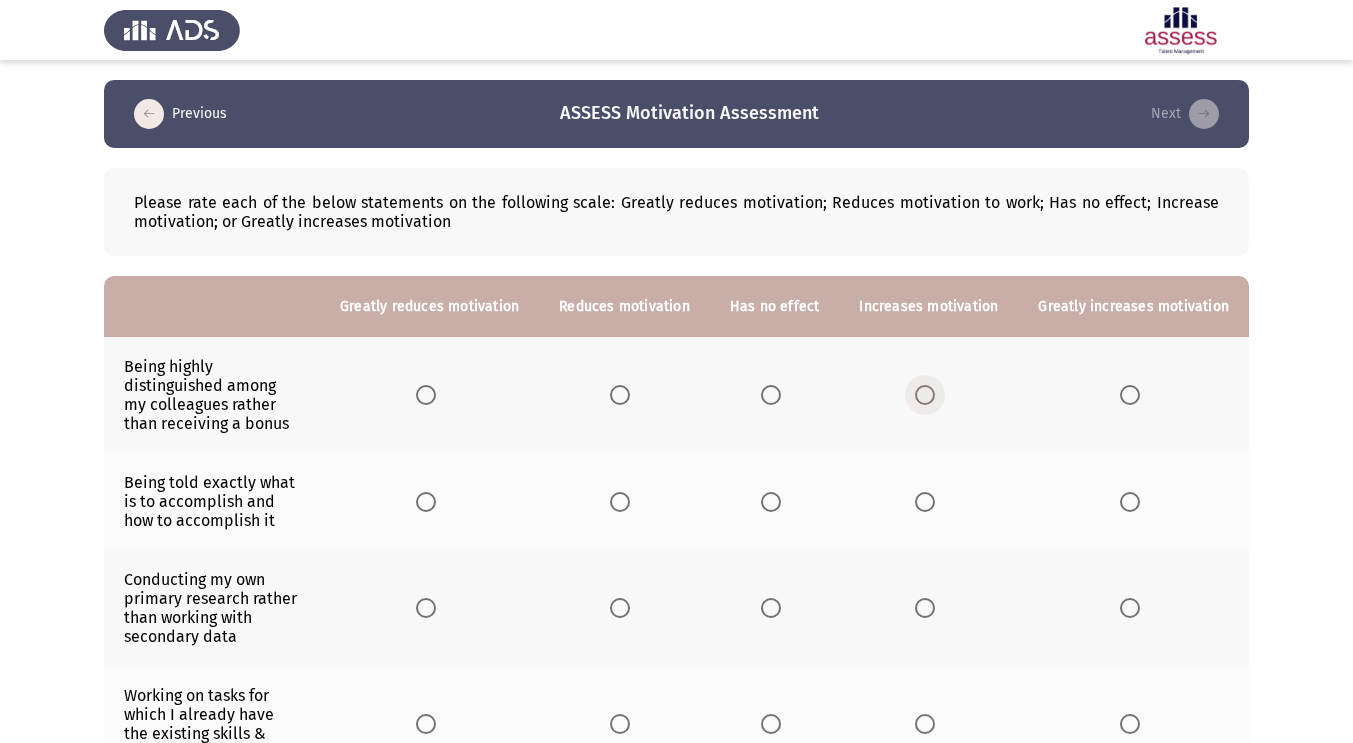 click at bounding box center (929, 395) 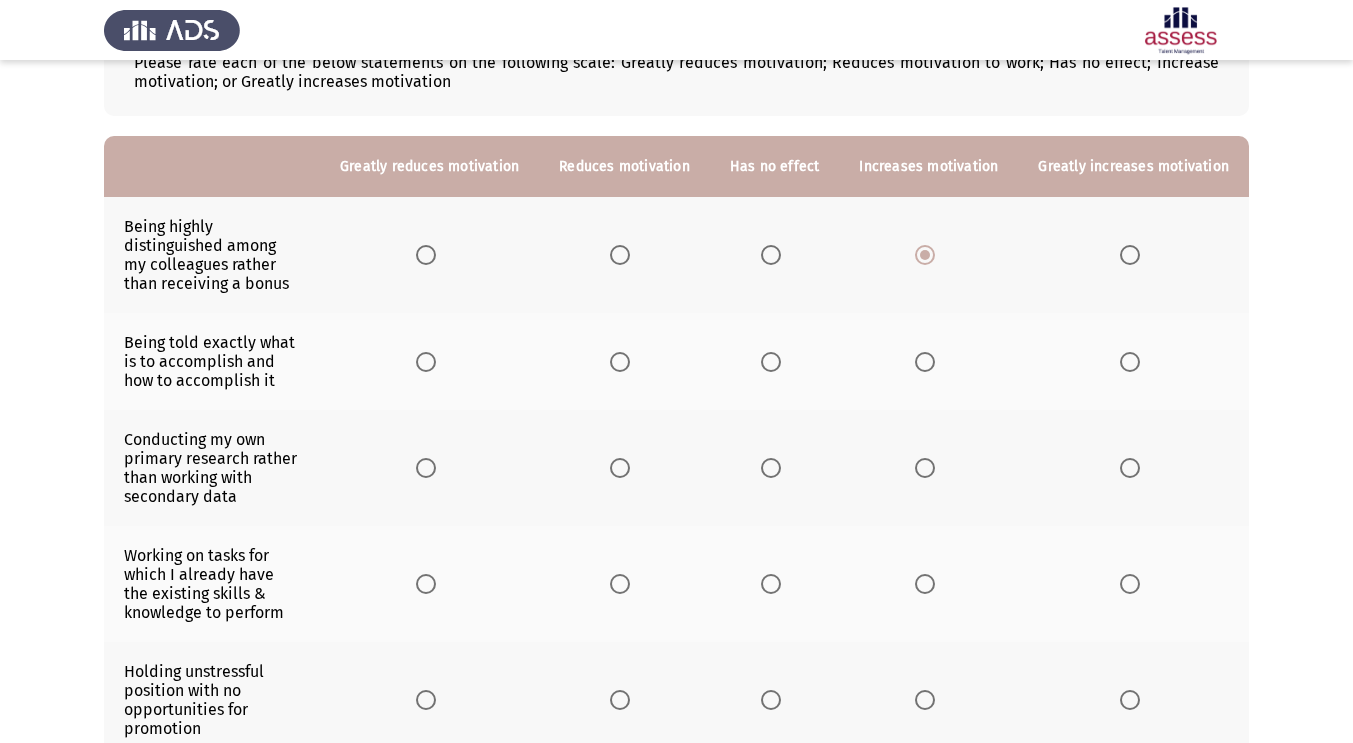 scroll, scrollTop: 143, scrollLeft: 0, axis: vertical 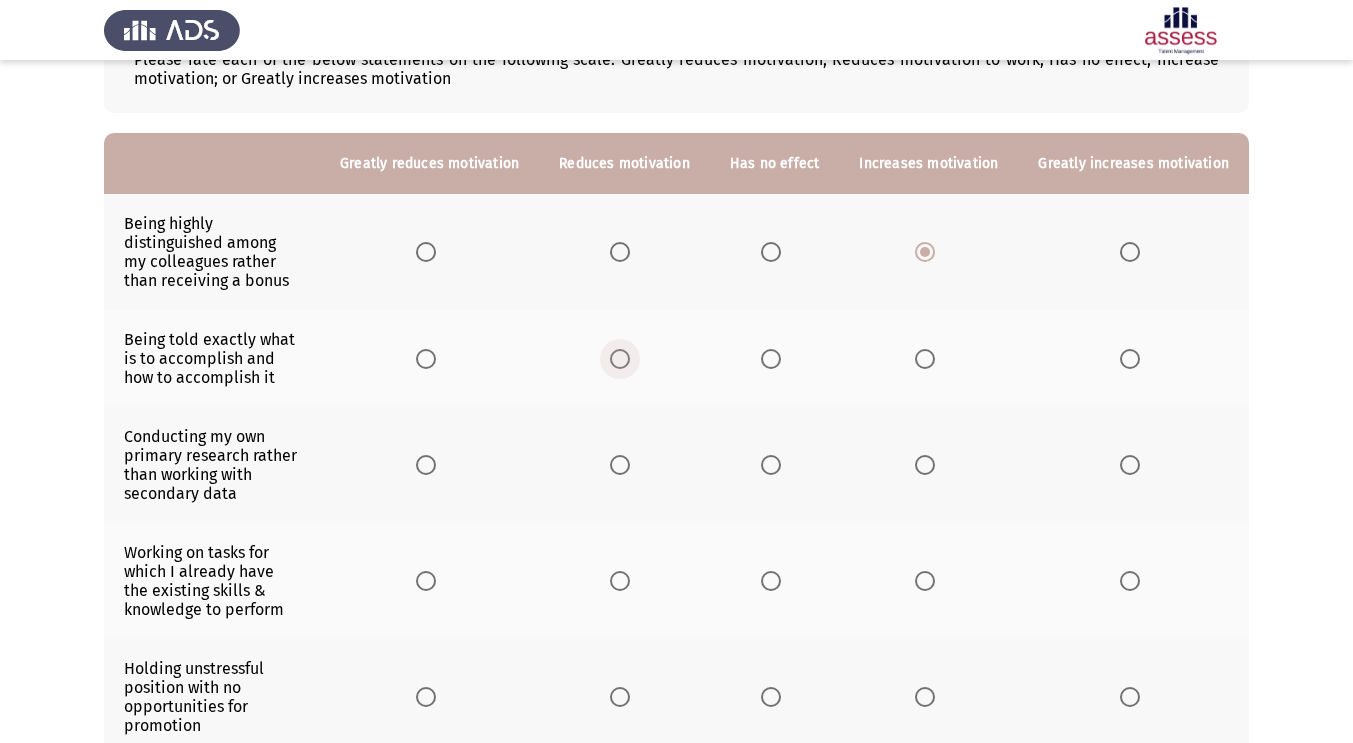 click at bounding box center (620, 359) 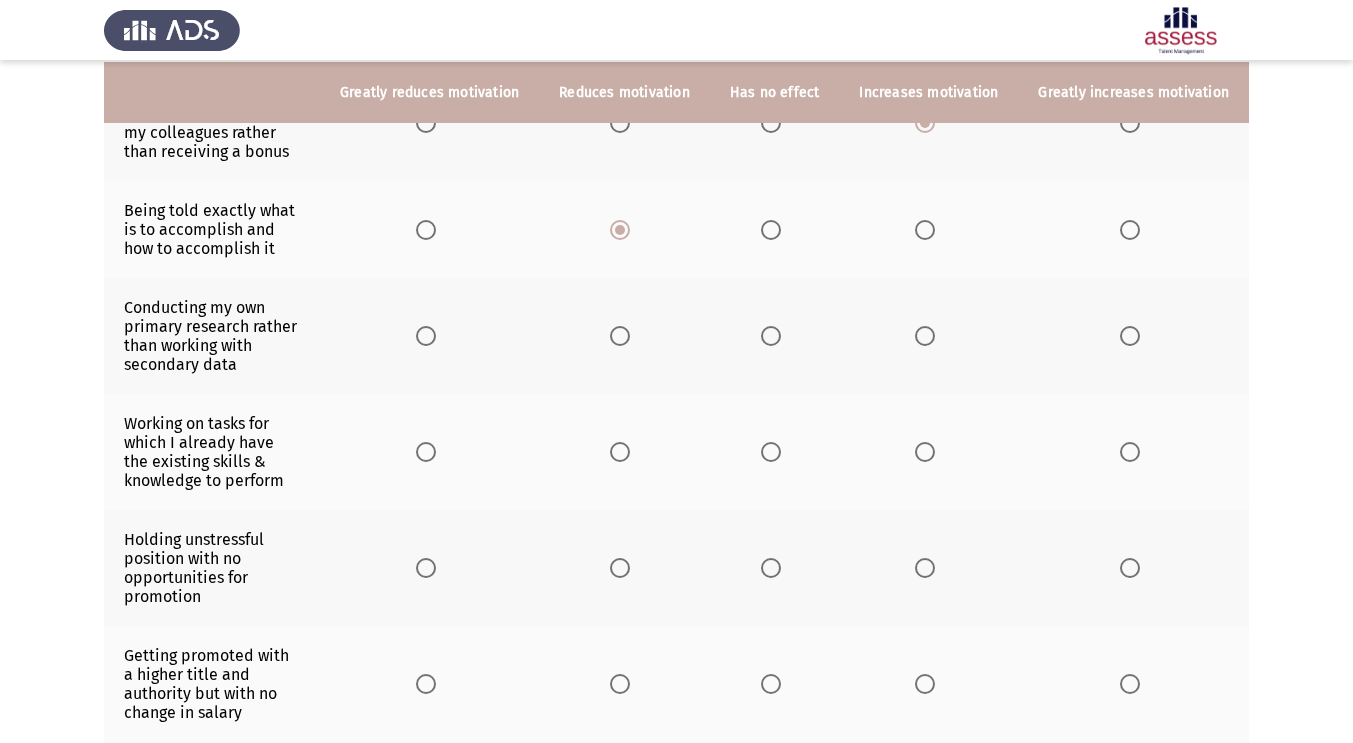 scroll, scrollTop: 273, scrollLeft: 0, axis: vertical 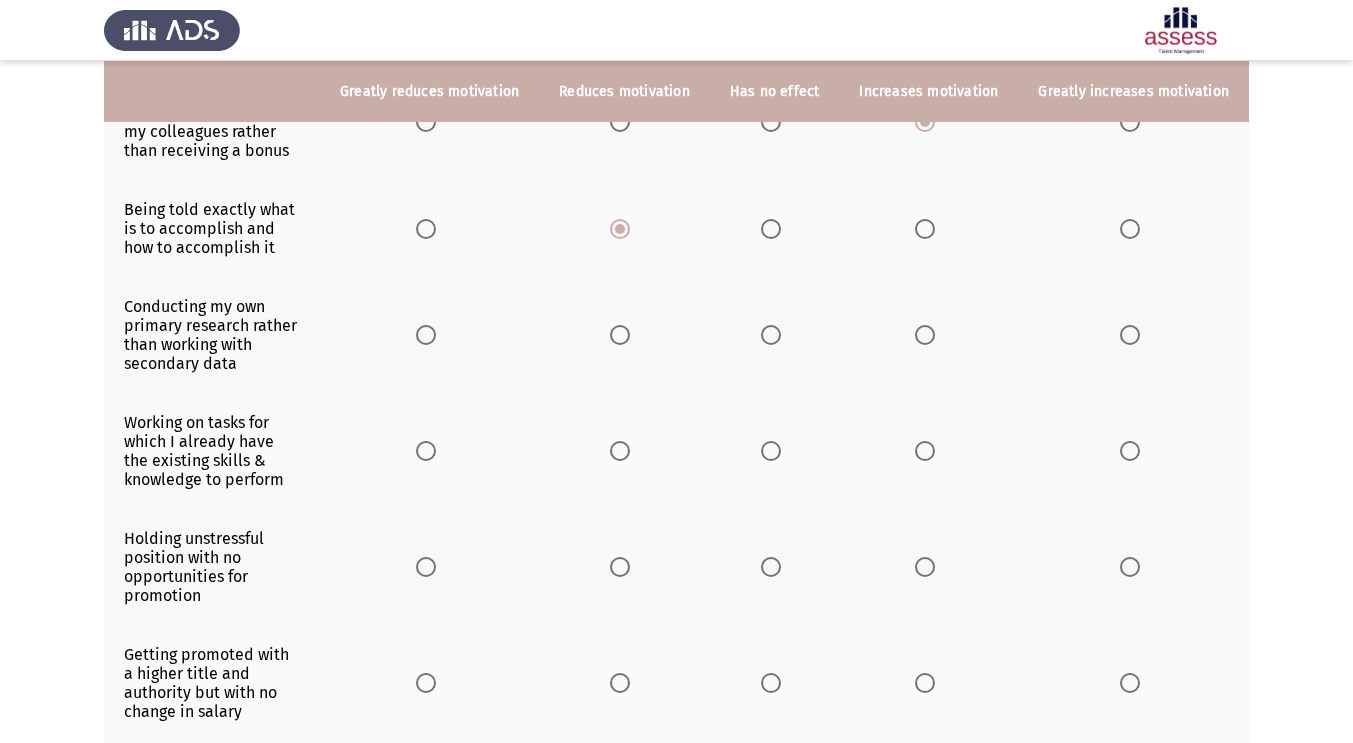 click at bounding box center [925, 335] 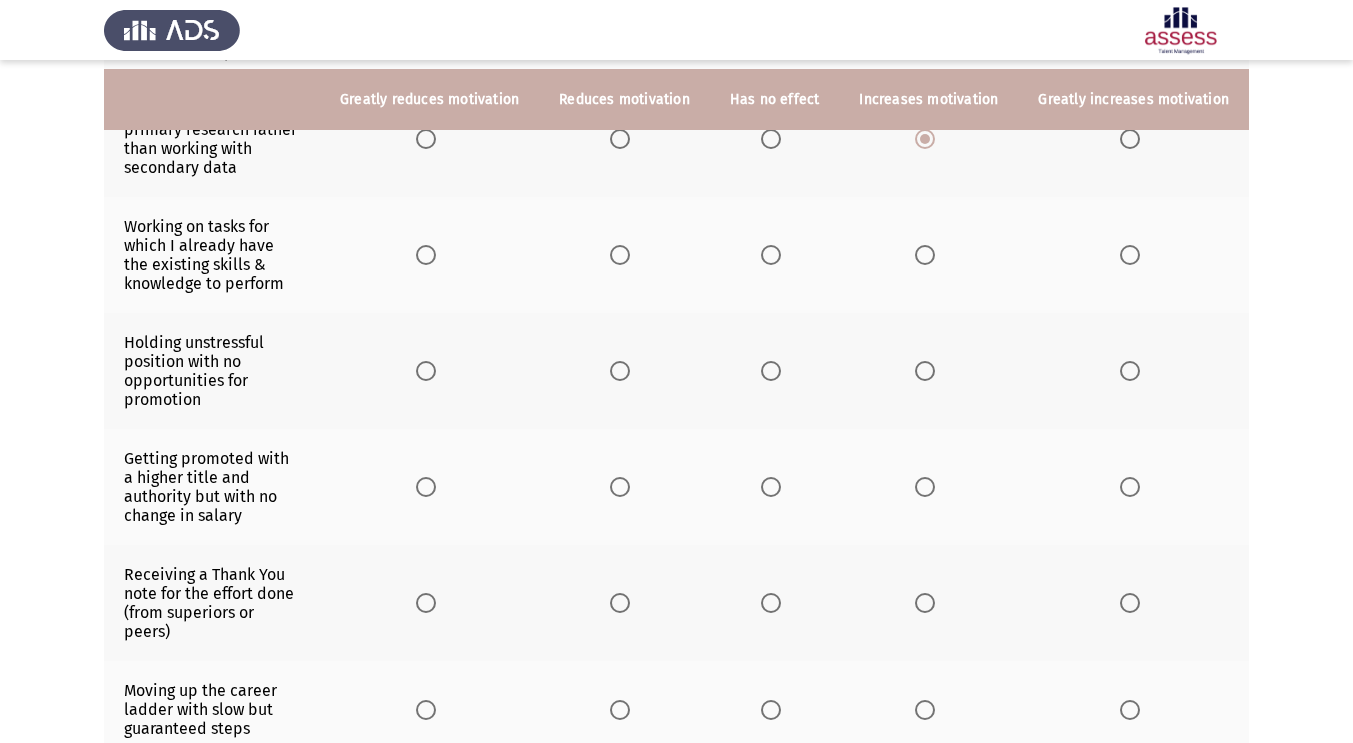 scroll, scrollTop: 457, scrollLeft: 0, axis: vertical 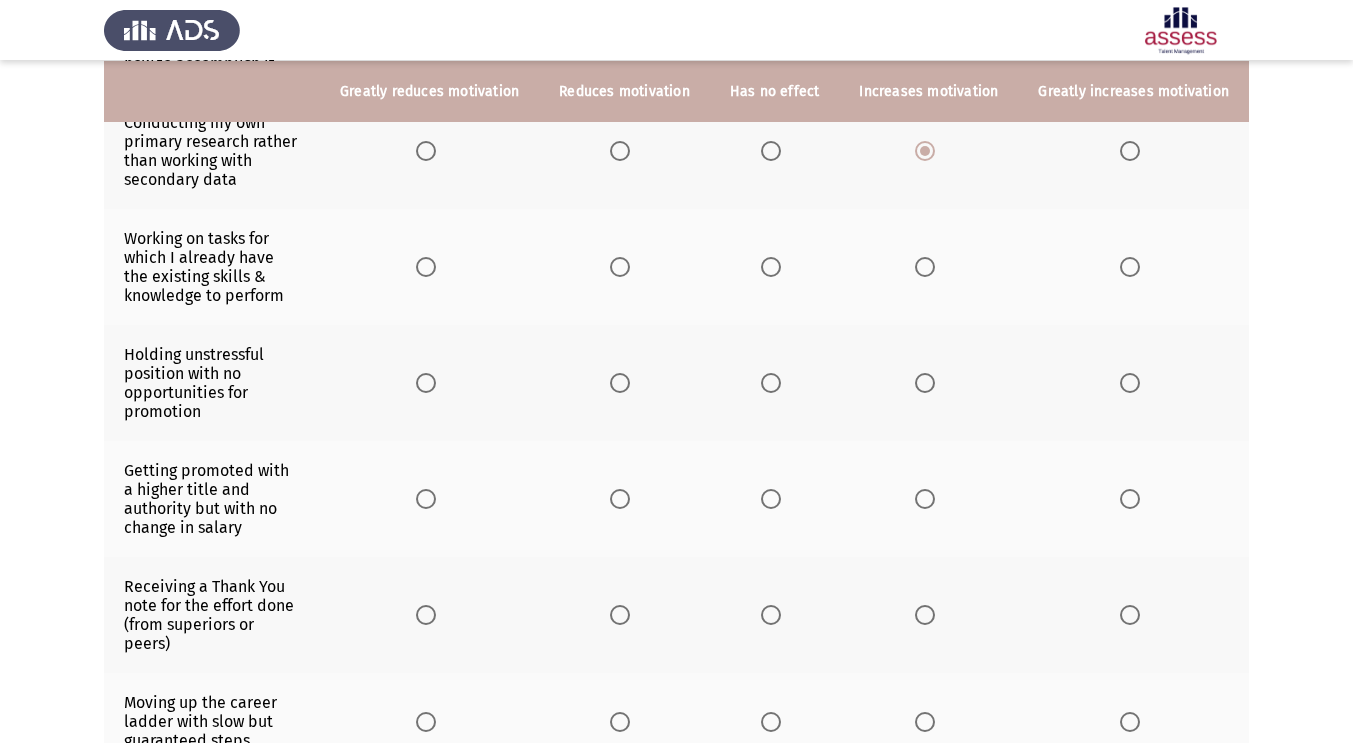 click at bounding box center (771, 267) 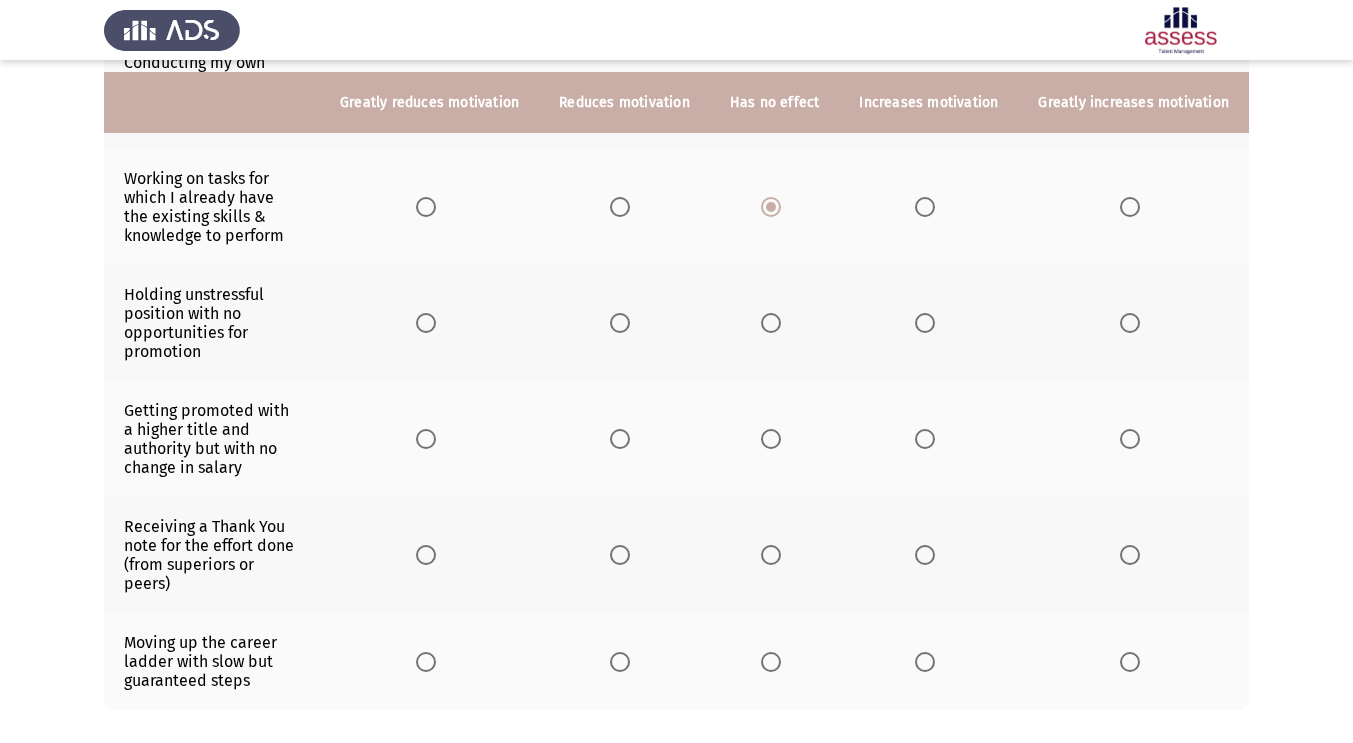 scroll, scrollTop: 530, scrollLeft: 0, axis: vertical 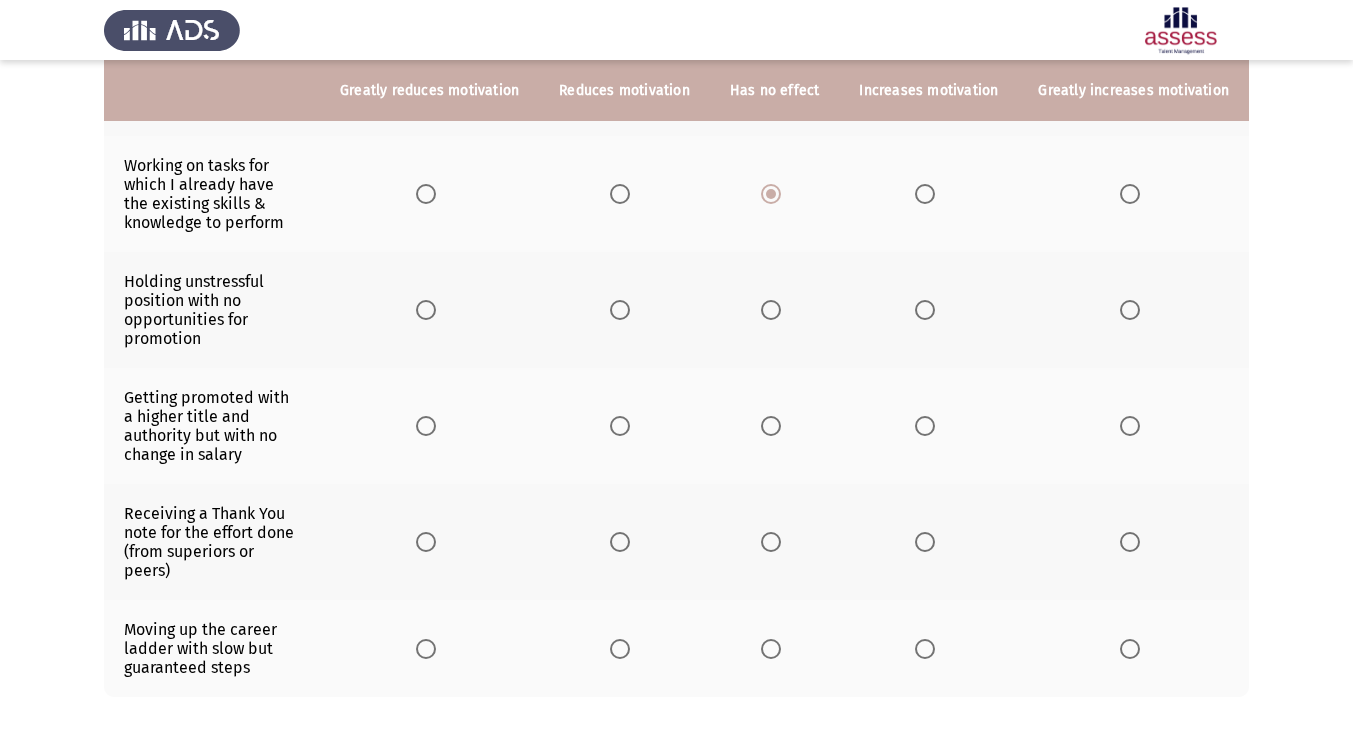 click at bounding box center [620, 310] 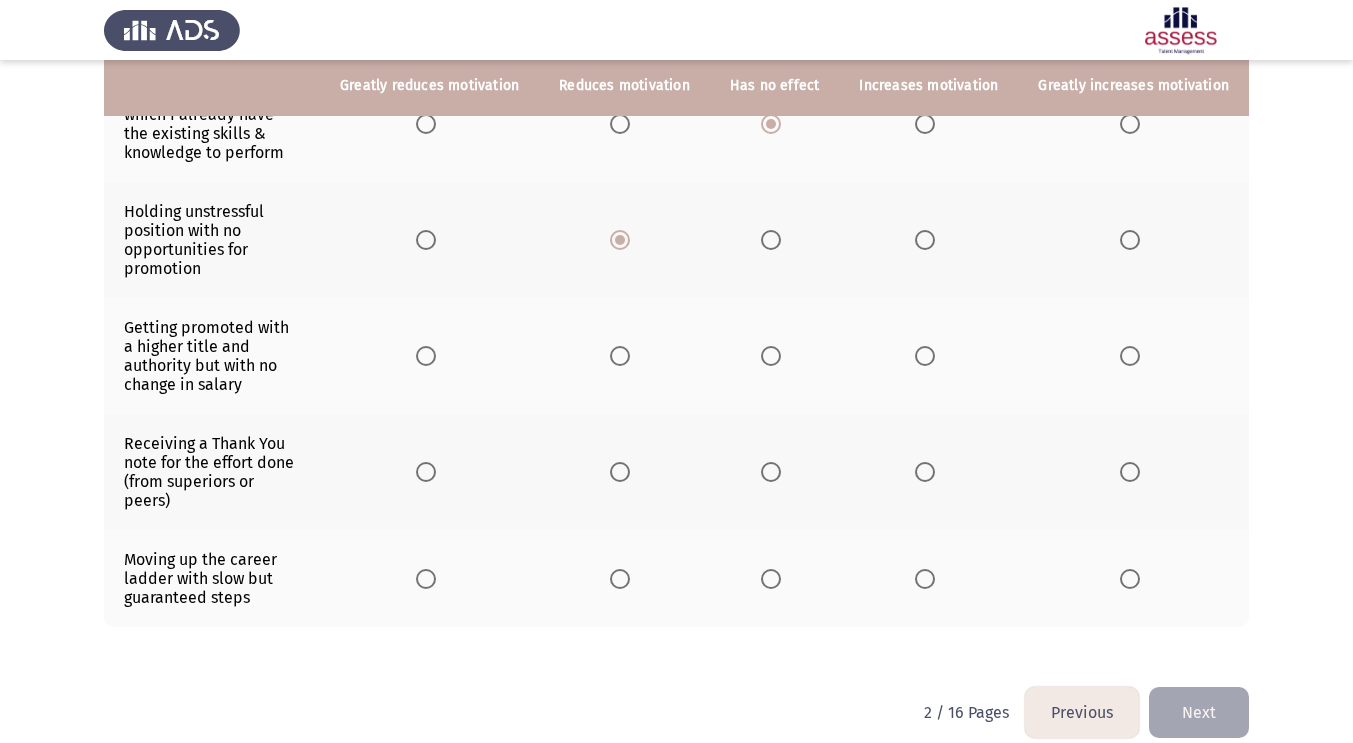 scroll, scrollTop: 605, scrollLeft: 0, axis: vertical 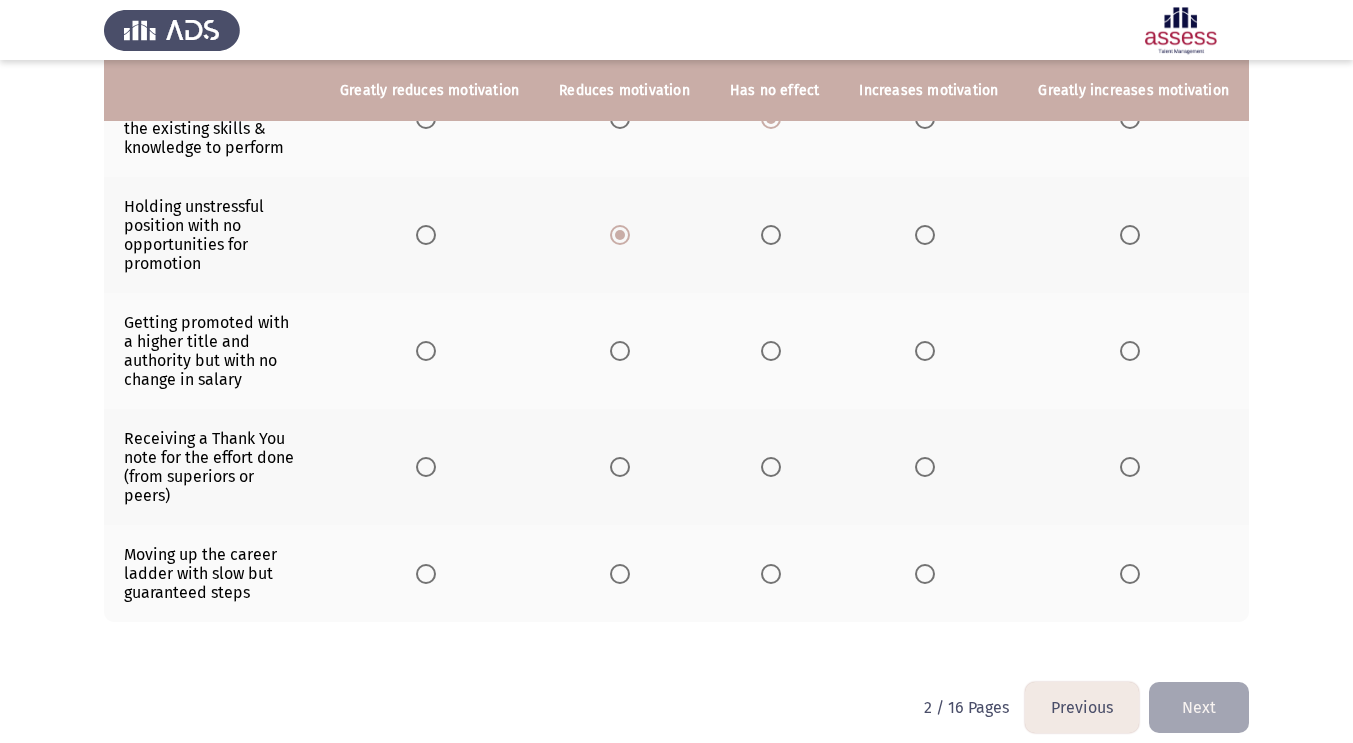 click at bounding box center [925, 351] 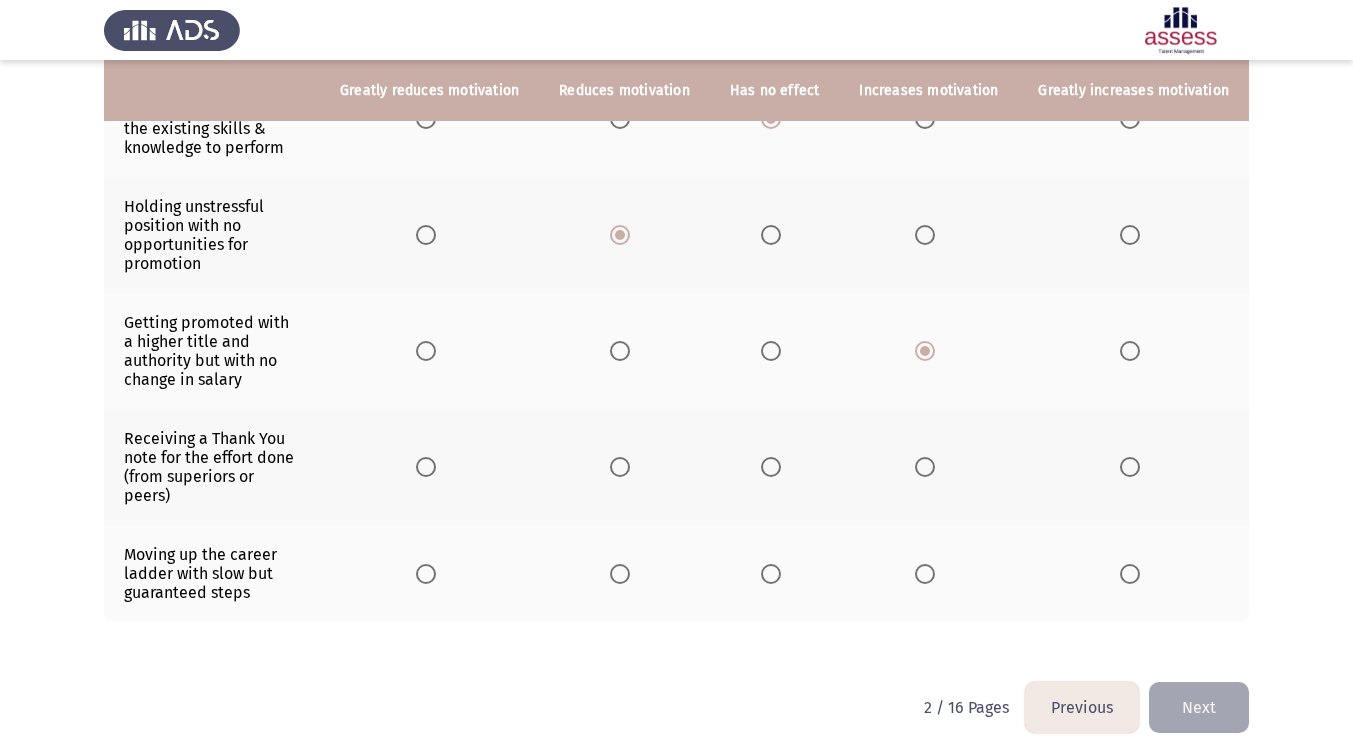 click at bounding box center (1130, 467) 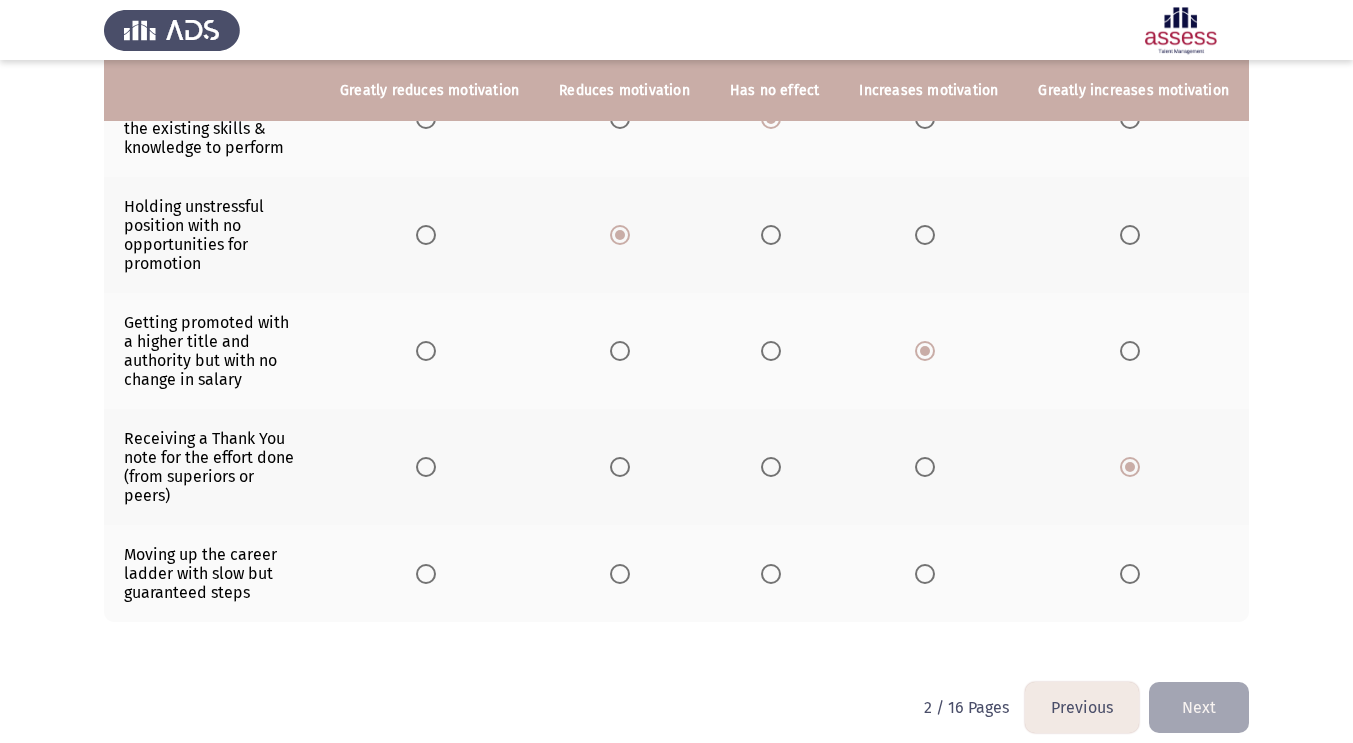 click at bounding box center (925, 574) 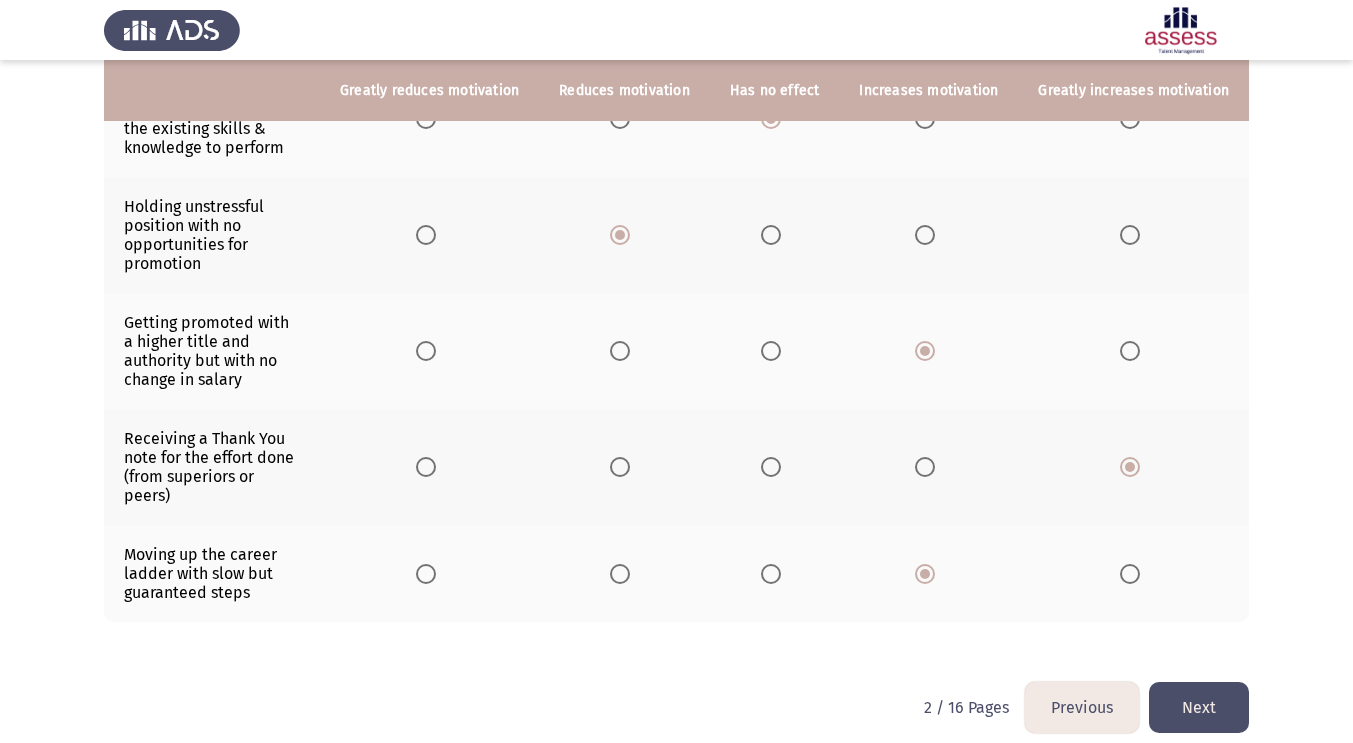 click on "Next" 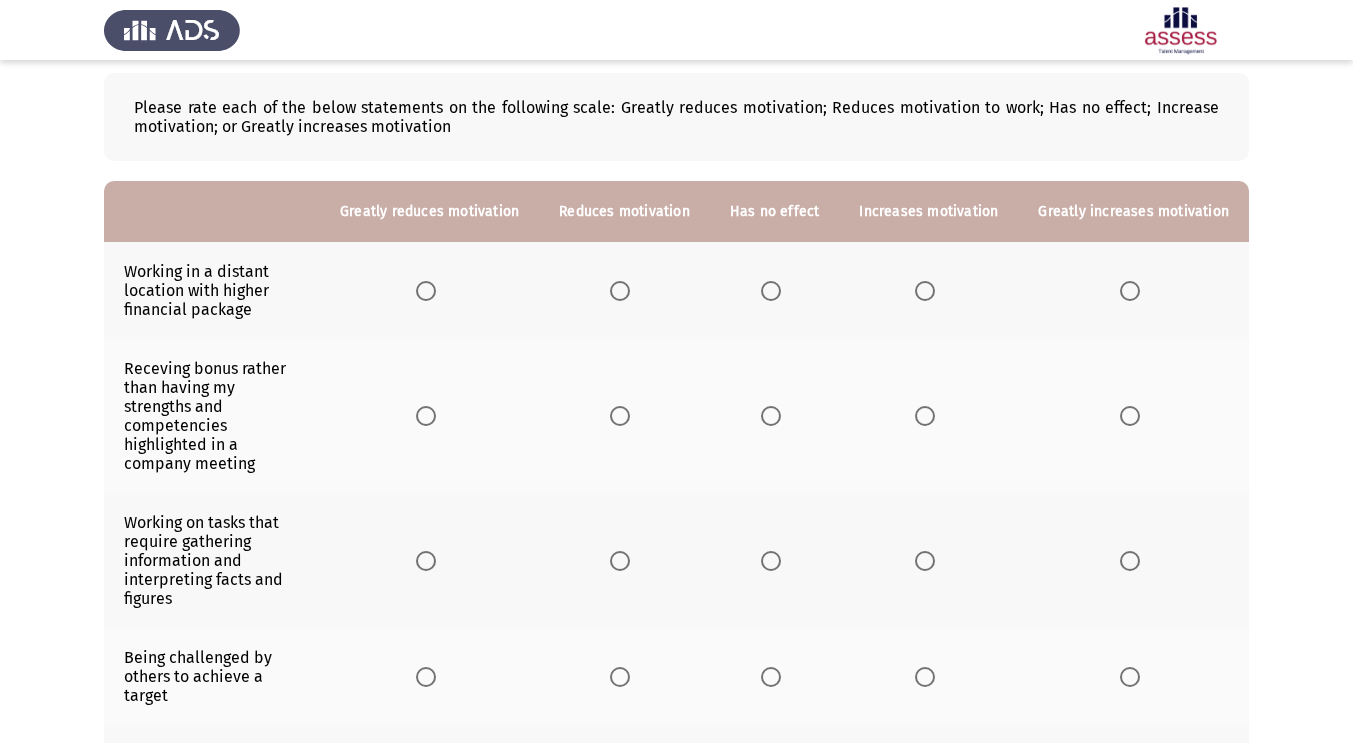 scroll, scrollTop: 106, scrollLeft: 0, axis: vertical 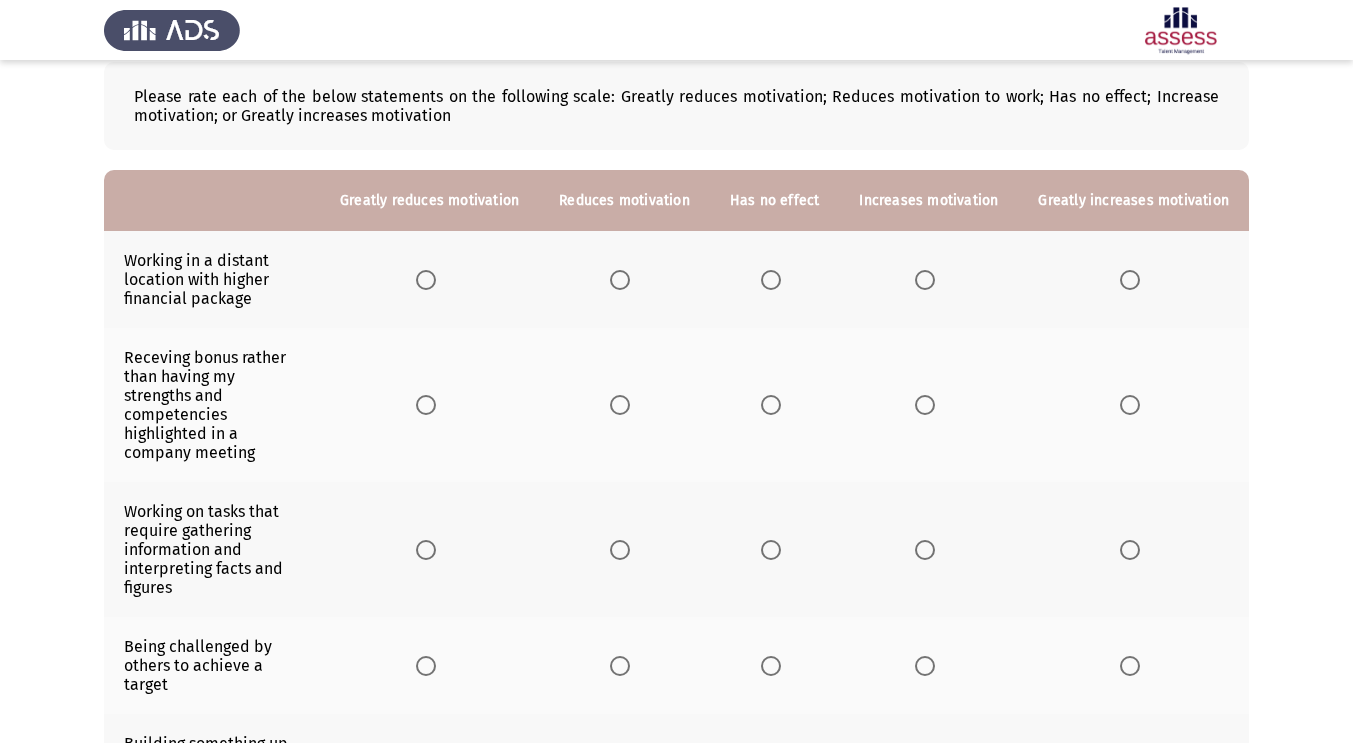 click 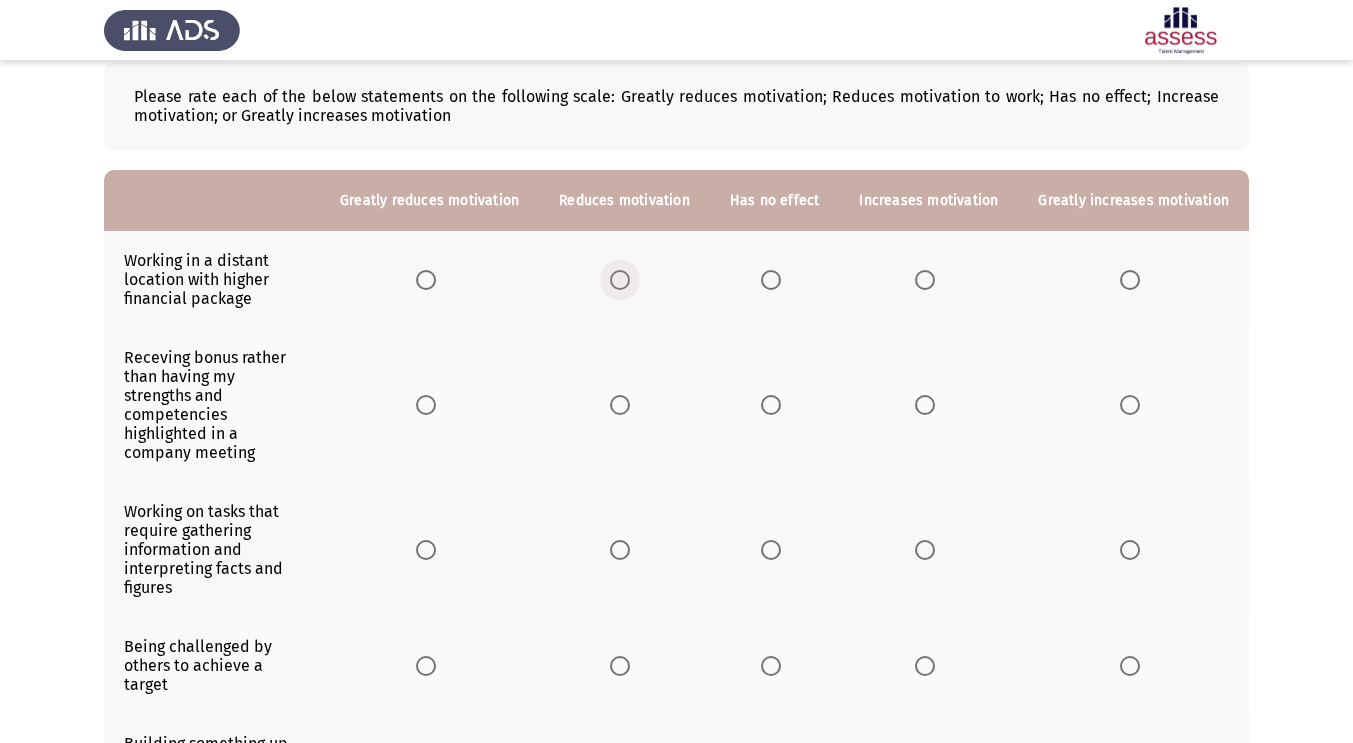click at bounding box center (620, 280) 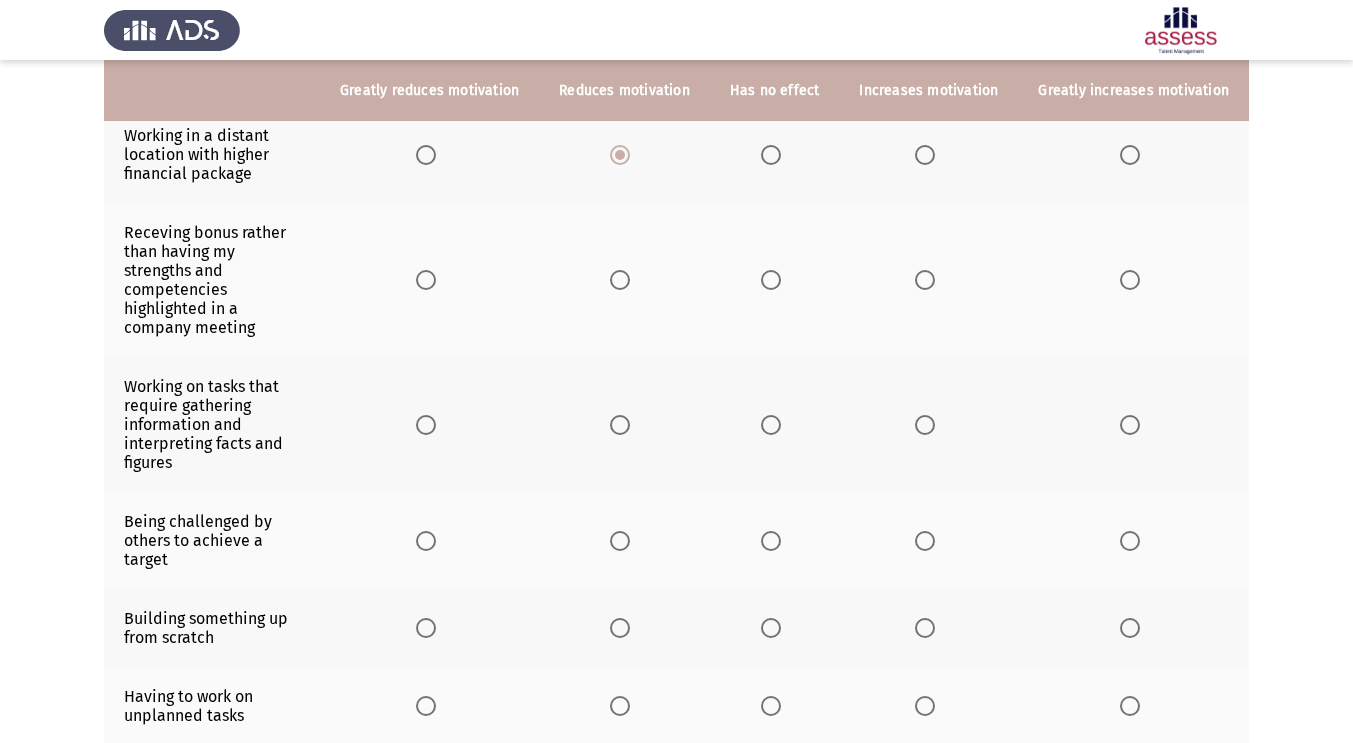 scroll, scrollTop: 232, scrollLeft: 0, axis: vertical 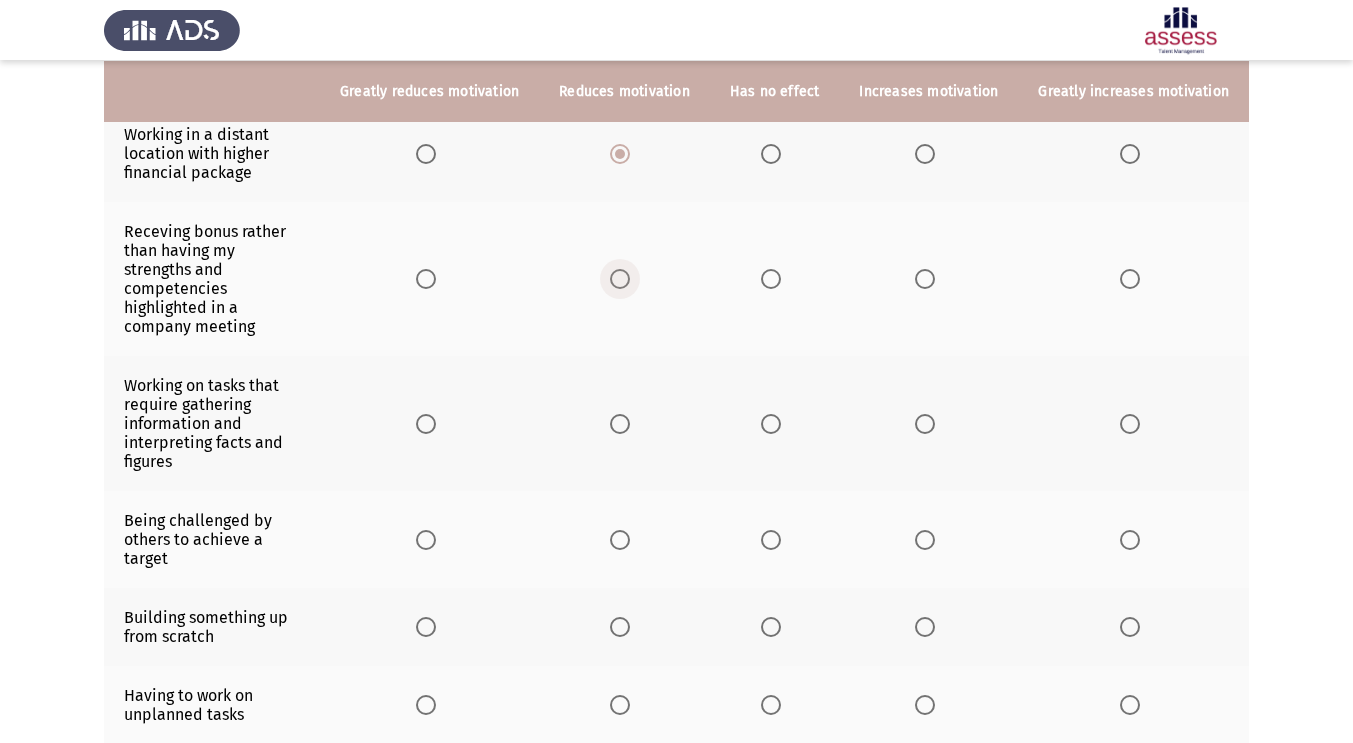 click at bounding box center (620, 279) 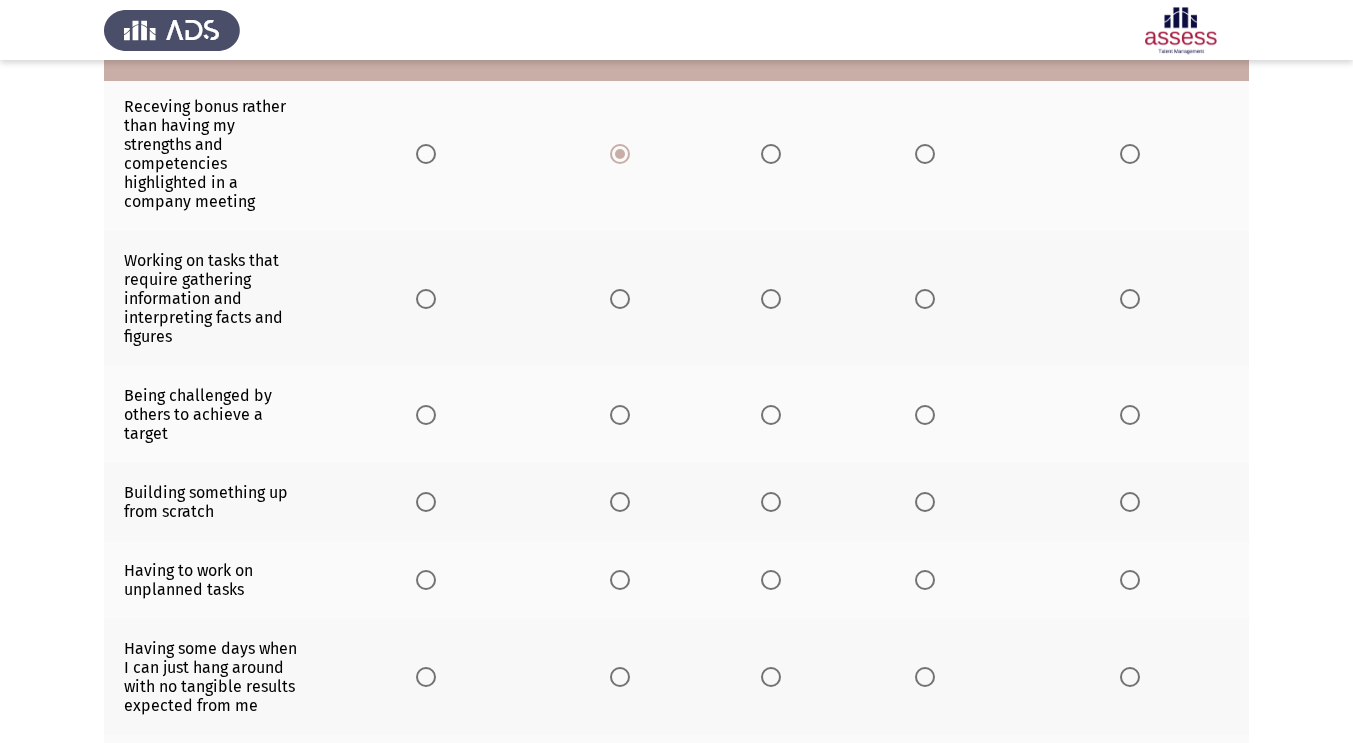 scroll, scrollTop: 367, scrollLeft: 0, axis: vertical 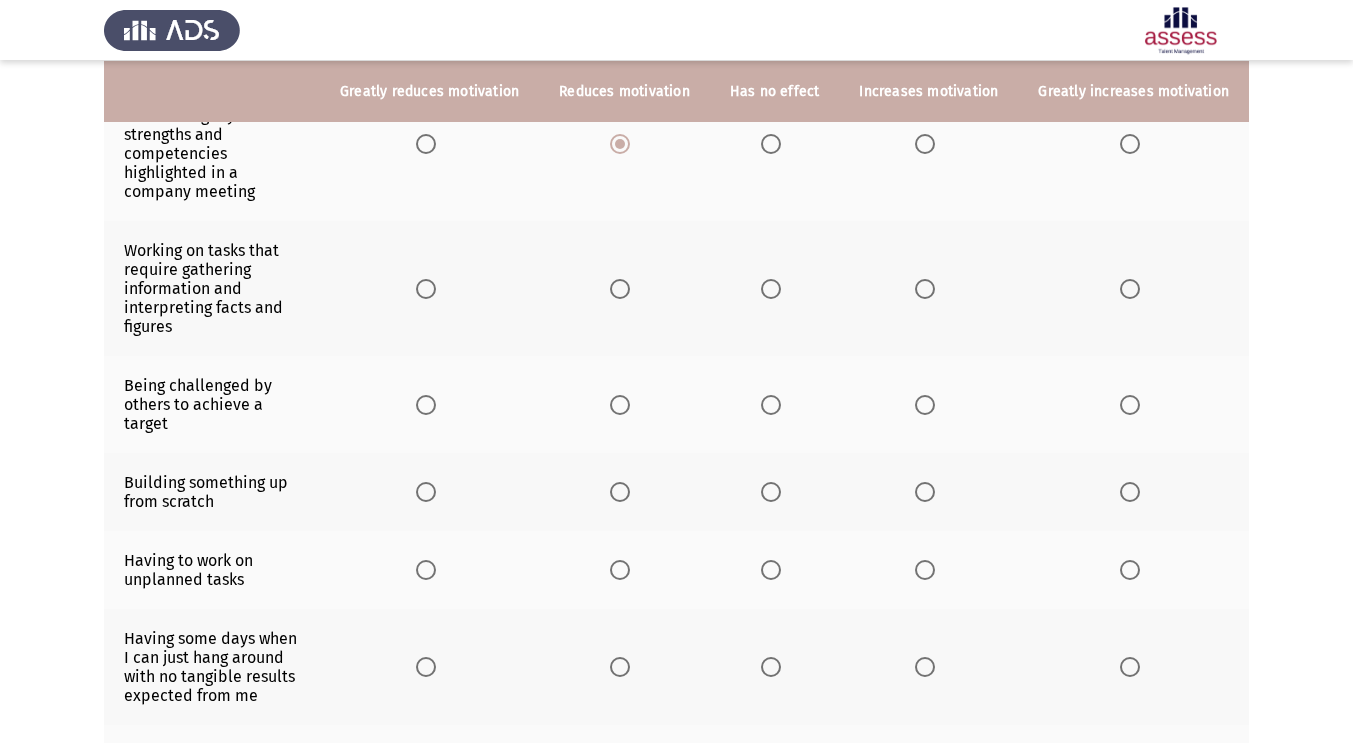click at bounding box center [925, 289] 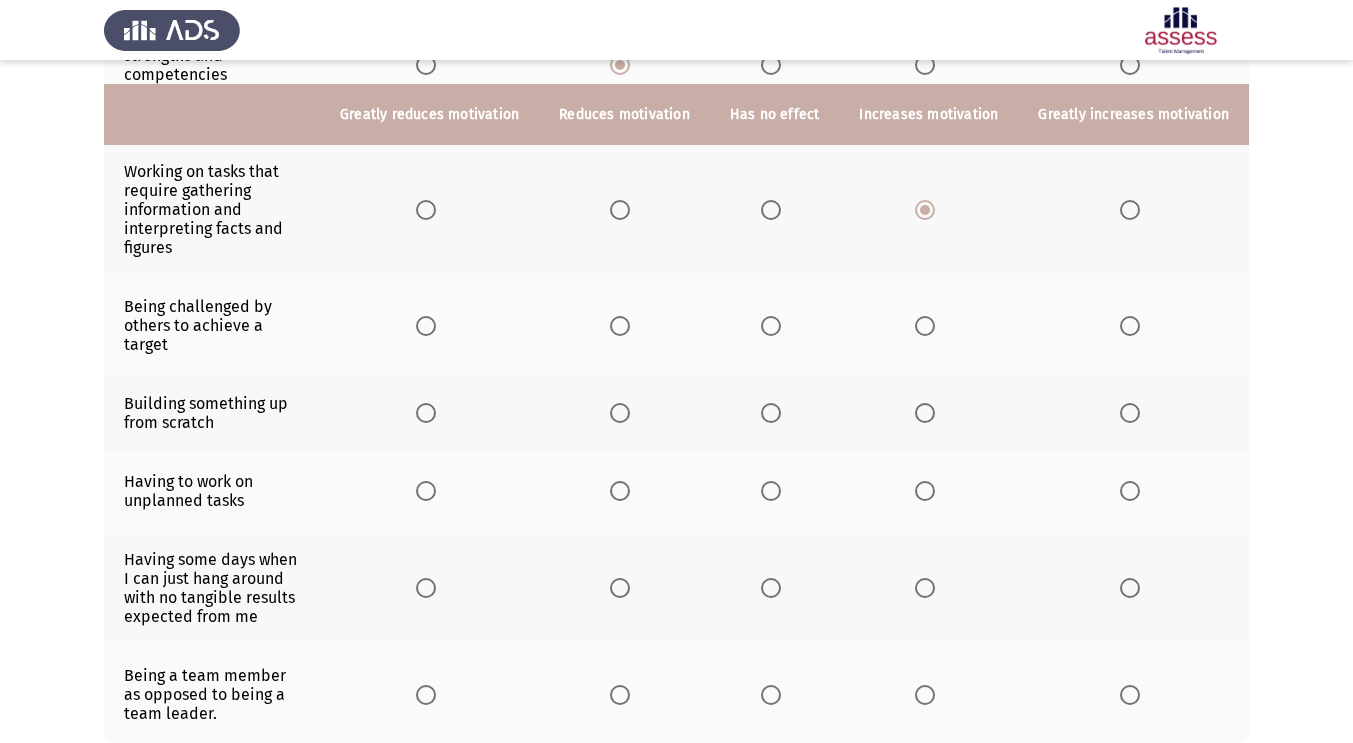 scroll, scrollTop: 471, scrollLeft: 0, axis: vertical 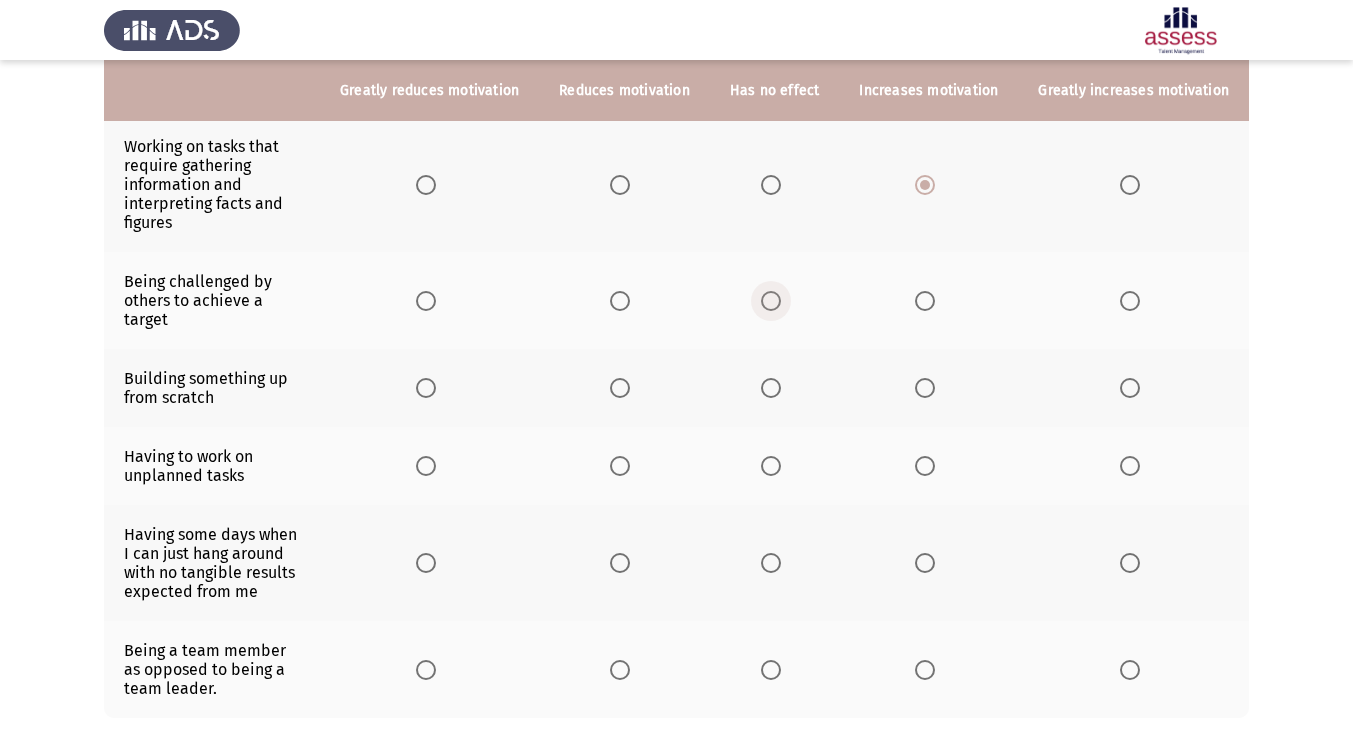 click at bounding box center [771, 301] 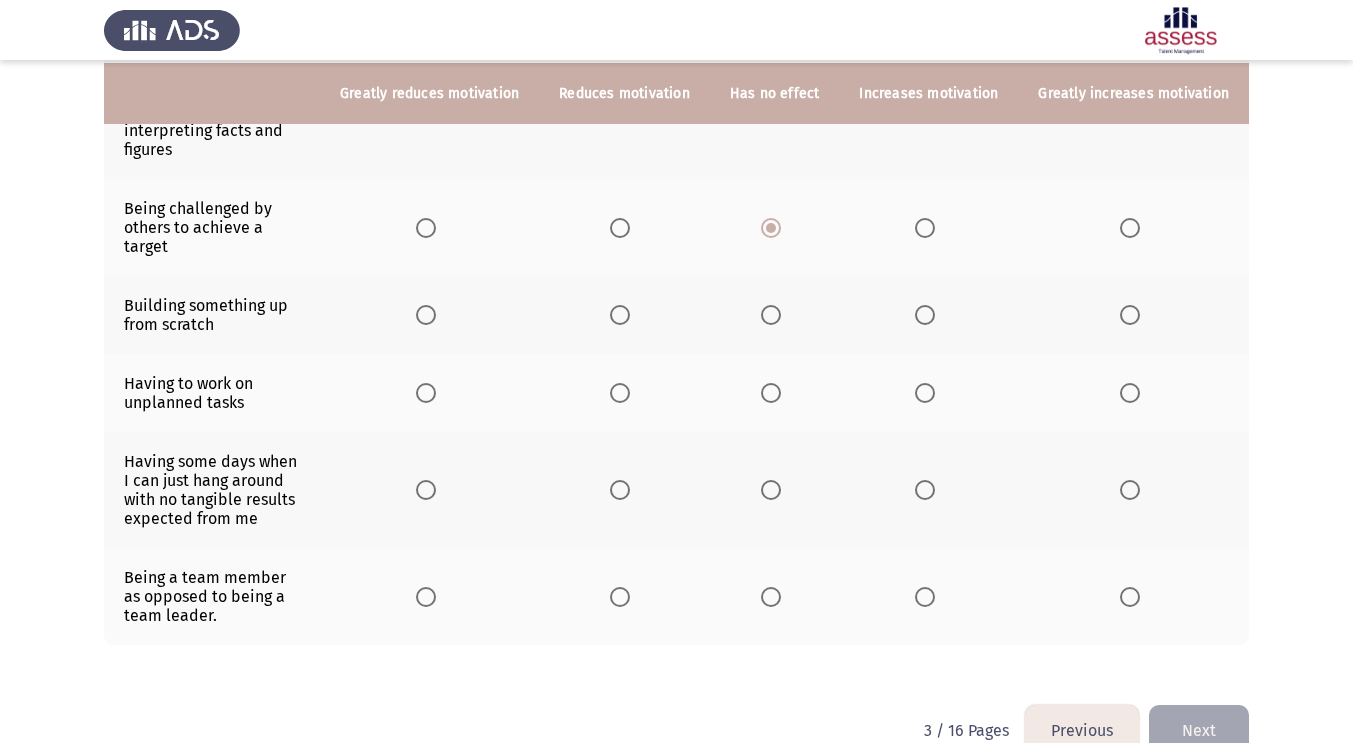 scroll, scrollTop: 548, scrollLeft: 0, axis: vertical 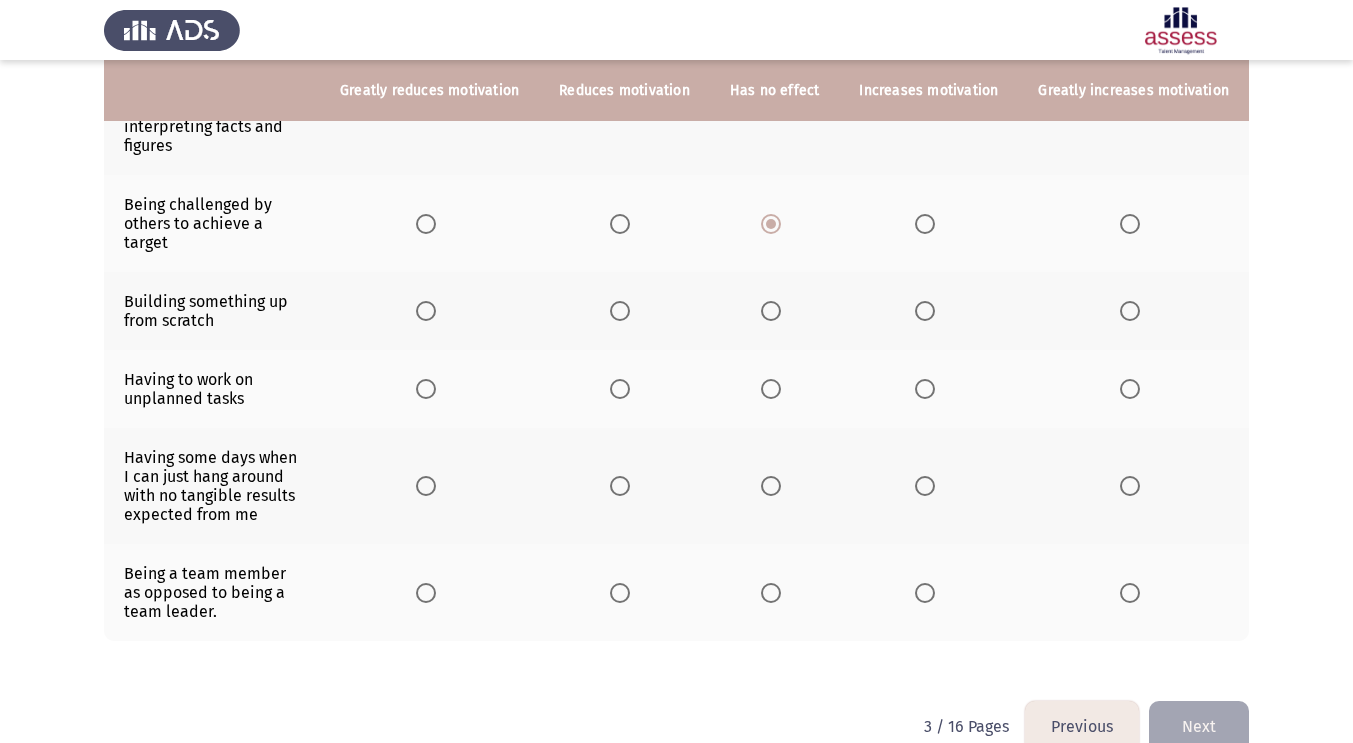 click at bounding box center (1130, 311) 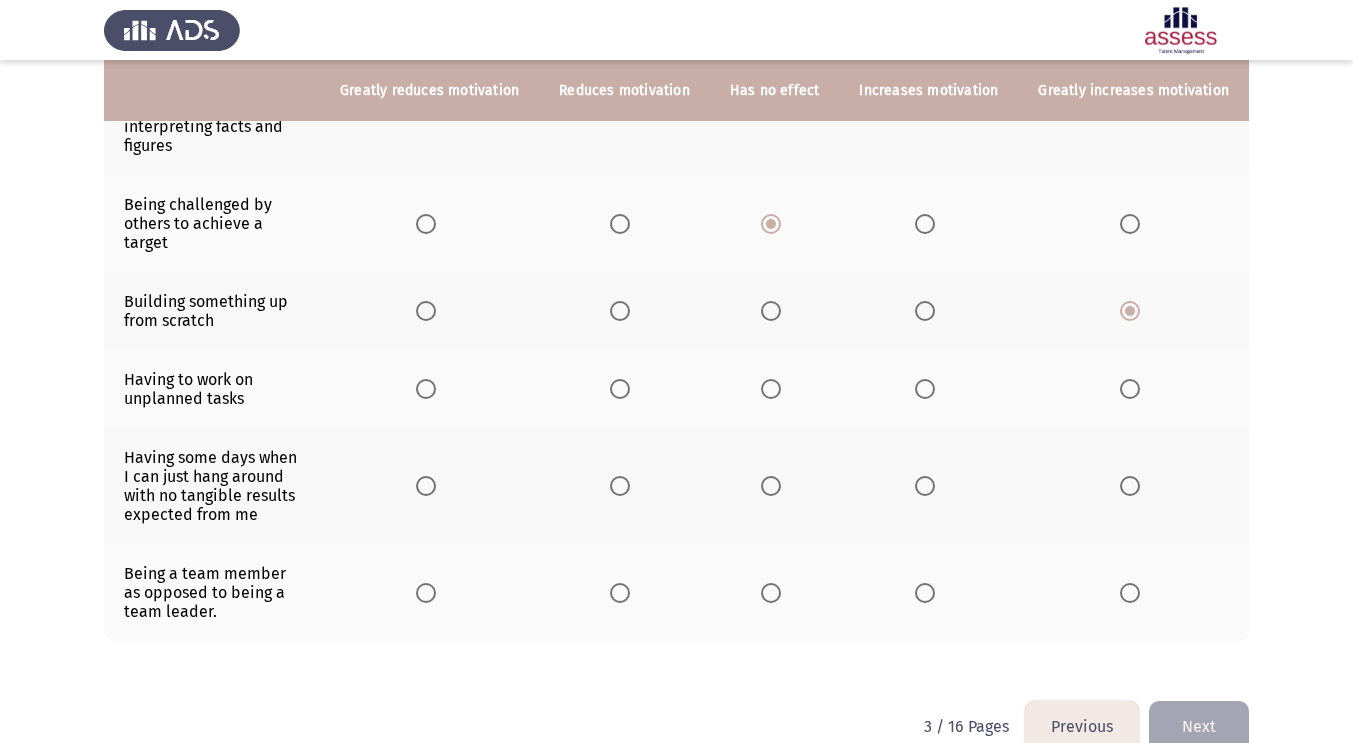 click at bounding box center (620, 389) 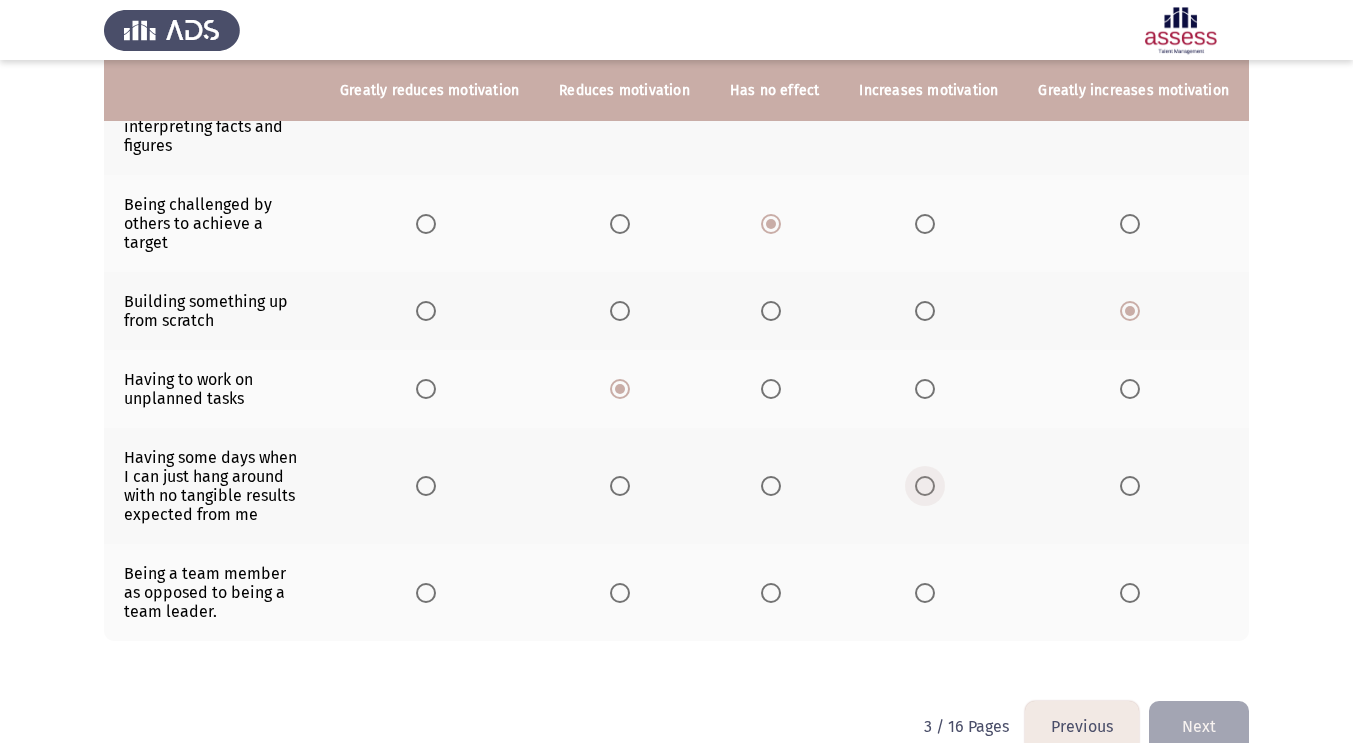 click at bounding box center (925, 486) 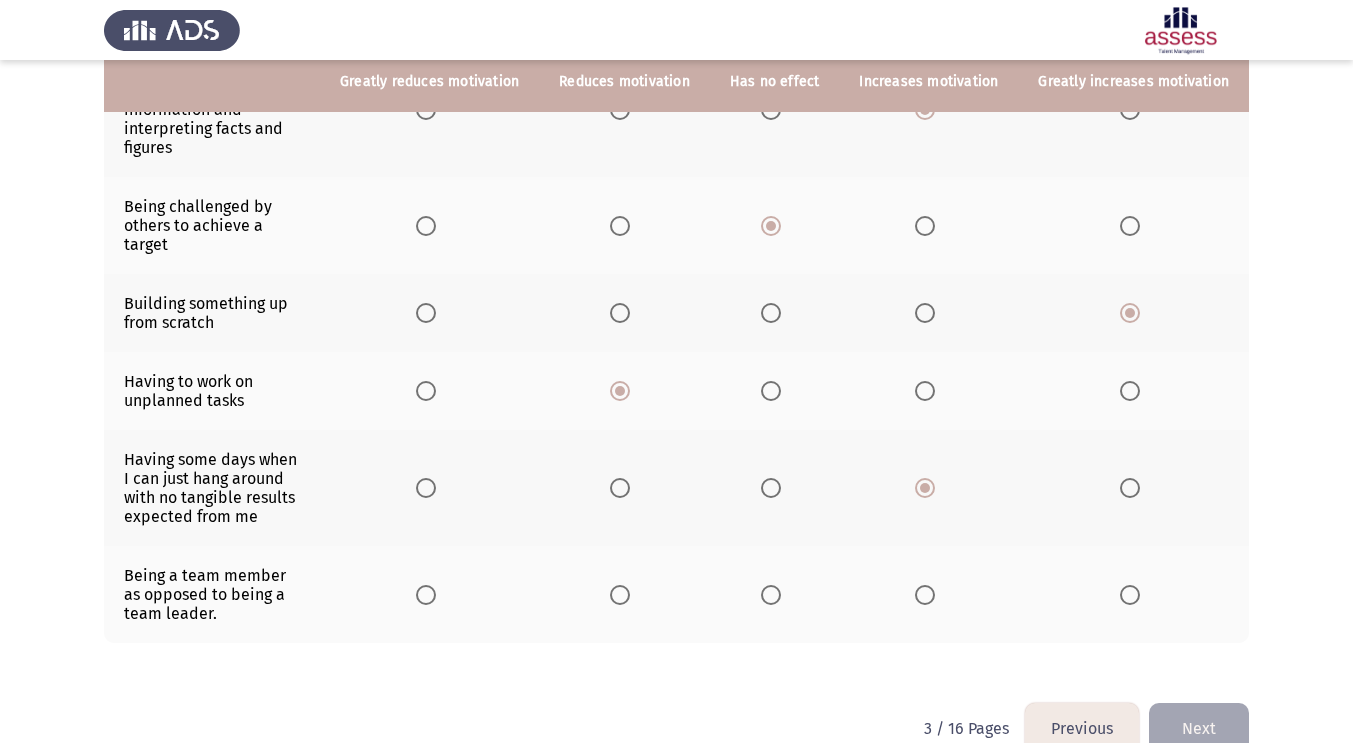 scroll, scrollTop: 548, scrollLeft: 0, axis: vertical 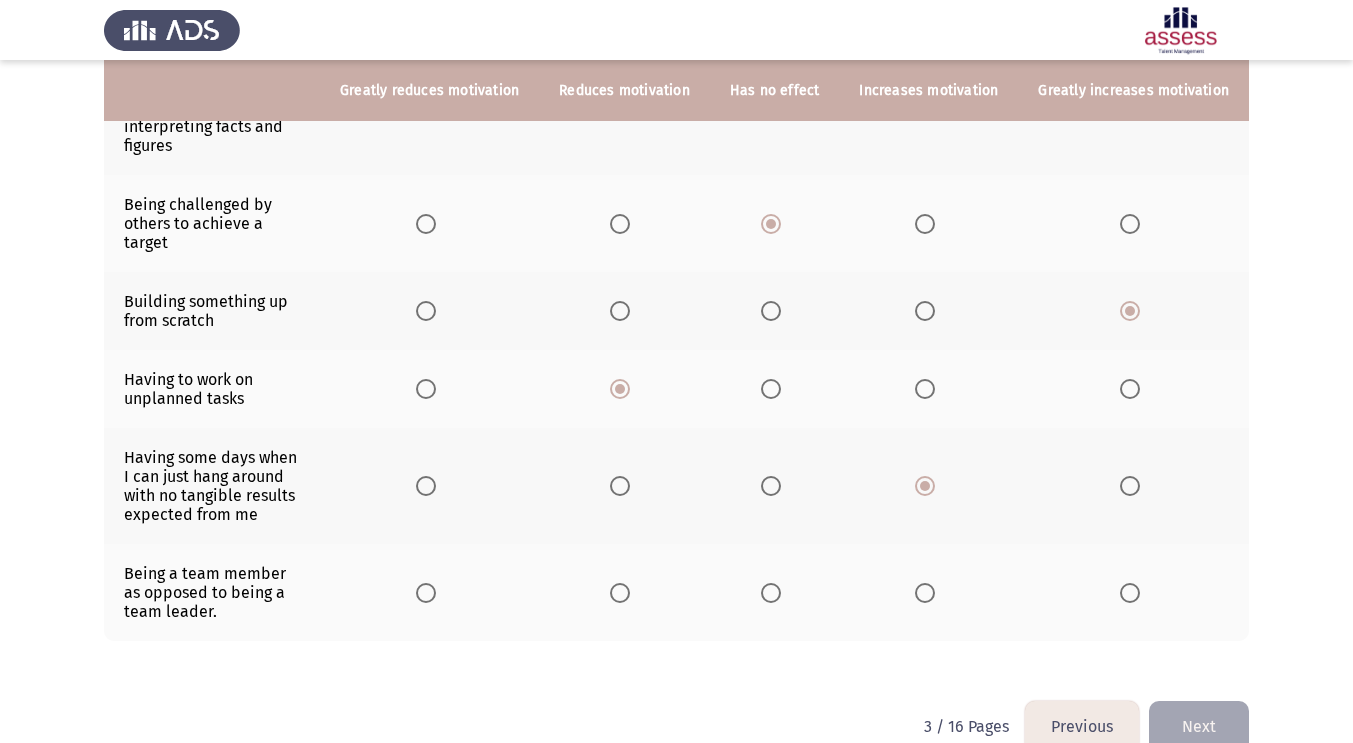 click at bounding box center [771, 593] 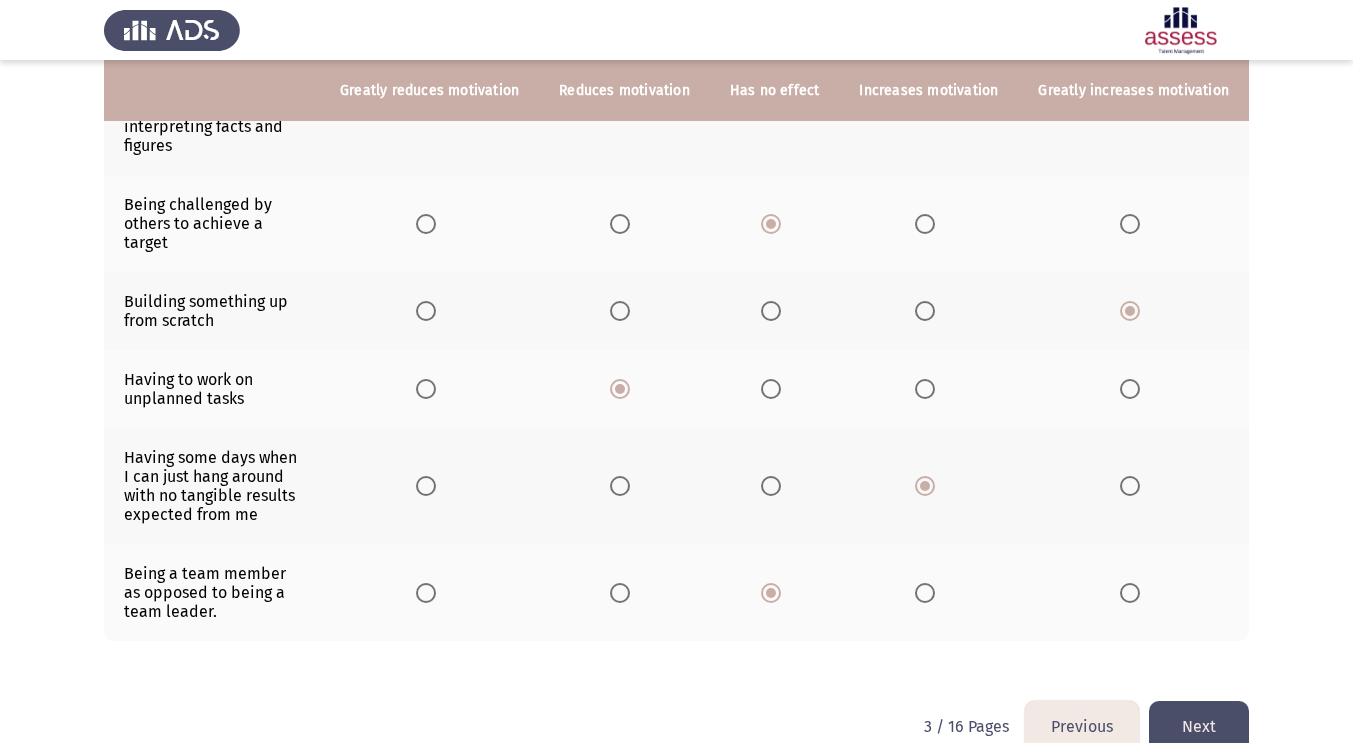 click on "Next" 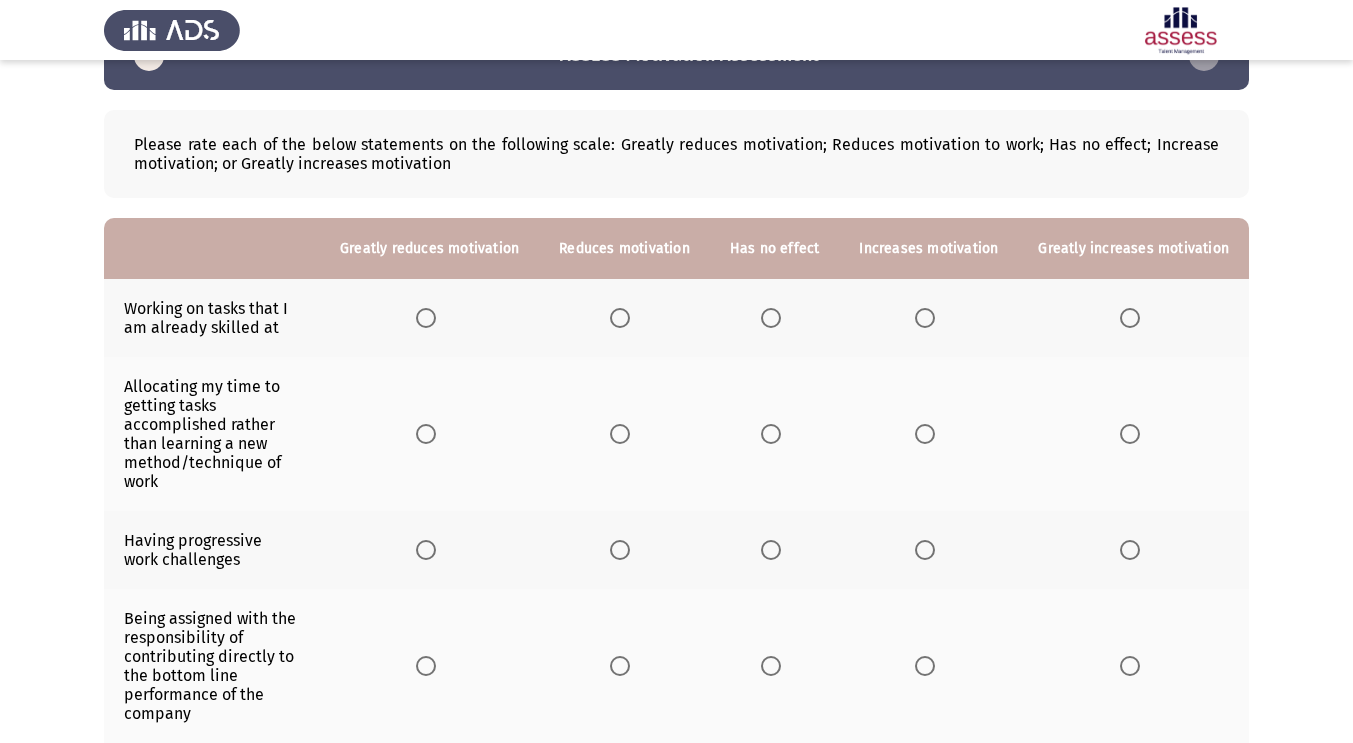 scroll, scrollTop: 60, scrollLeft: 0, axis: vertical 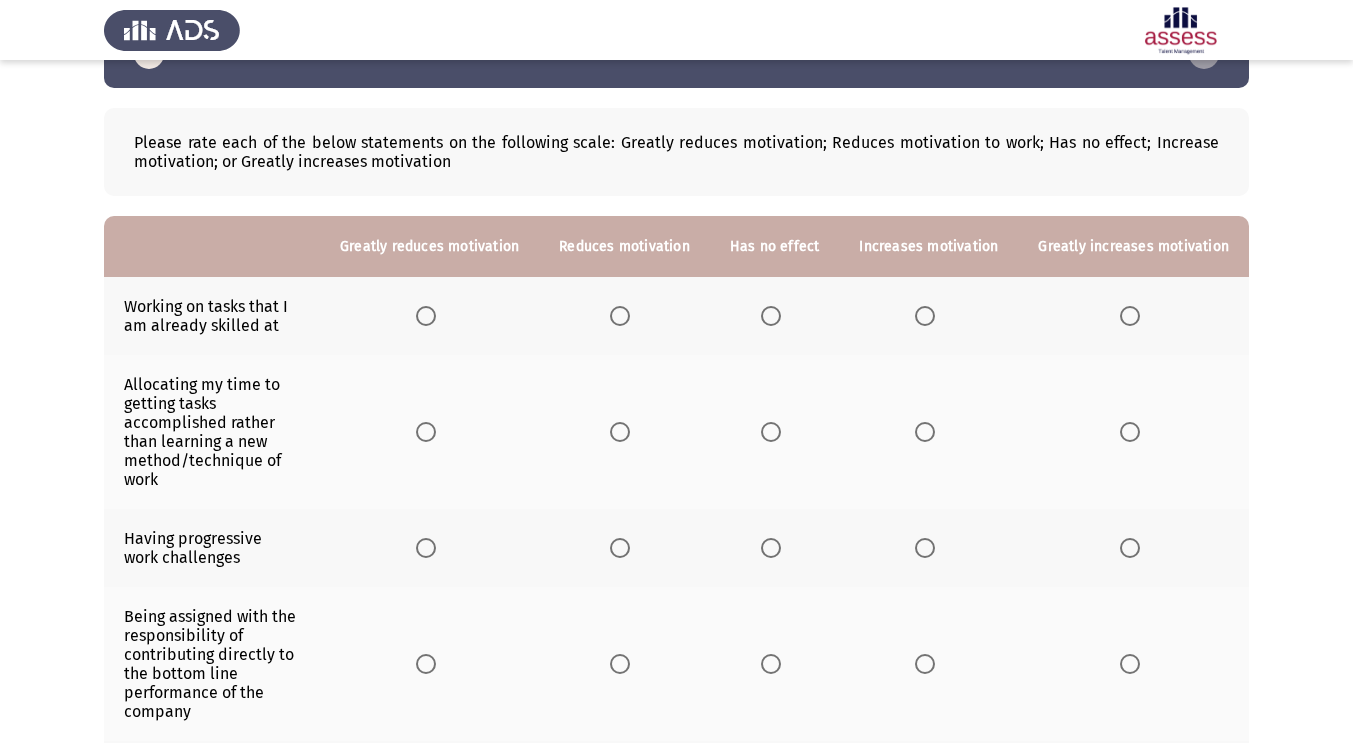 click at bounding box center [925, 316] 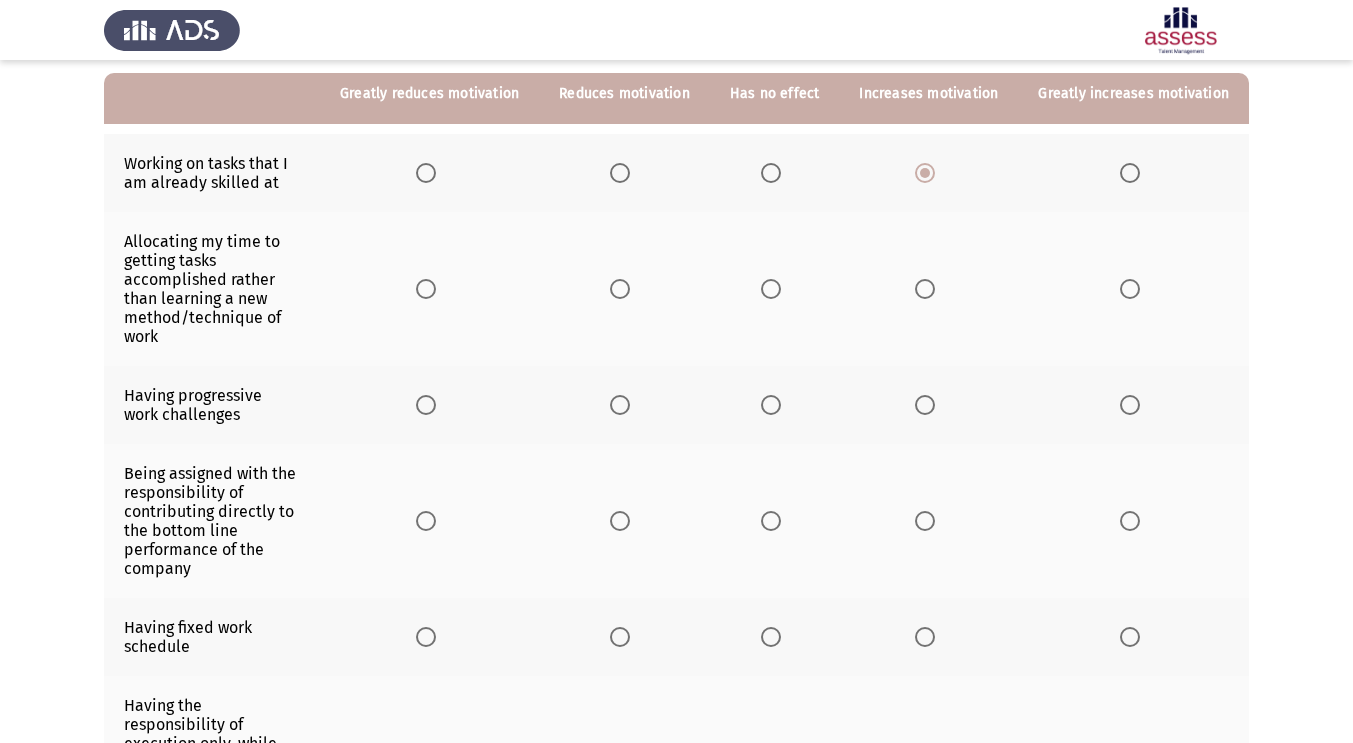 scroll, scrollTop: 206, scrollLeft: 0, axis: vertical 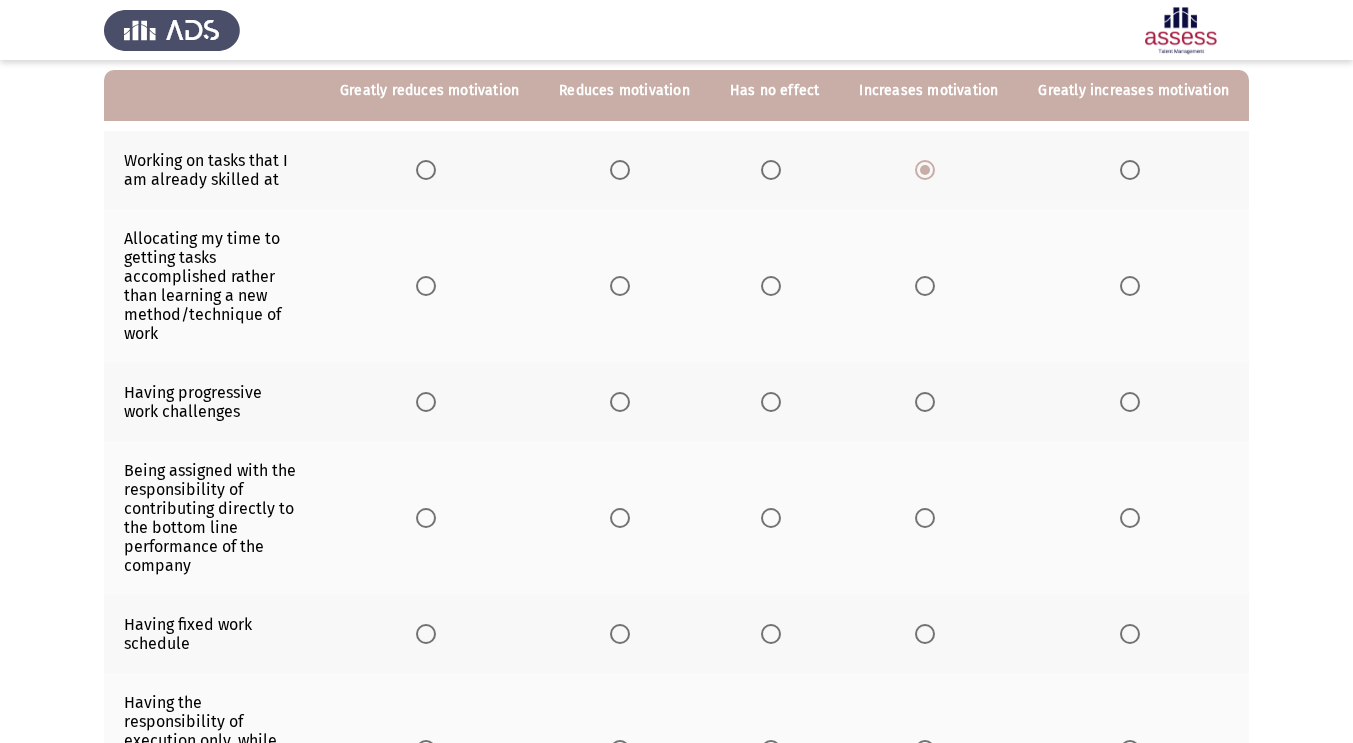 click 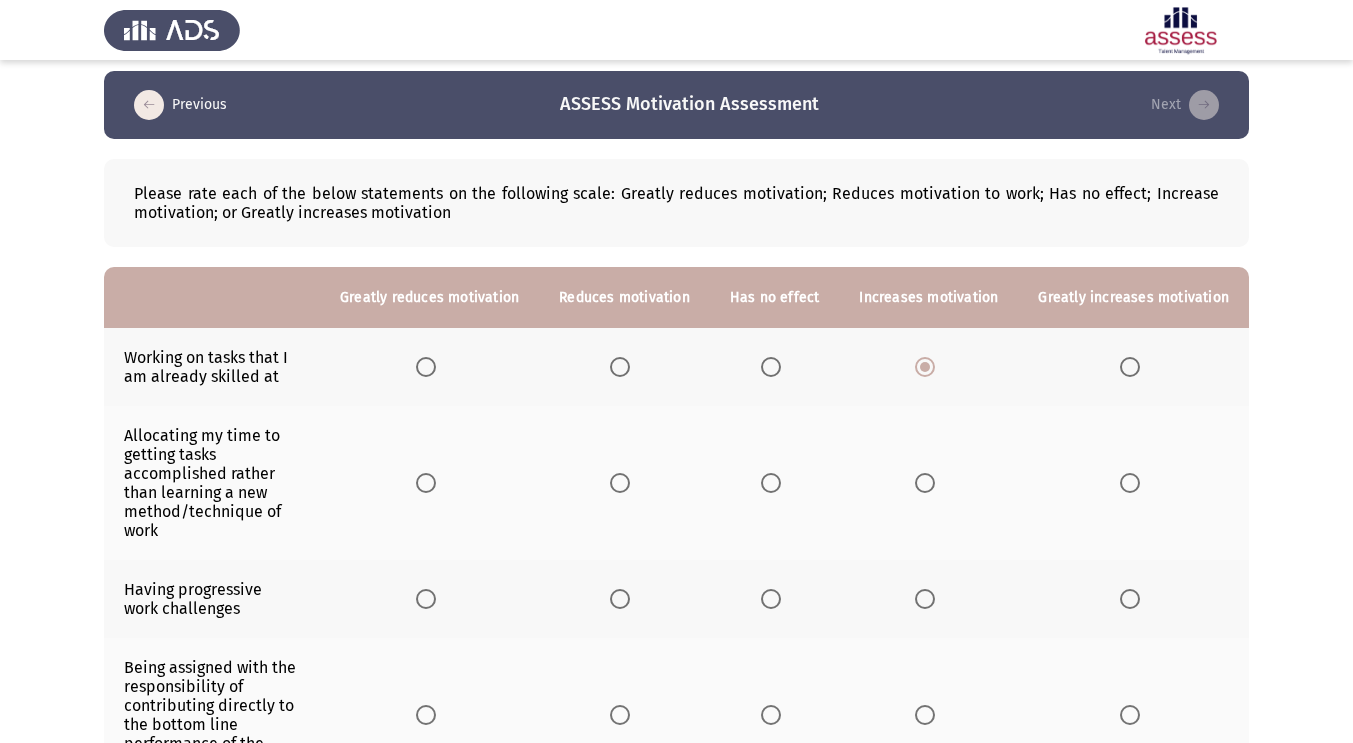 scroll, scrollTop: 0, scrollLeft: 0, axis: both 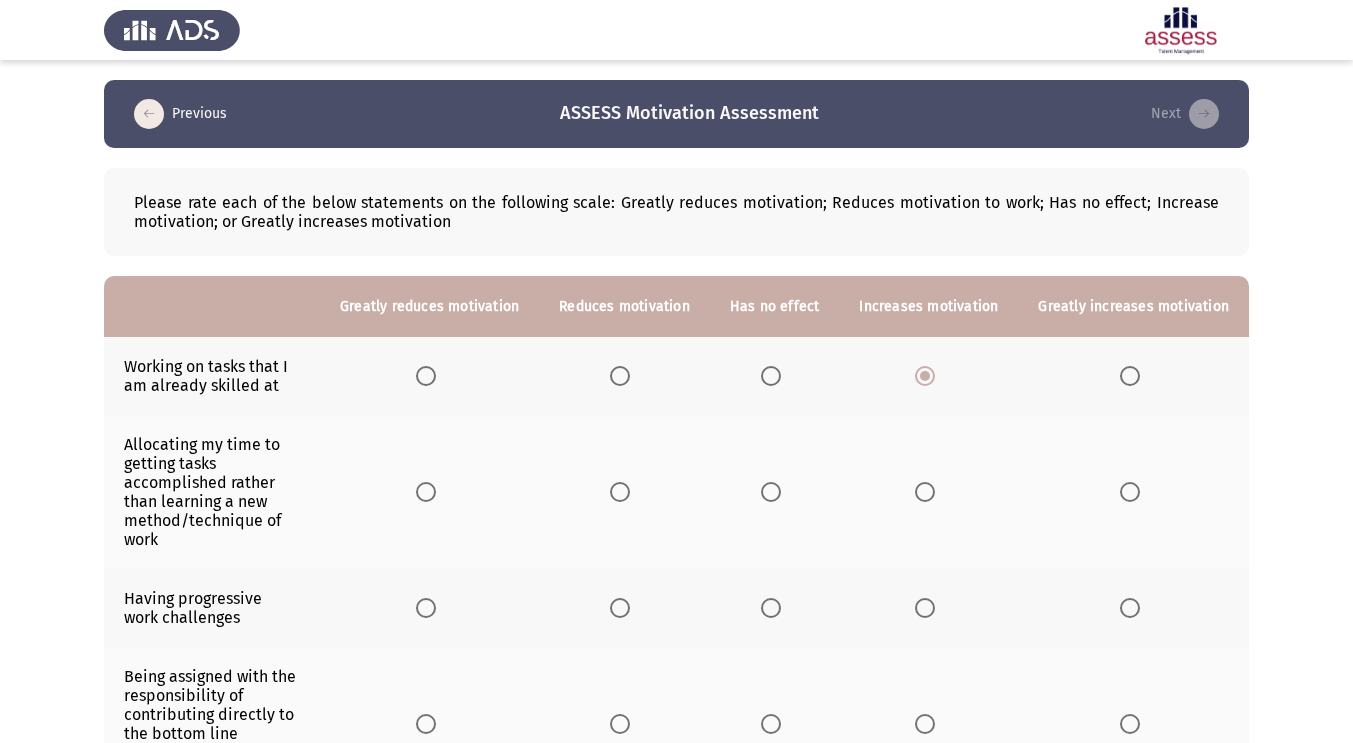 drag, startPoint x: 651, startPoint y: 489, endPoint x: 626, endPoint y: 491, distance: 25.079872 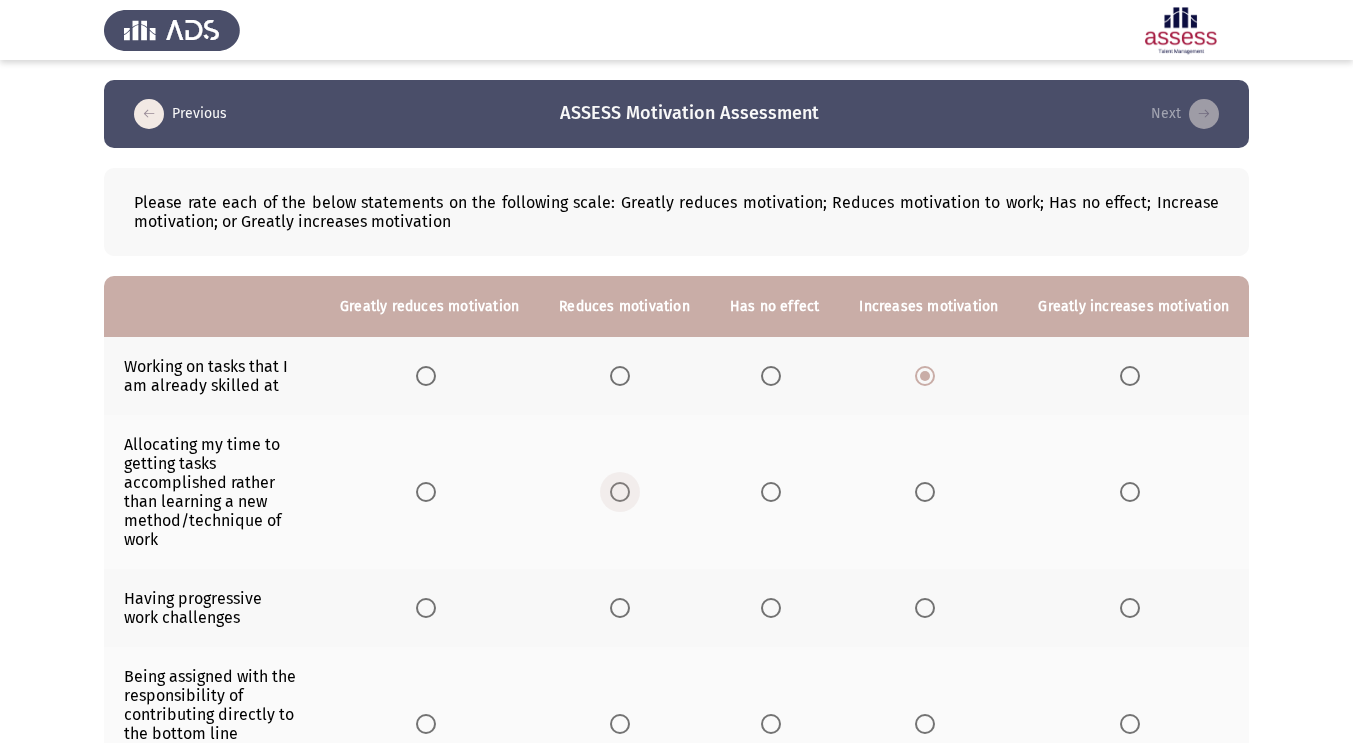 click at bounding box center (620, 492) 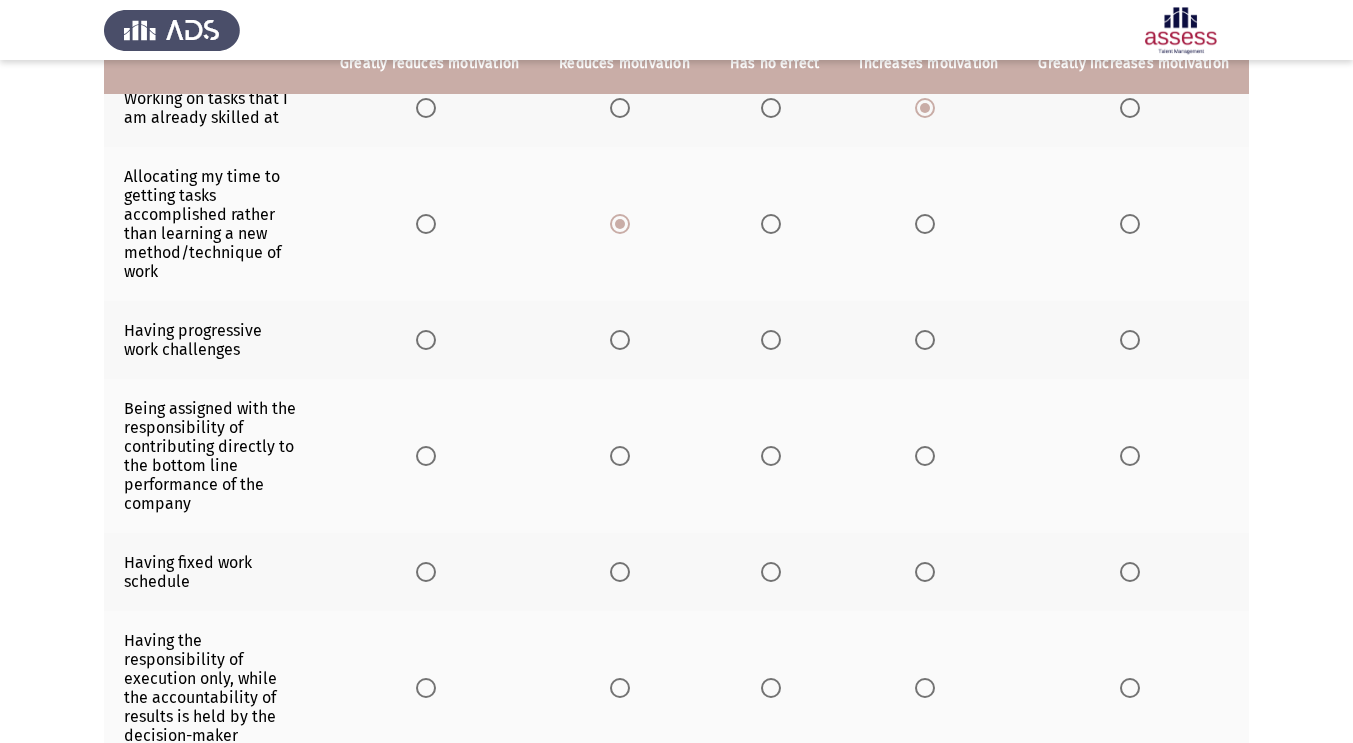 scroll, scrollTop: 269, scrollLeft: 0, axis: vertical 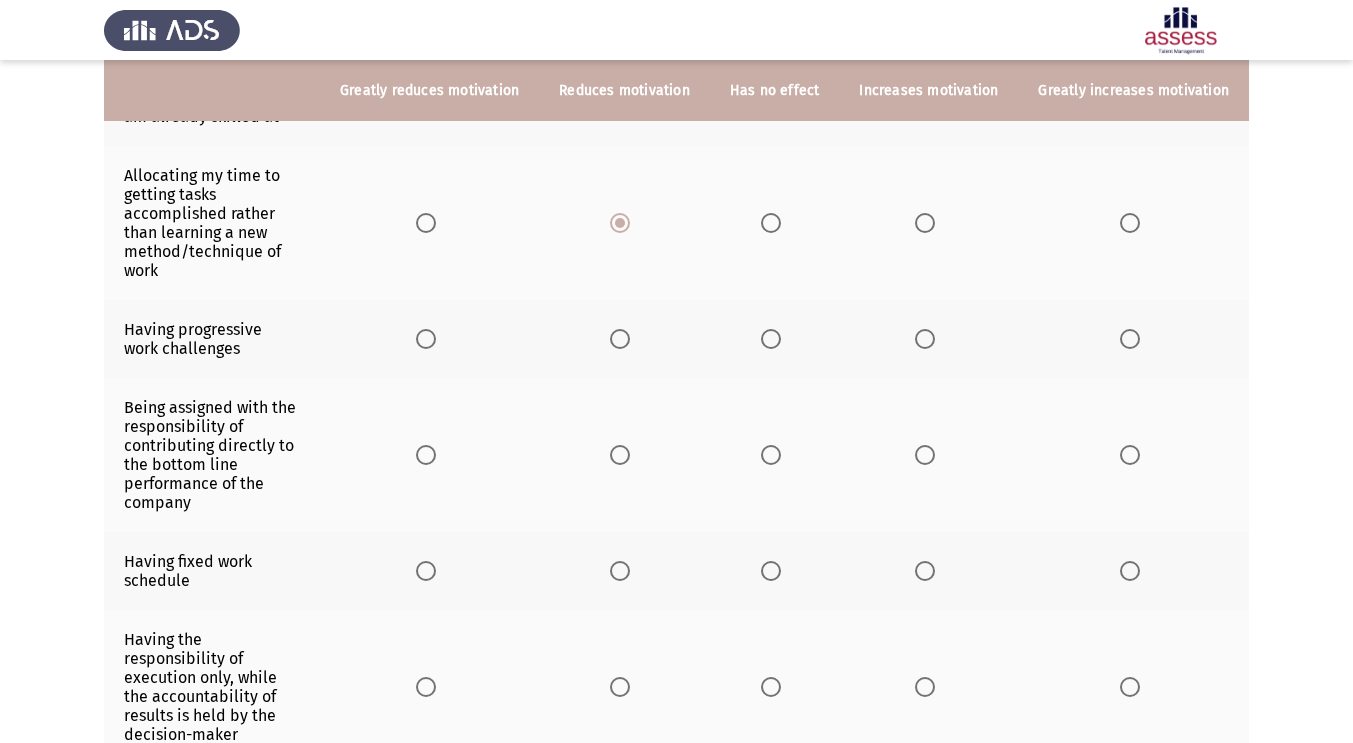 click at bounding box center (925, 339) 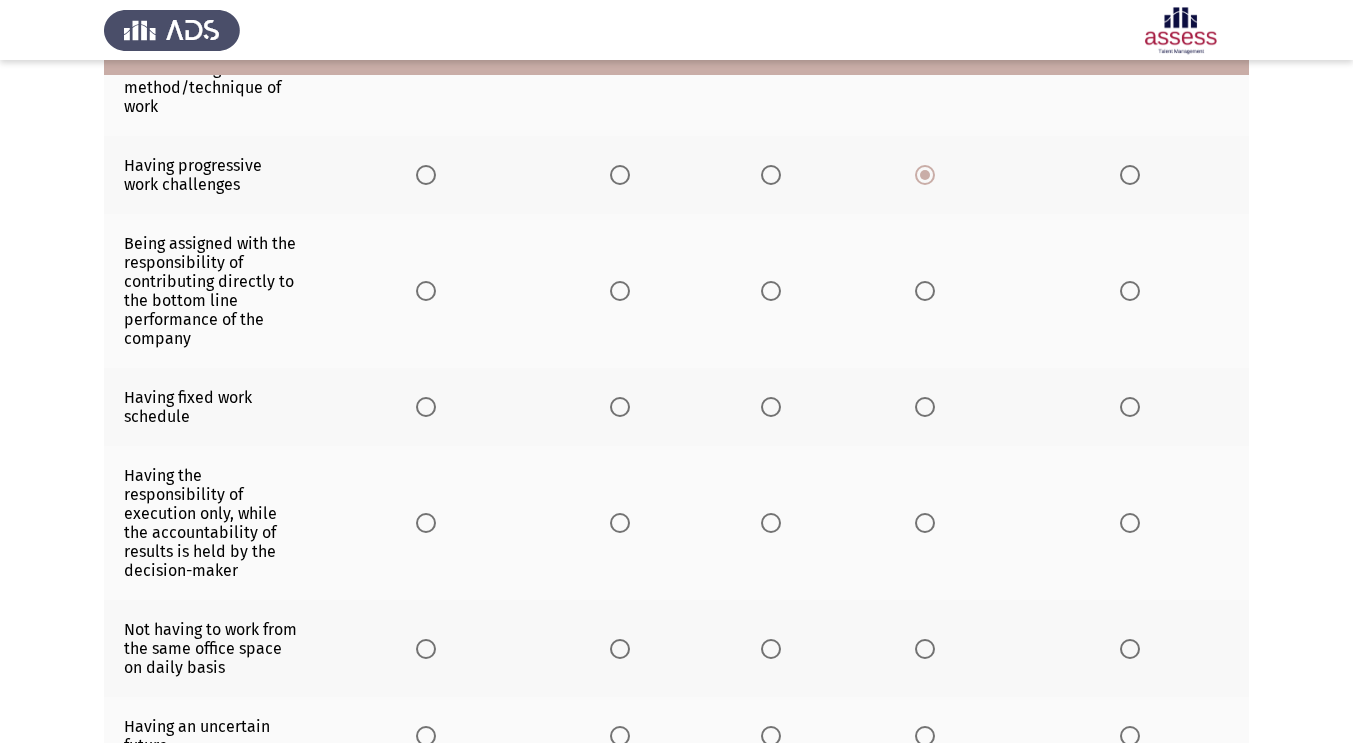 scroll, scrollTop: 466, scrollLeft: 0, axis: vertical 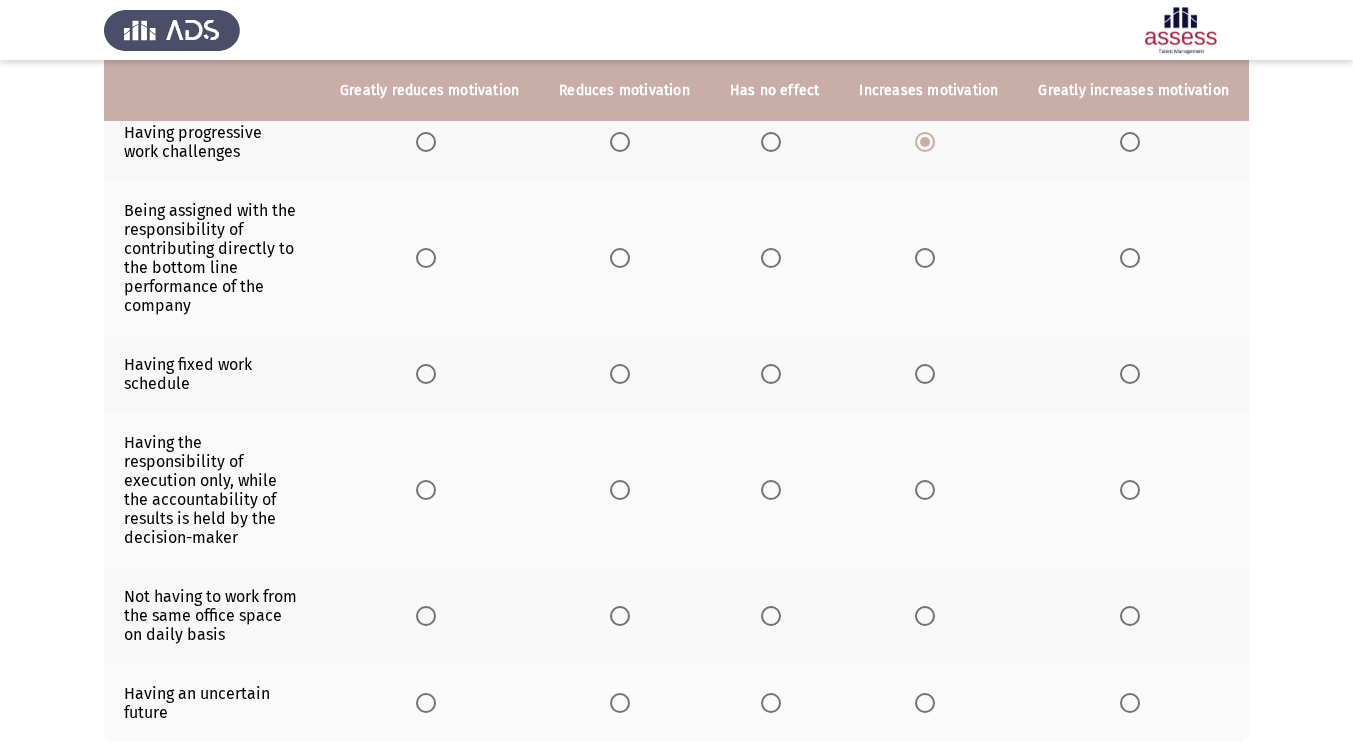 click at bounding box center [925, 258] 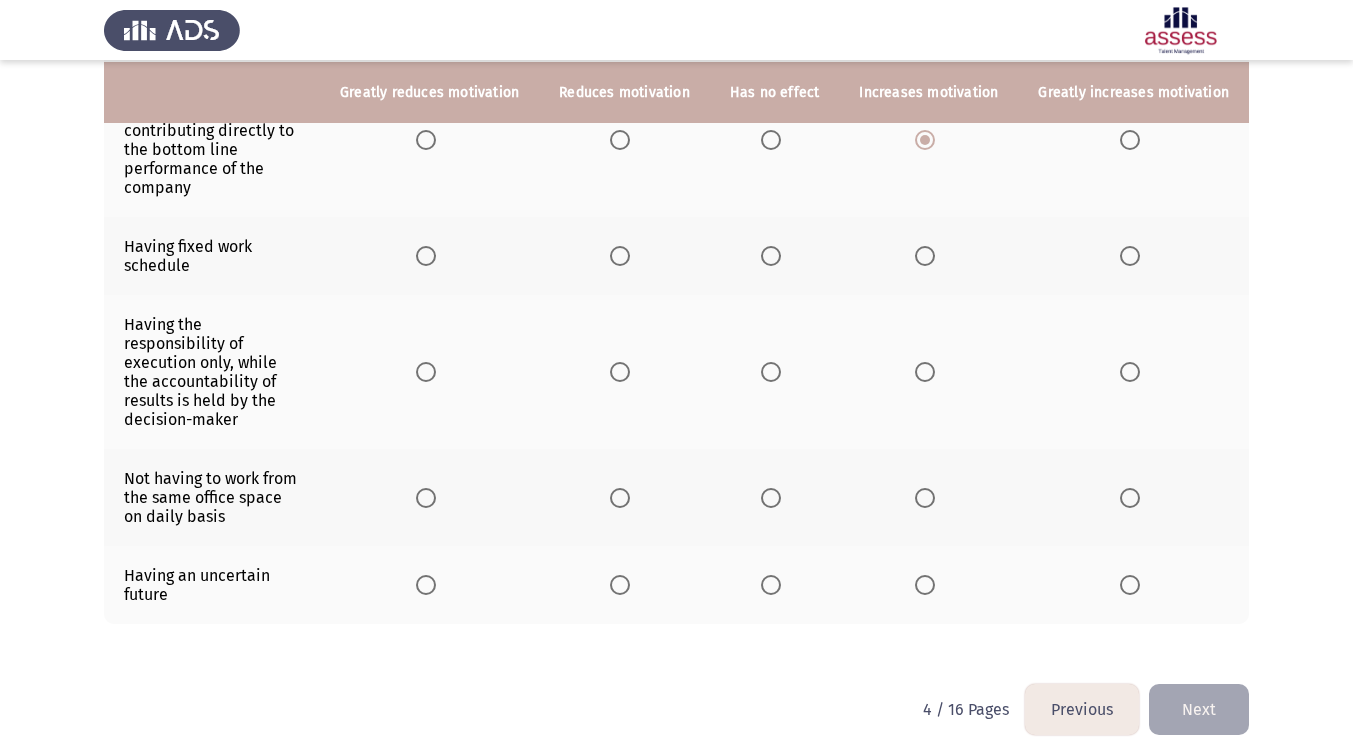 scroll, scrollTop: 586, scrollLeft: 0, axis: vertical 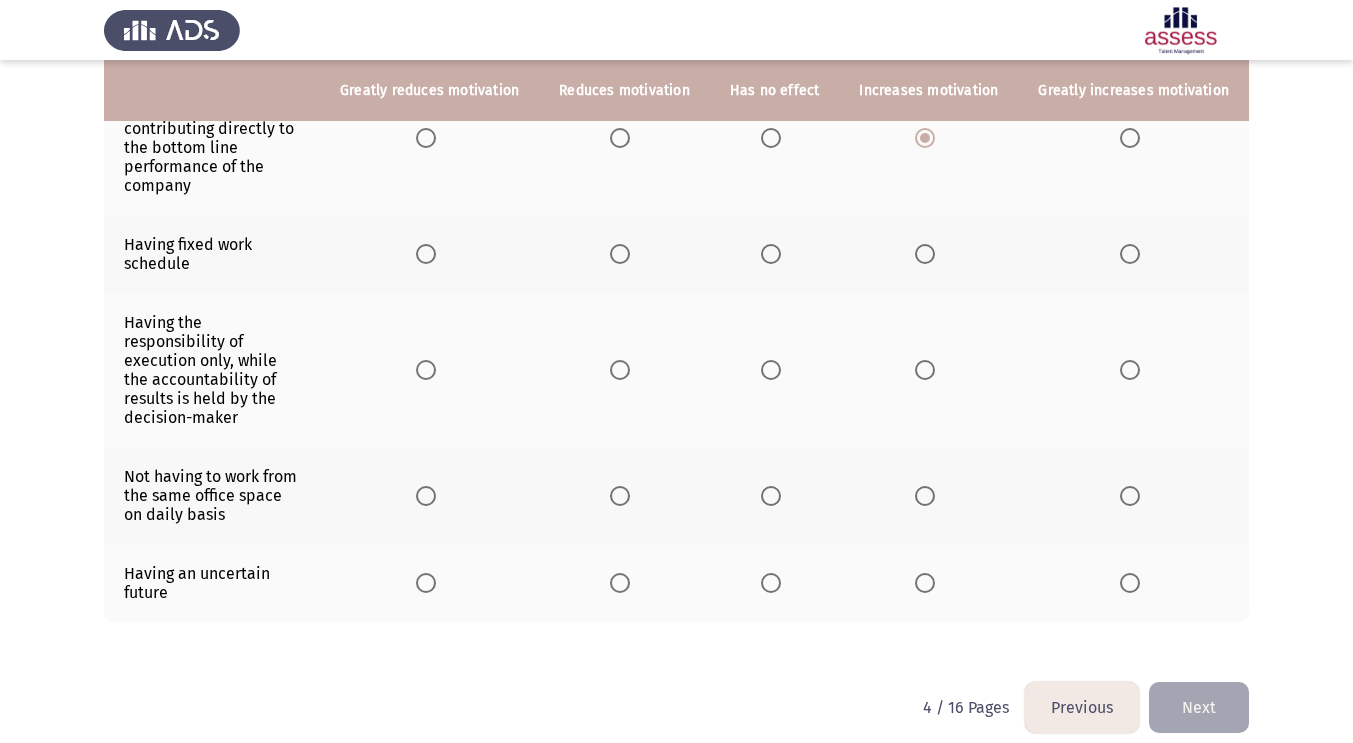 click at bounding box center [771, 254] 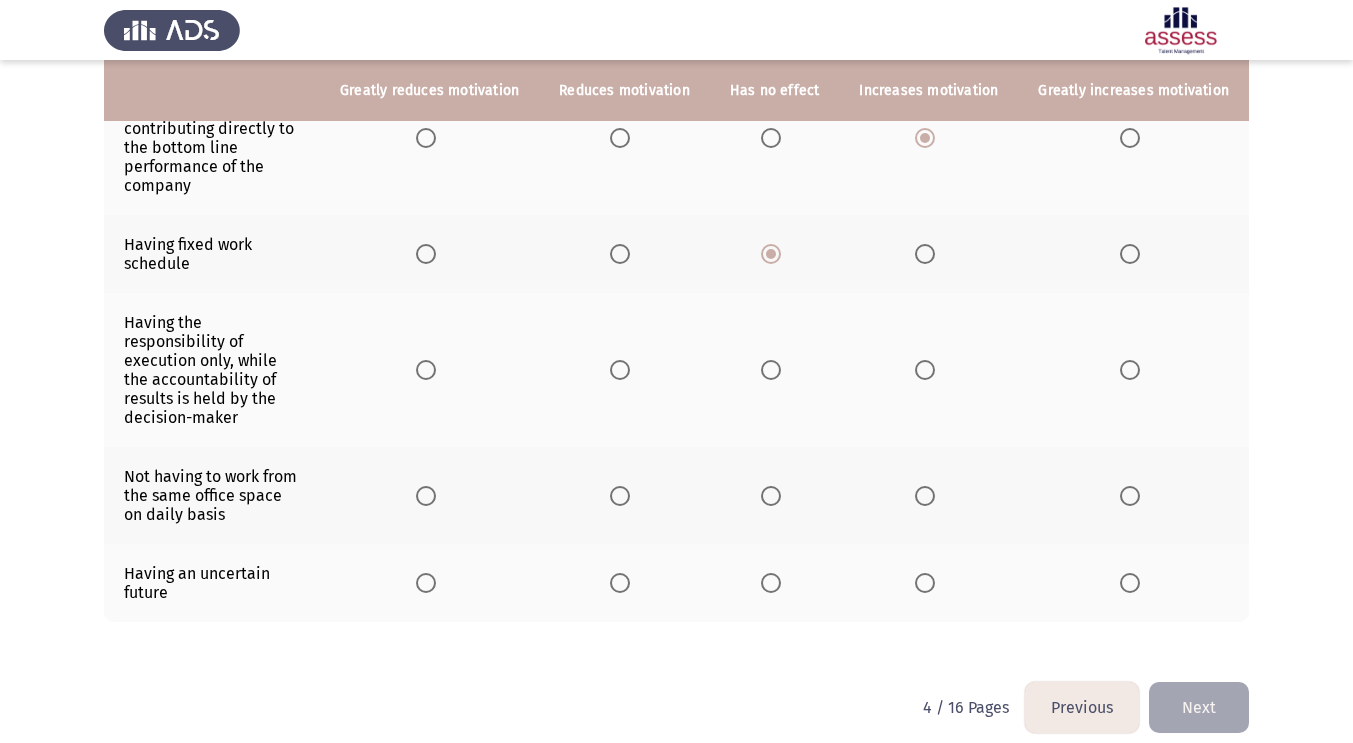 click at bounding box center [620, 370] 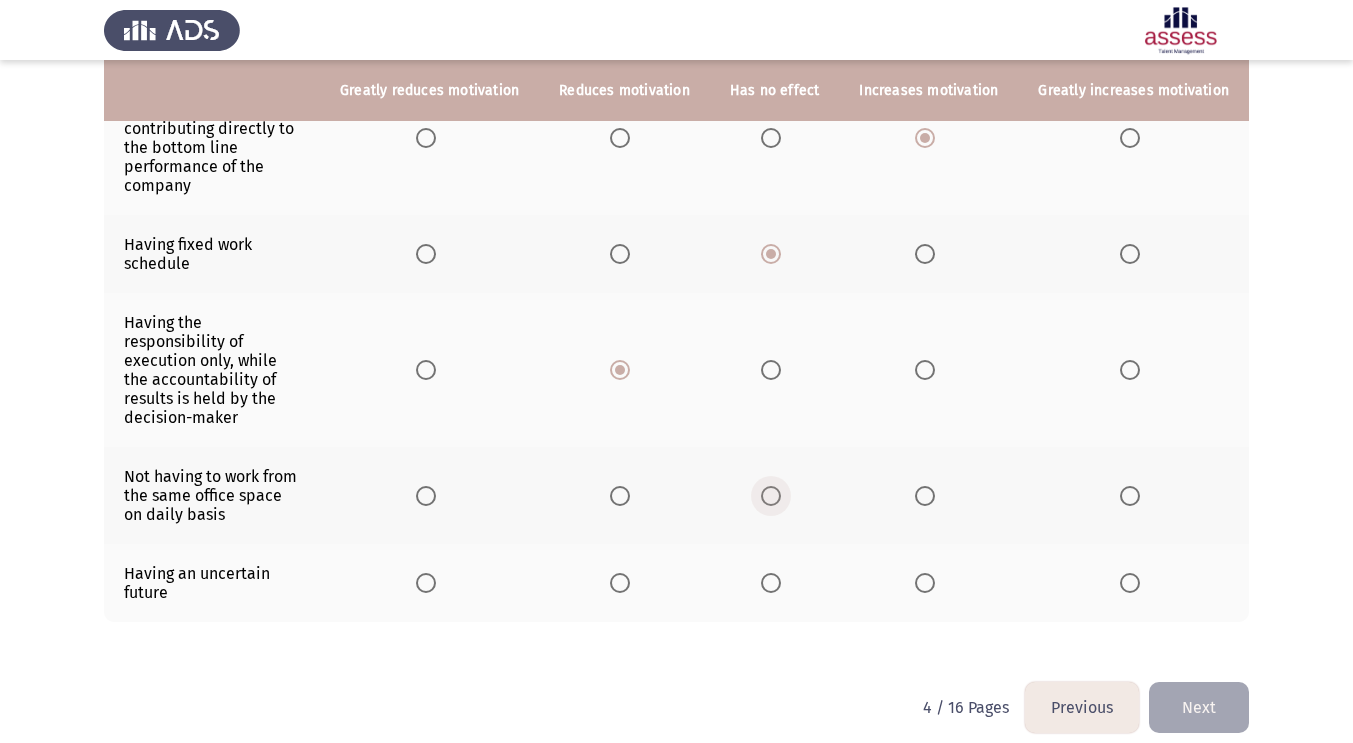 click at bounding box center [771, 496] 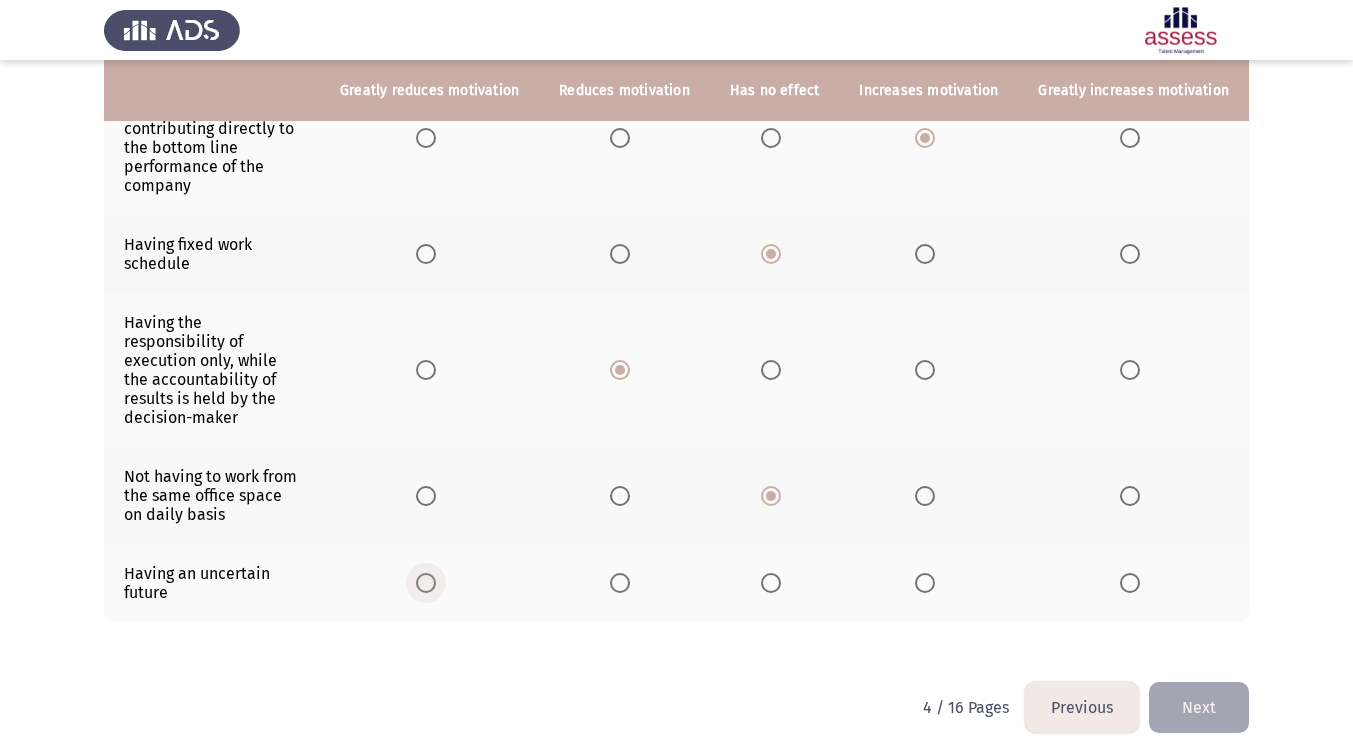 click at bounding box center [426, 583] 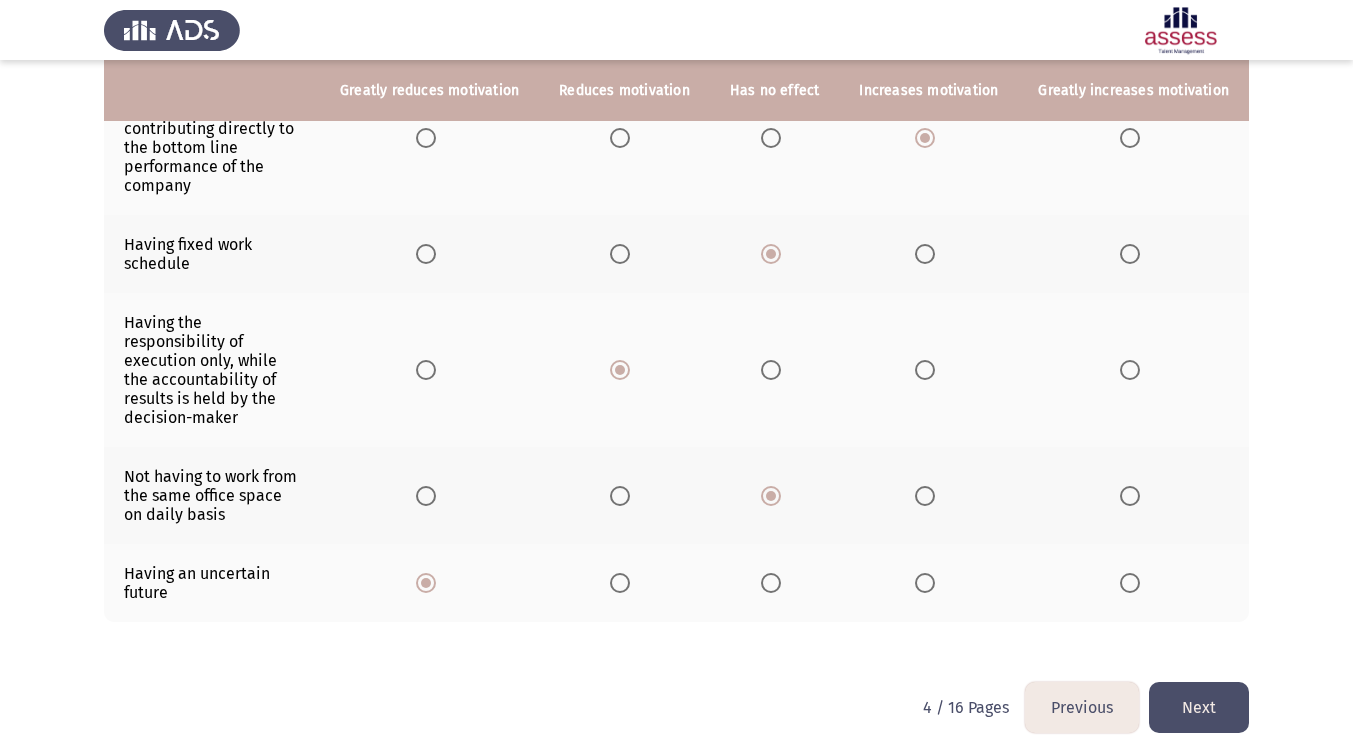 click on "Next" 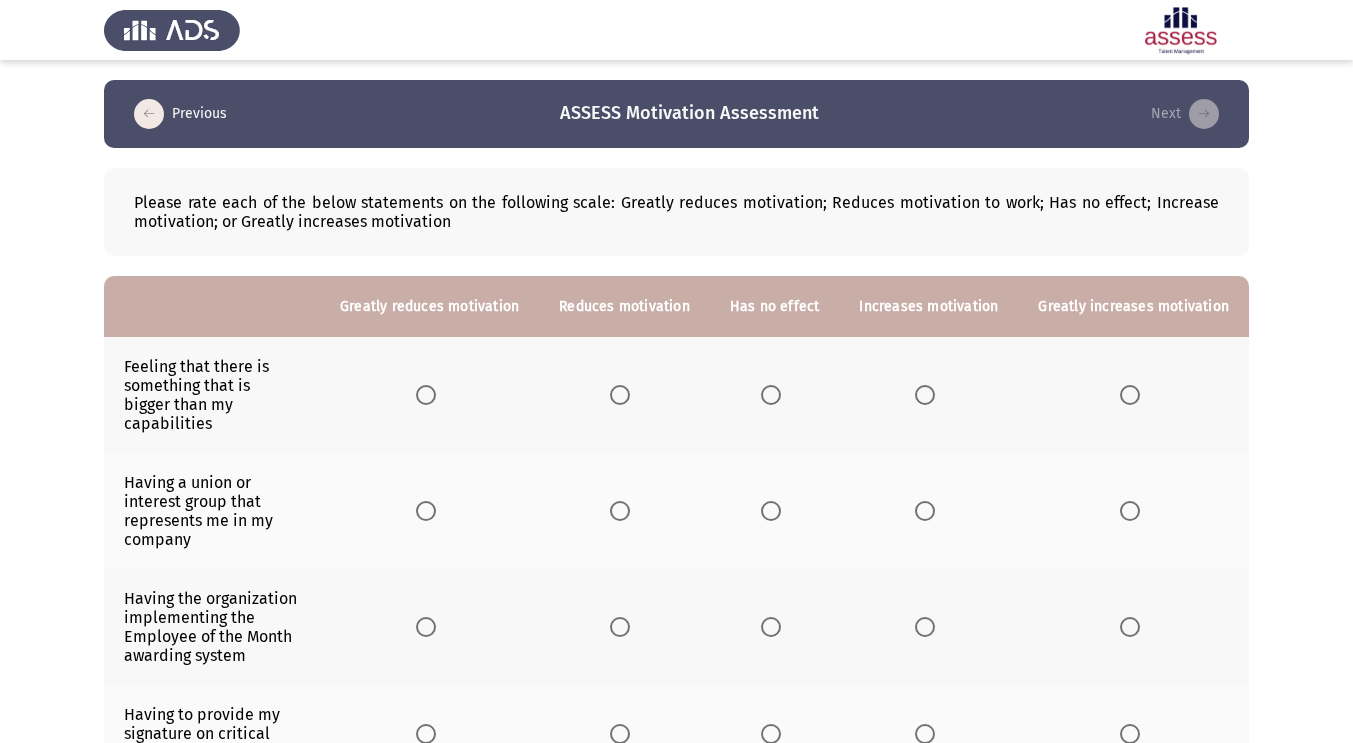 click 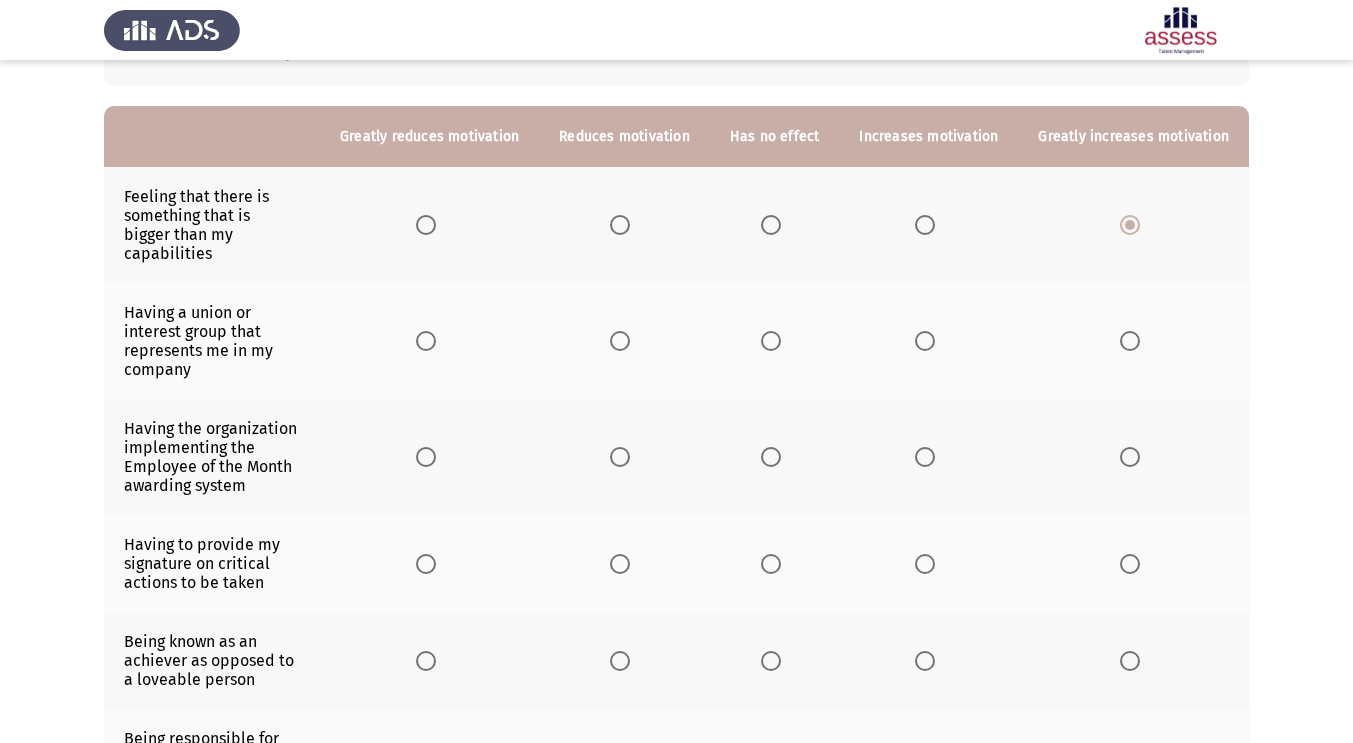 scroll, scrollTop: 192, scrollLeft: 0, axis: vertical 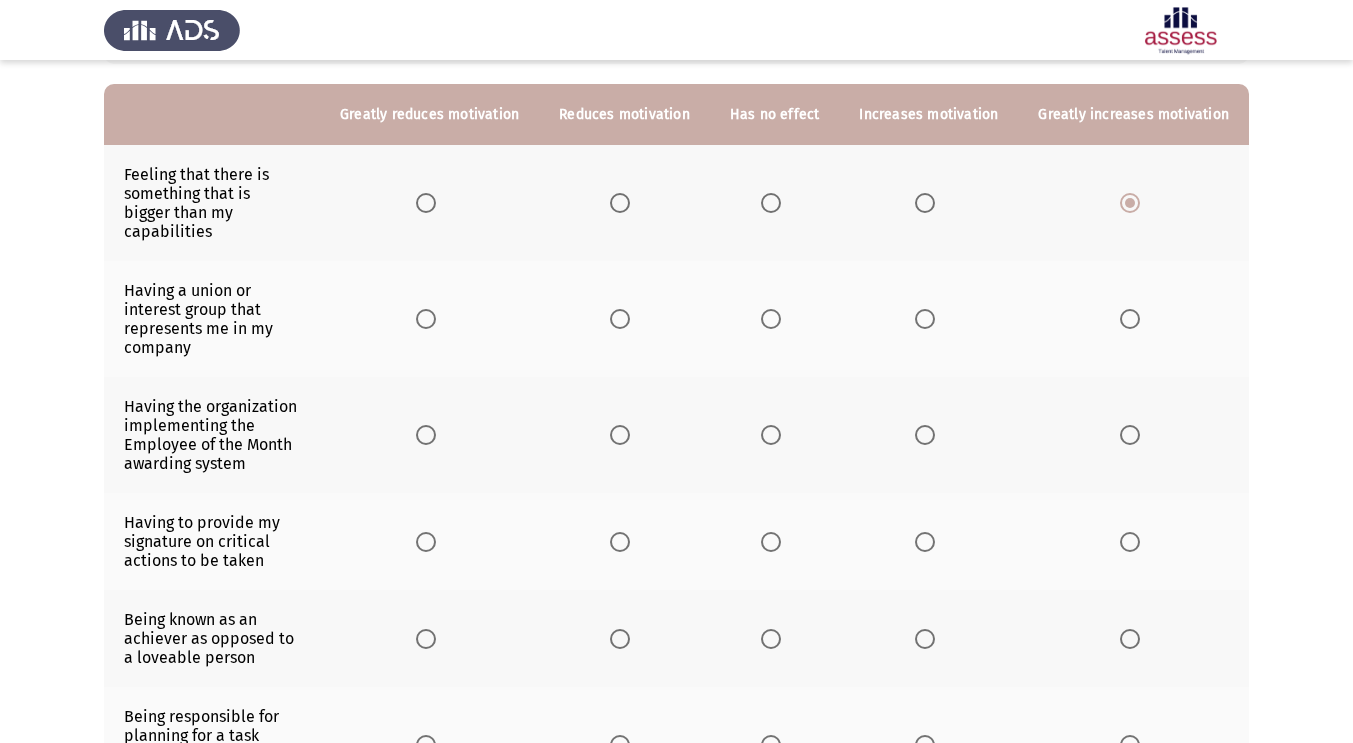 click at bounding box center (771, 319) 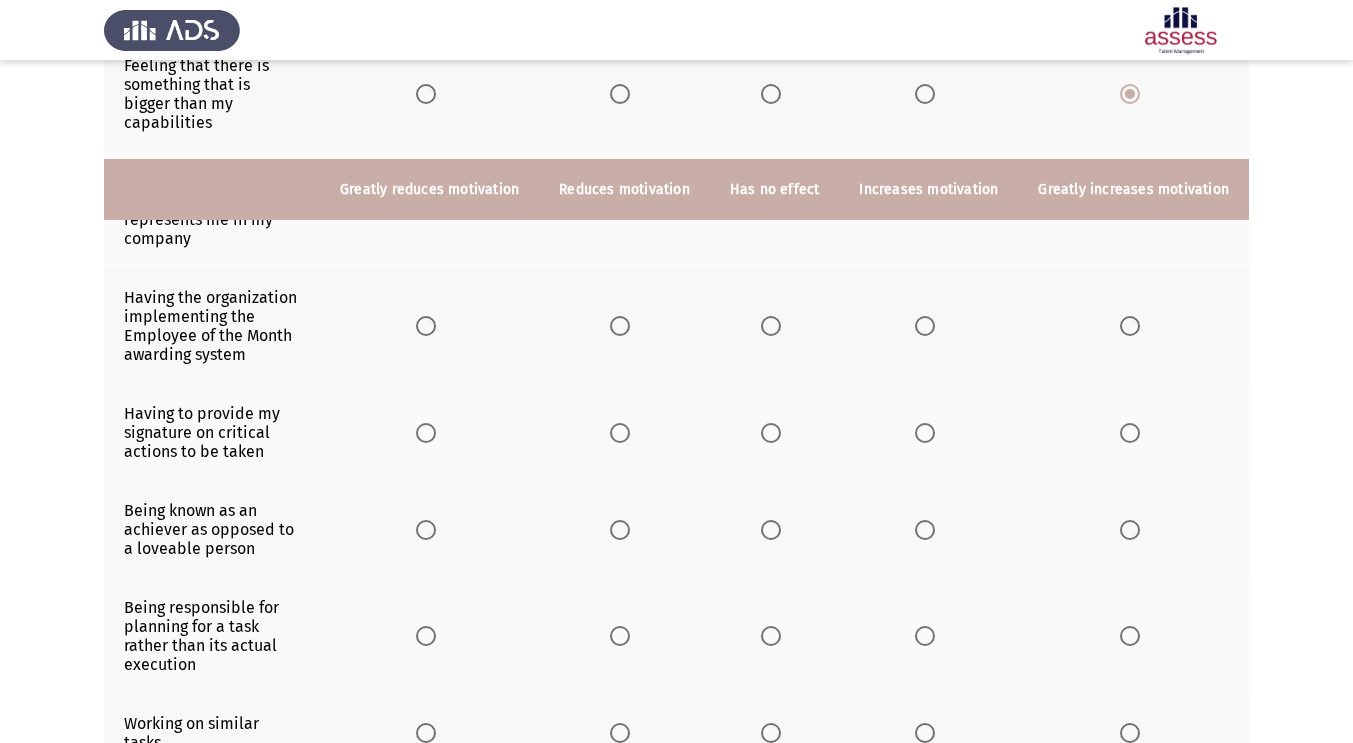 scroll, scrollTop: 291, scrollLeft: 0, axis: vertical 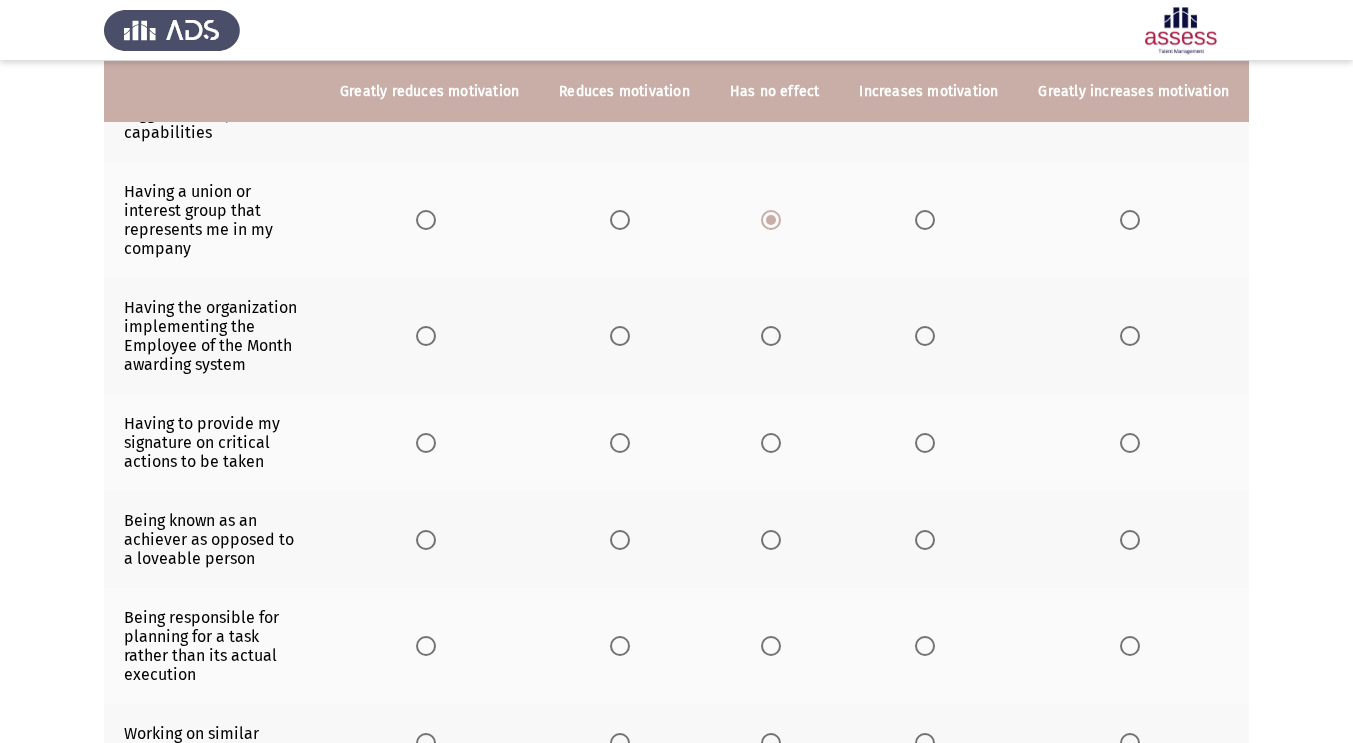 click 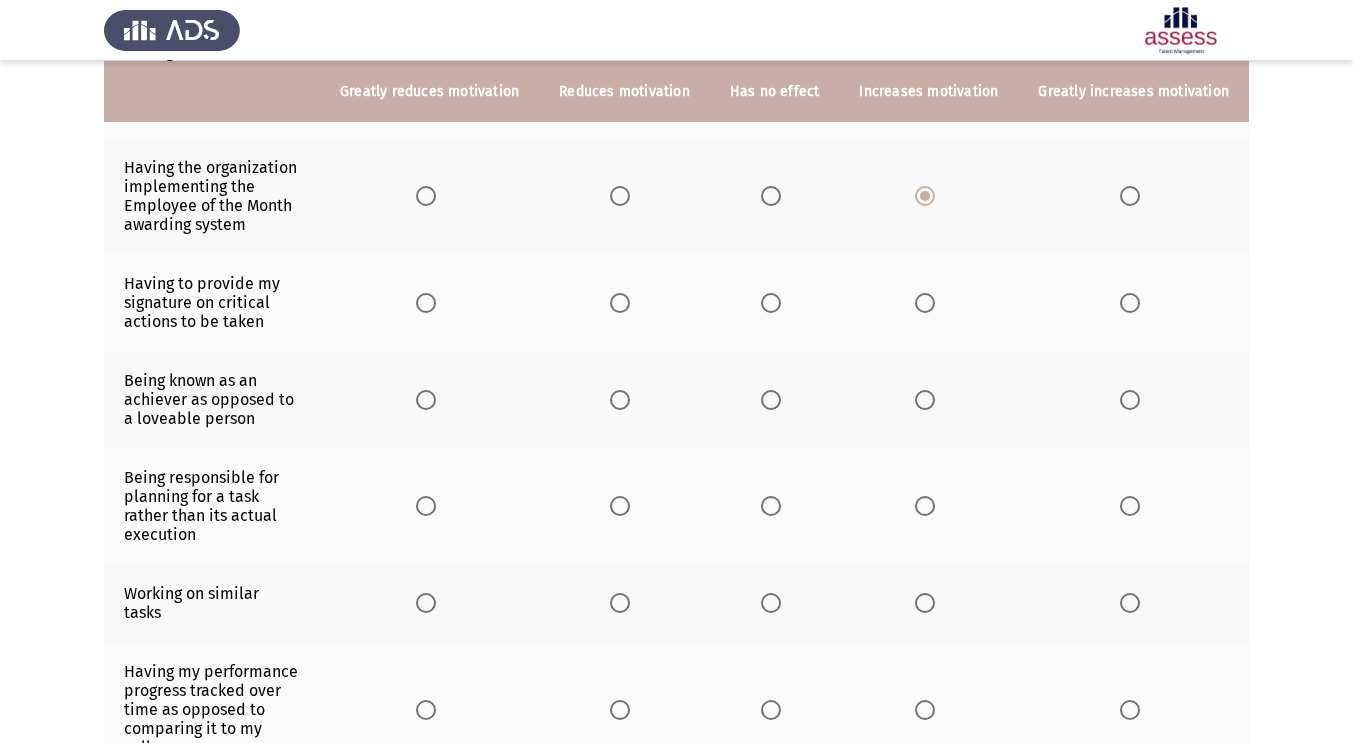 scroll, scrollTop: 432, scrollLeft: 0, axis: vertical 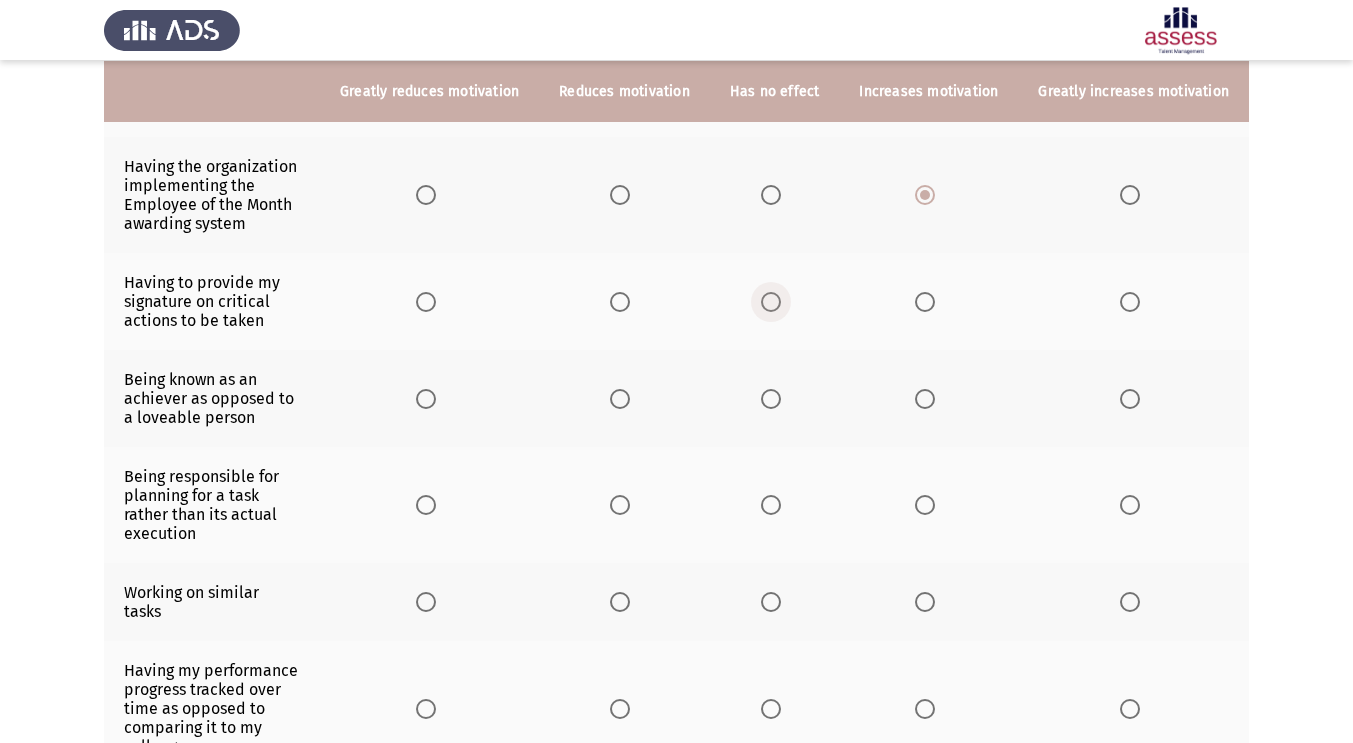 click at bounding box center (771, 302) 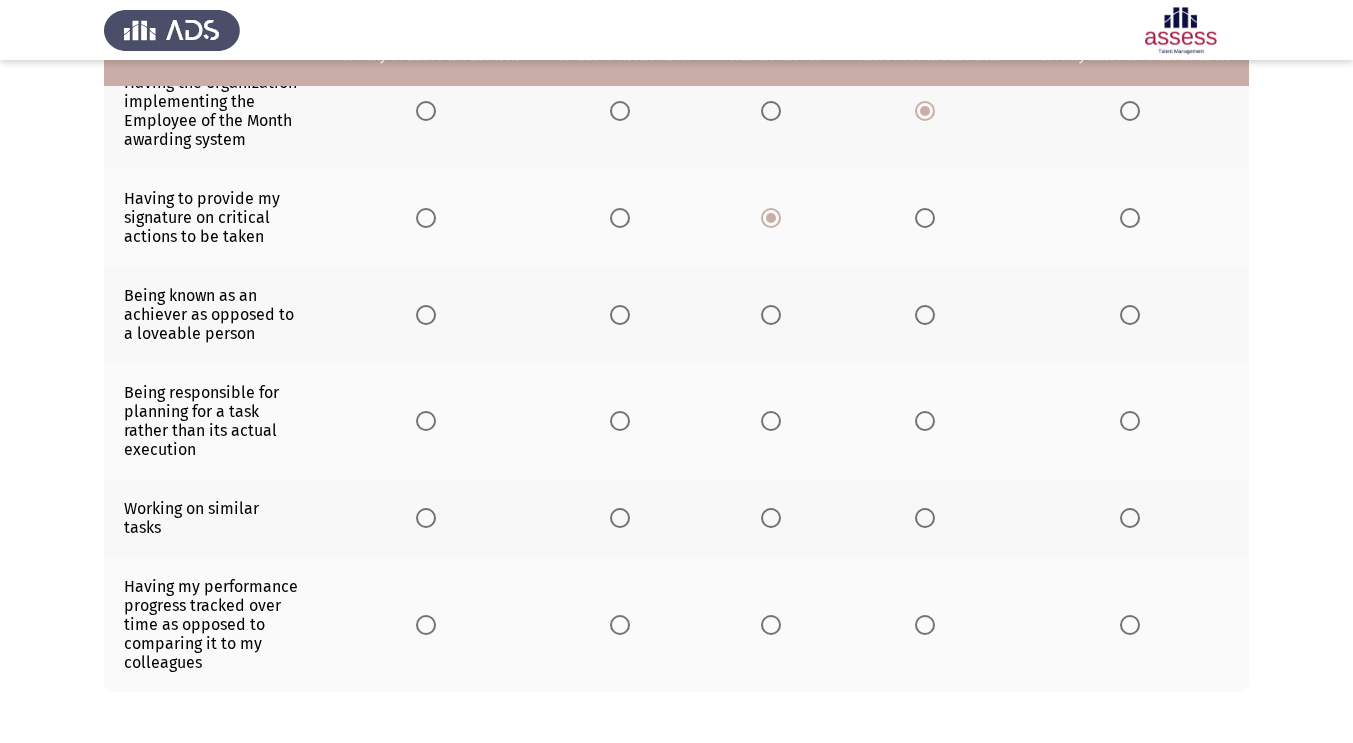scroll, scrollTop: 531, scrollLeft: 0, axis: vertical 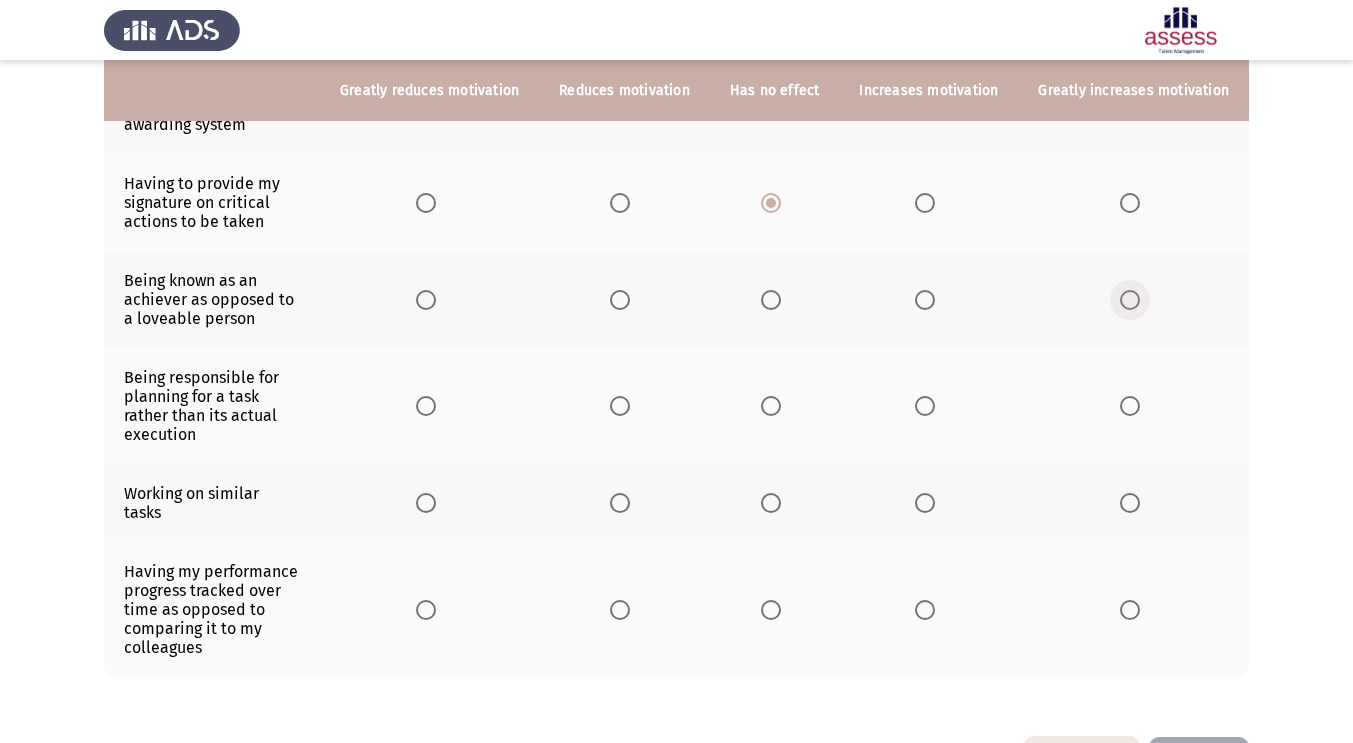 click at bounding box center [1130, 300] 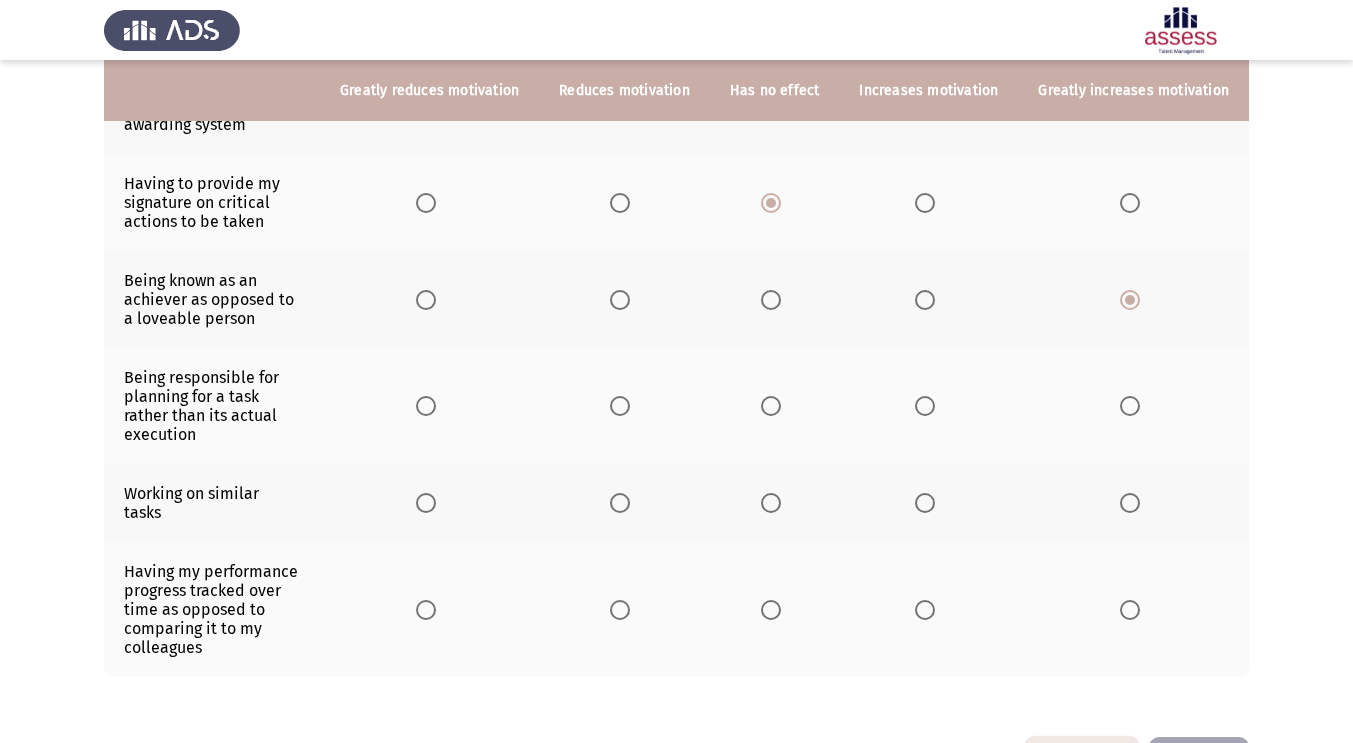 click at bounding box center [771, 406] 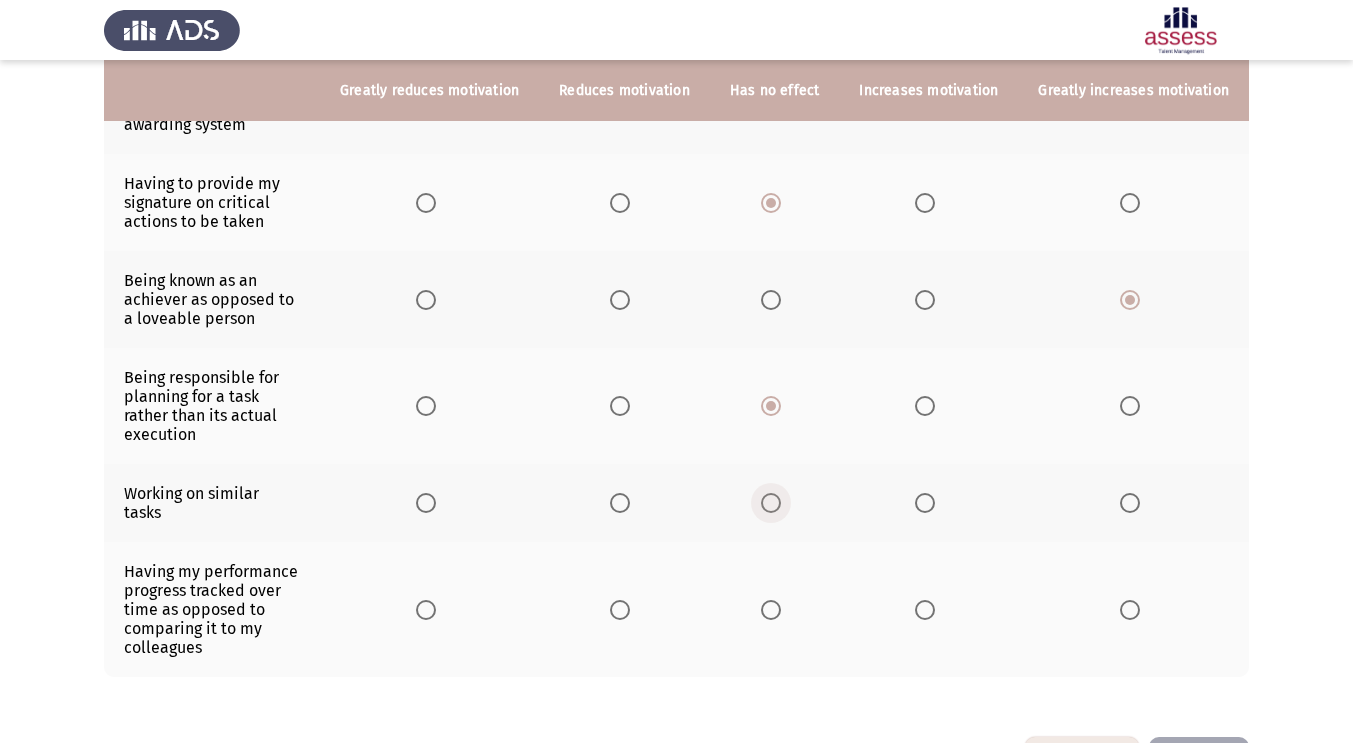 click at bounding box center [771, 503] 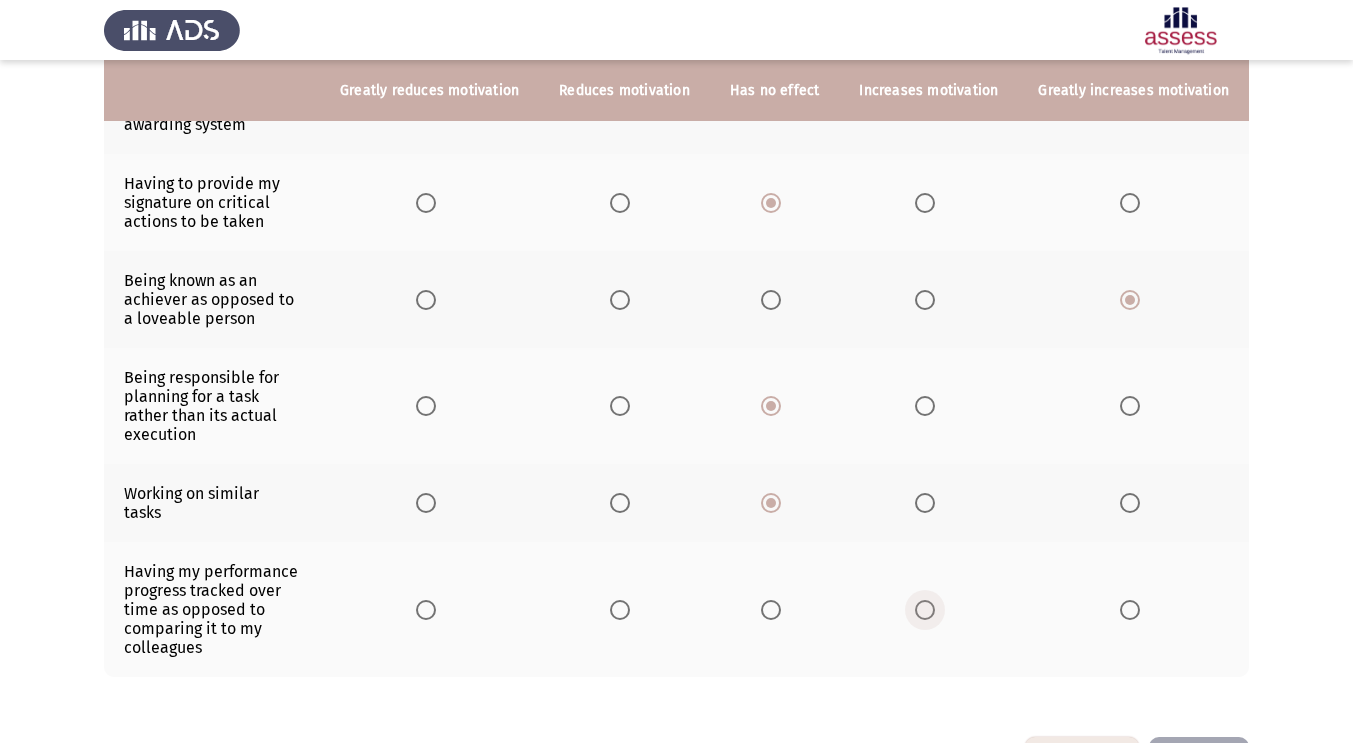 click at bounding box center (925, 610) 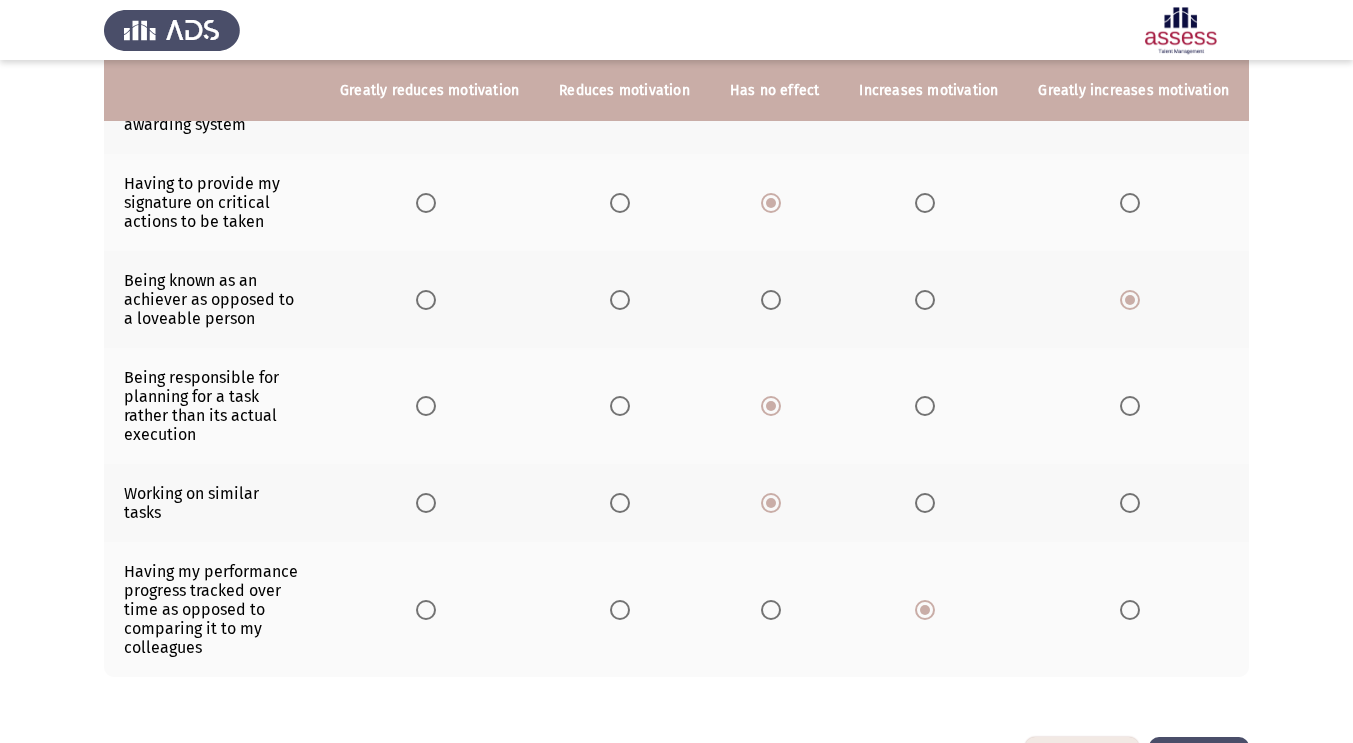 click on "Next" 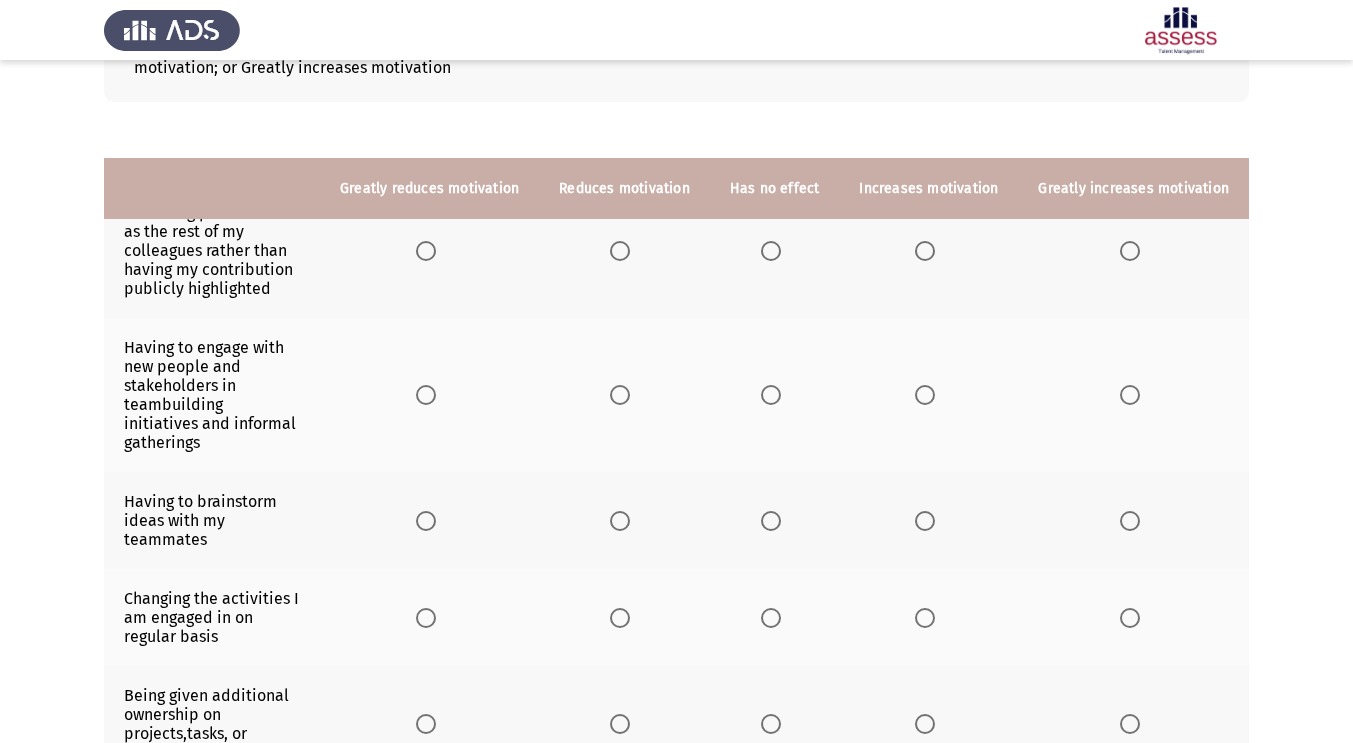 scroll, scrollTop: 146, scrollLeft: 0, axis: vertical 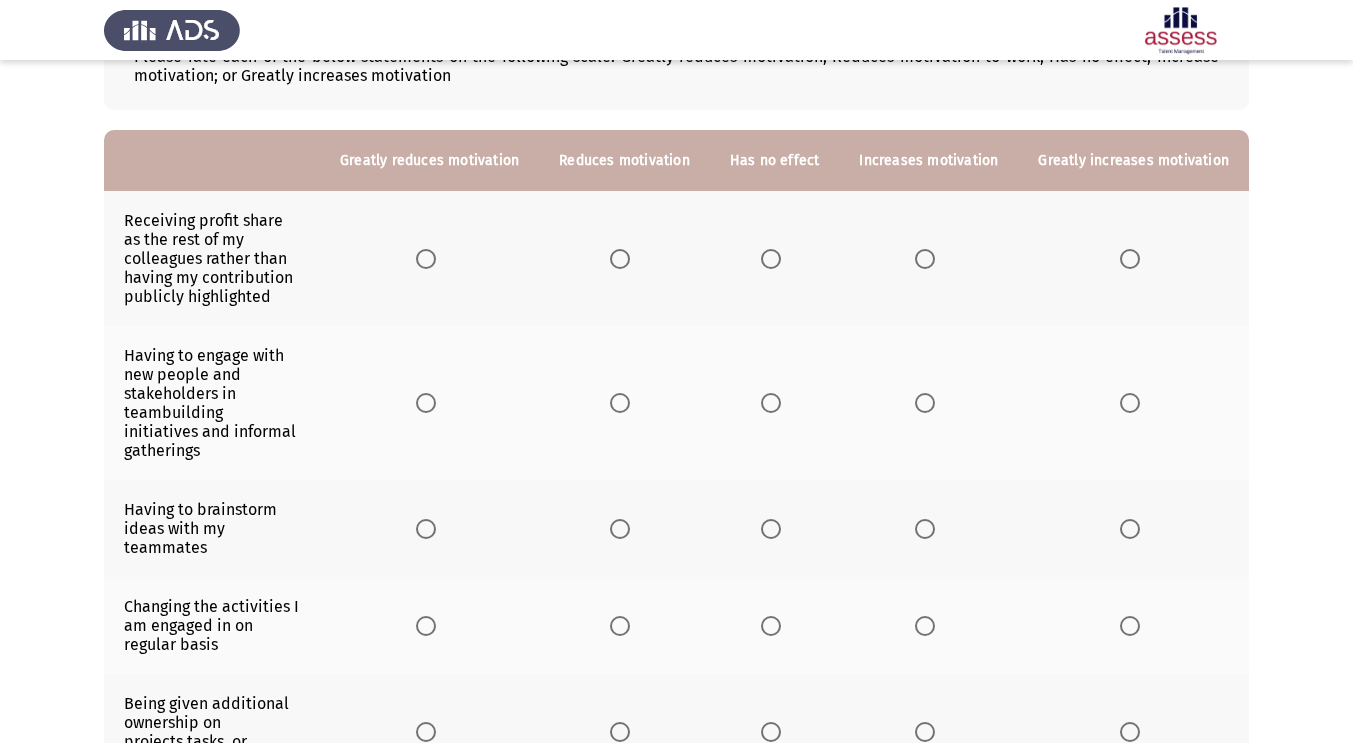 click at bounding box center (925, 259) 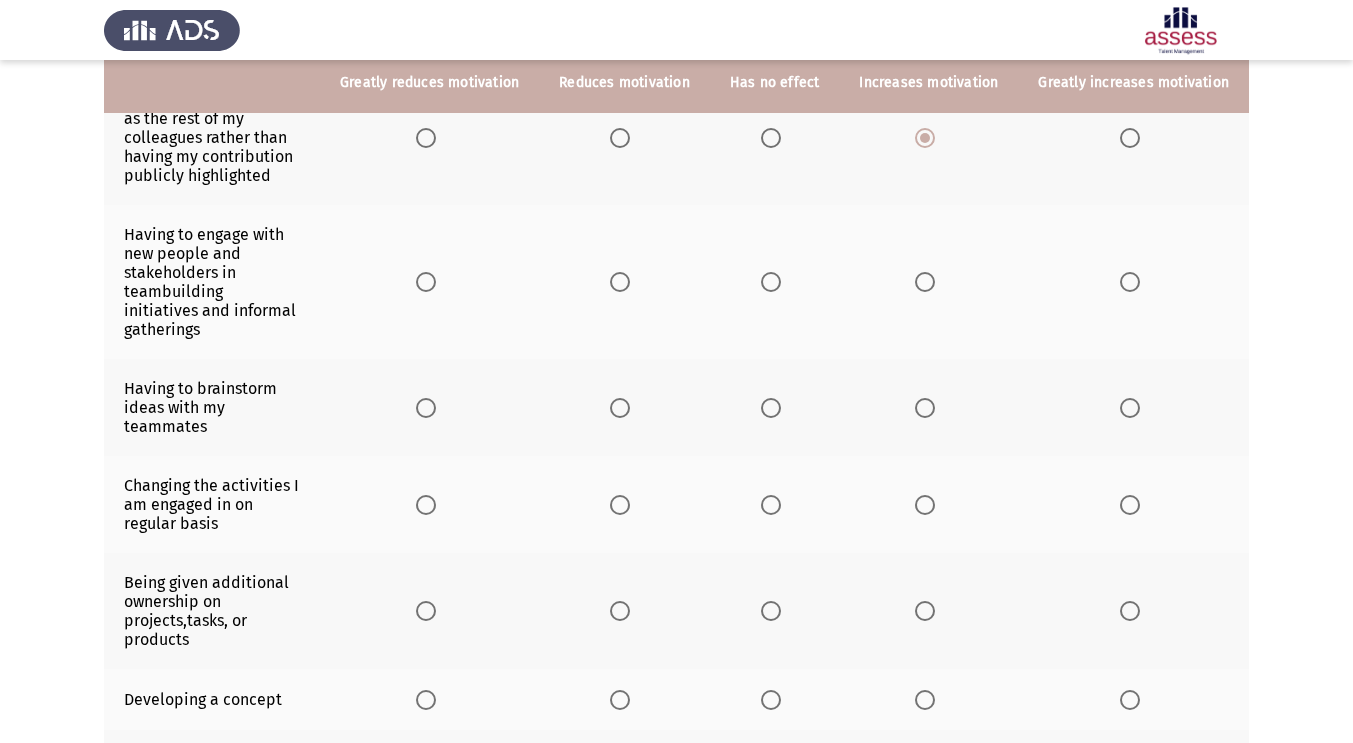 scroll, scrollTop: 252, scrollLeft: 0, axis: vertical 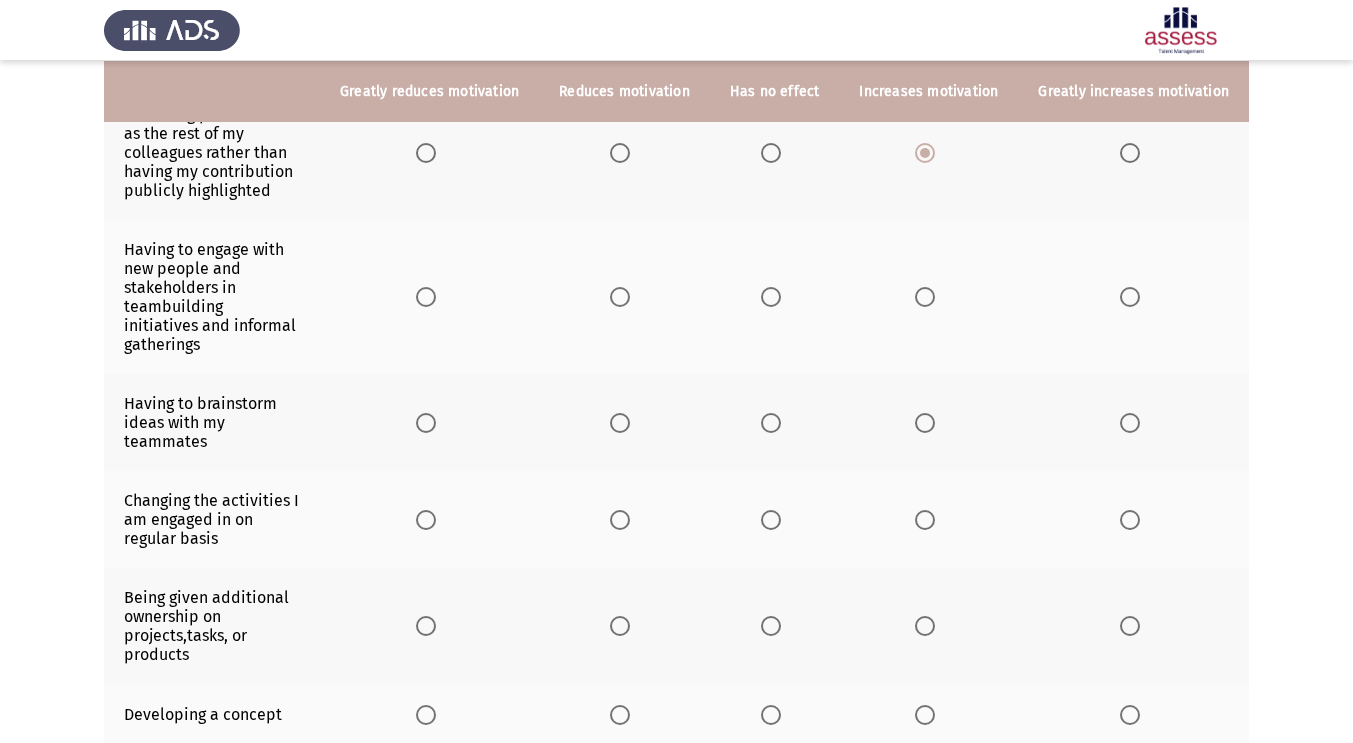 click at bounding box center (1130, 297) 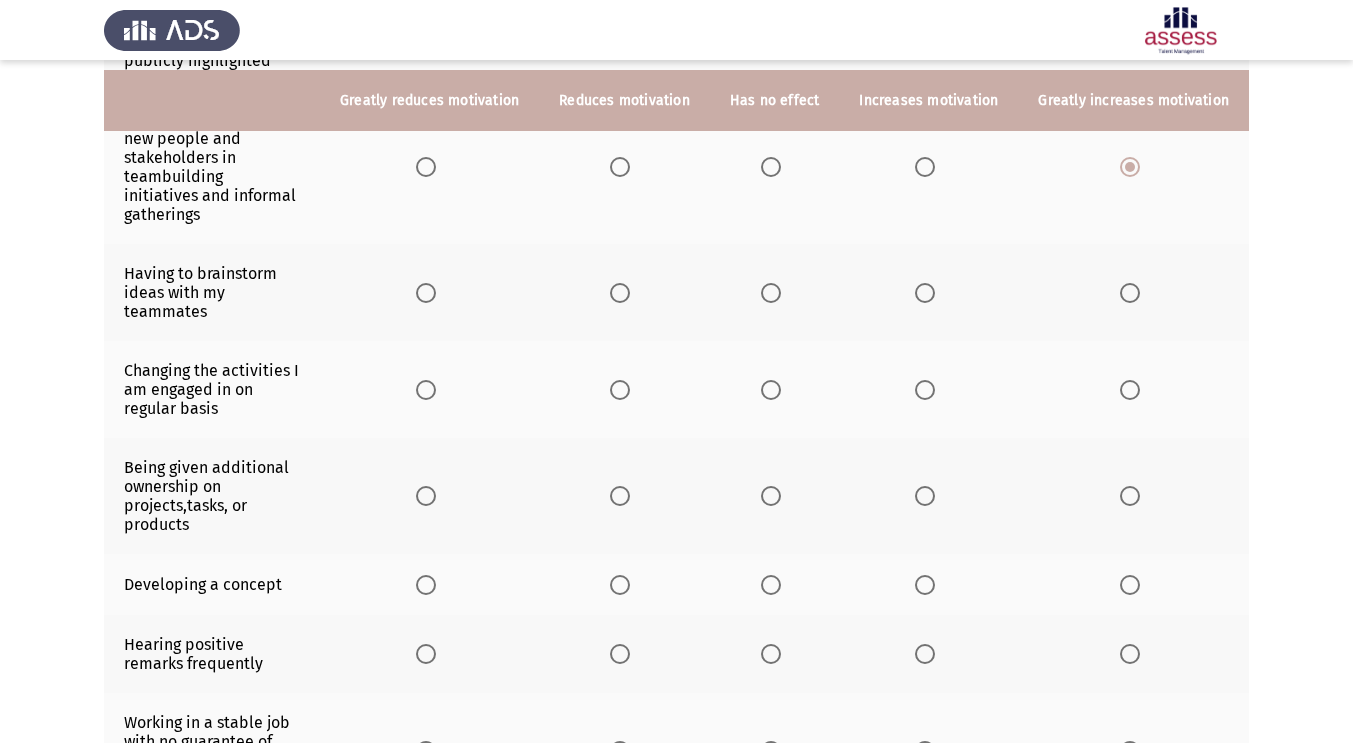 scroll, scrollTop: 394, scrollLeft: 0, axis: vertical 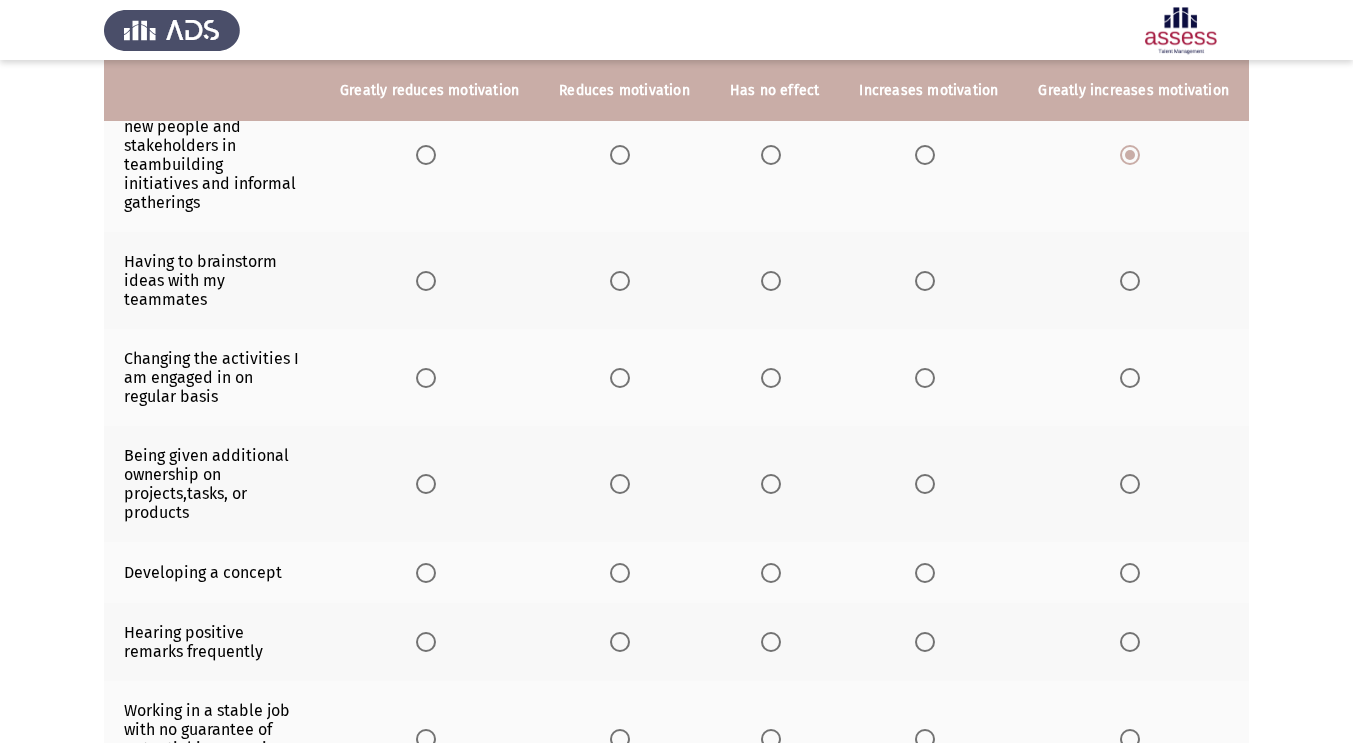 click at bounding box center [1130, 281] 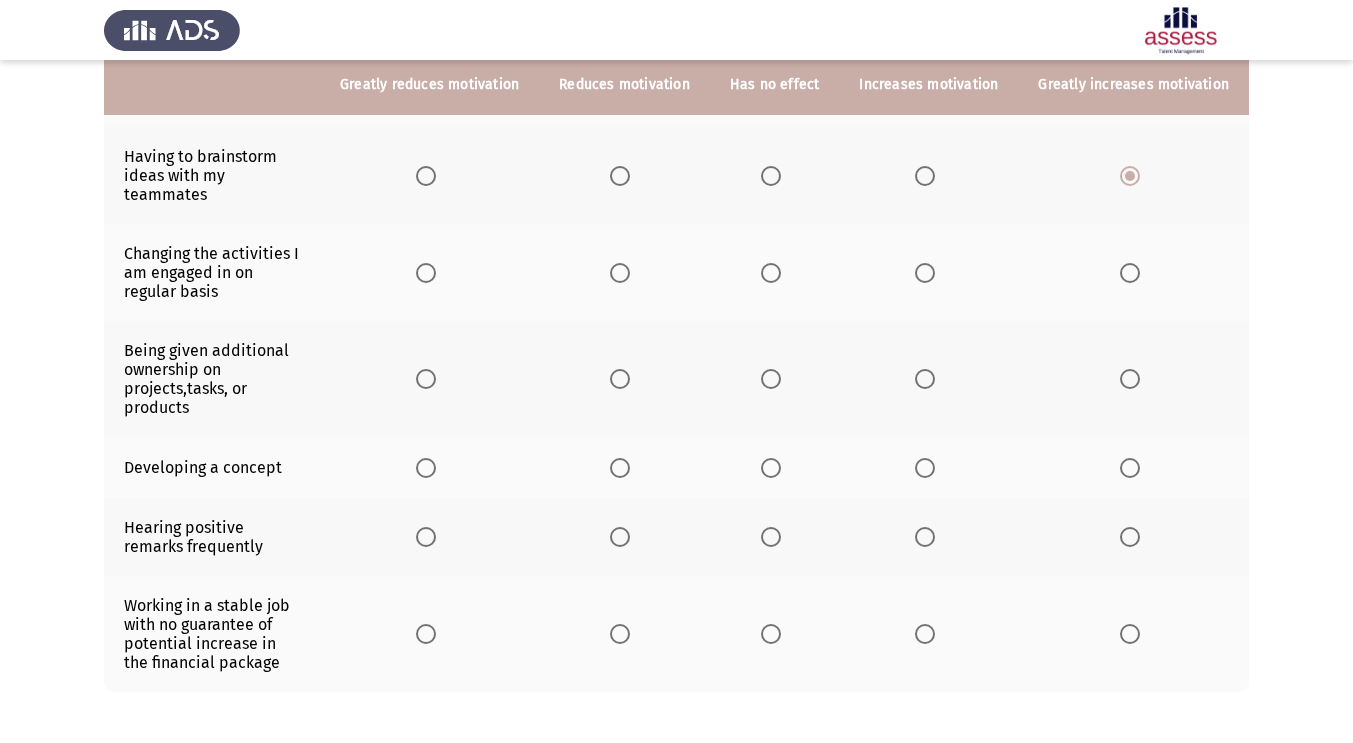 scroll, scrollTop: 500, scrollLeft: 0, axis: vertical 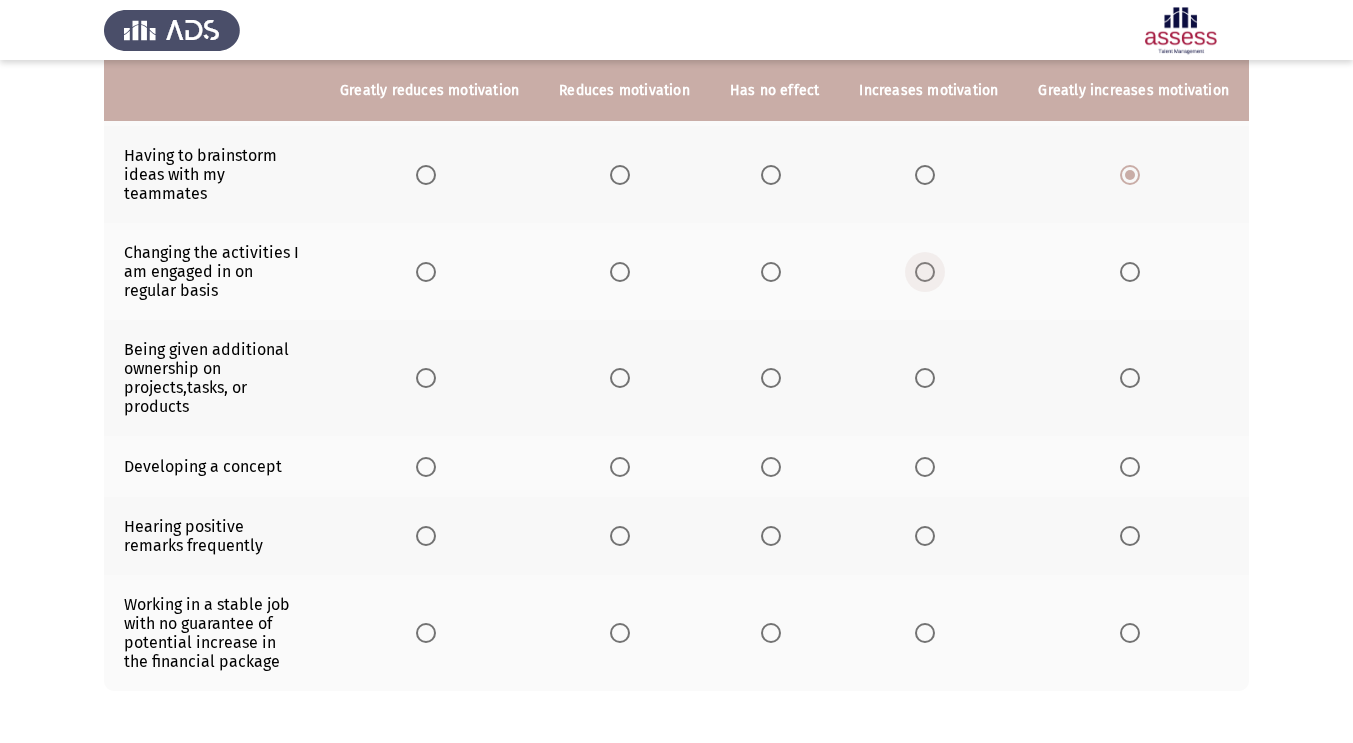 click at bounding box center (925, 272) 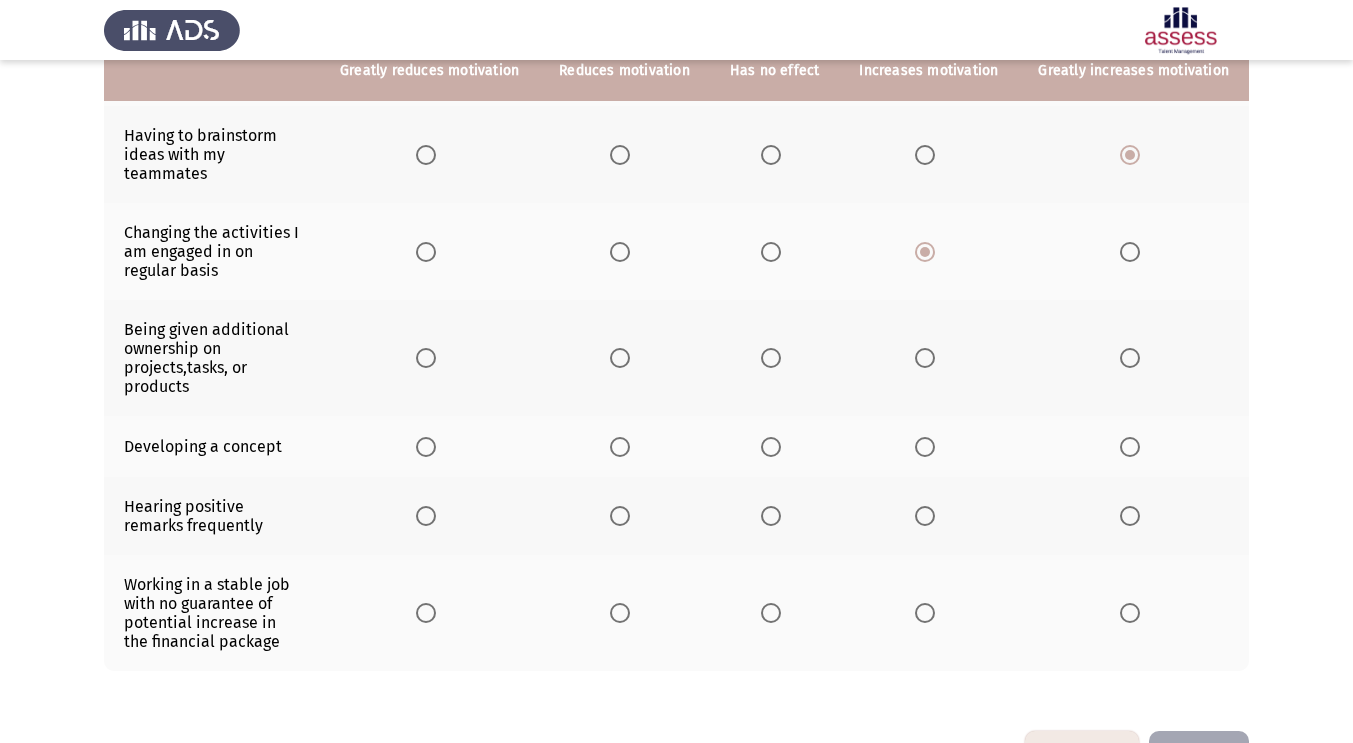scroll, scrollTop: 531, scrollLeft: 0, axis: vertical 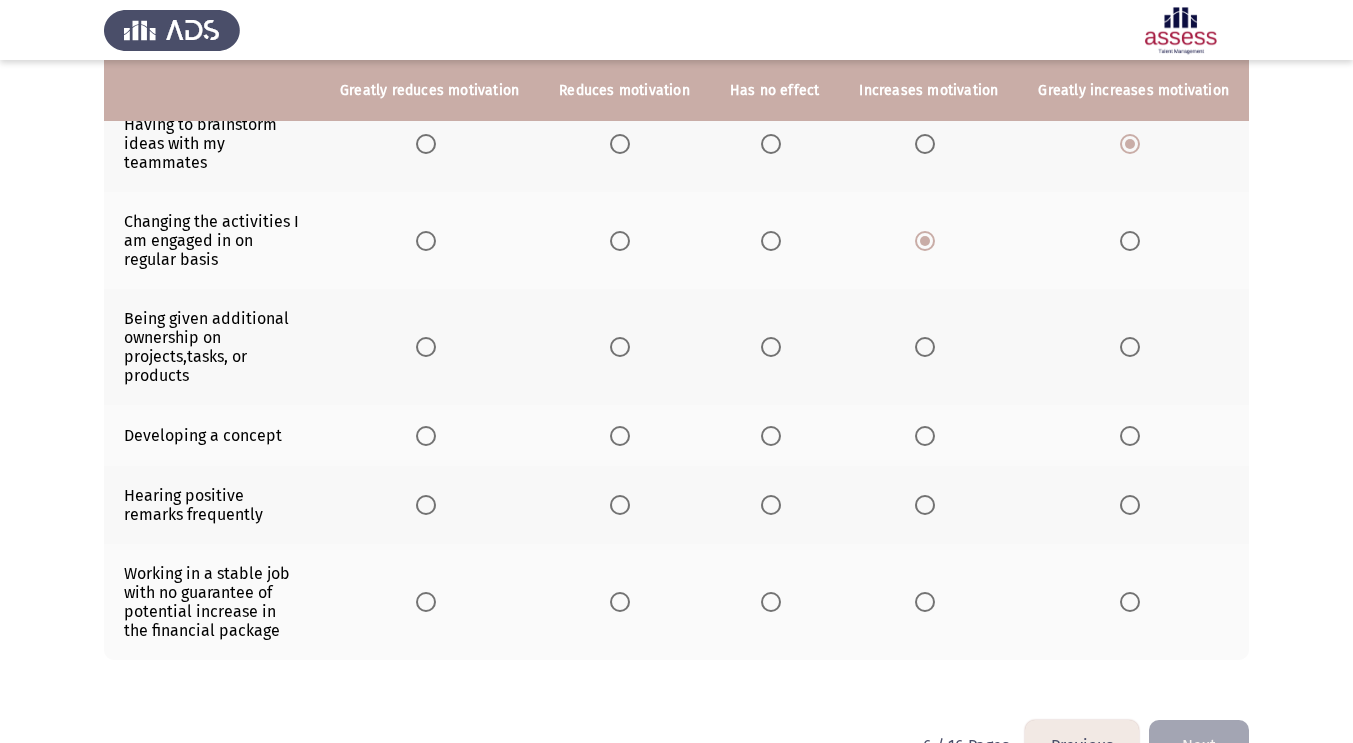 click at bounding box center [925, 347] 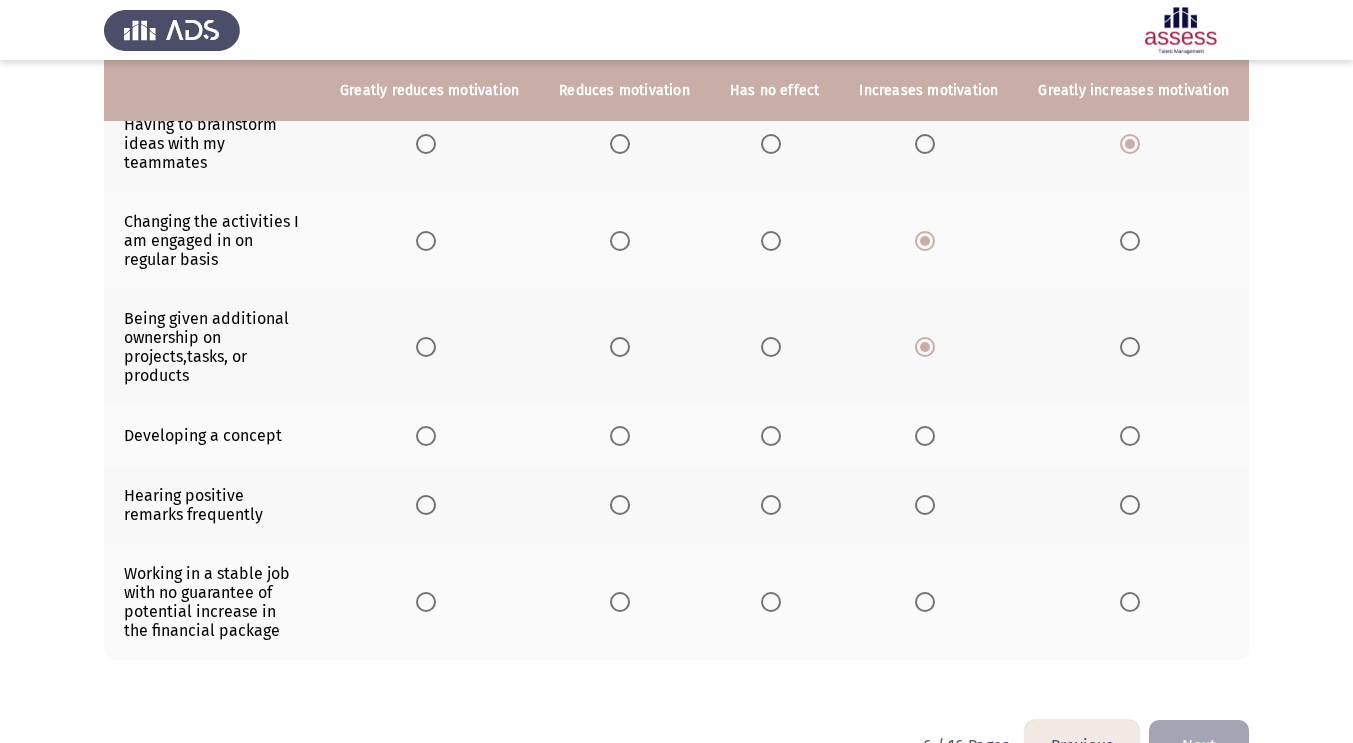 click at bounding box center [1130, 436] 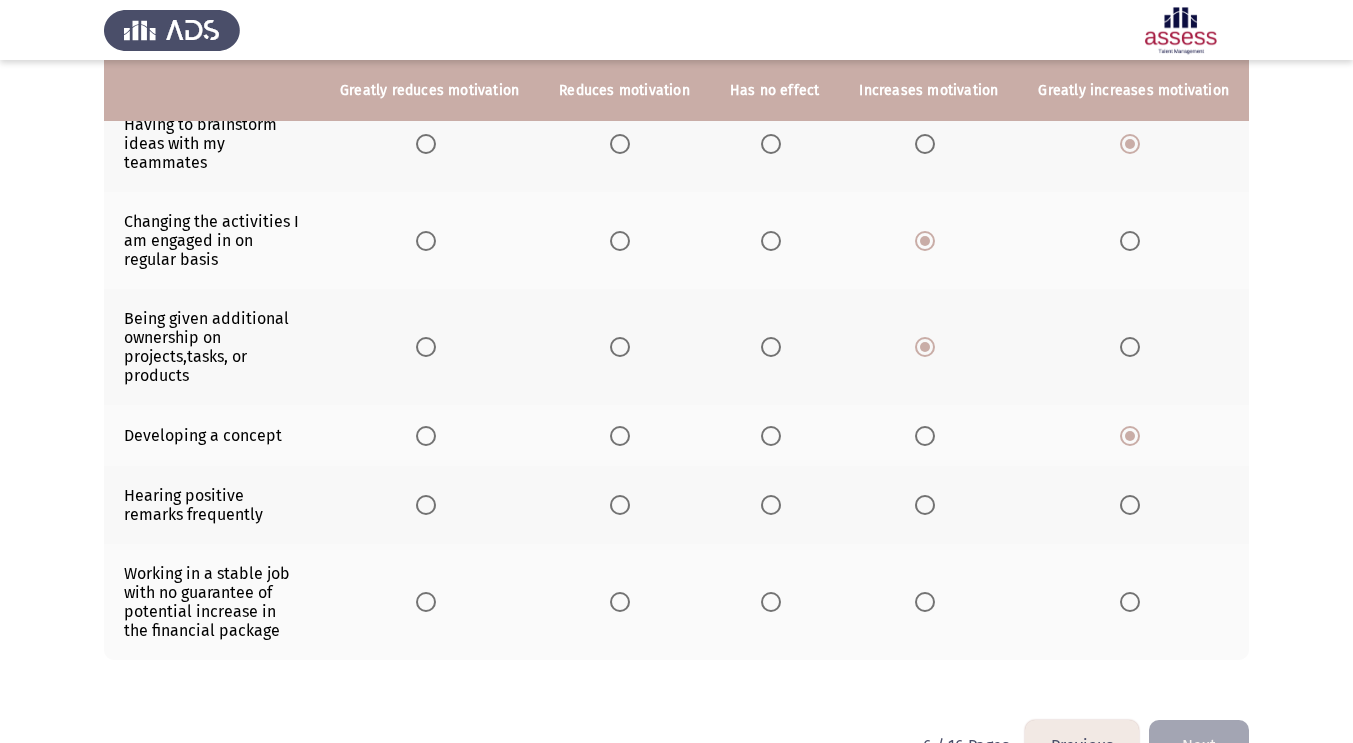 click at bounding box center [1130, 505] 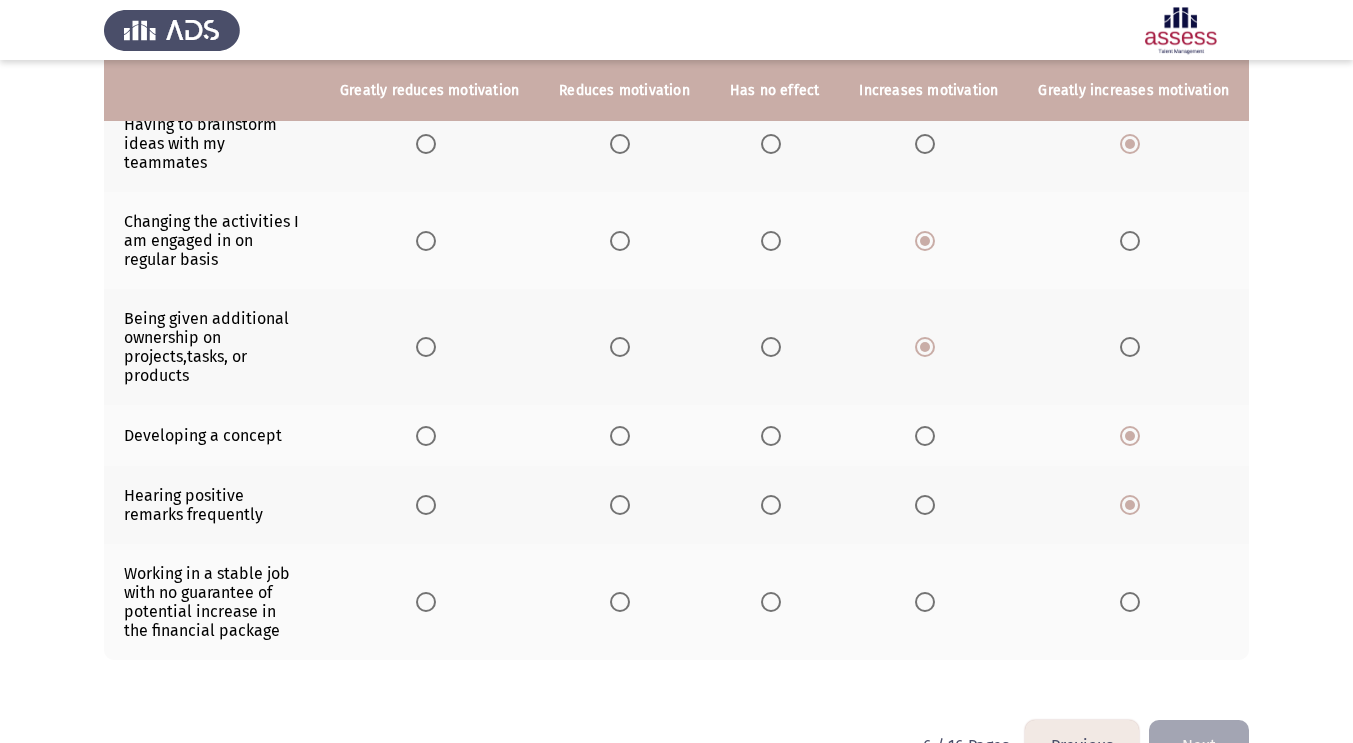click 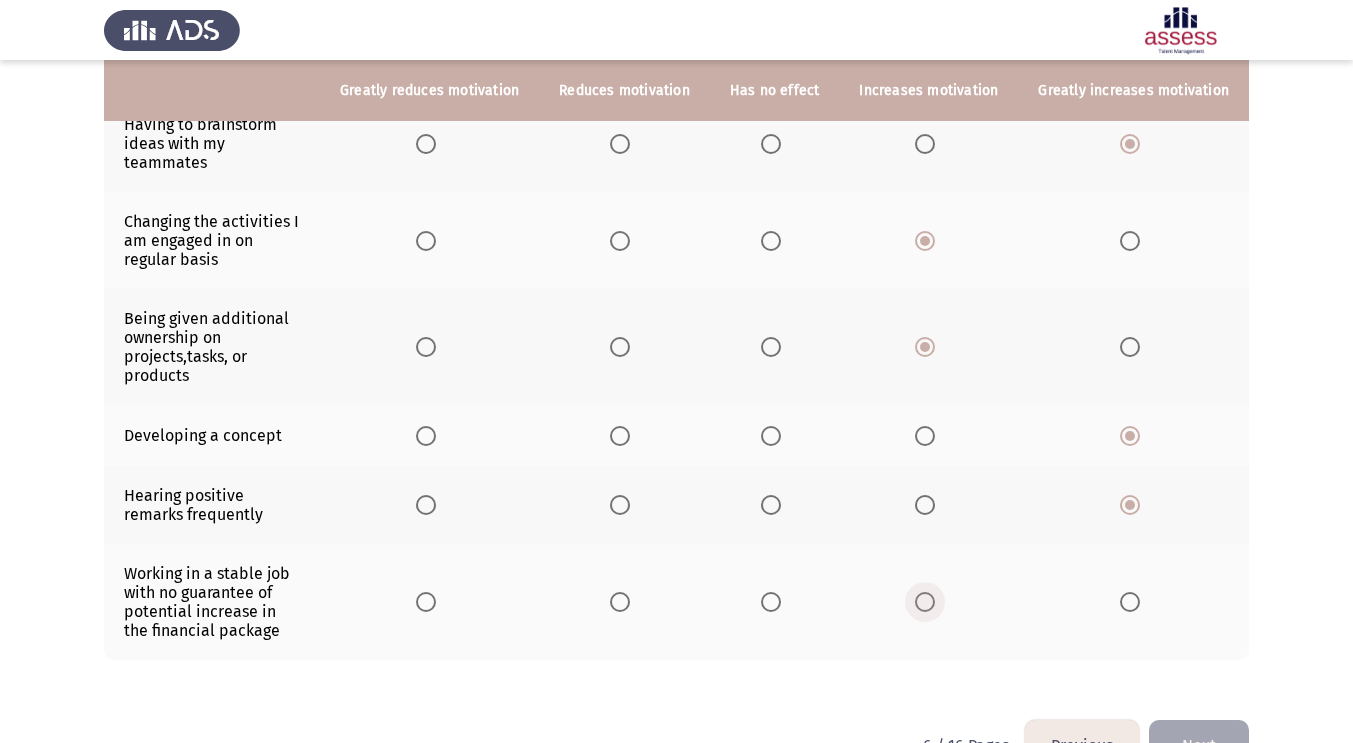 click at bounding box center [925, 602] 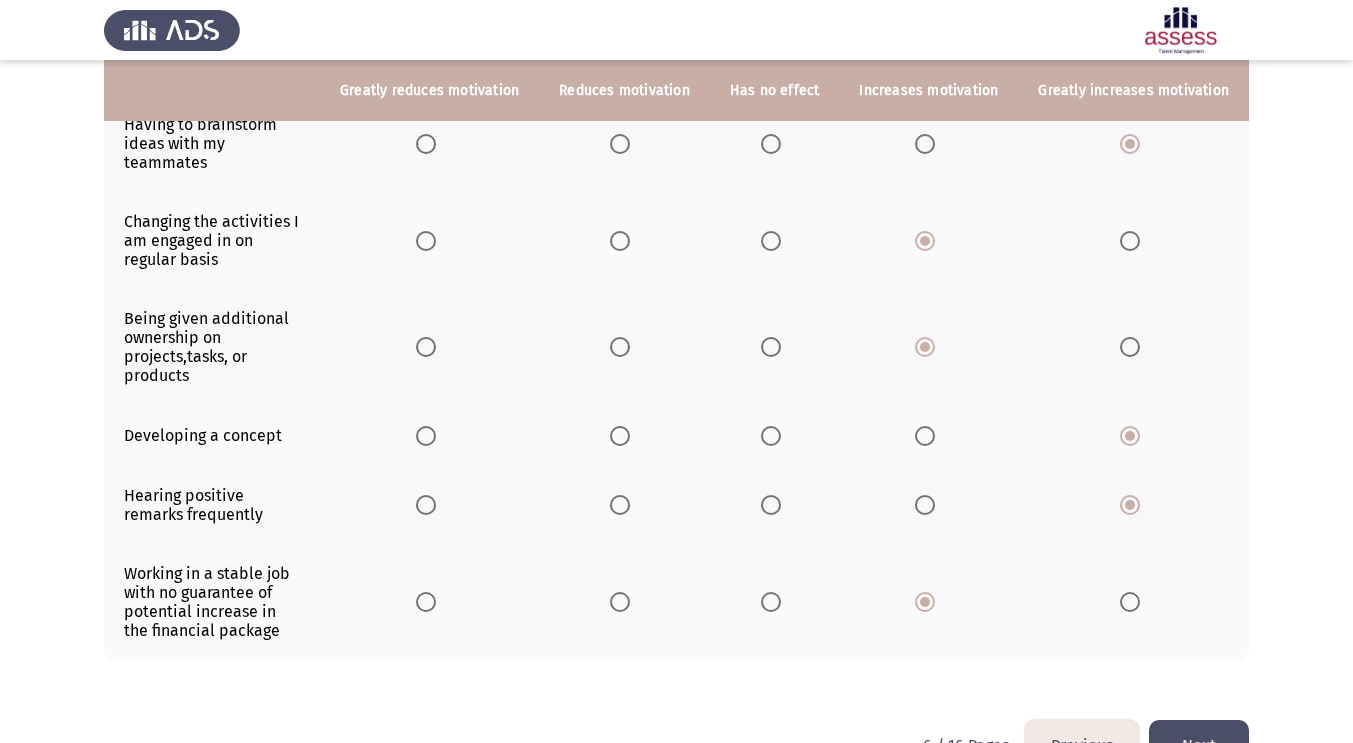 click on "Next" 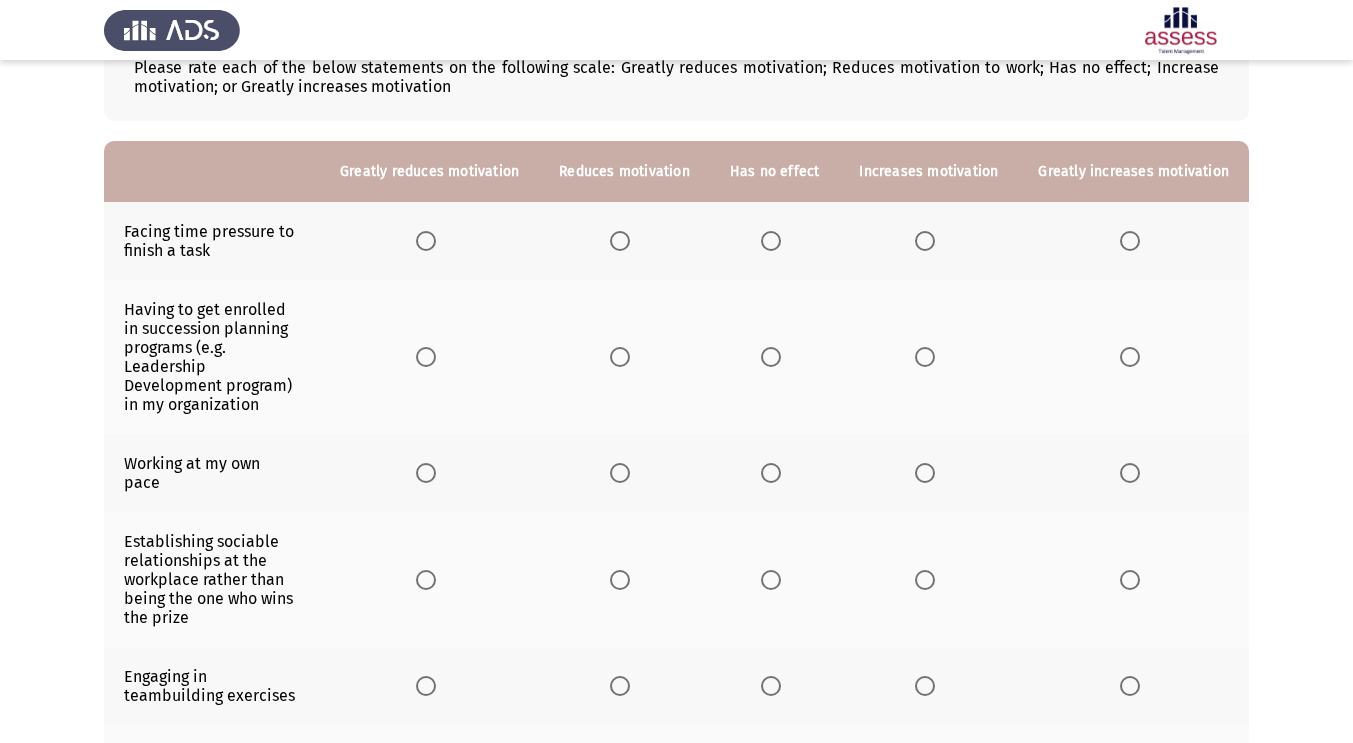 scroll, scrollTop: 136, scrollLeft: 0, axis: vertical 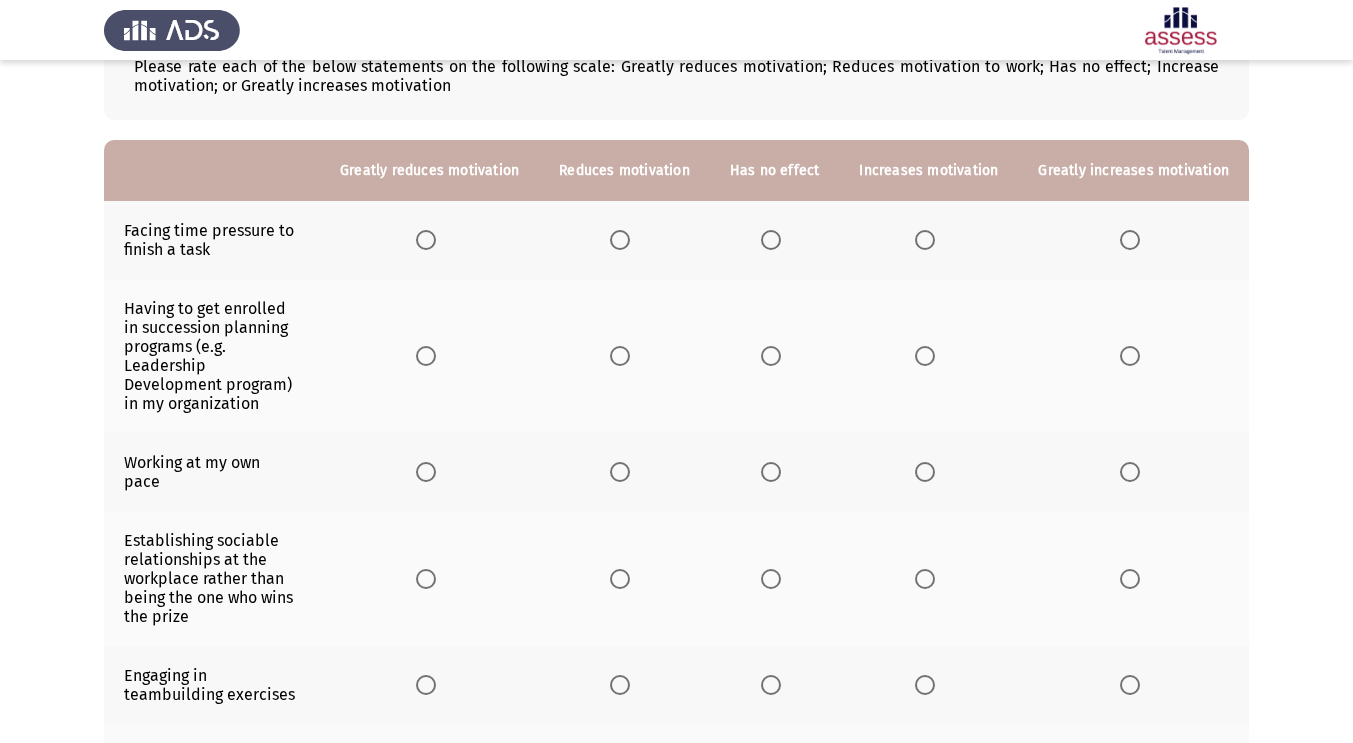 click at bounding box center (771, 240) 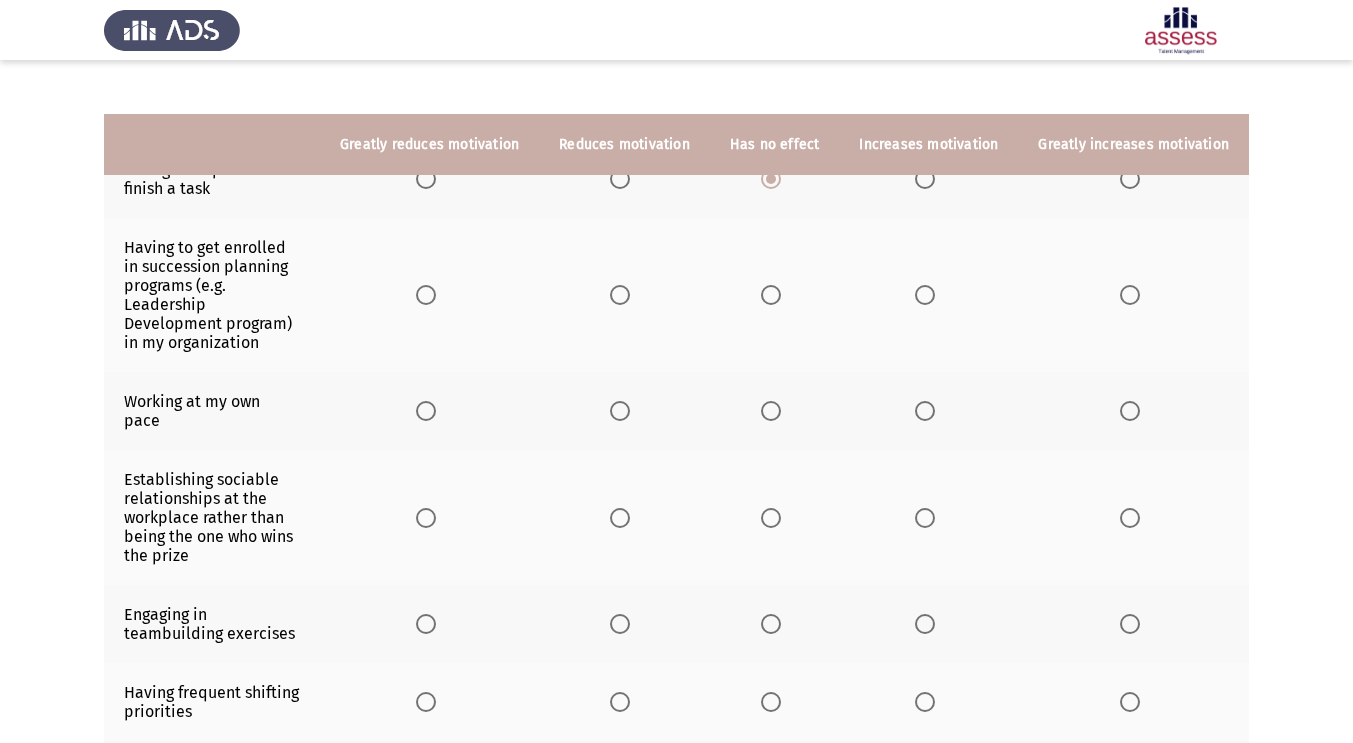 scroll, scrollTop: 196, scrollLeft: 0, axis: vertical 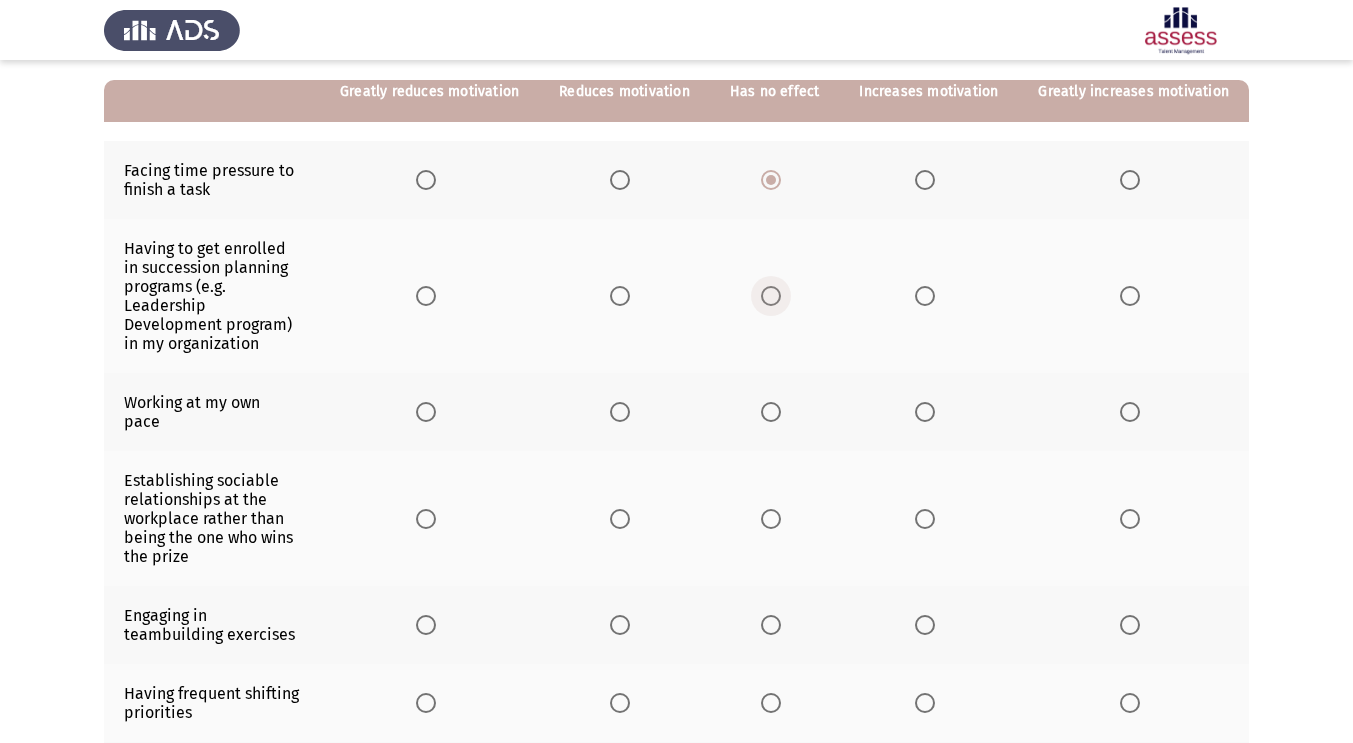 click at bounding box center (771, 296) 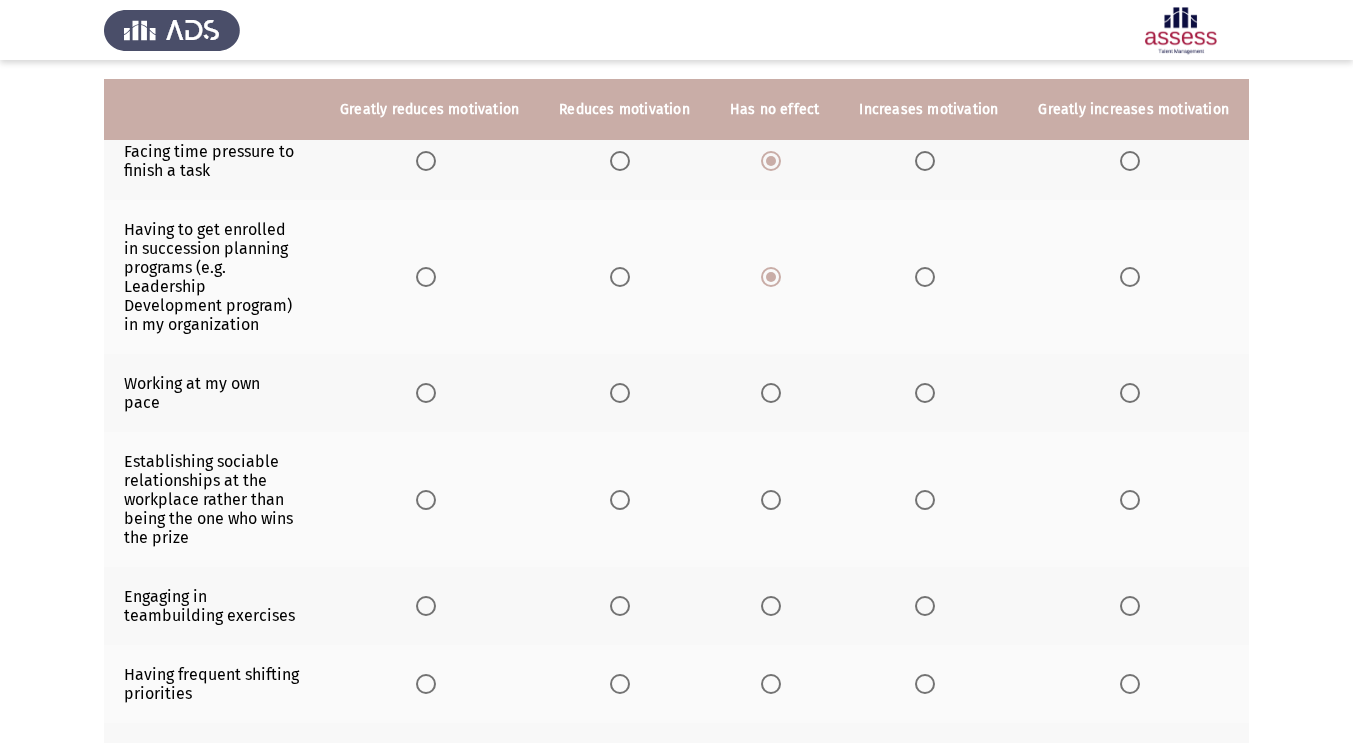 scroll, scrollTop: 256, scrollLeft: 0, axis: vertical 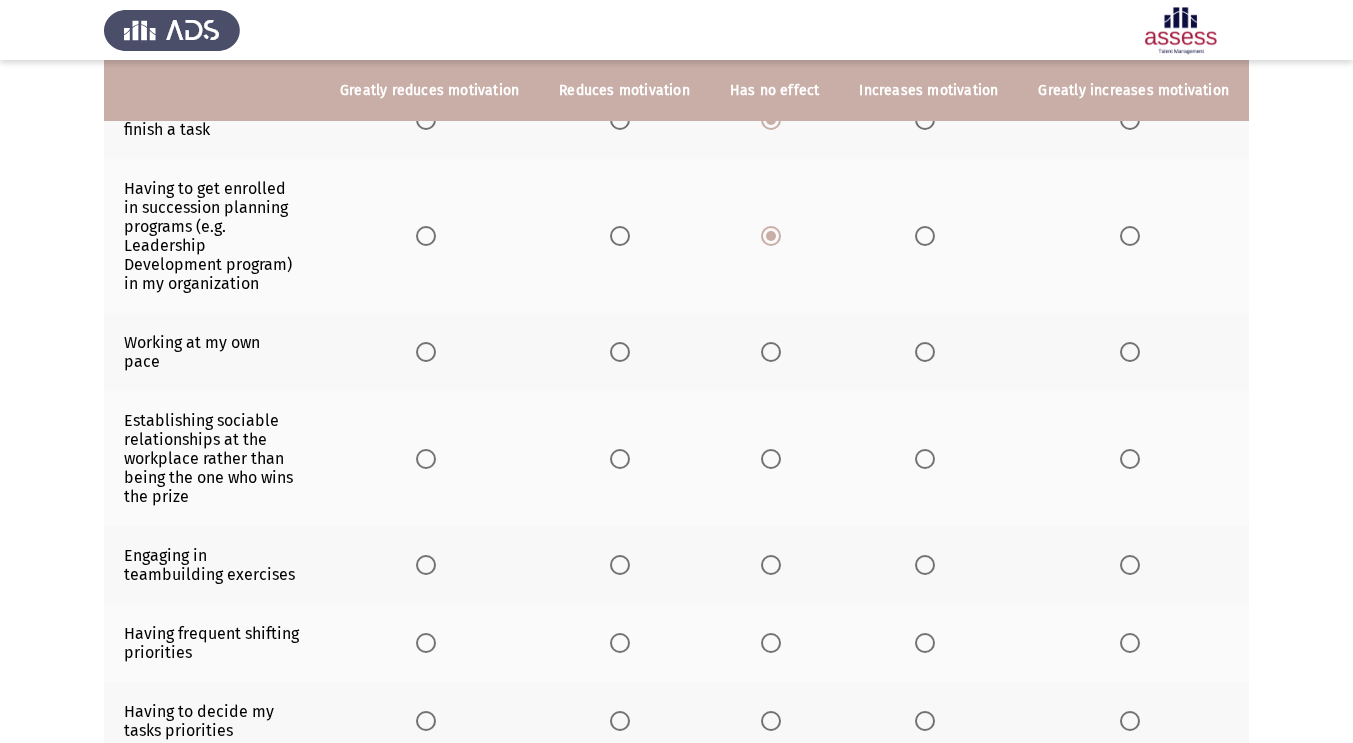 click at bounding box center [771, 352] 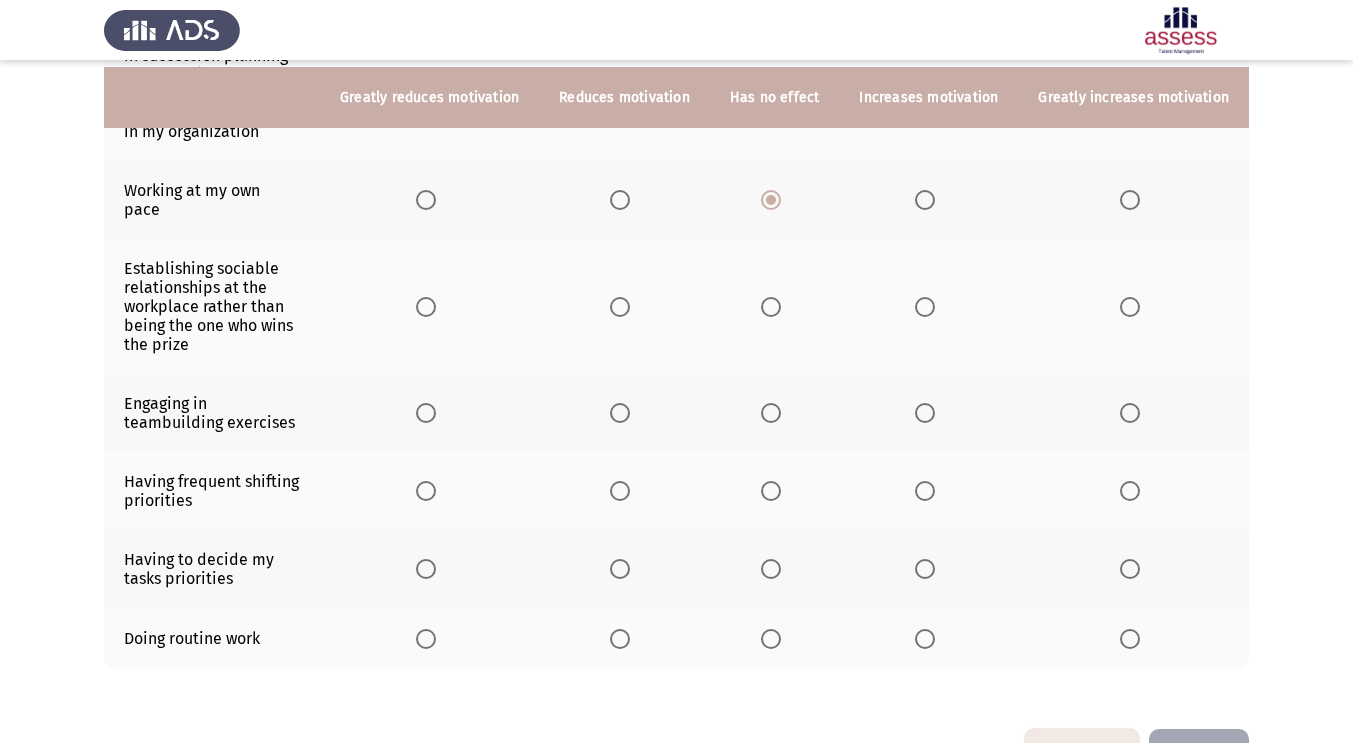 scroll, scrollTop: 407, scrollLeft: 0, axis: vertical 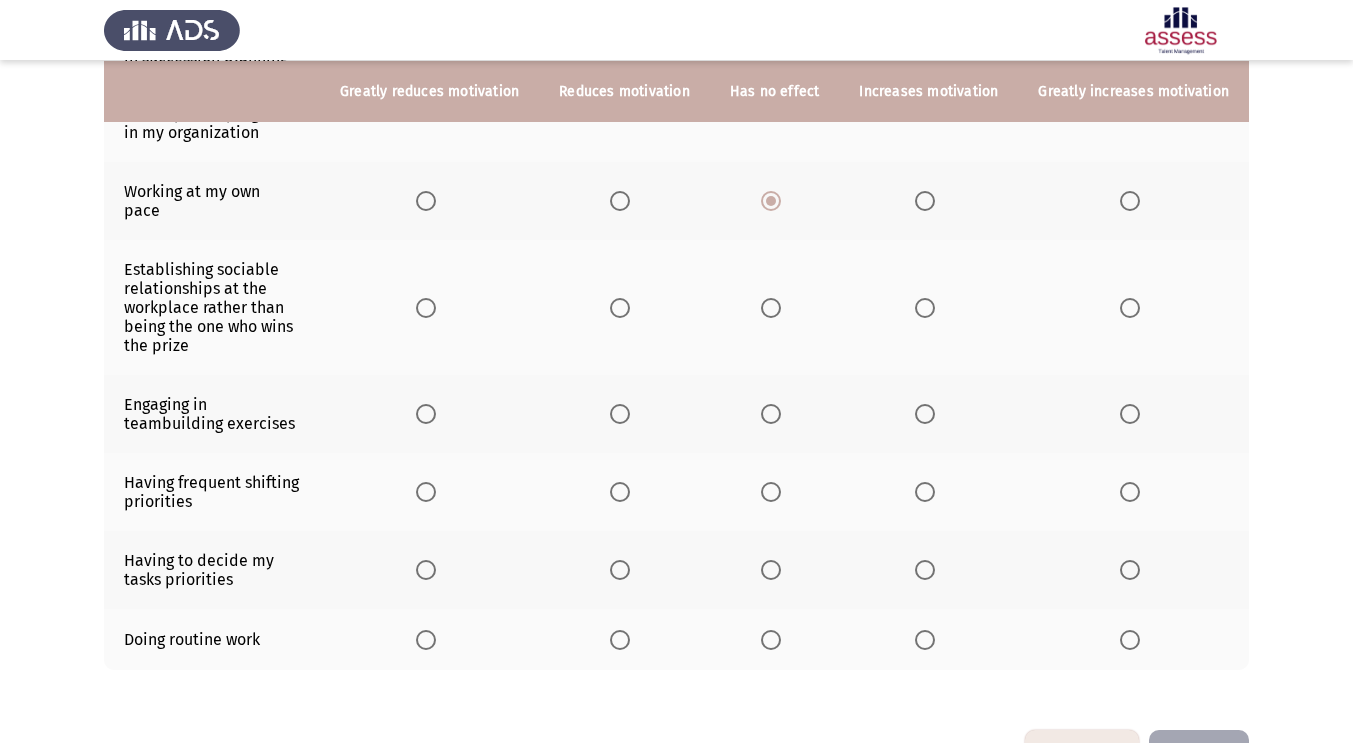click at bounding box center [925, 308] 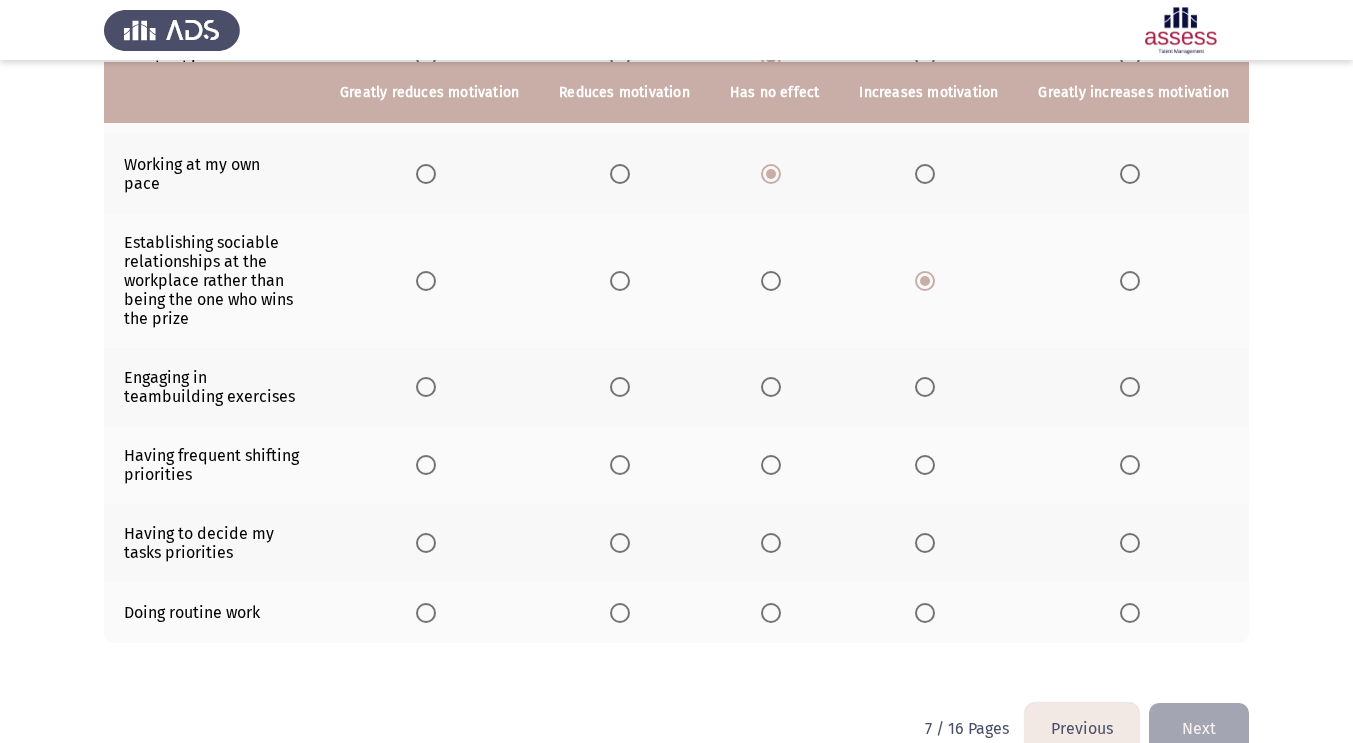 scroll, scrollTop: 437, scrollLeft: 0, axis: vertical 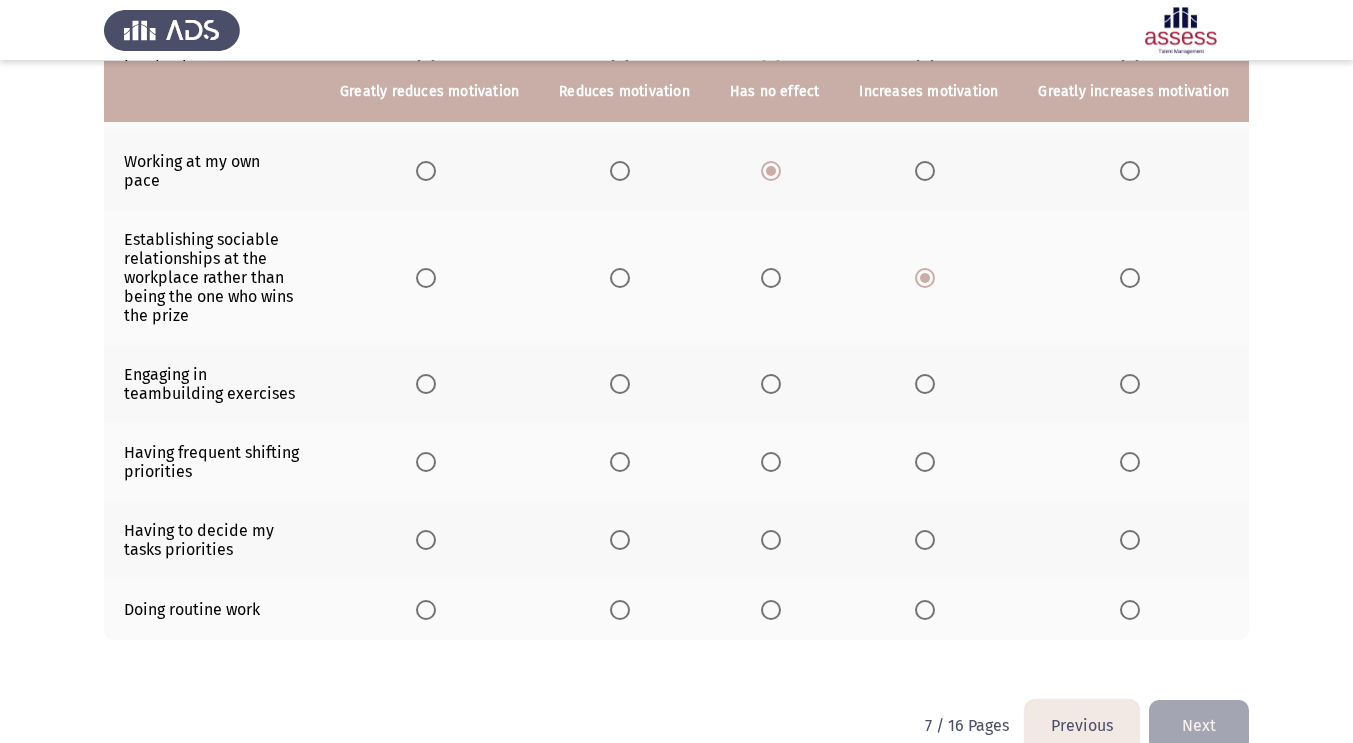 click 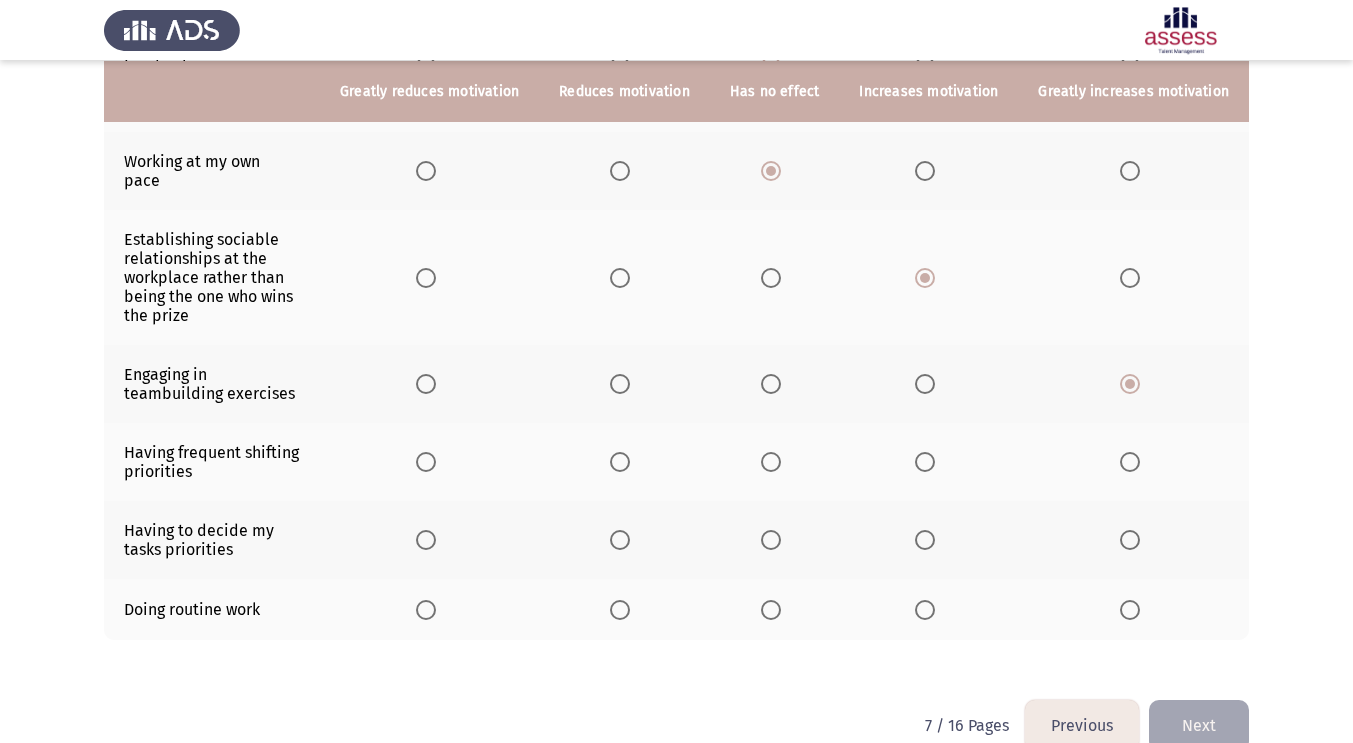 click at bounding box center [620, 462] 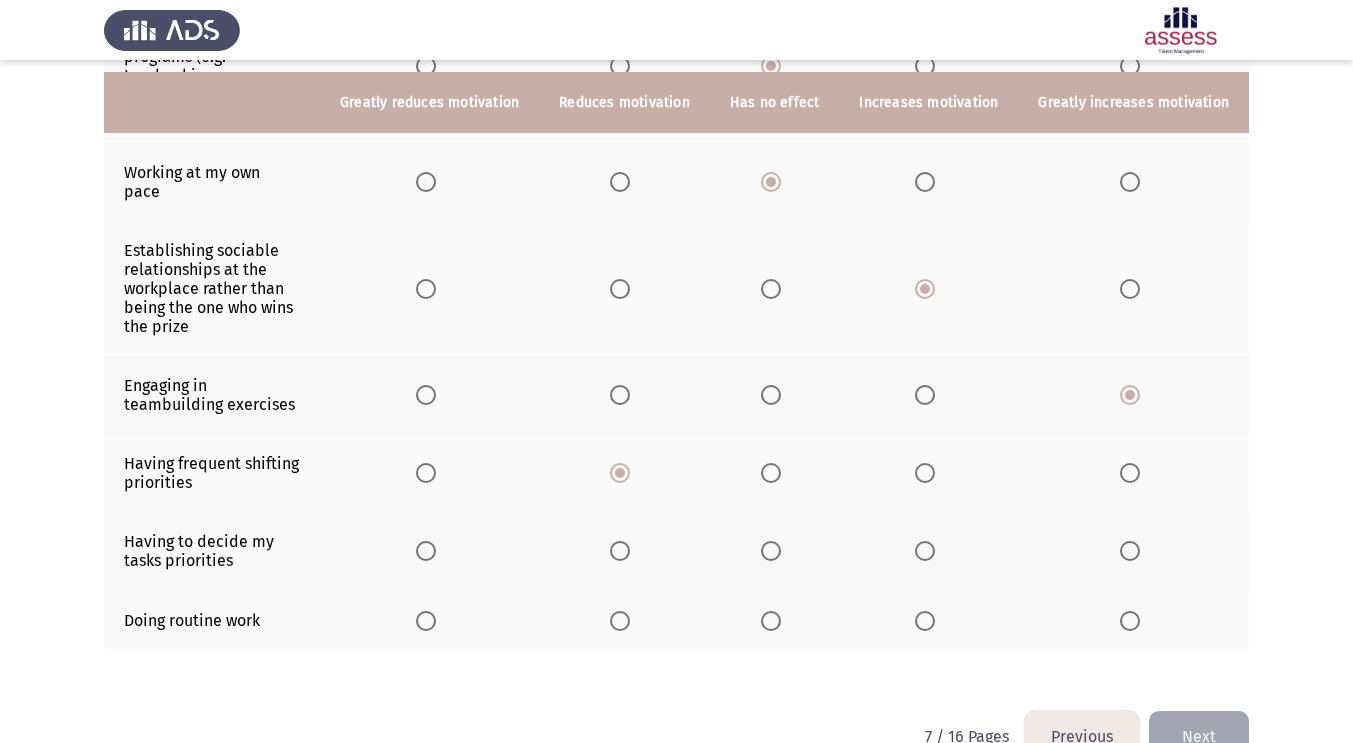 scroll, scrollTop: 437, scrollLeft: 0, axis: vertical 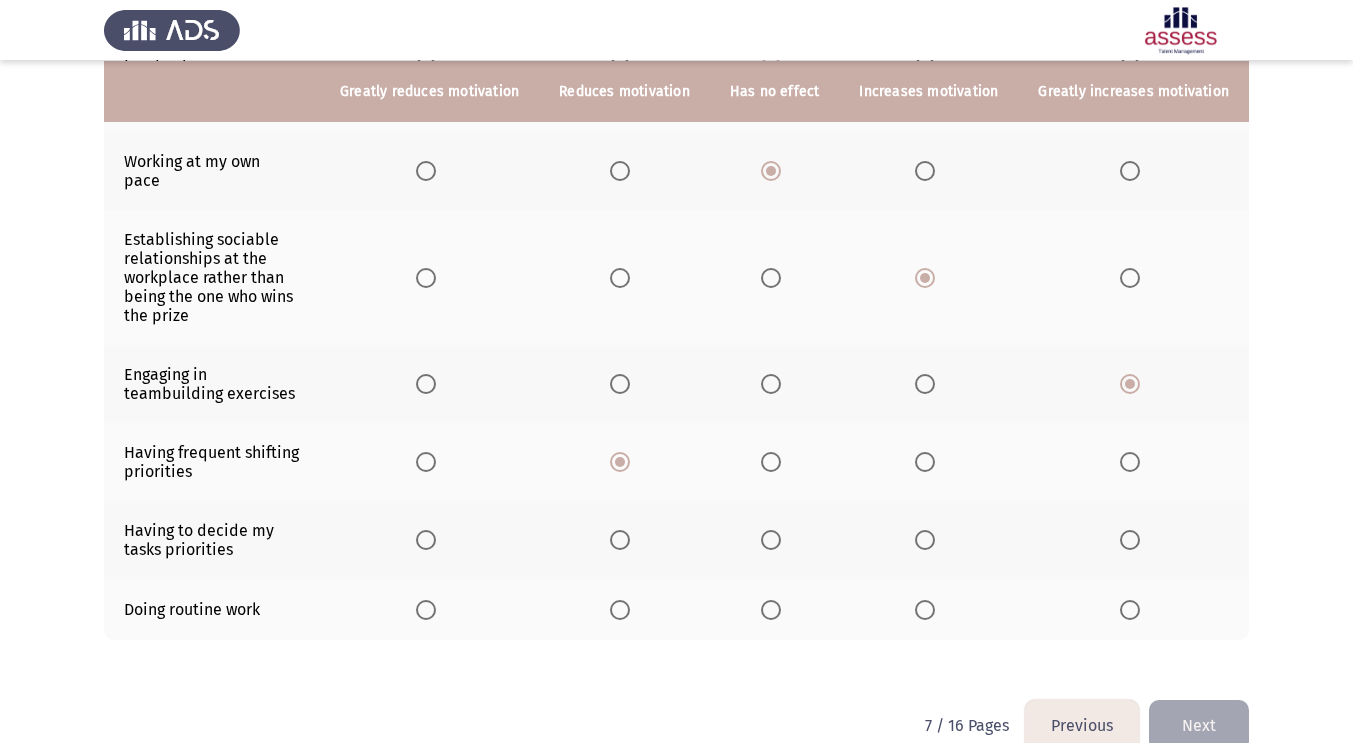 click at bounding box center (1130, 540) 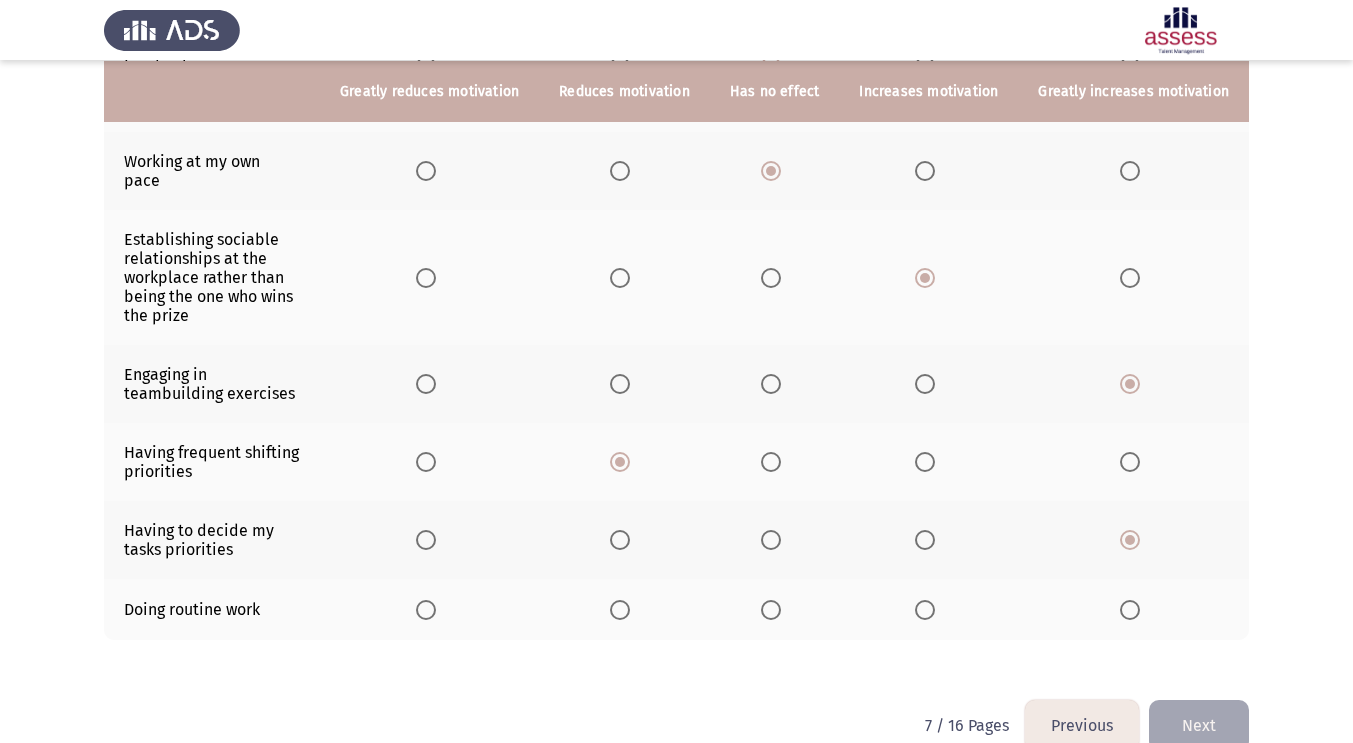 click at bounding box center (771, 610) 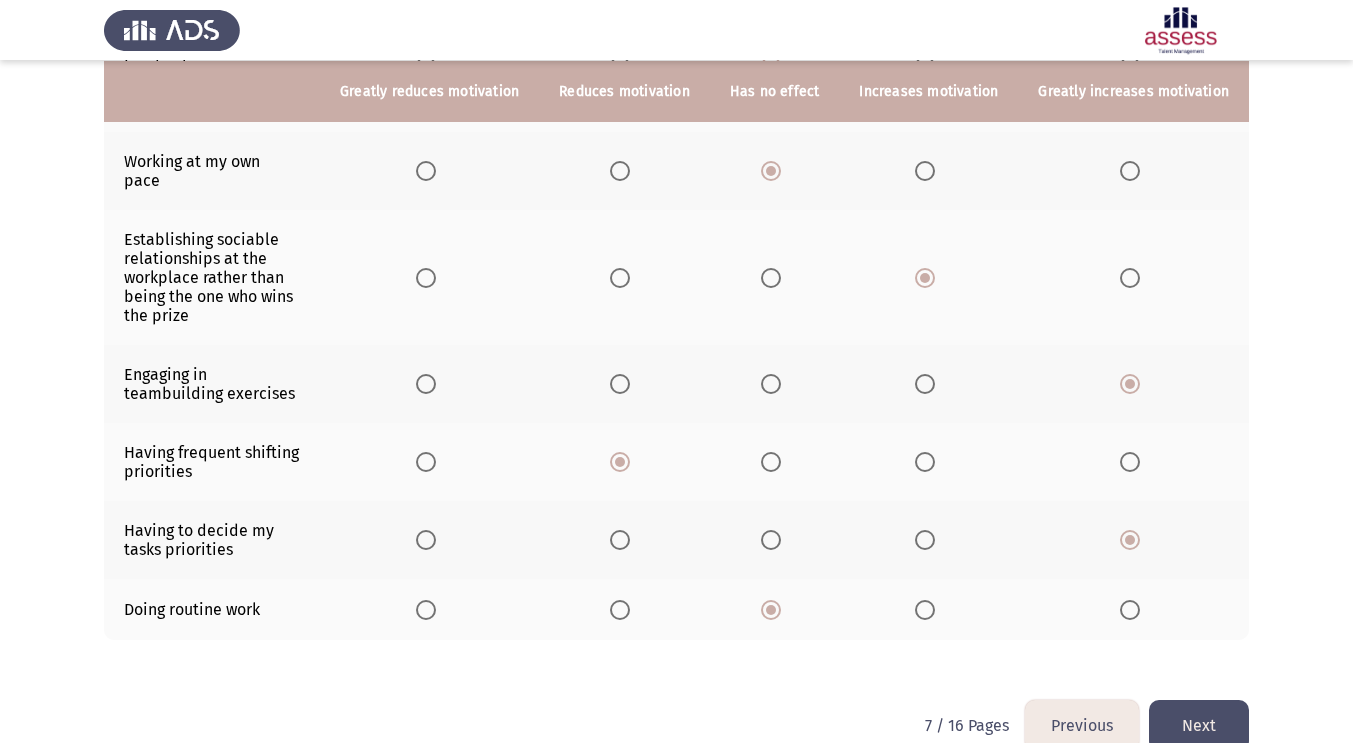 click on "Next" 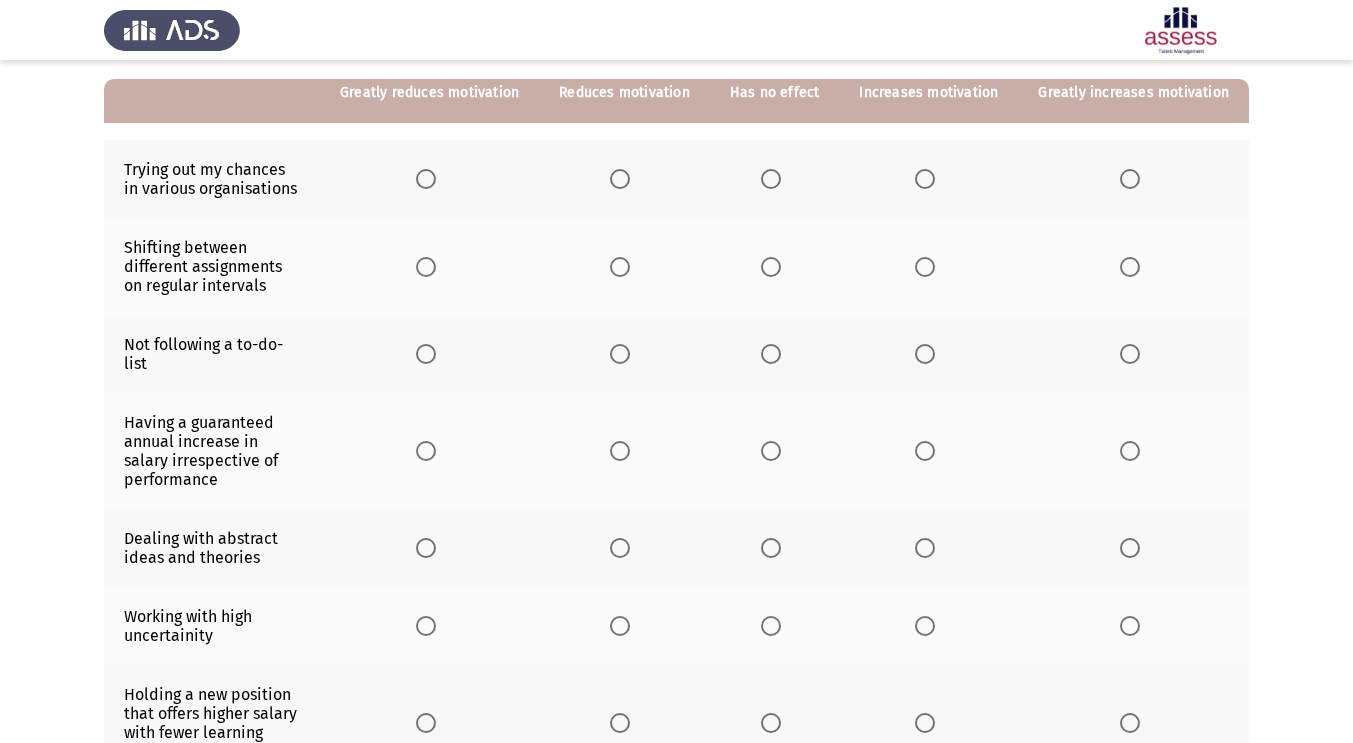 scroll, scrollTop: 198, scrollLeft: 0, axis: vertical 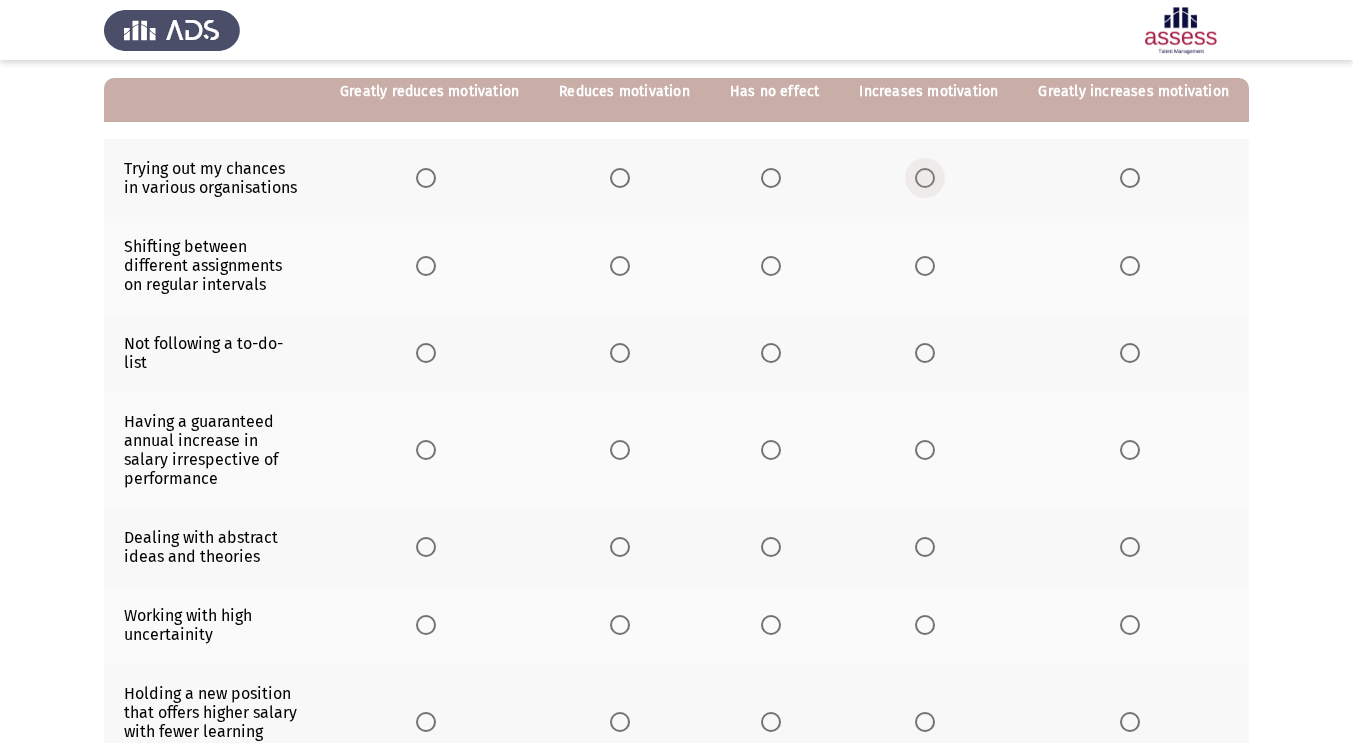 click at bounding box center (925, 178) 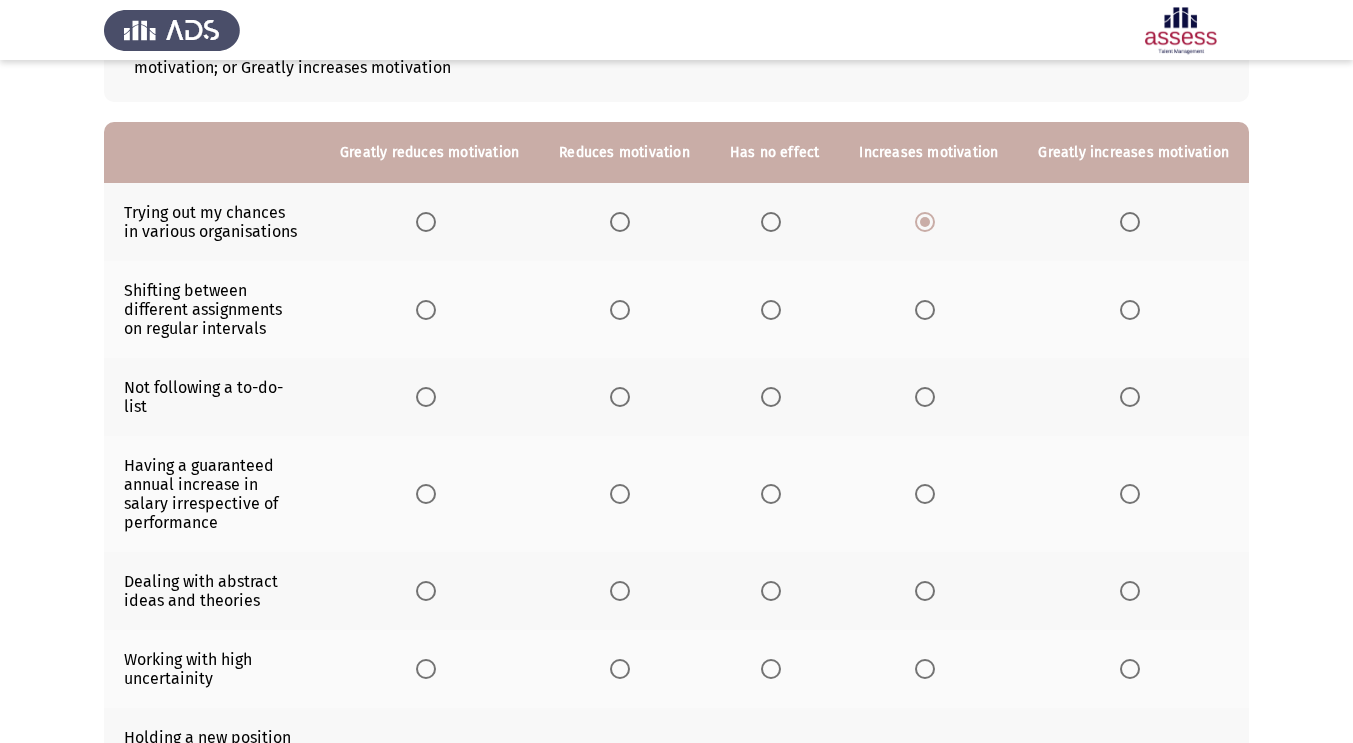 scroll, scrollTop: 144, scrollLeft: 0, axis: vertical 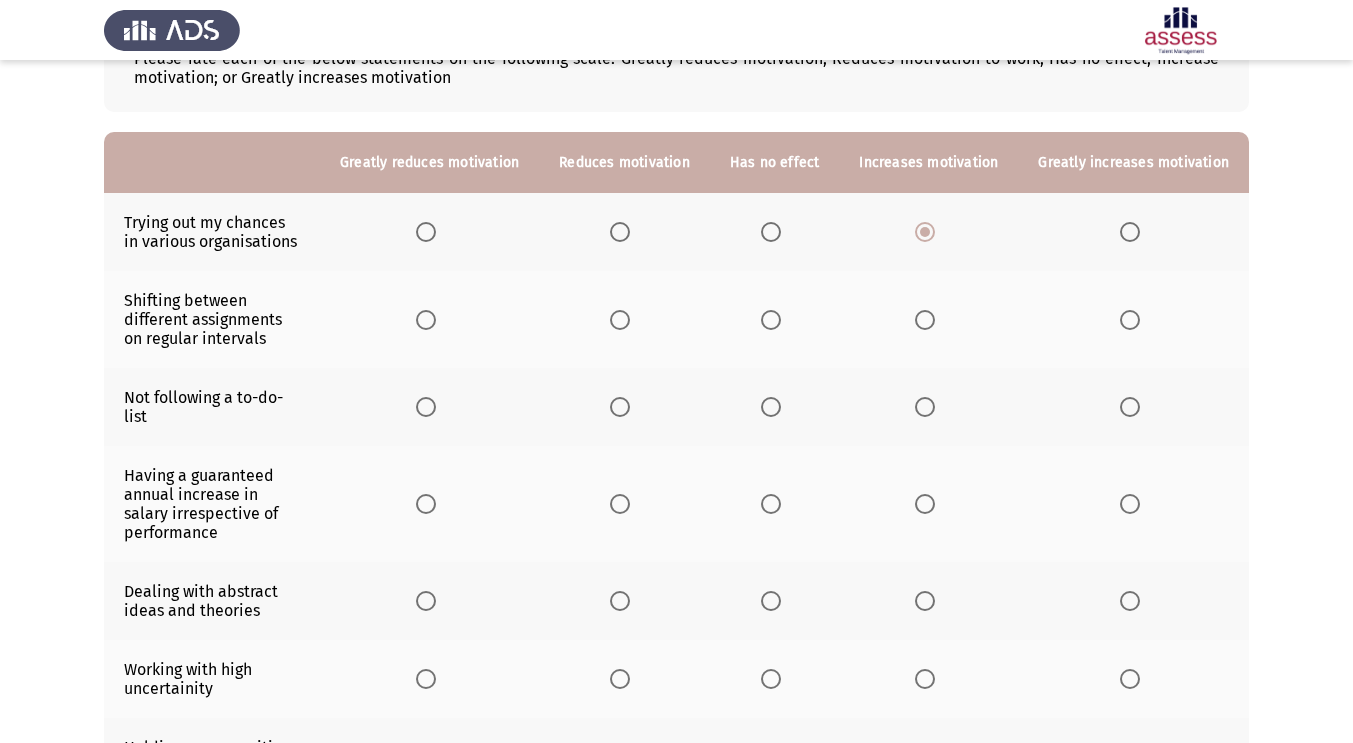 click at bounding box center [925, 320] 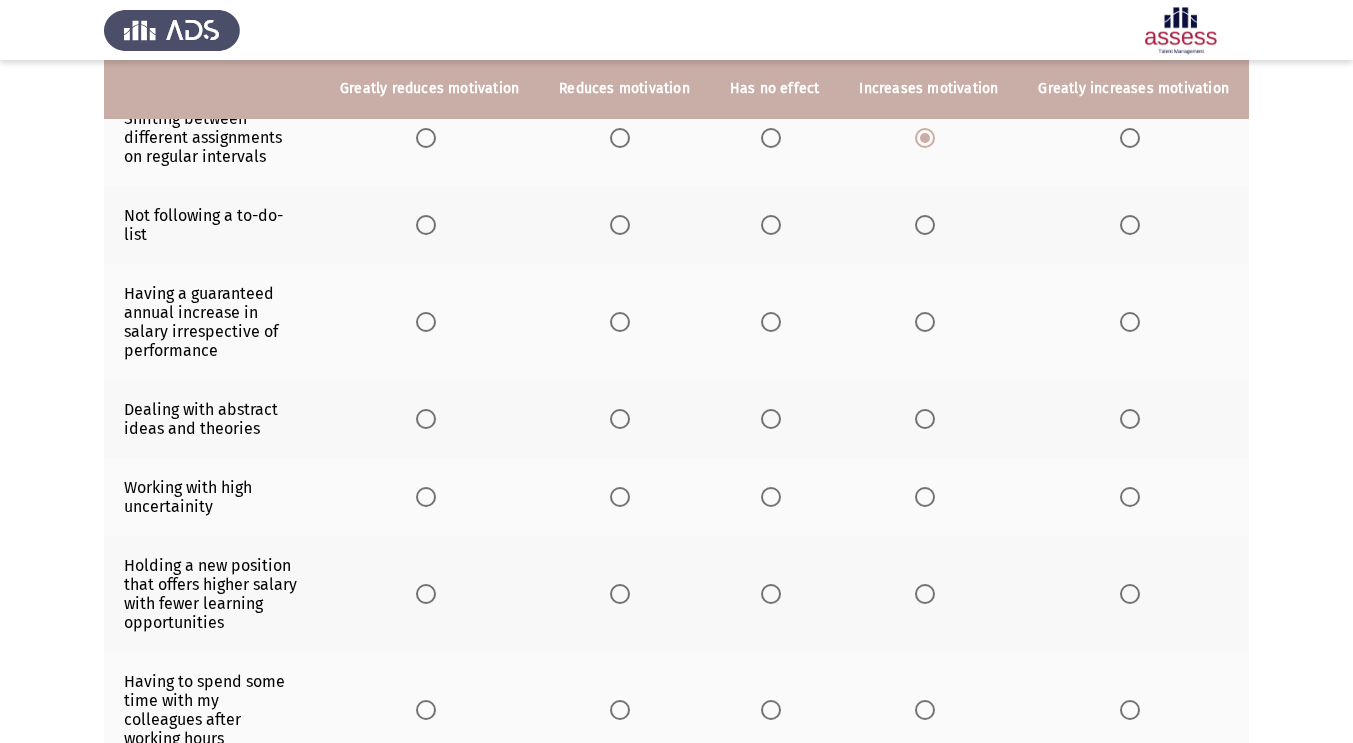 scroll, scrollTop: 323, scrollLeft: 0, axis: vertical 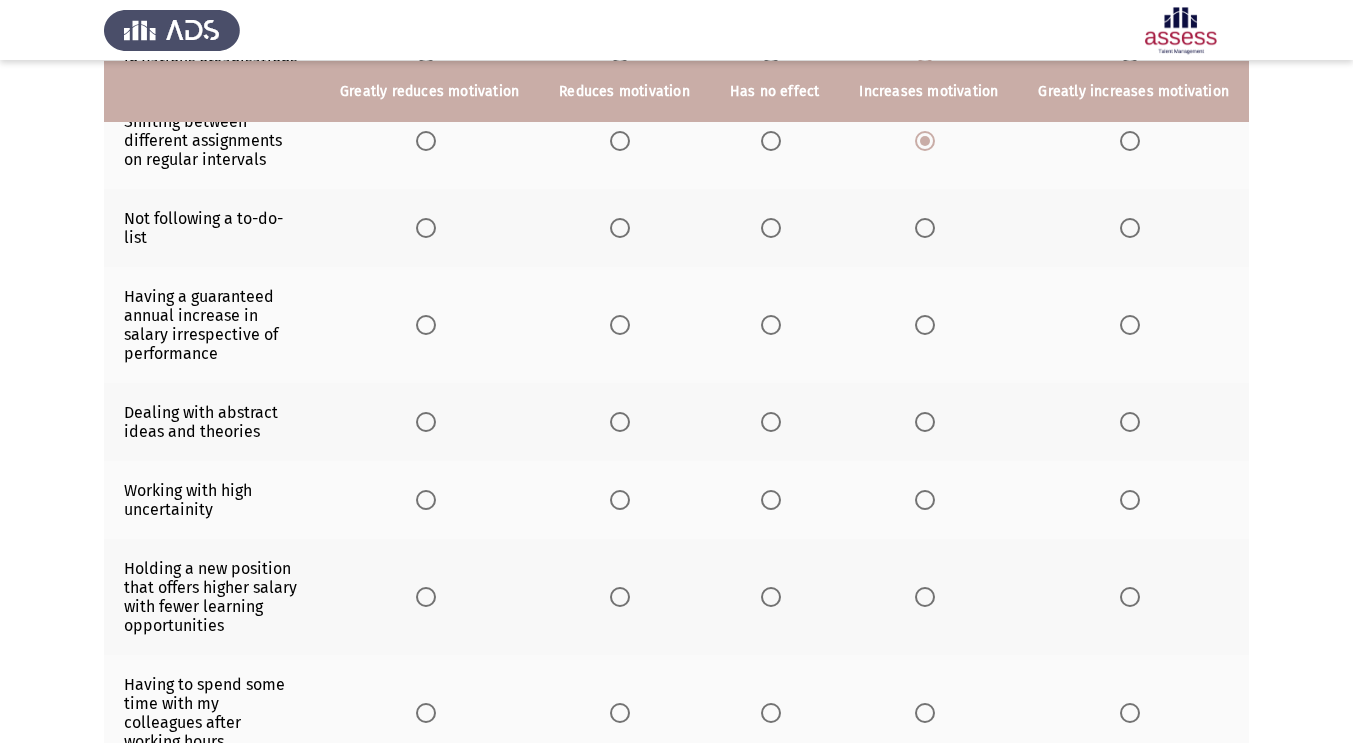click at bounding box center [620, 228] 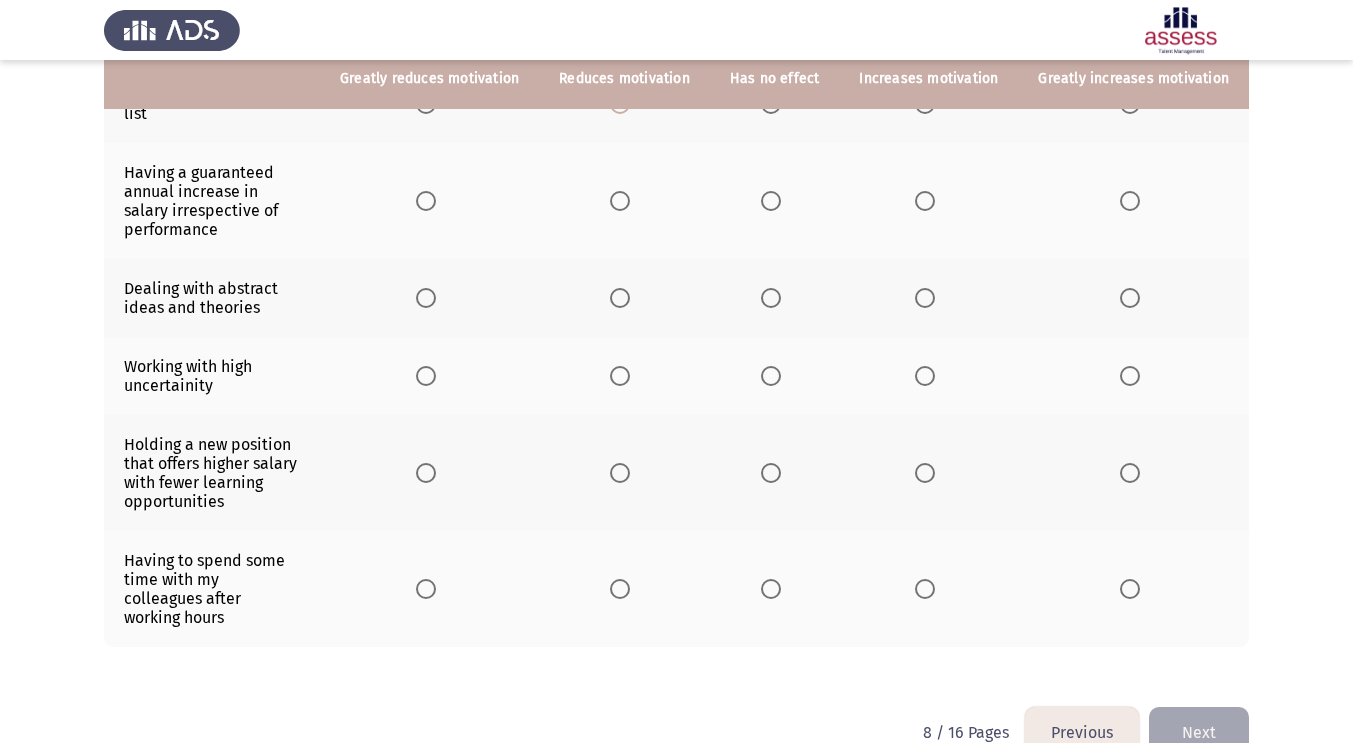 scroll, scrollTop: 422, scrollLeft: 0, axis: vertical 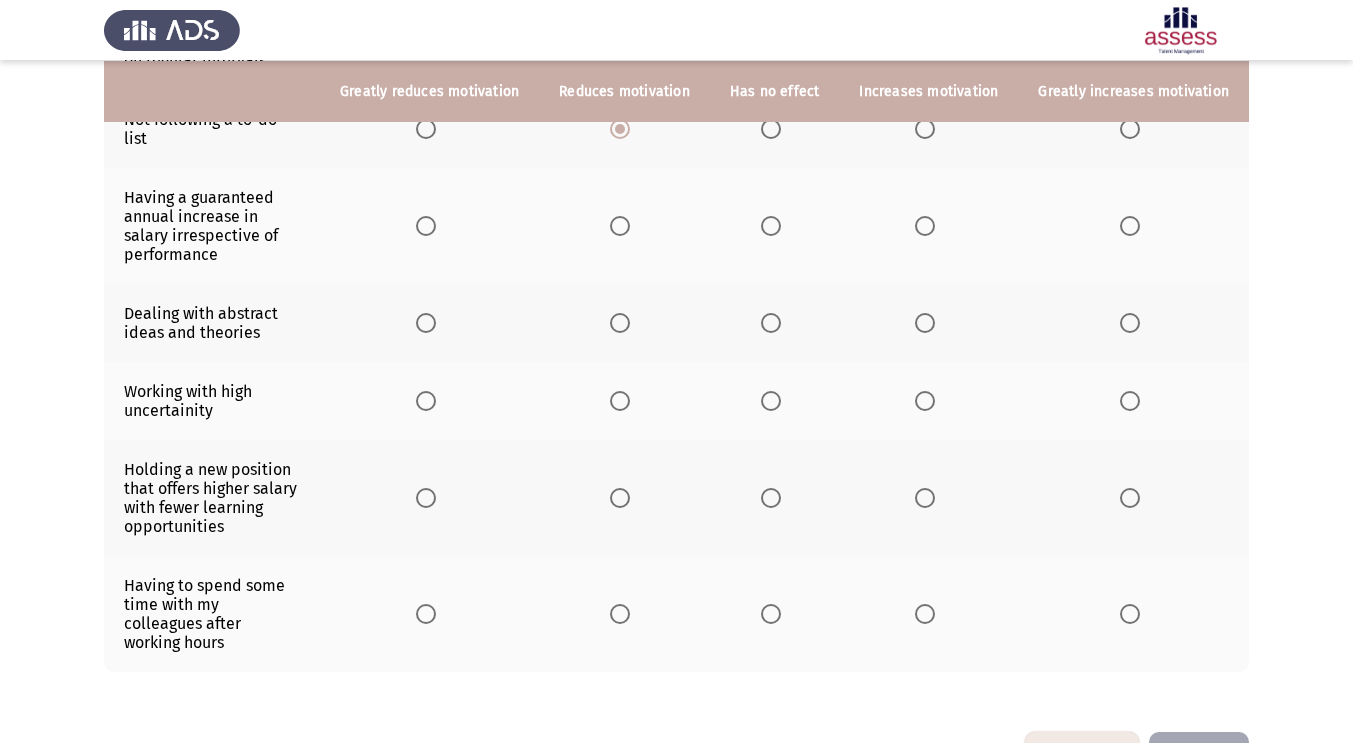 click at bounding box center [925, 226] 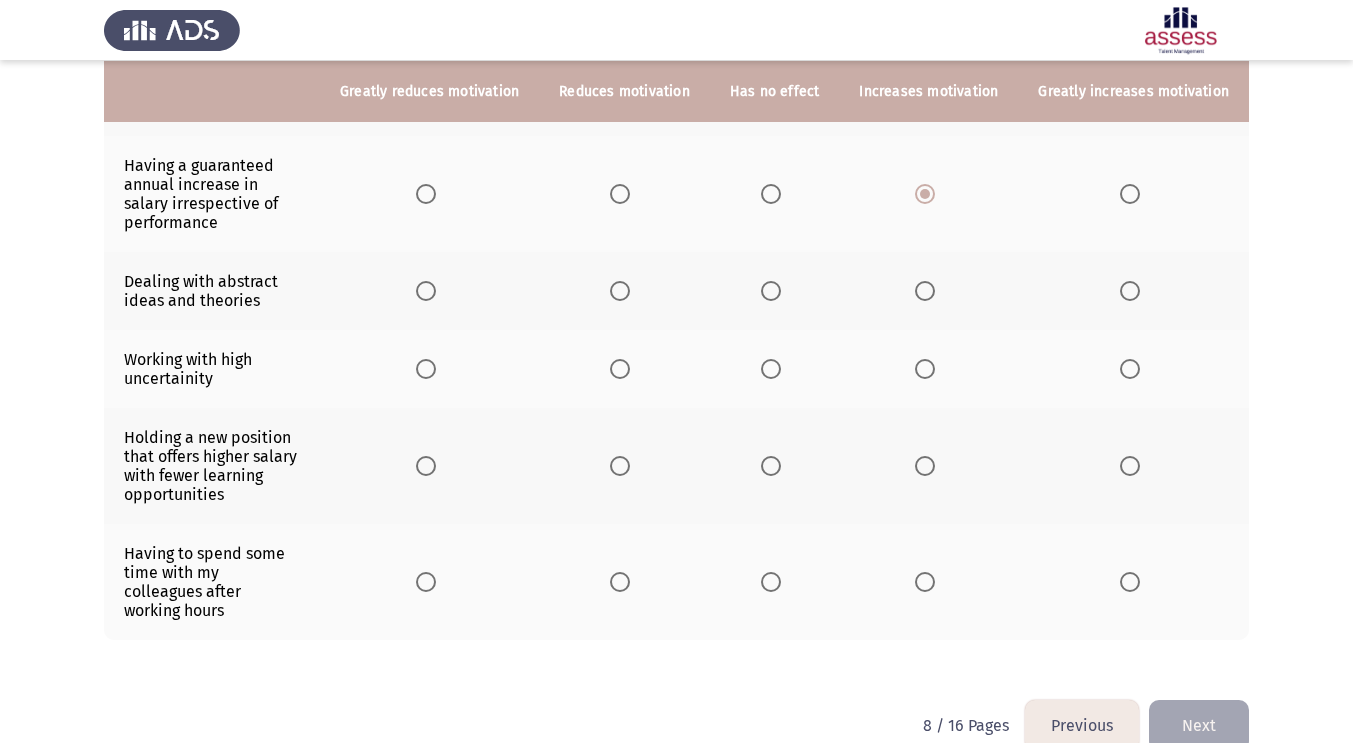 scroll, scrollTop: 455, scrollLeft: 0, axis: vertical 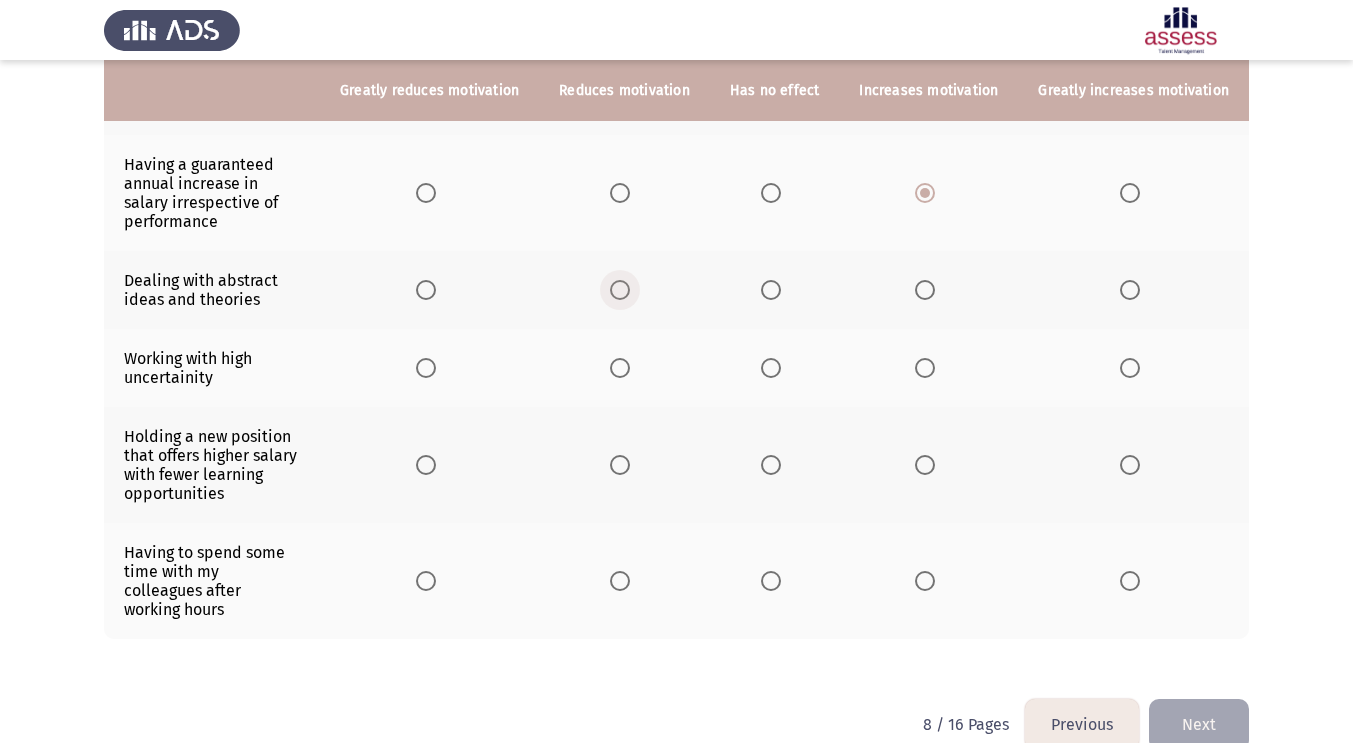 click 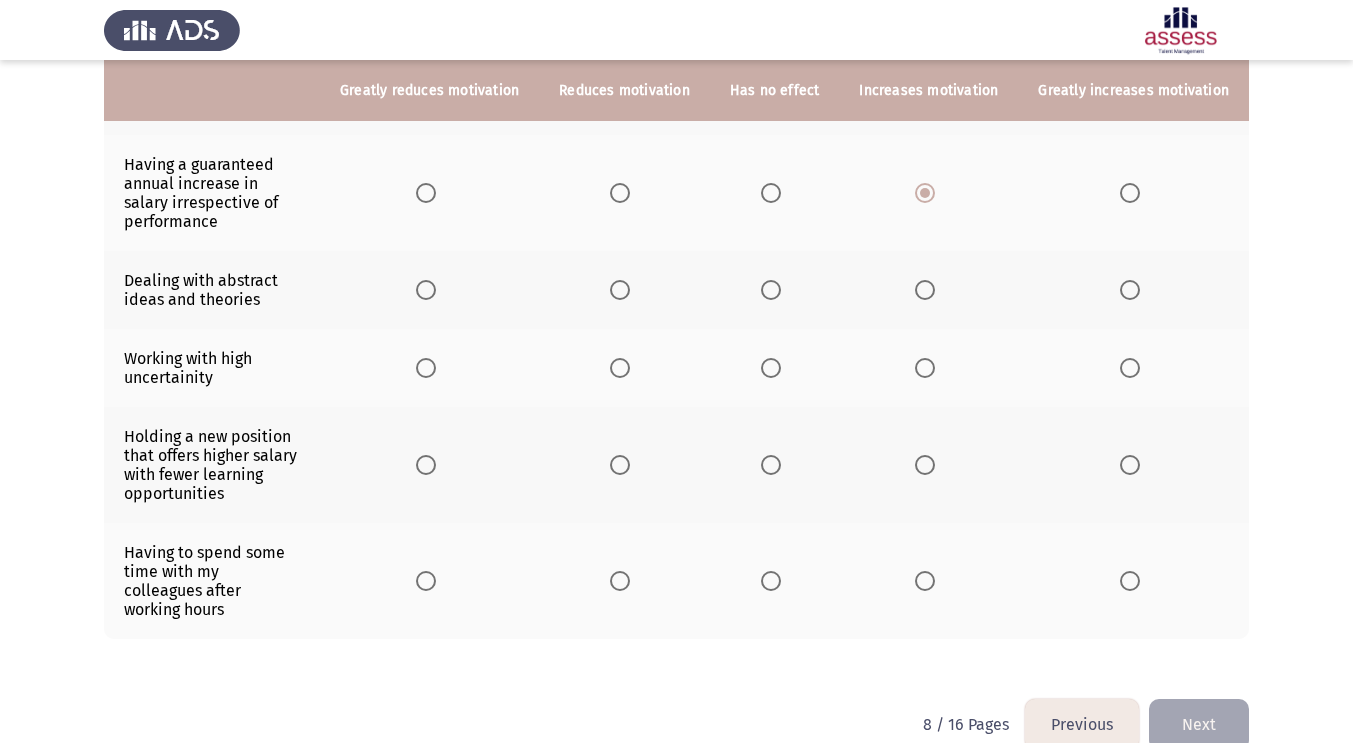 click at bounding box center [620, 290] 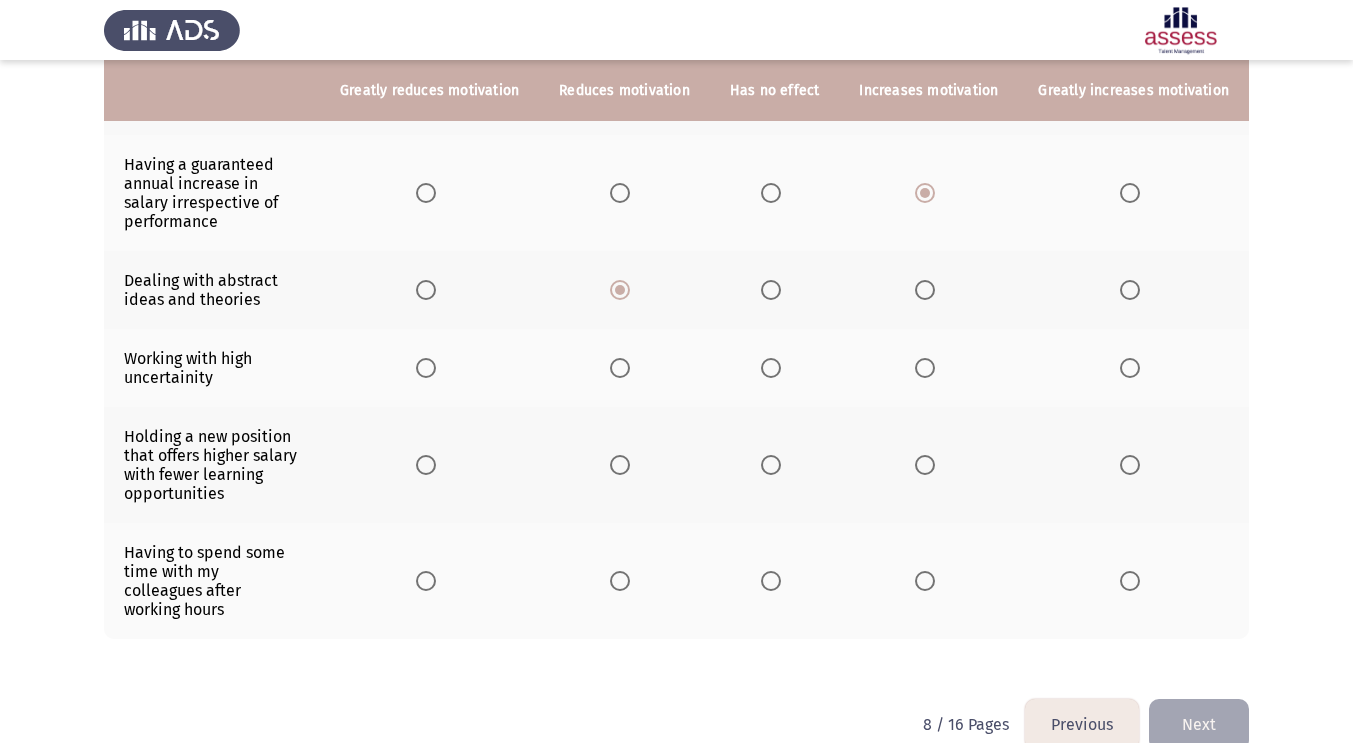 click at bounding box center (426, 368) 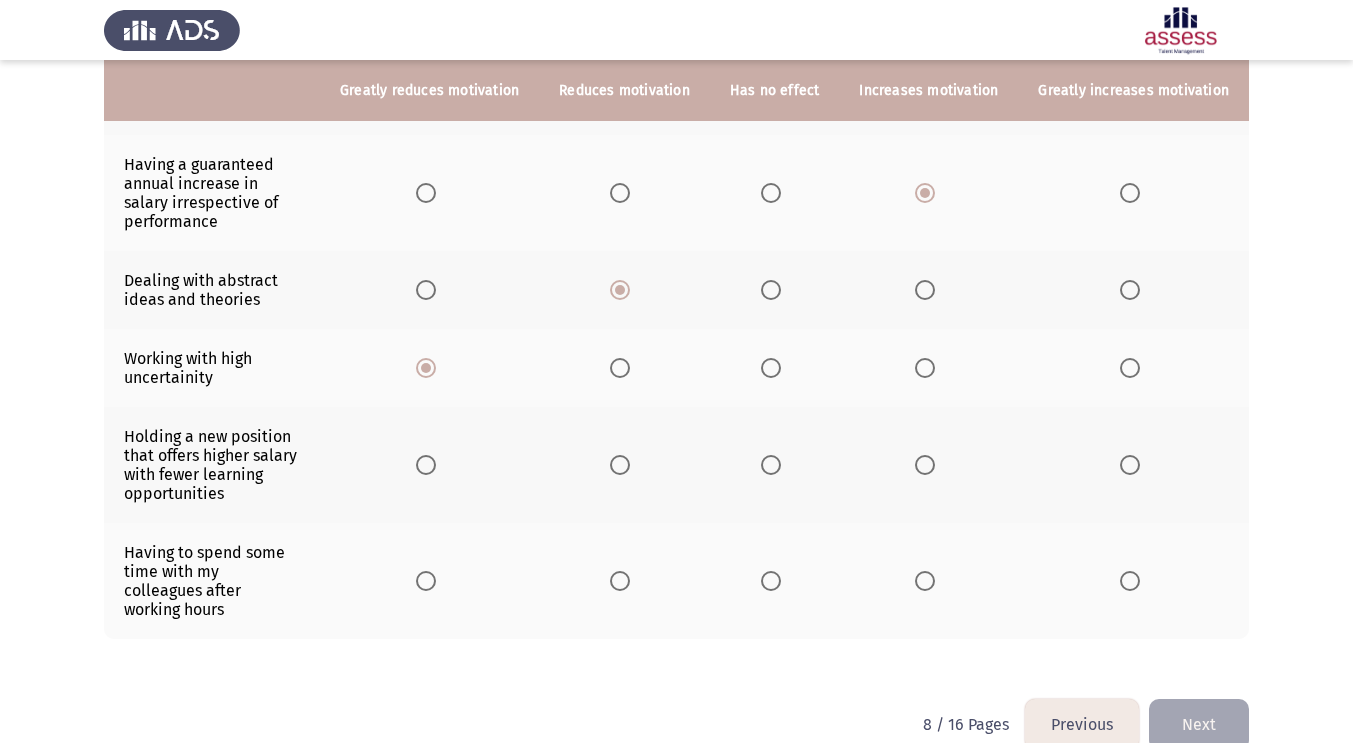 click at bounding box center (1130, 465) 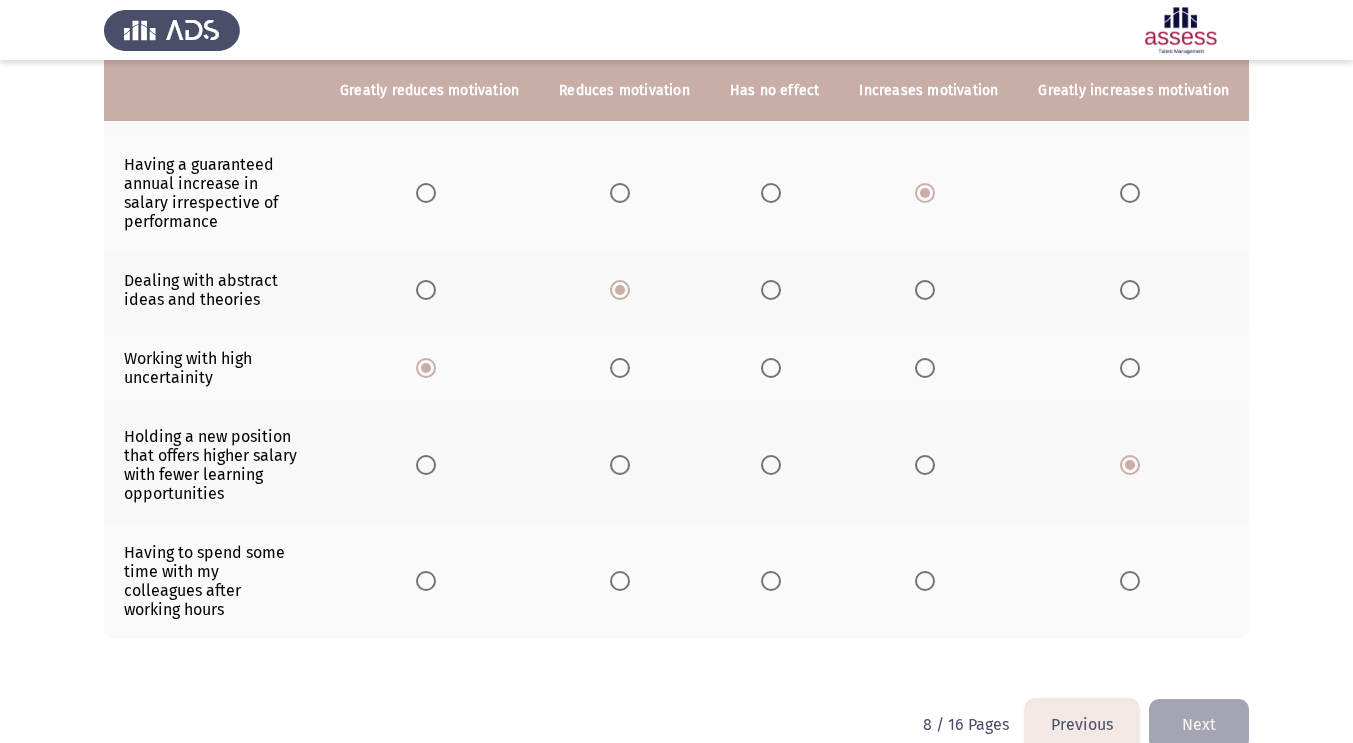 click at bounding box center (929, 581) 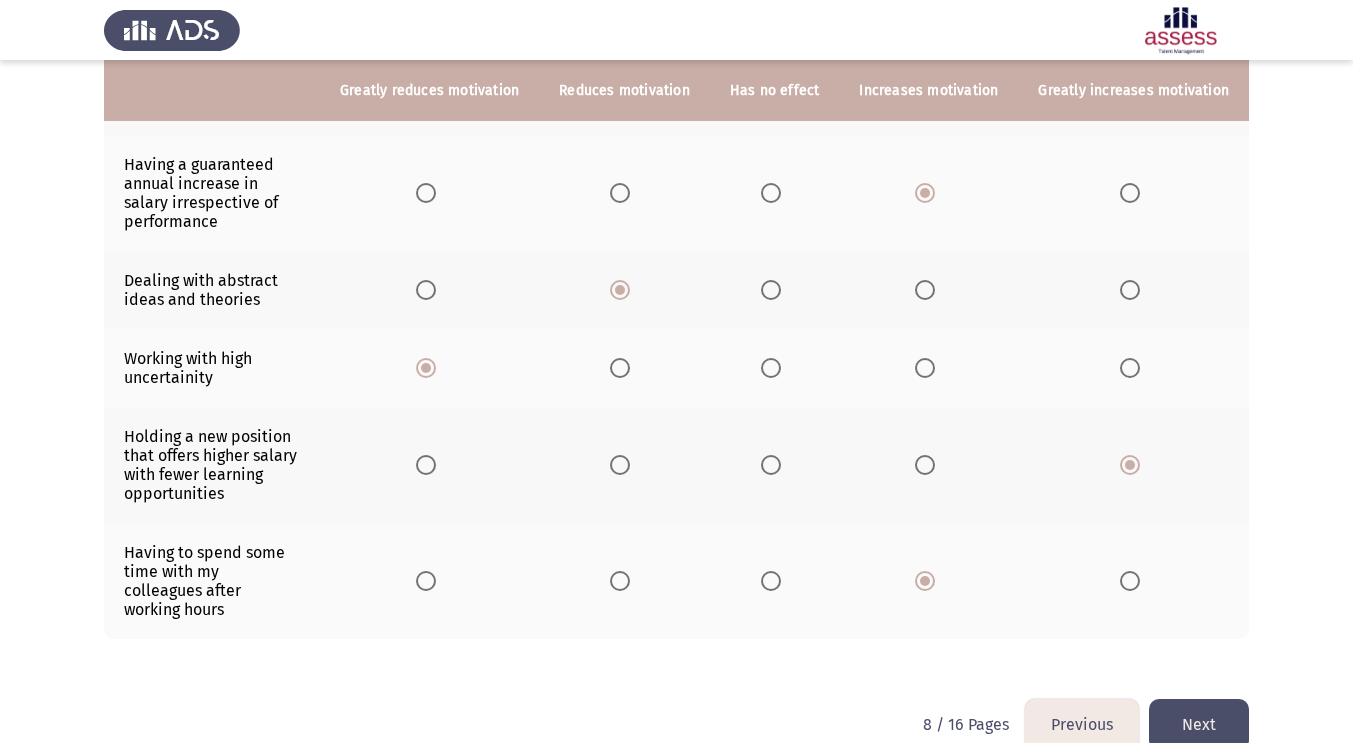 click on "Next" 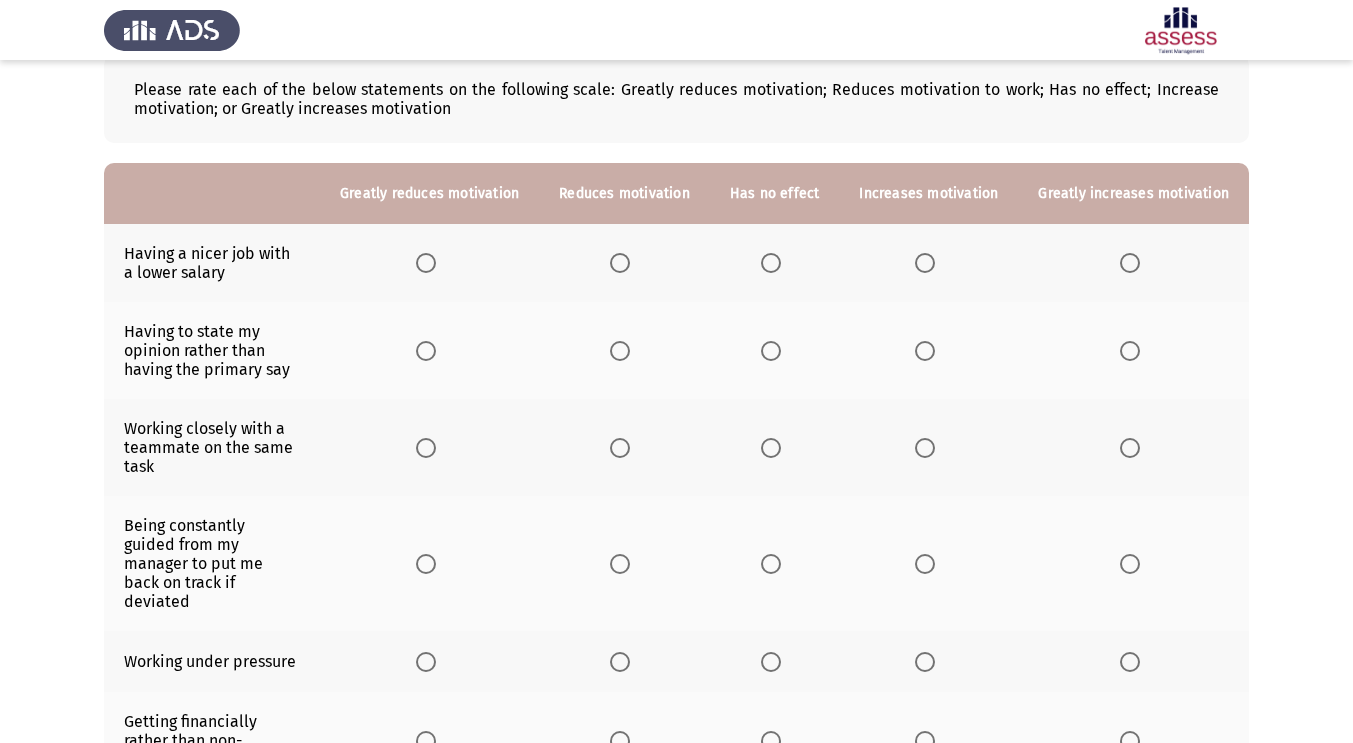 scroll, scrollTop: 113, scrollLeft: 0, axis: vertical 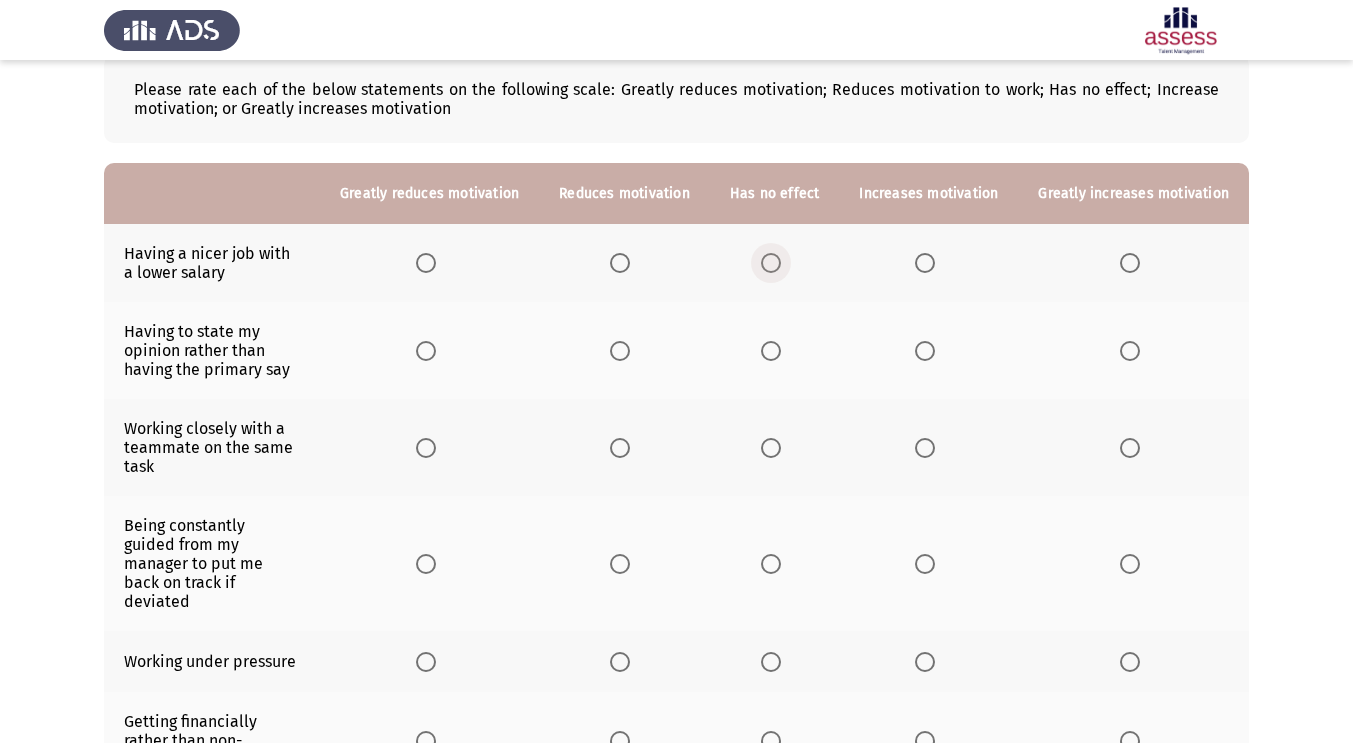 click at bounding box center (771, 263) 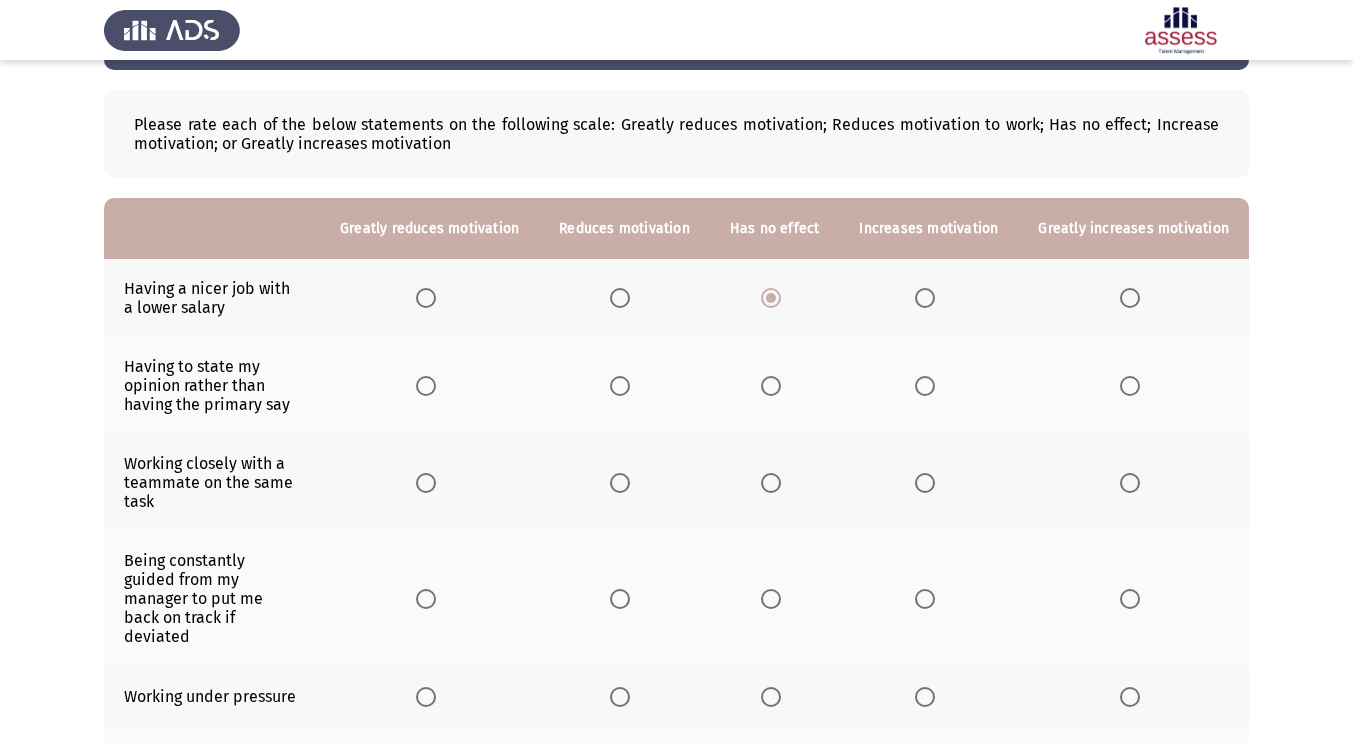 scroll, scrollTop: 62, scrollLeft: 0, axis: vertical 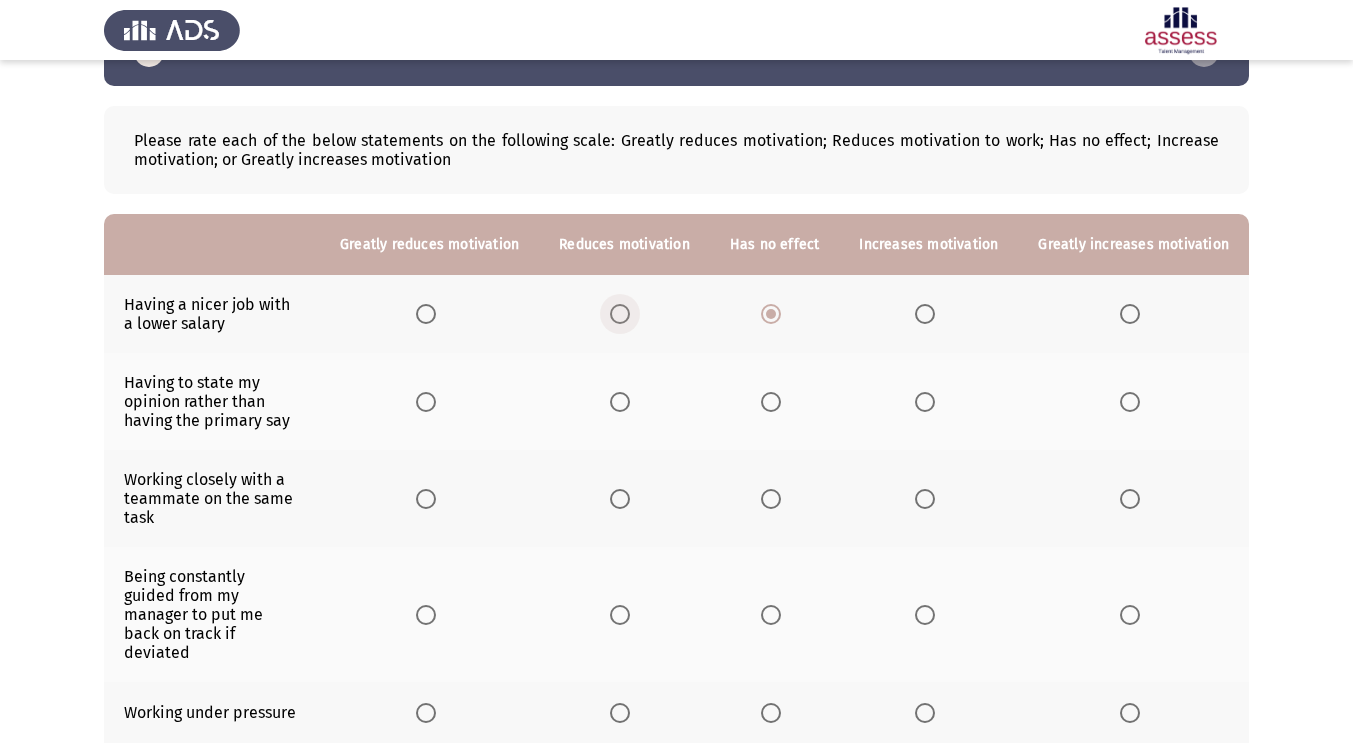 click at bounding box center (620, 314) 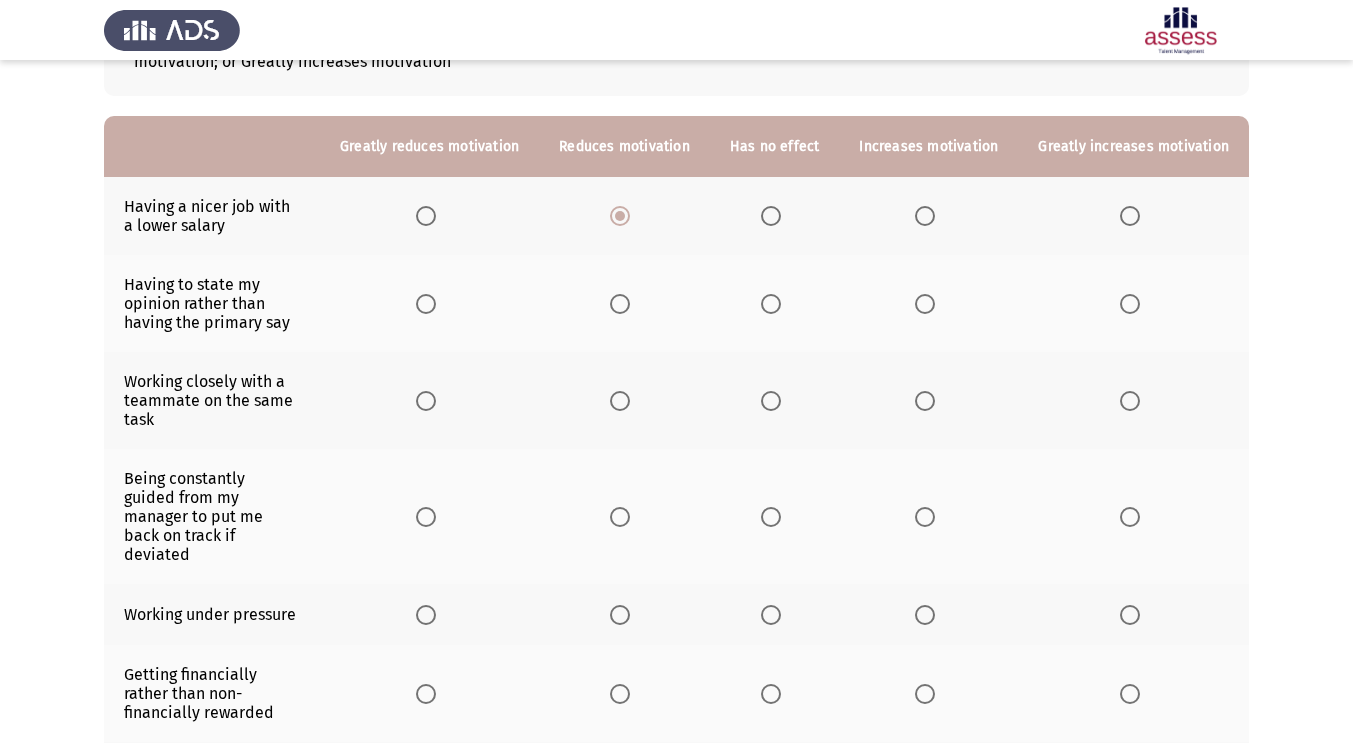 scroll, scrollTop: 146, scrollLeft: 0, axis: vertical 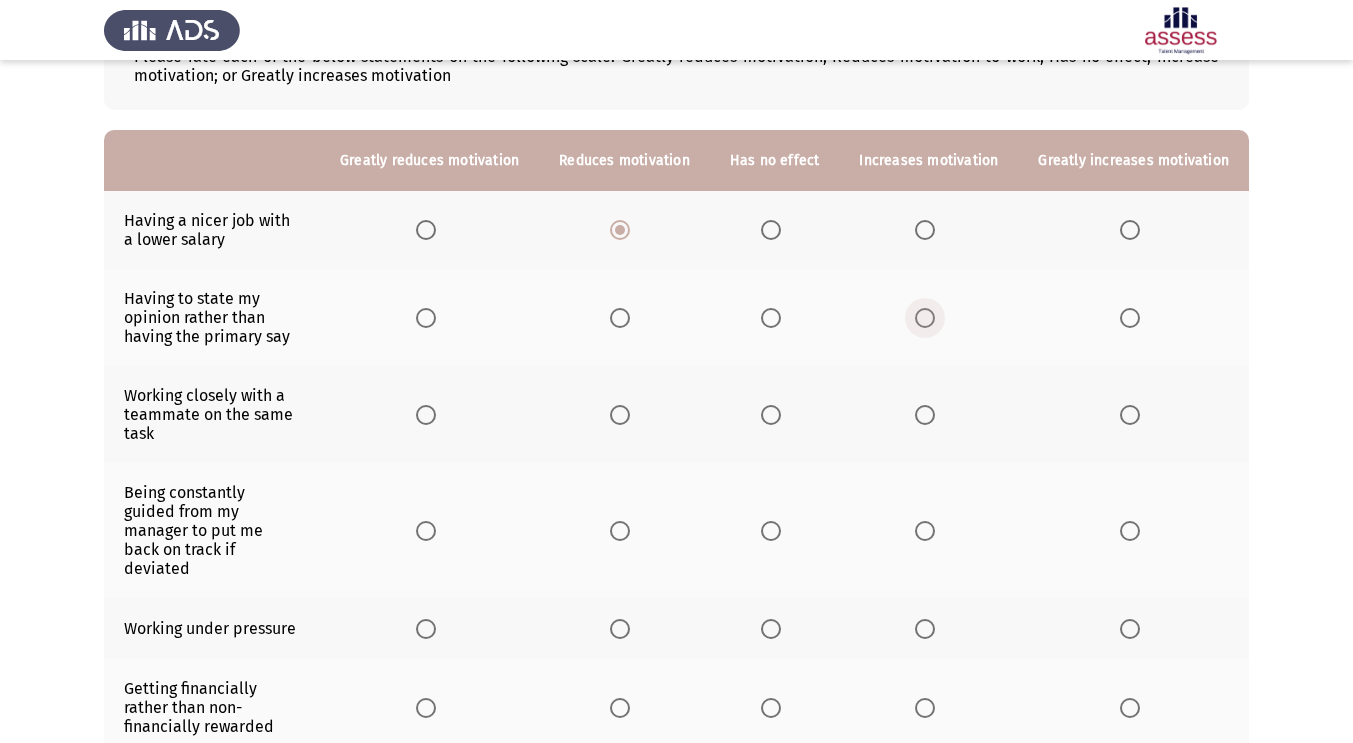 click at bounding box center [929, 318] 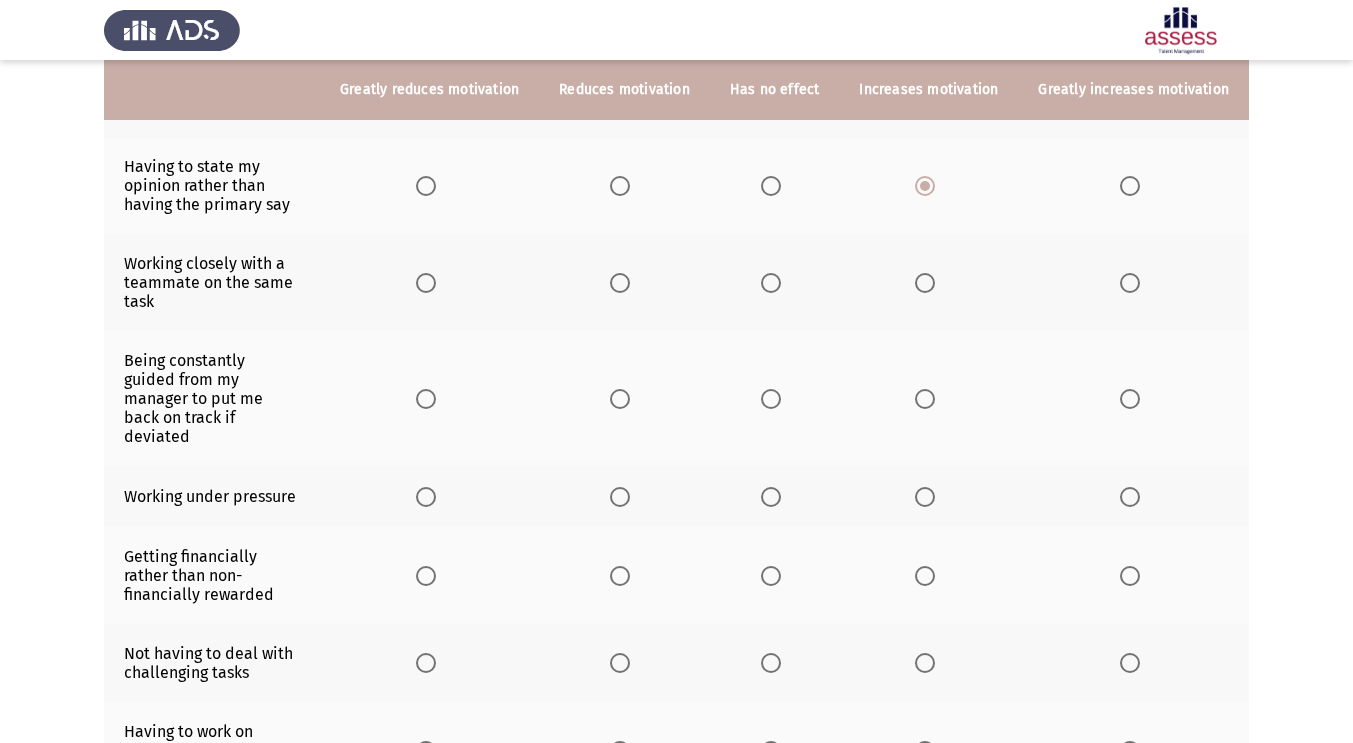 scroll, scrollTop: 286, scrollLeft: 0, axis: vertical 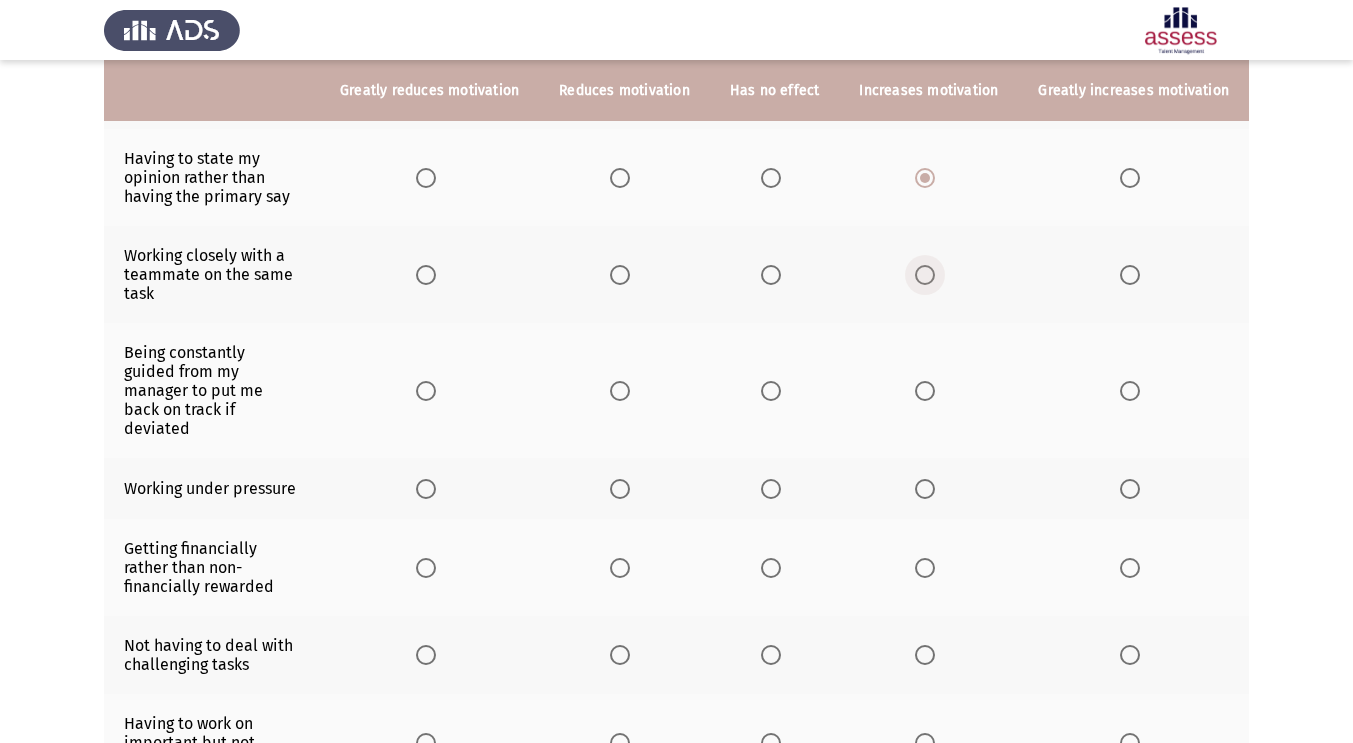 click at bounding box center (925, 275) 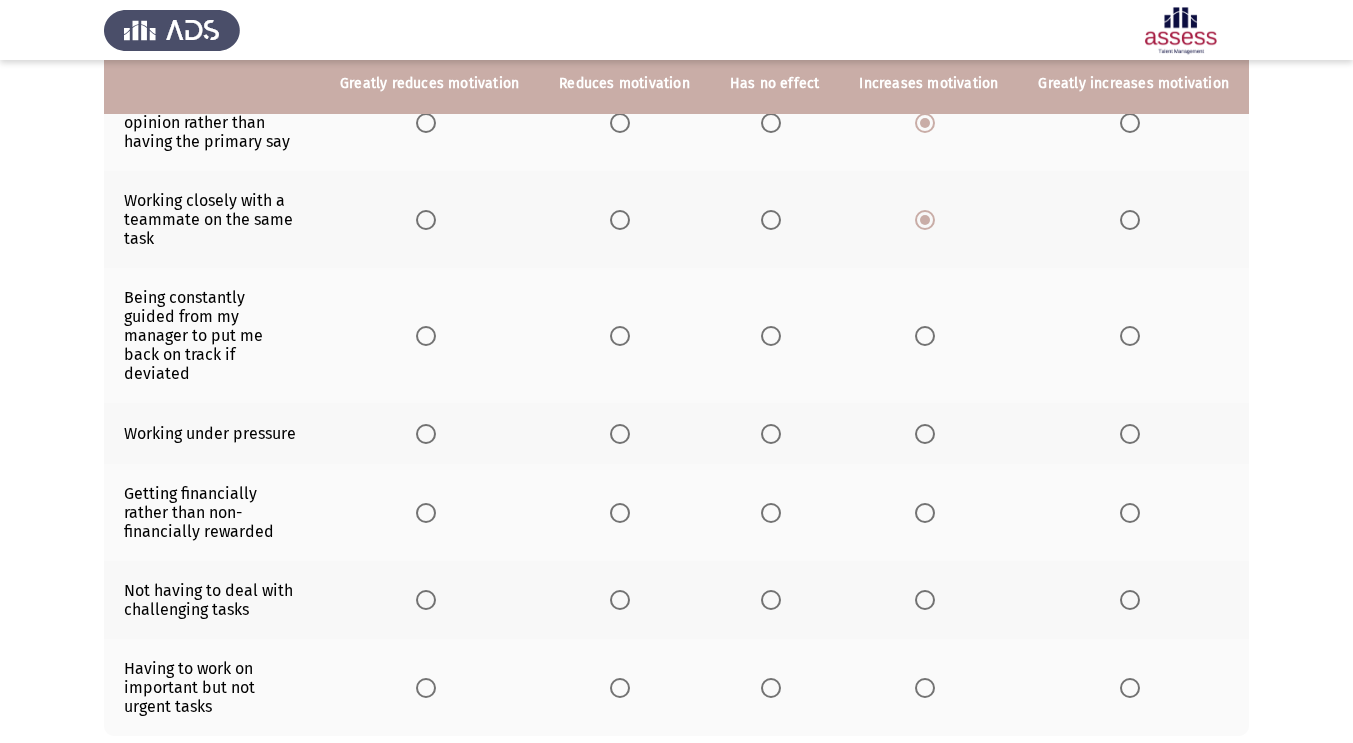 scroll, scrollTop: 344, scrollLeft: 0, axis: vertical 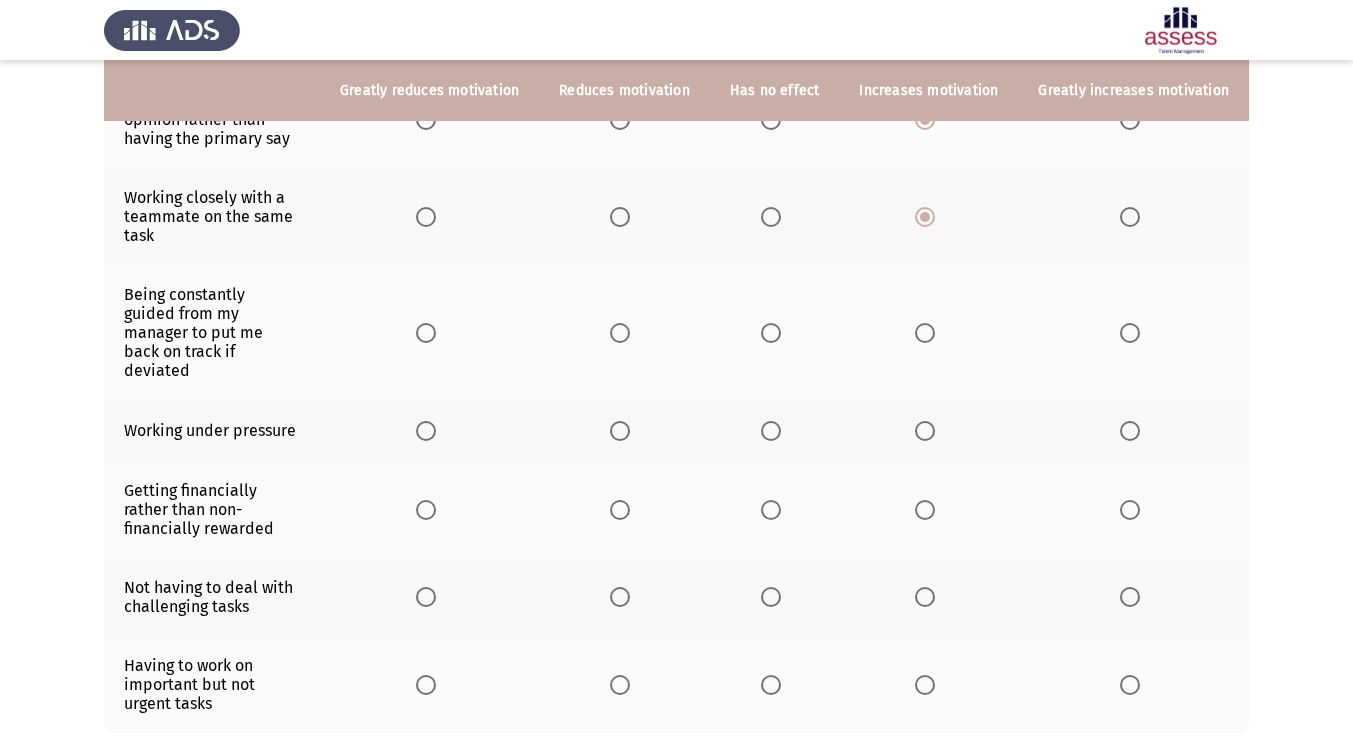 click at bounding box center (925, 333) 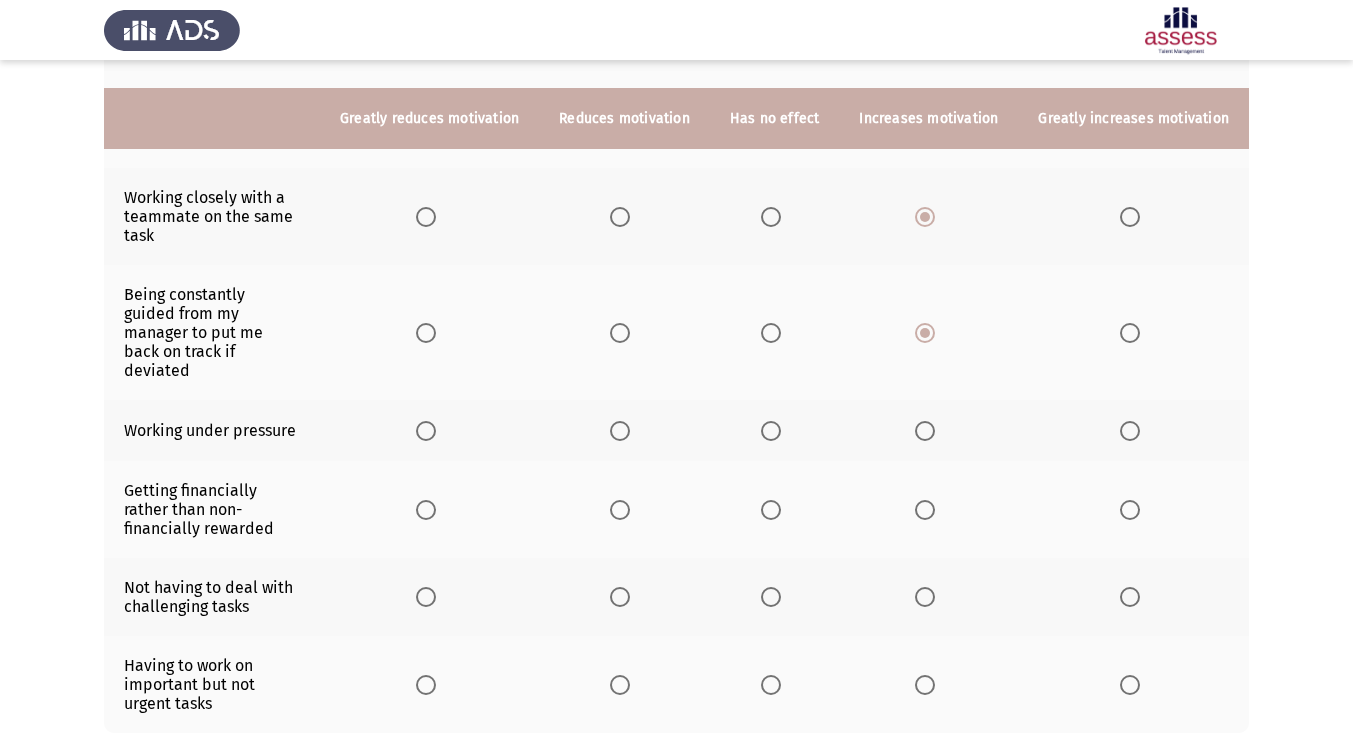 scroll, scrollTop: 455, scrollLeft: 0, axis: vertical 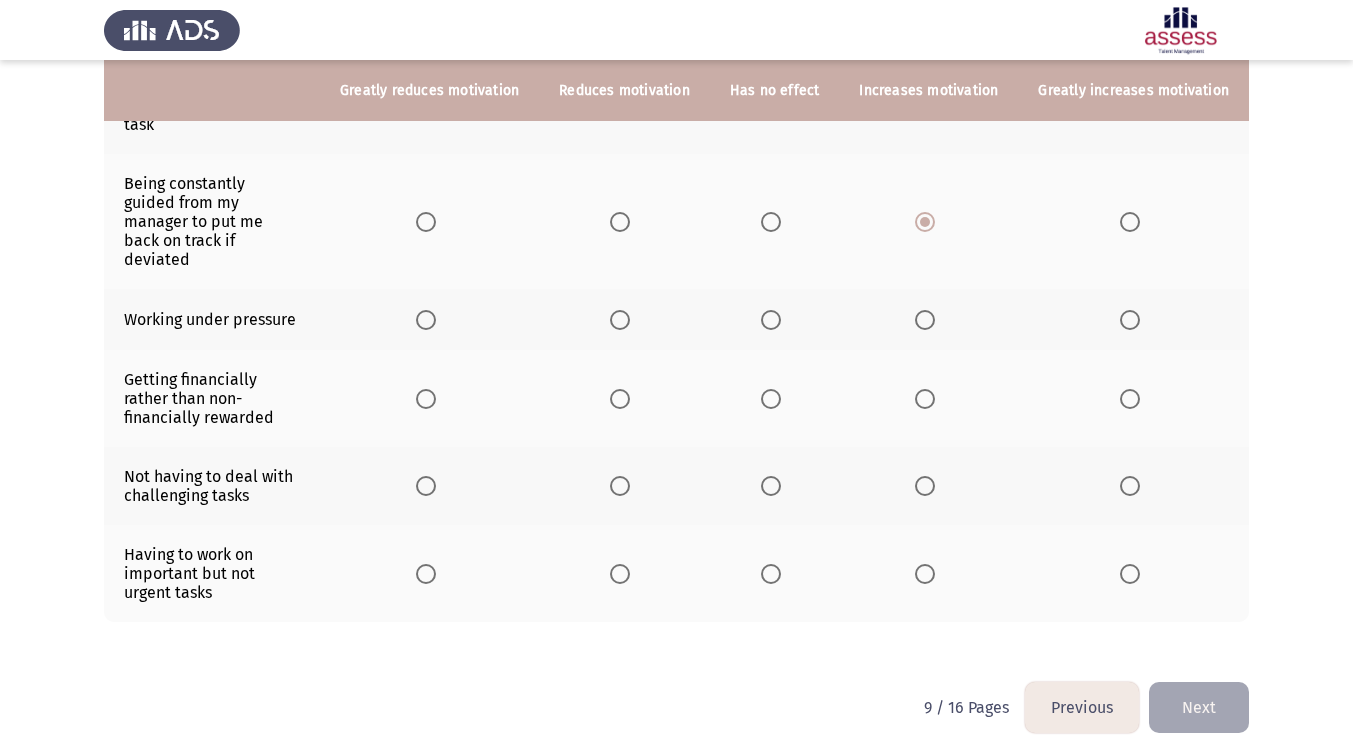 click at bounding box center (771, 320) 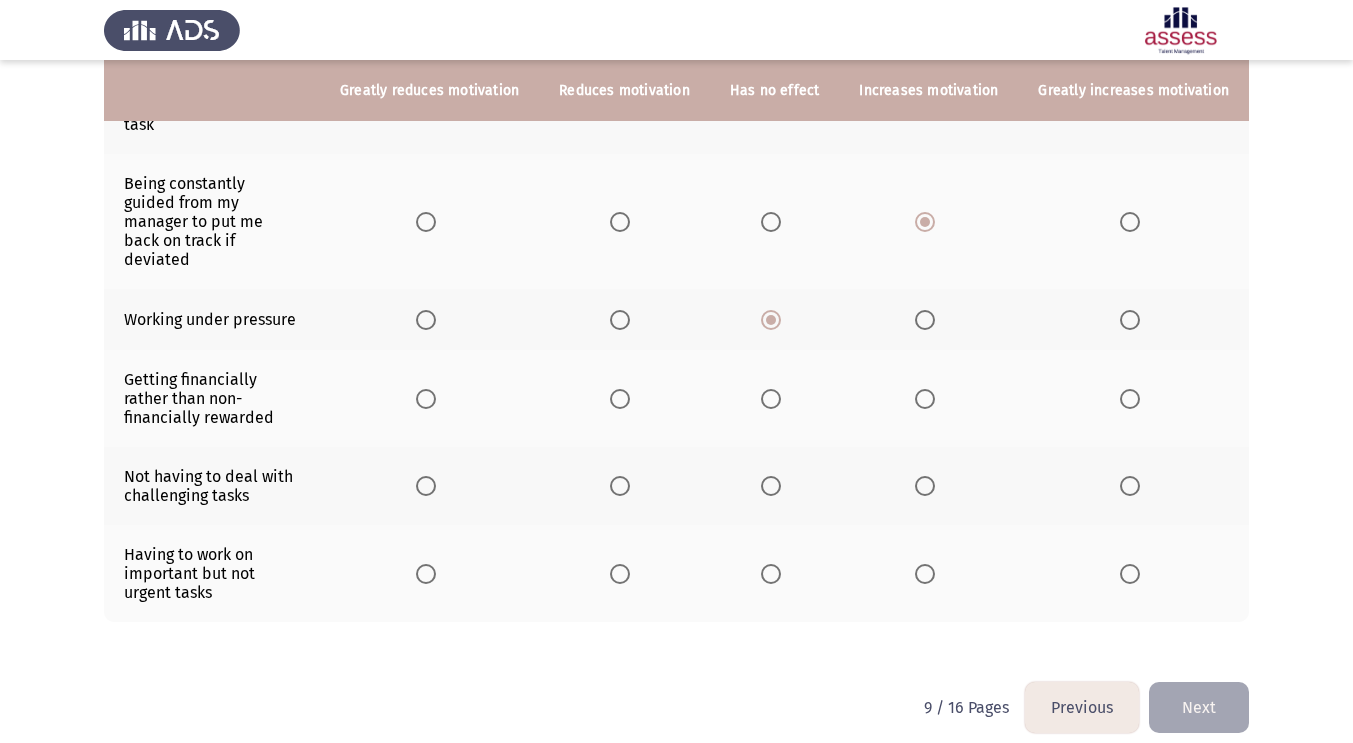 click at bounding box center (771, 399) 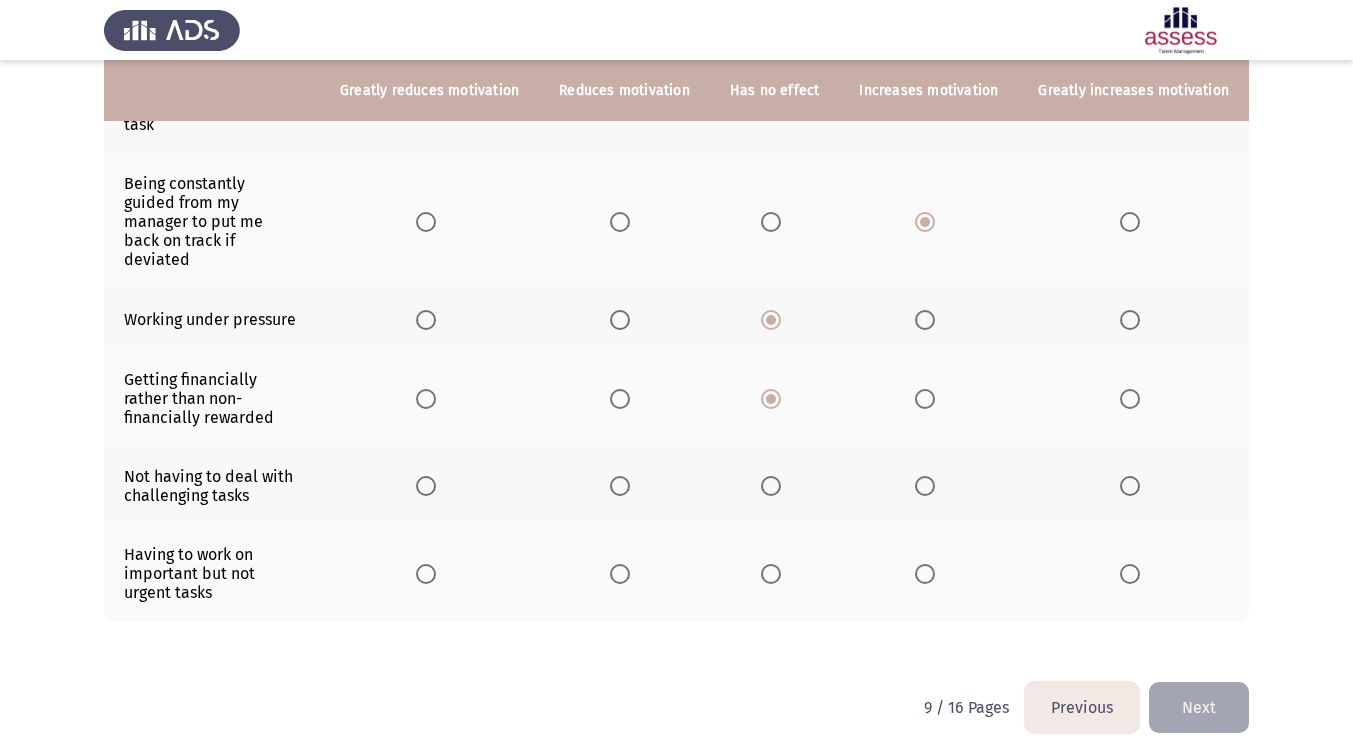 click at bounding box center [620, 486] 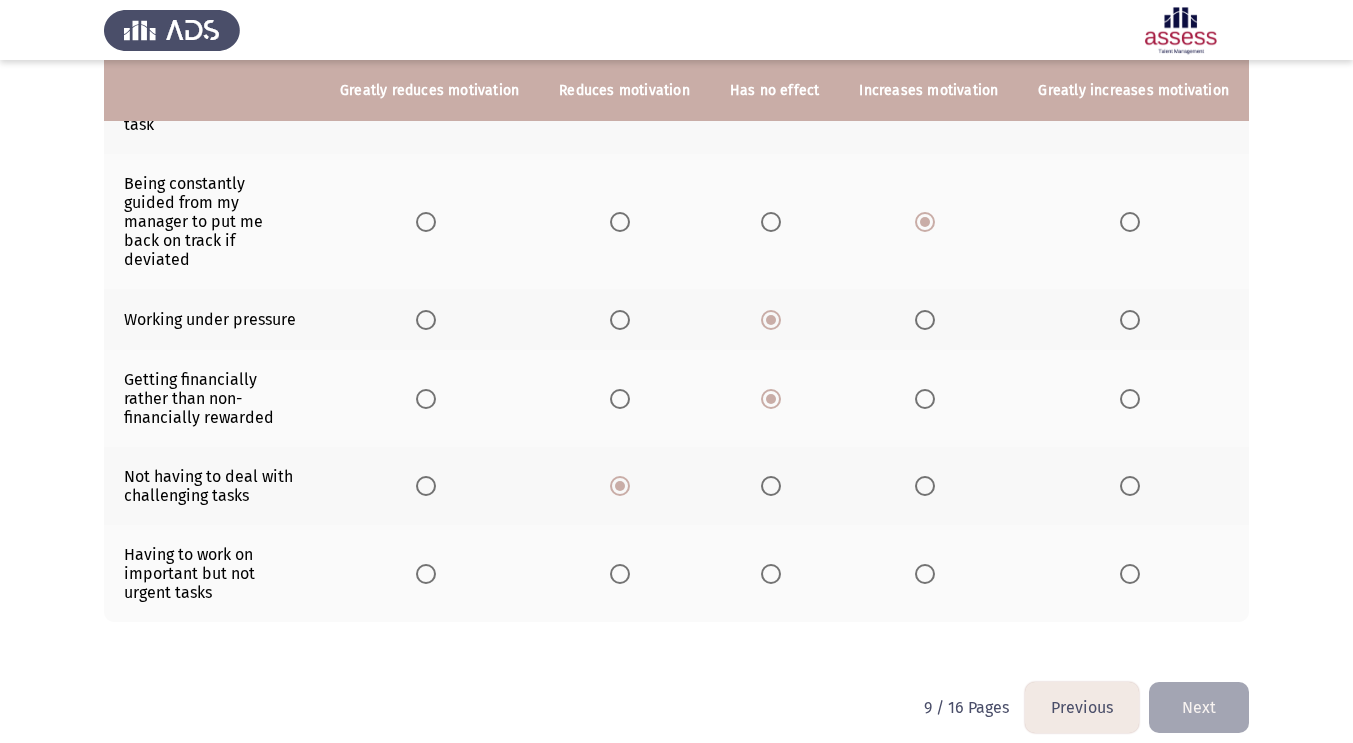 click at bounding box center (925, 574) 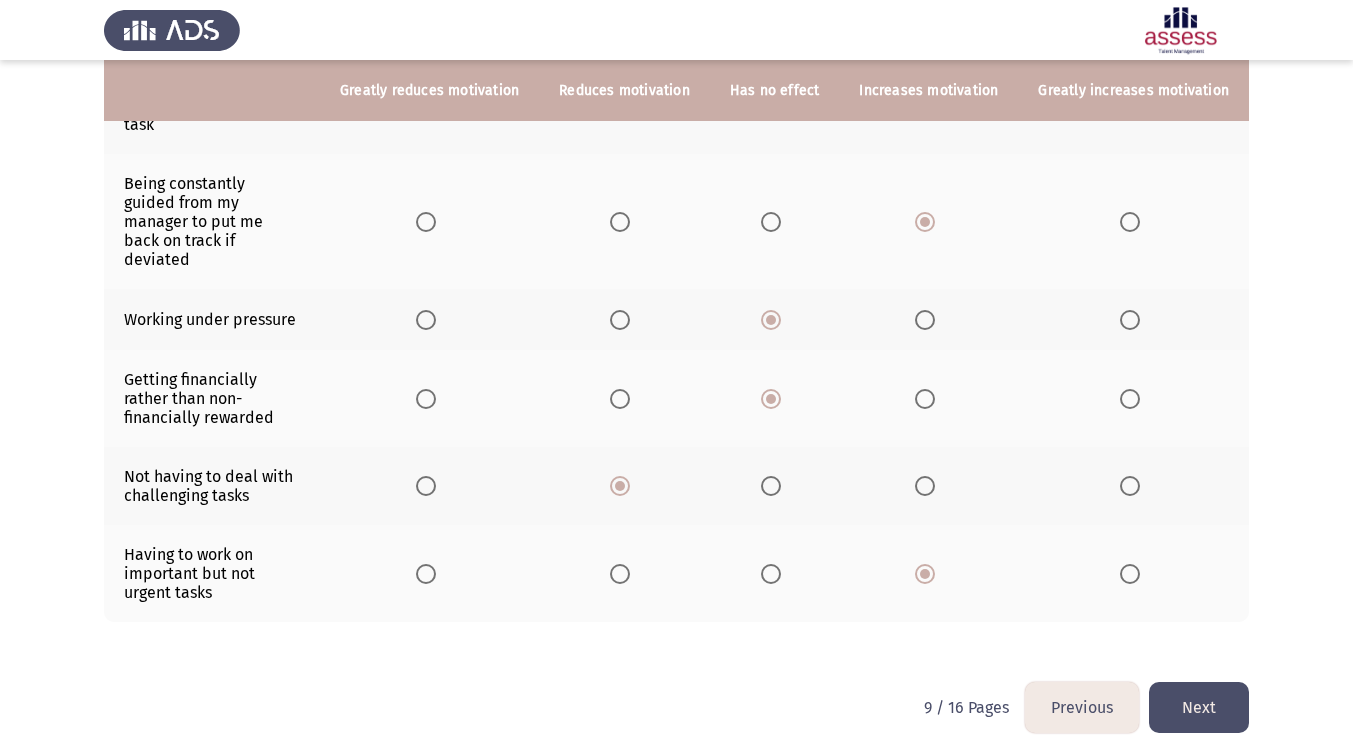 click on "Next" 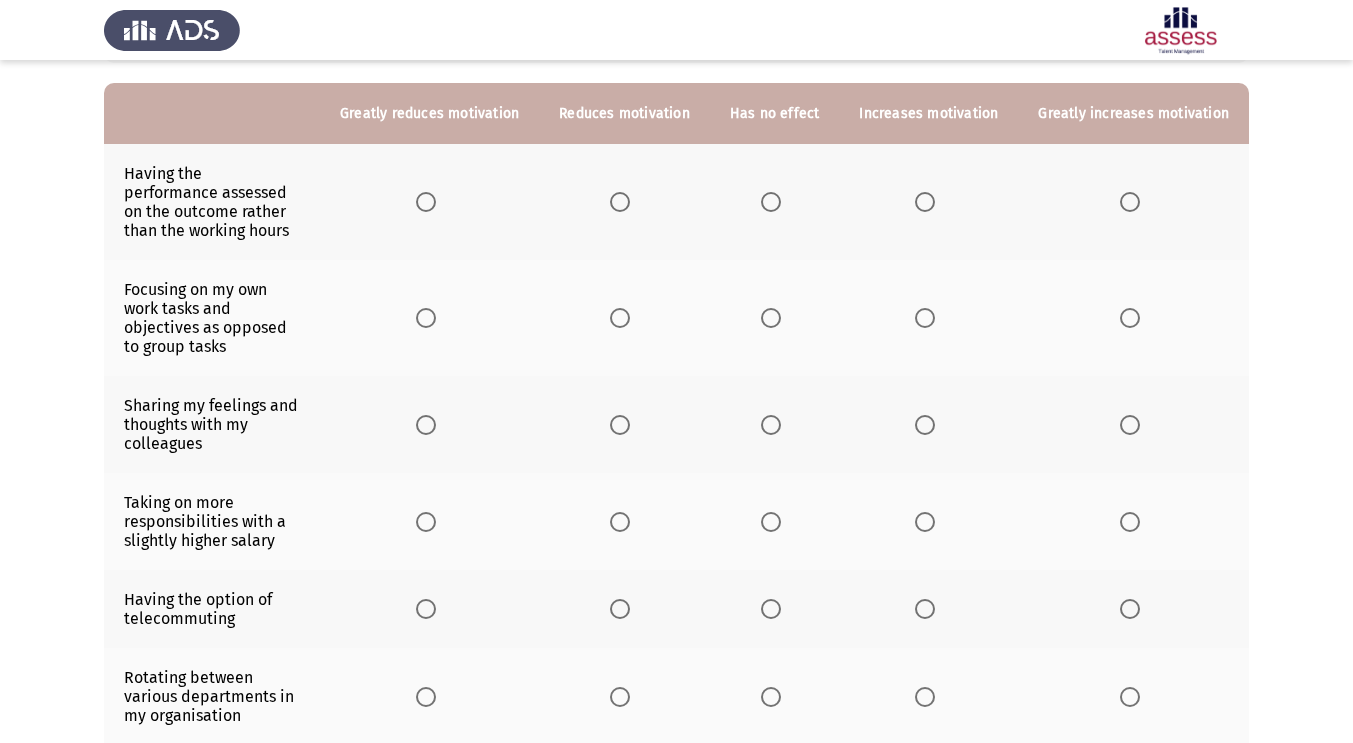 scroll, scrollTop: 200, scrollLeft: 0, axis: vertical 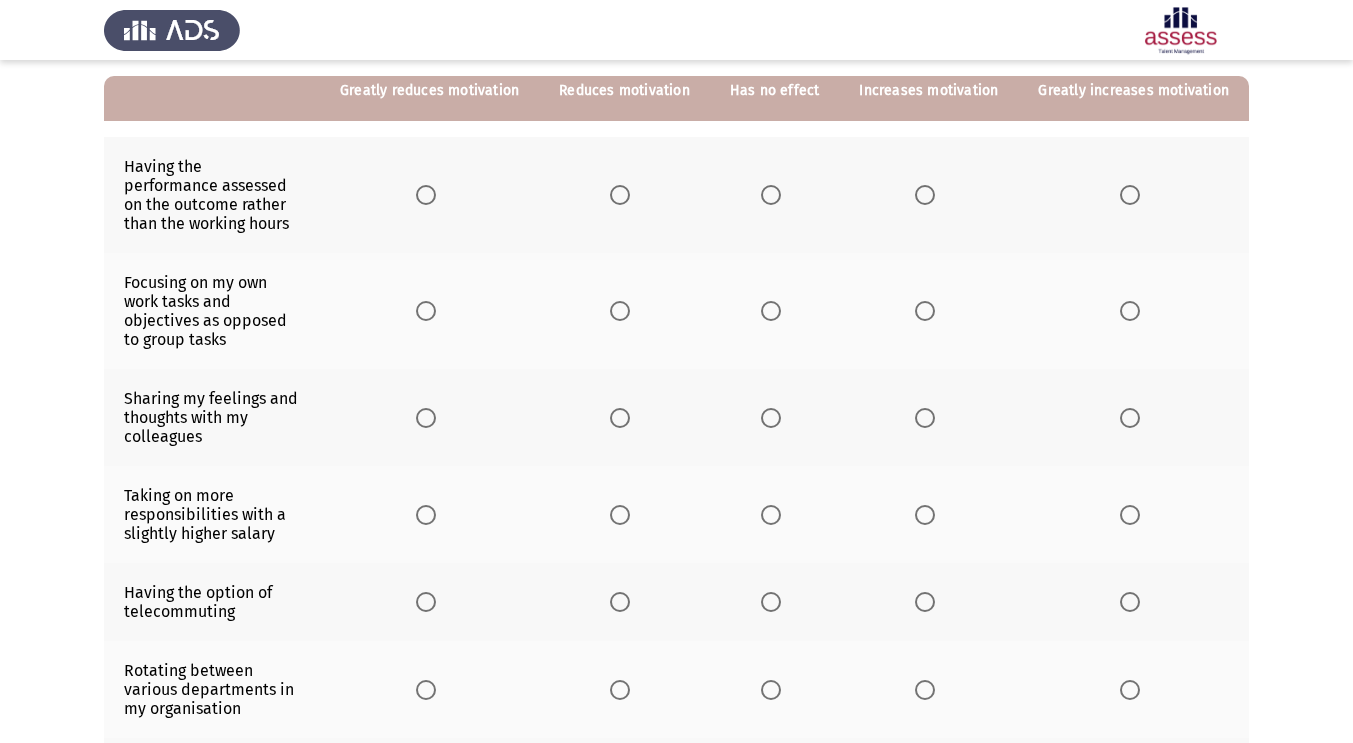 click at bounding box center [925, 195] 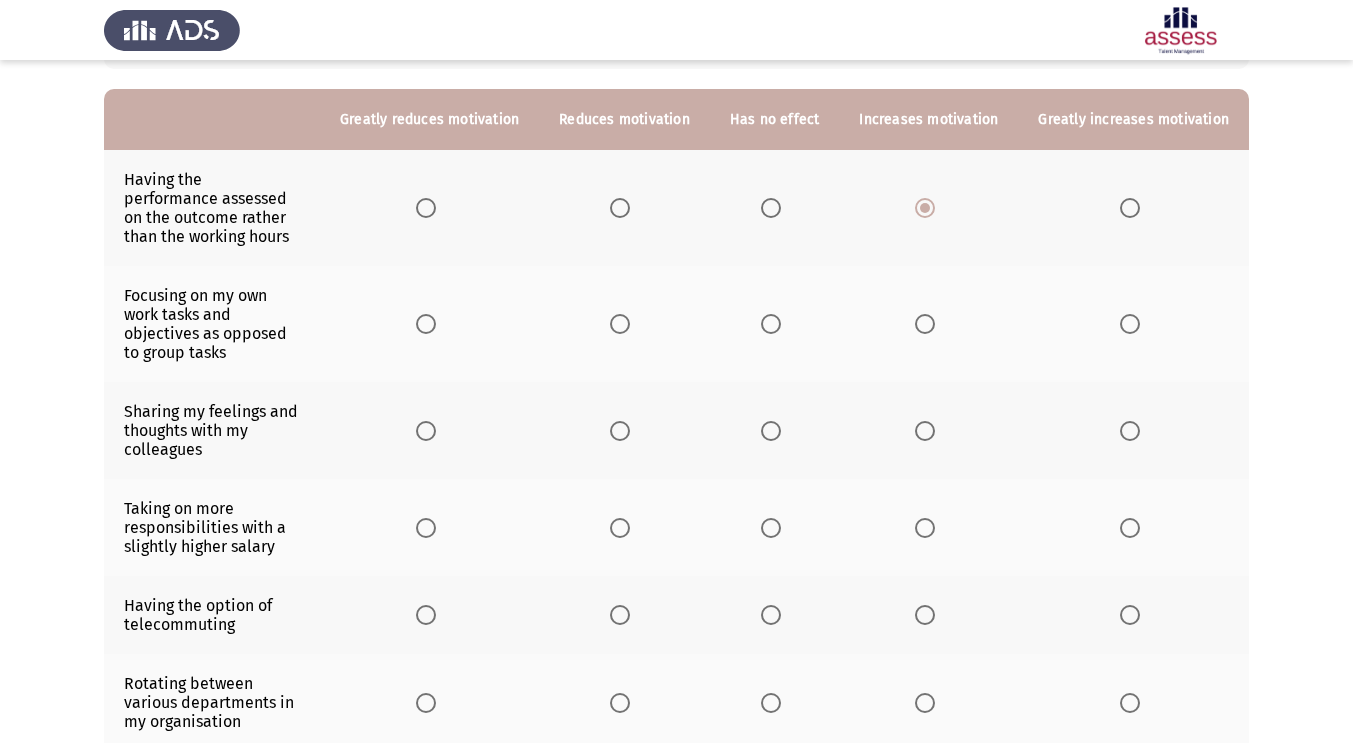 scroll, scrollTop: 181, scrollLeft: 0, axis: vertical 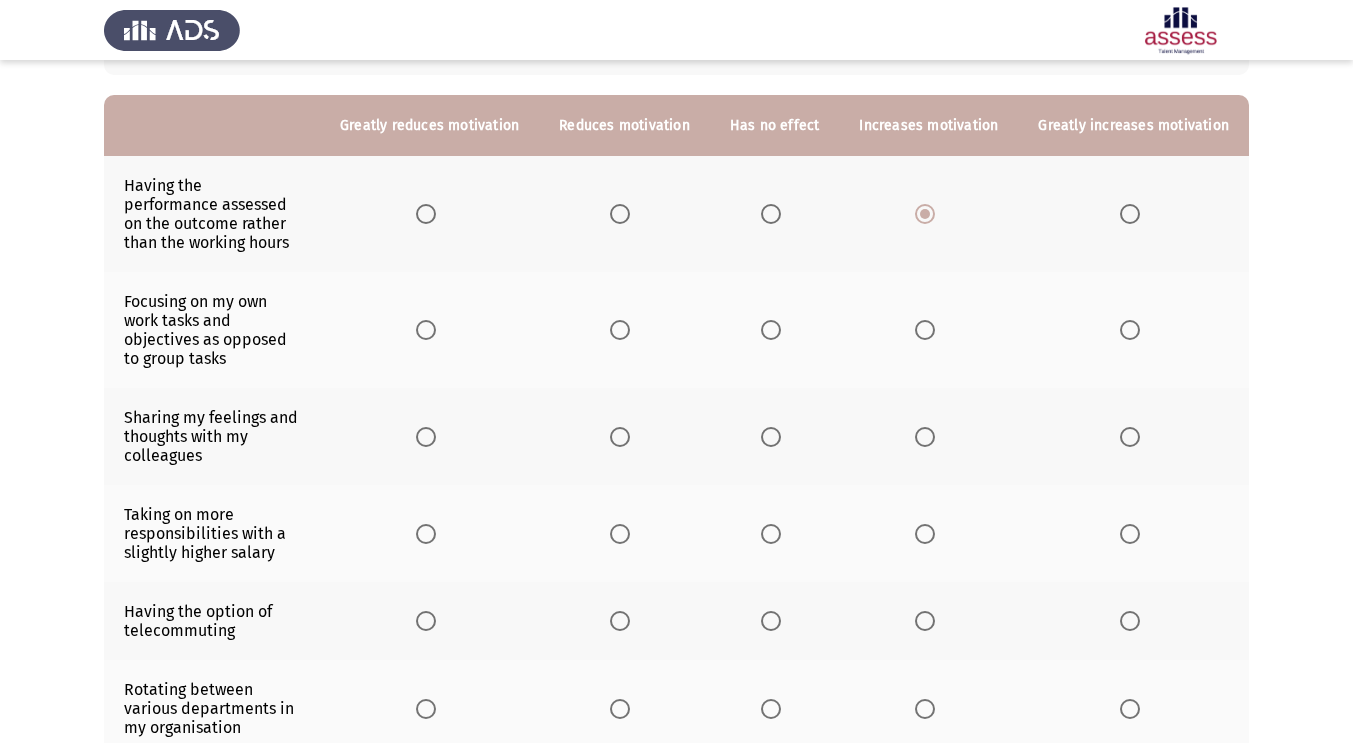 click at bounding box center [771, 330] 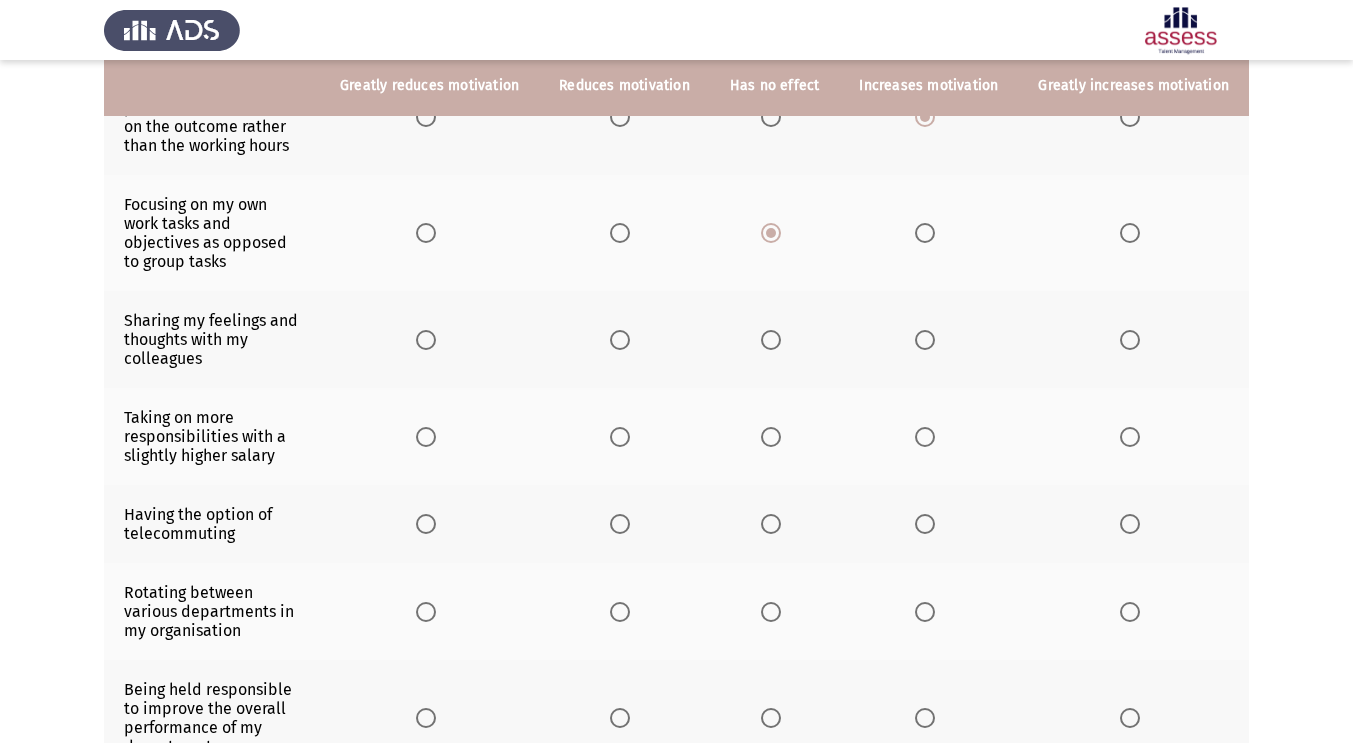 scroll, scrollTop: 283, scrollLeft: 0, axis: vertical 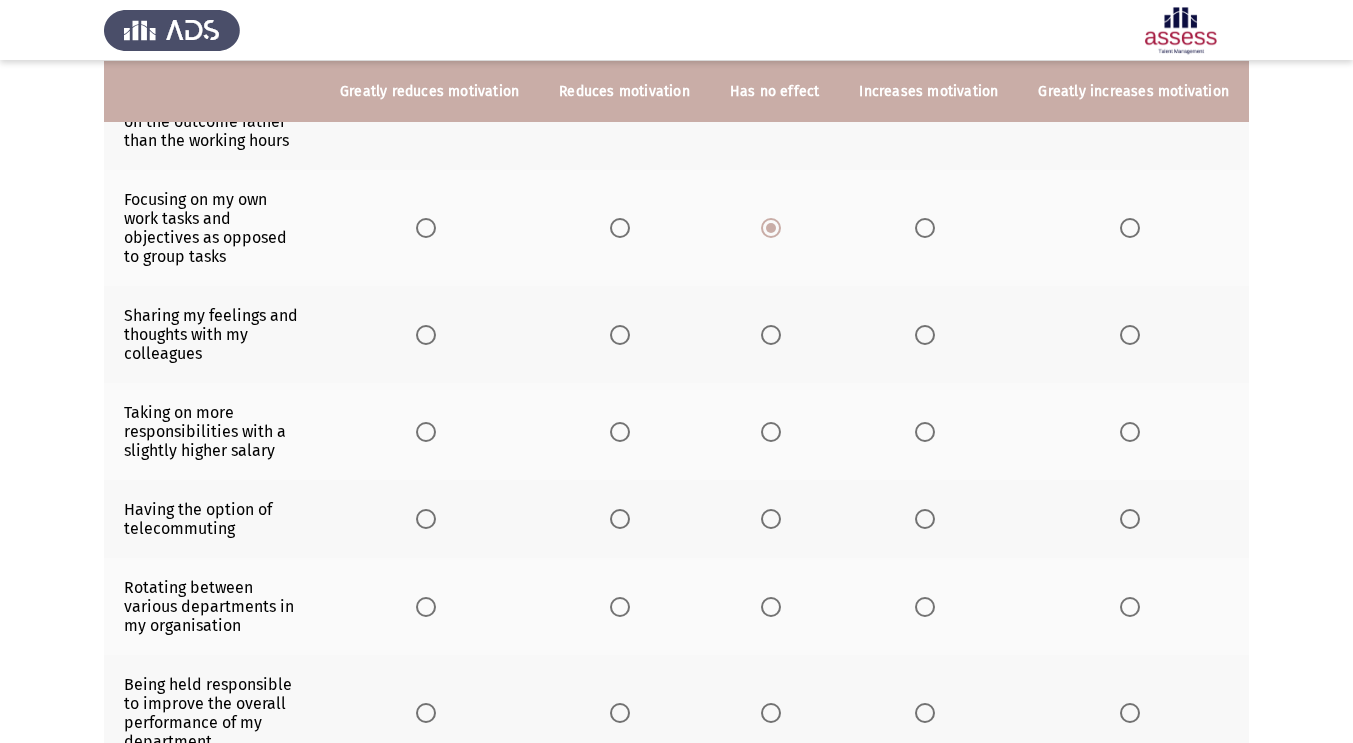 click at bounding box center (925, 335) 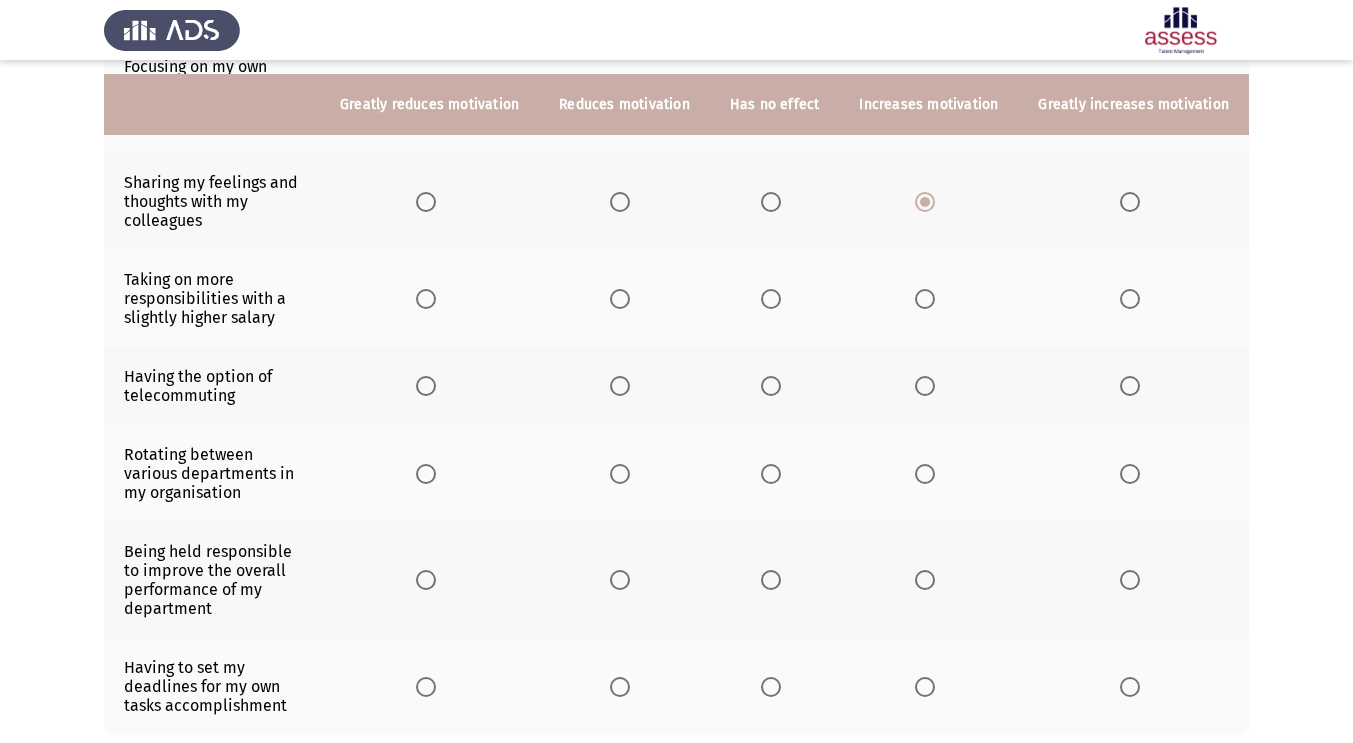 scroll, scrollTop: 434, scrollLeft: 0, axis: vertical 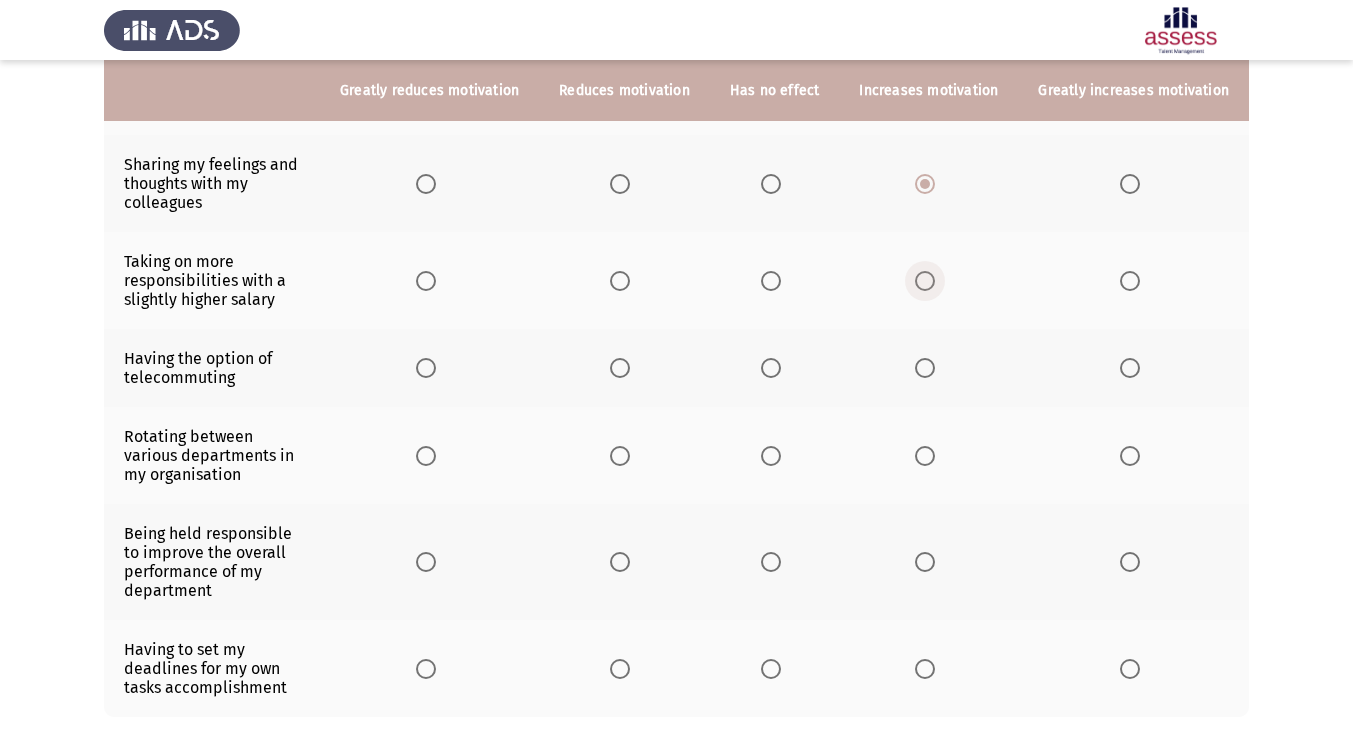 click at bounding box center [925, 281] 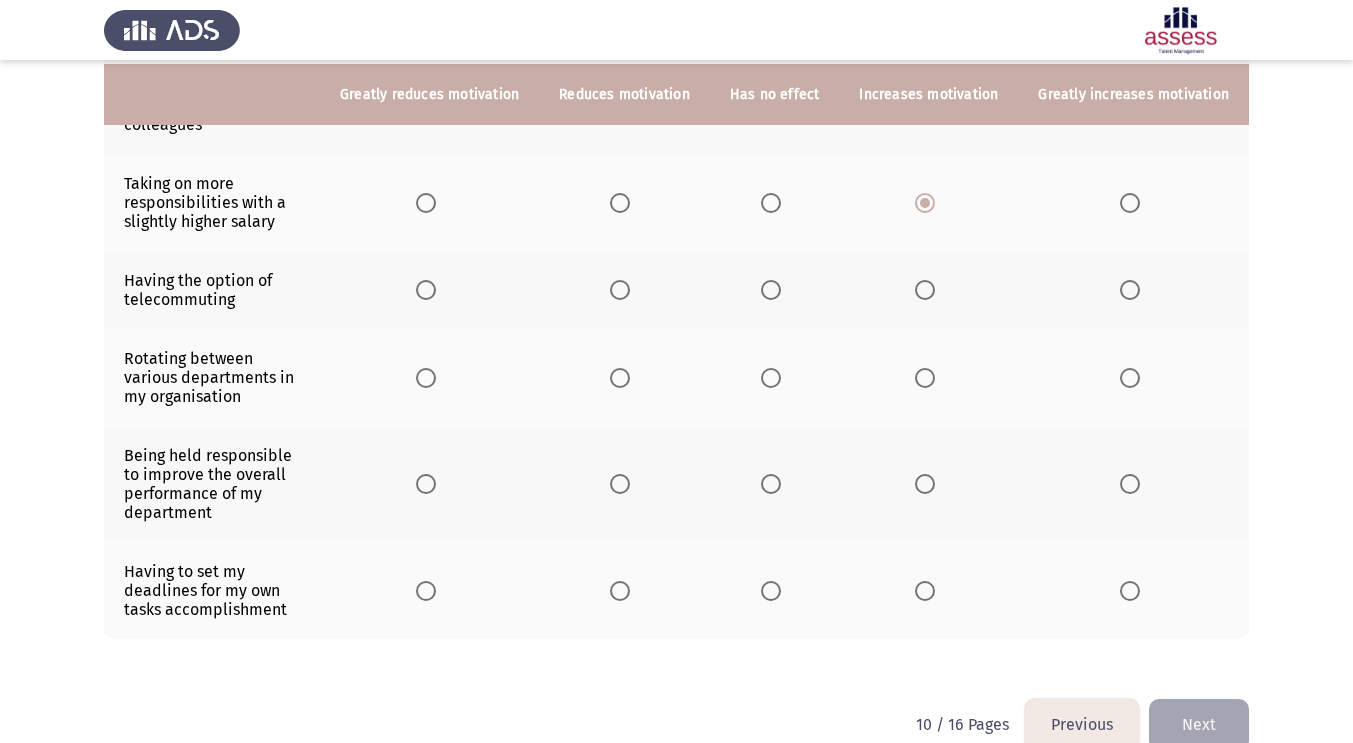 scroll, scrollTop: 516, scrollLeft: 0, axis: vertical 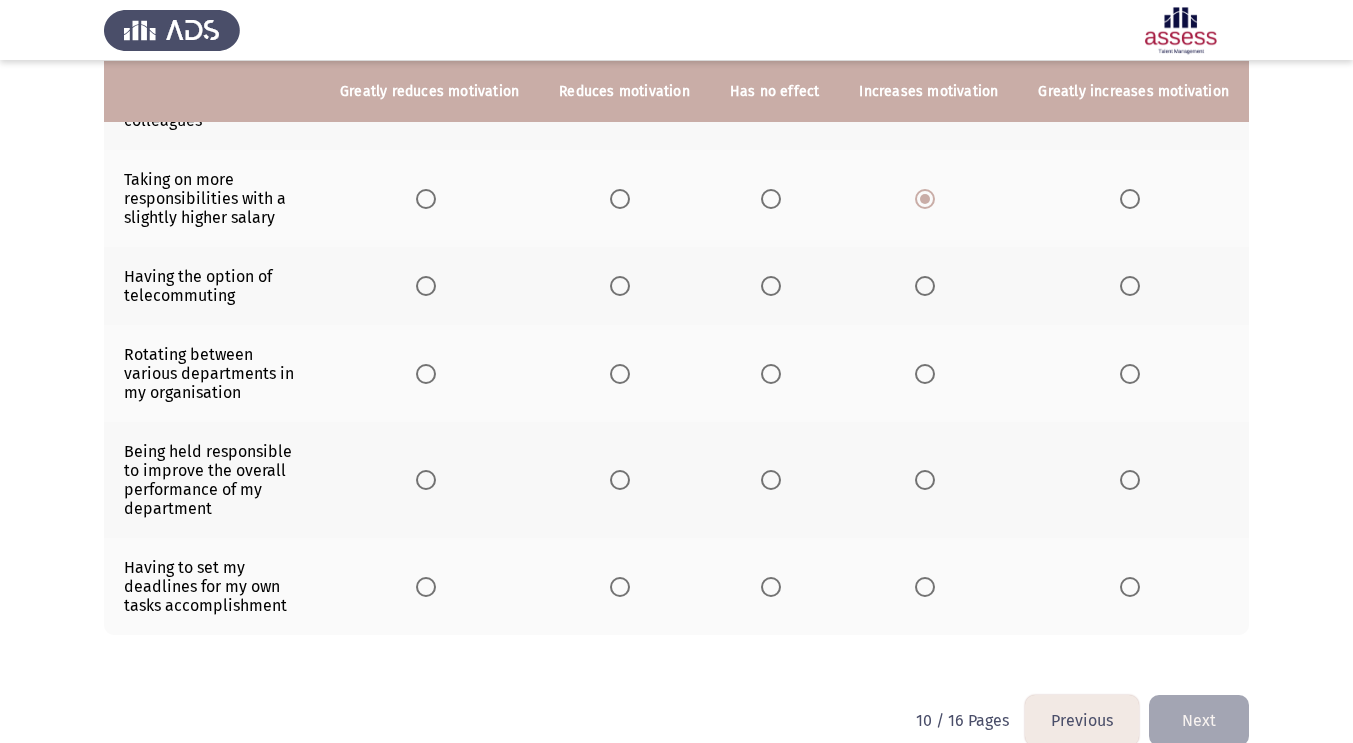 click at bounding box center (771, 286) 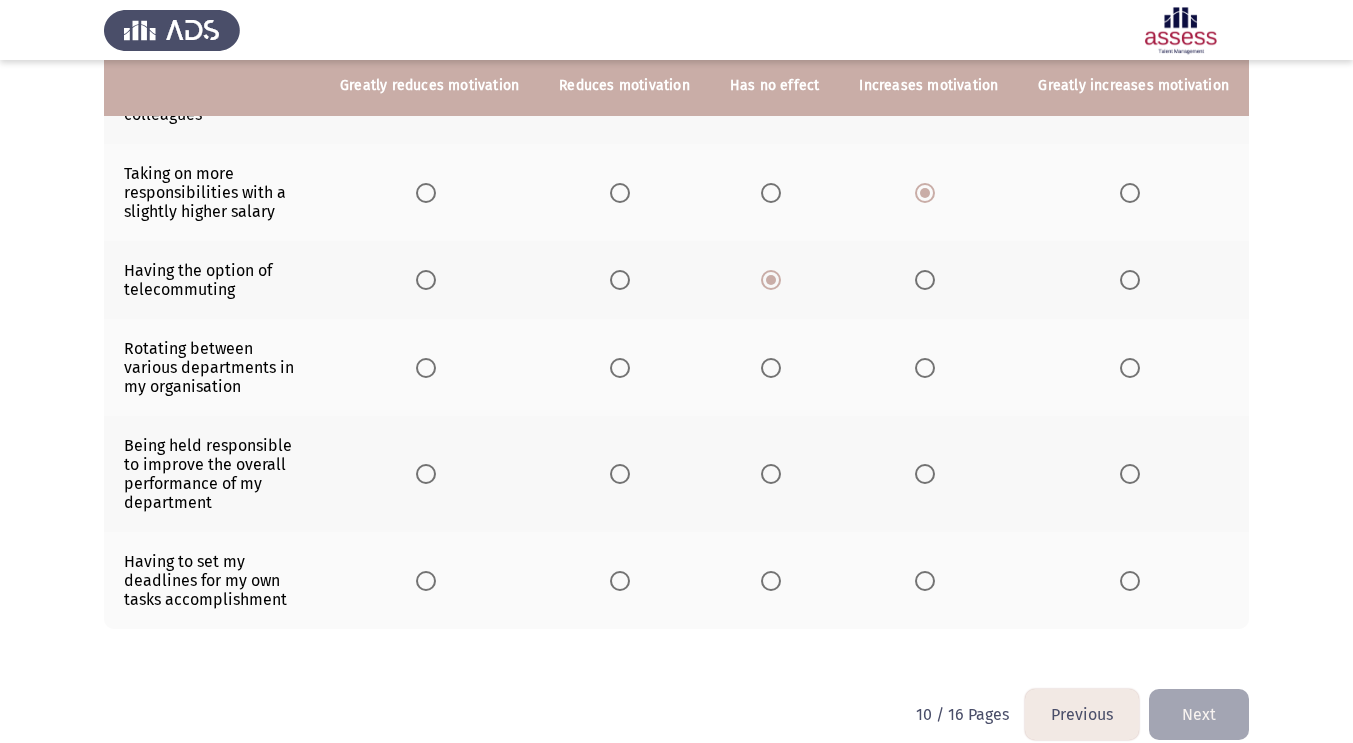 scroll, scrollTop: 529, scrollLeft: 0, axis: vertical 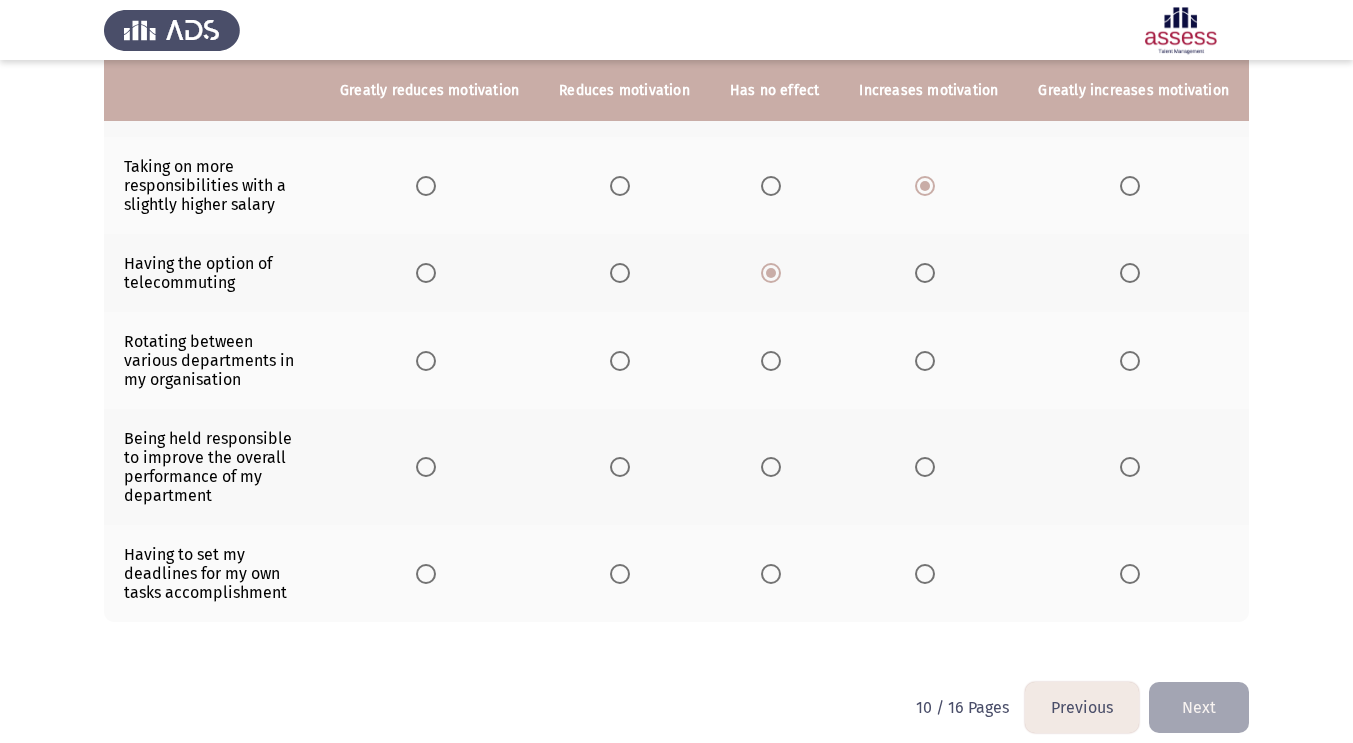 click at bounding box center (925, 361) 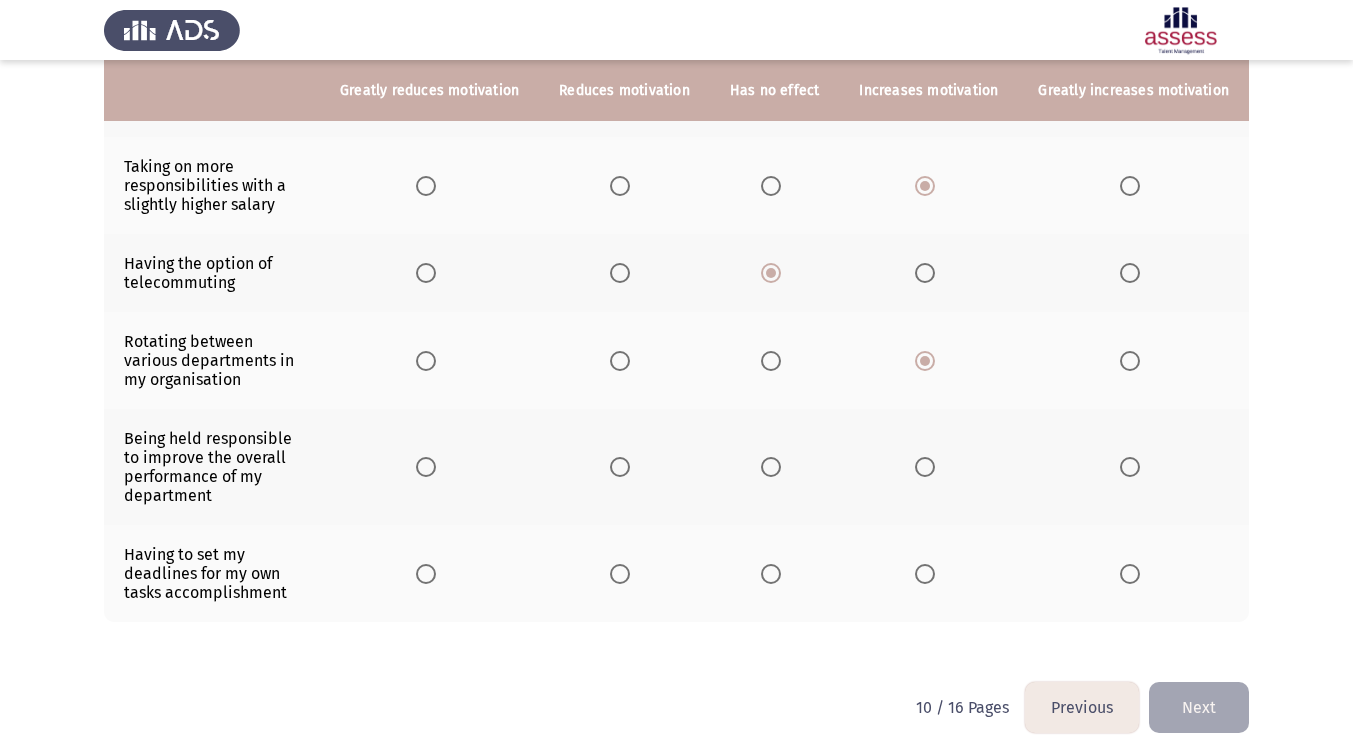 click at bounding box center [925, 467] 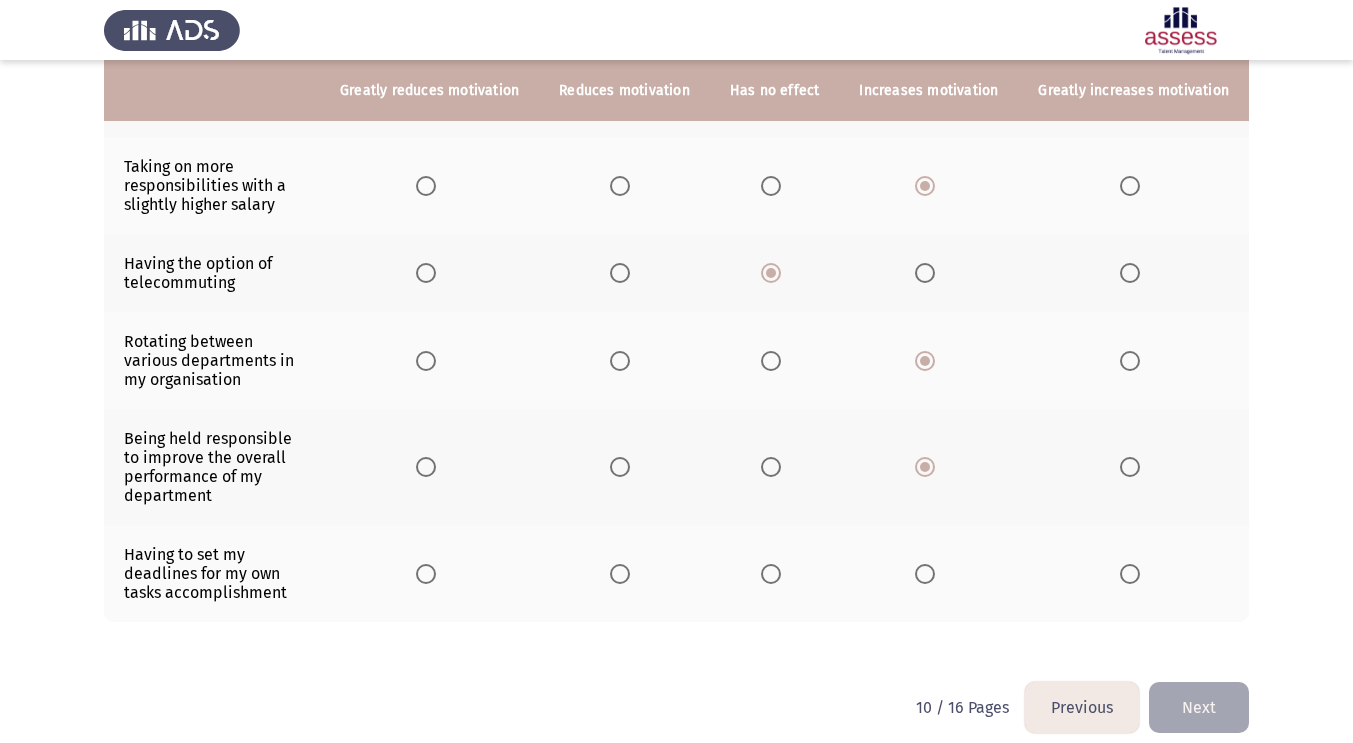 click at bounding box center [925, 574] 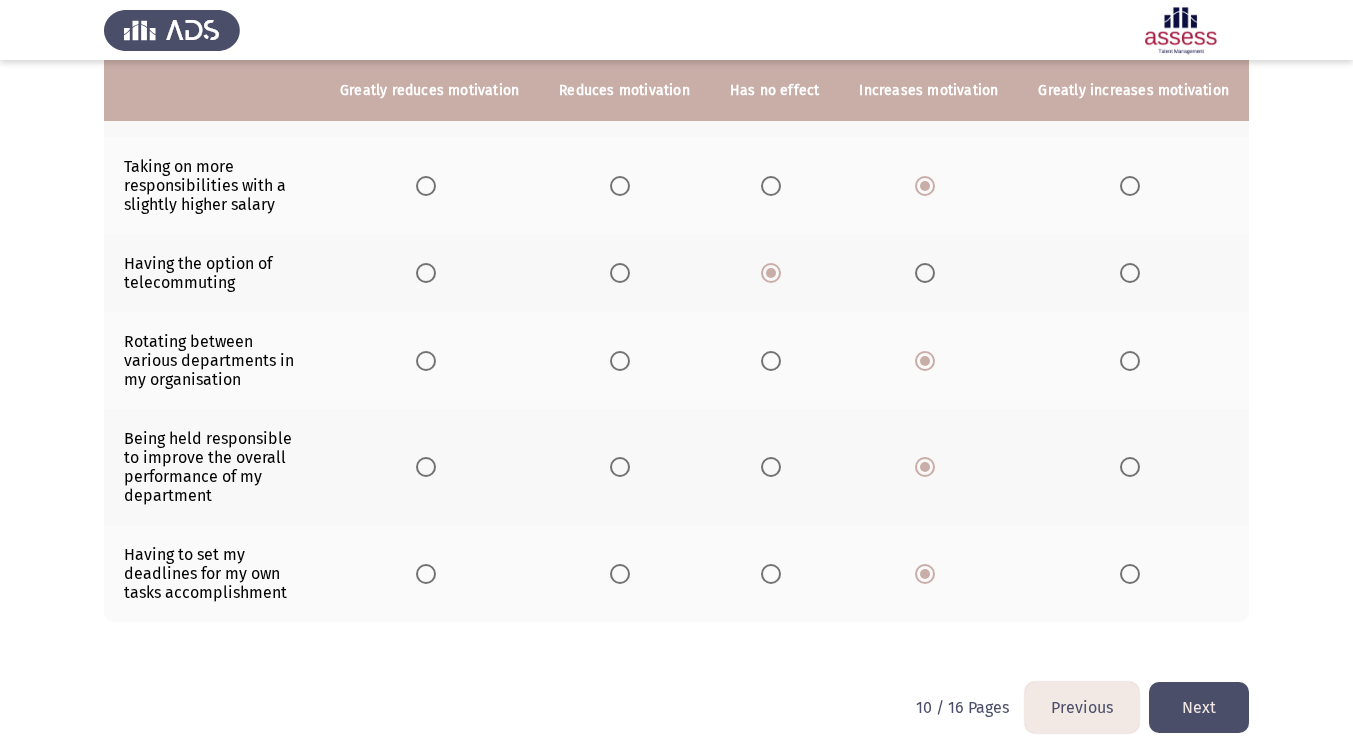 click on "Next" 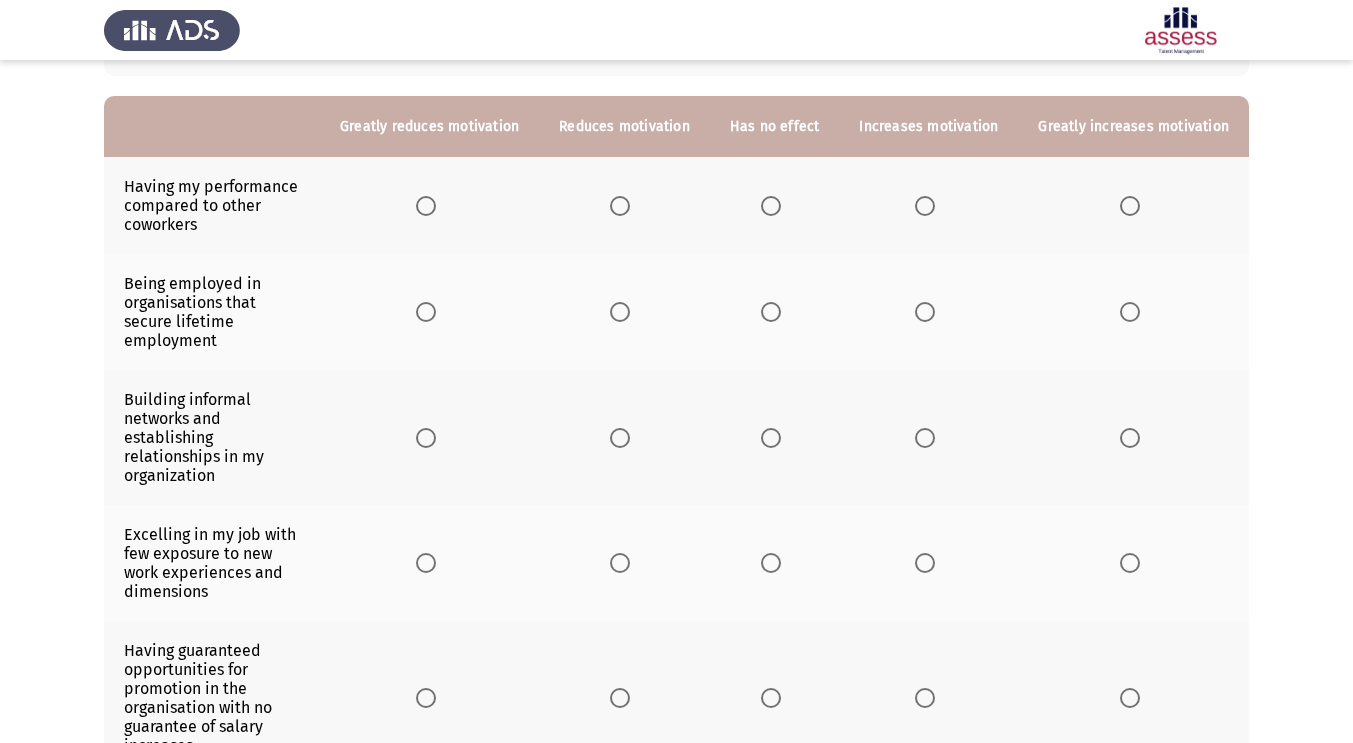 scroll, scrollTop: 184, scrollLeft: 0, axis: vertical 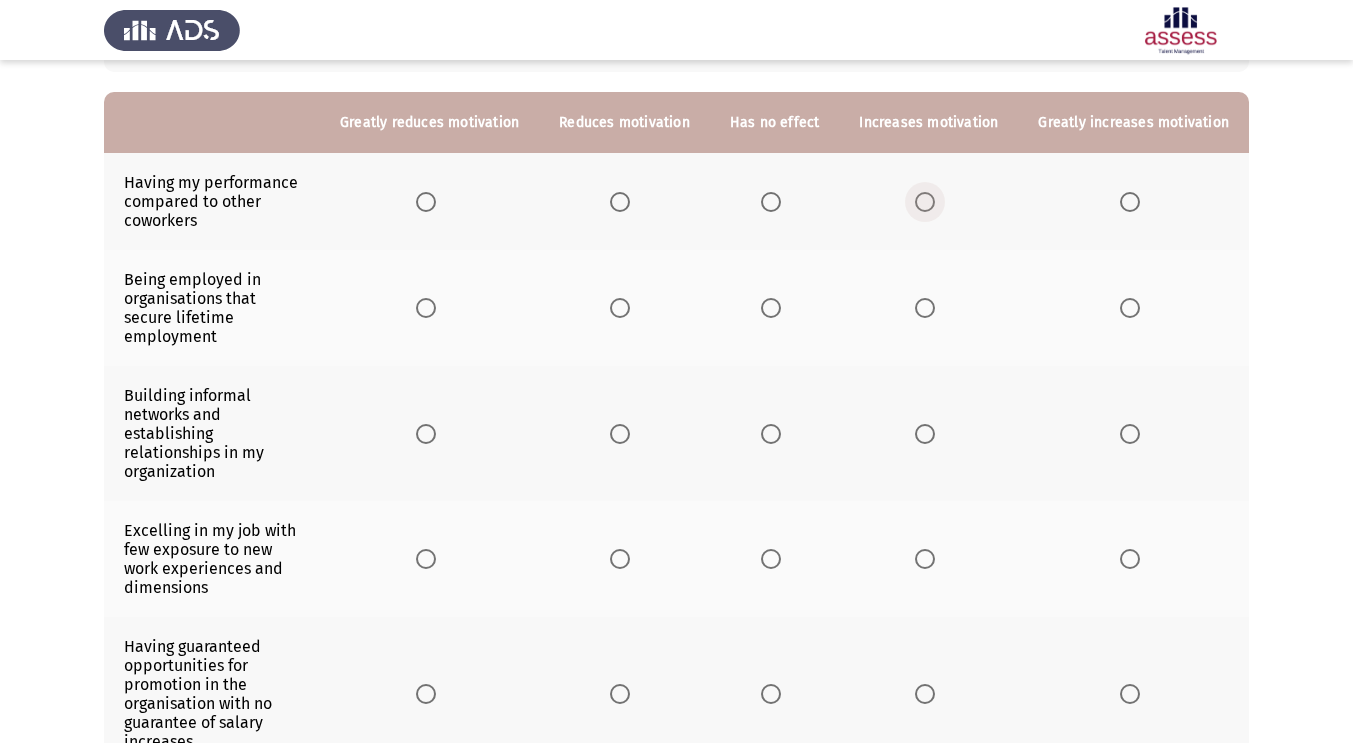click at bounding box center (925, 202) 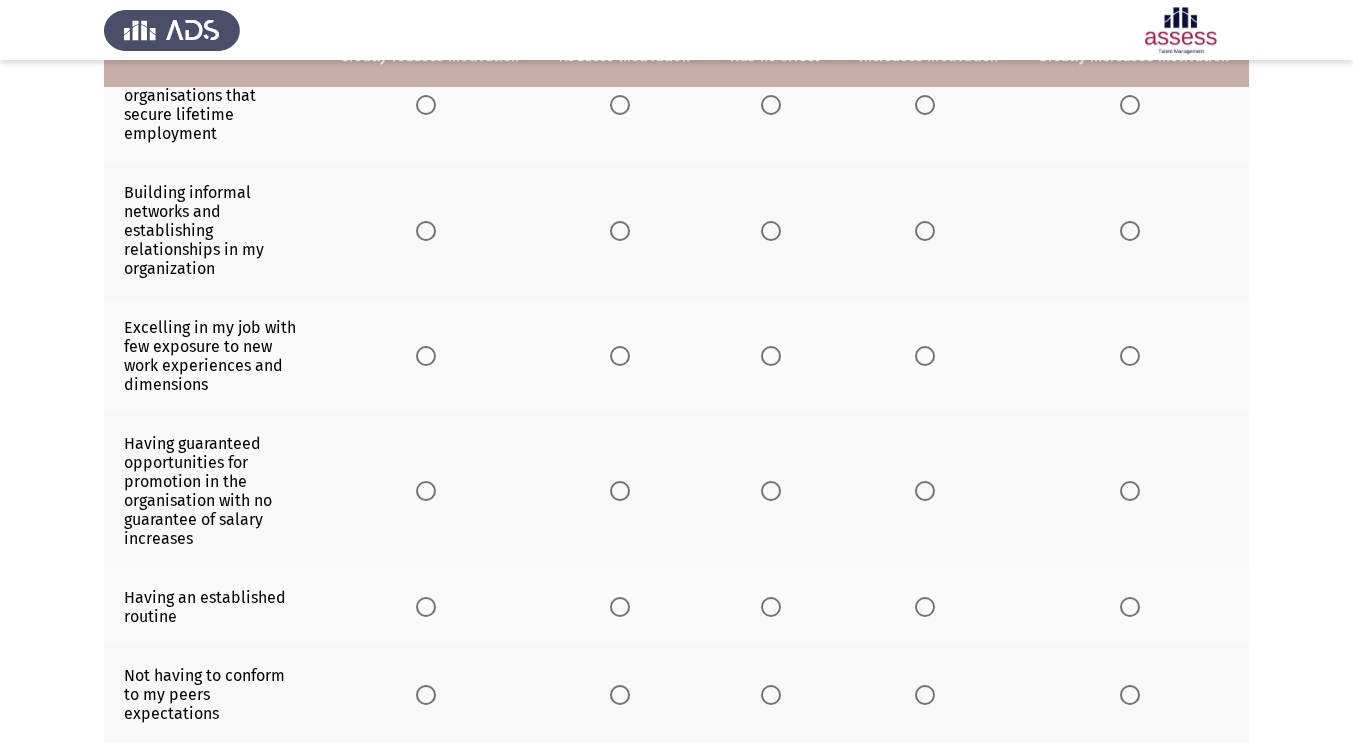 scroll, scrollTop: 194, scrollLeft: 0, axis: vertical 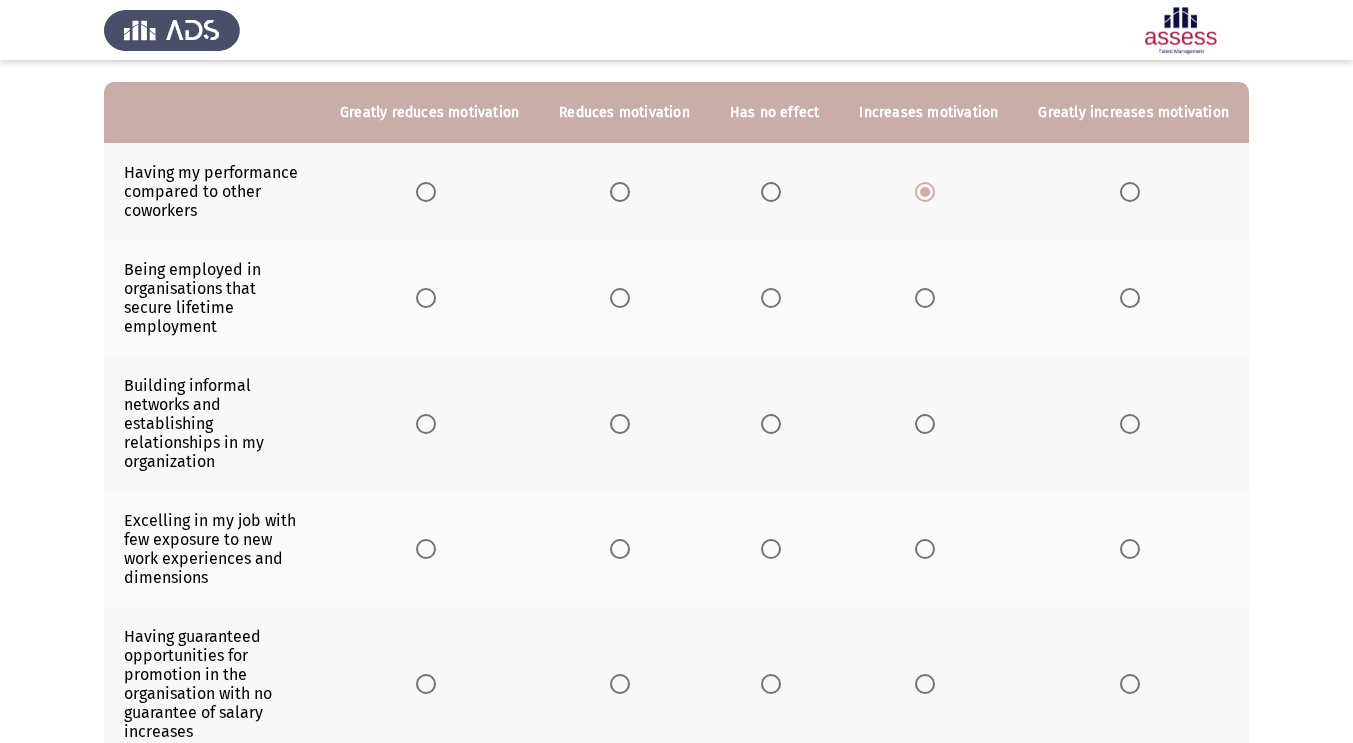 click at bounding box center [1134, 298] 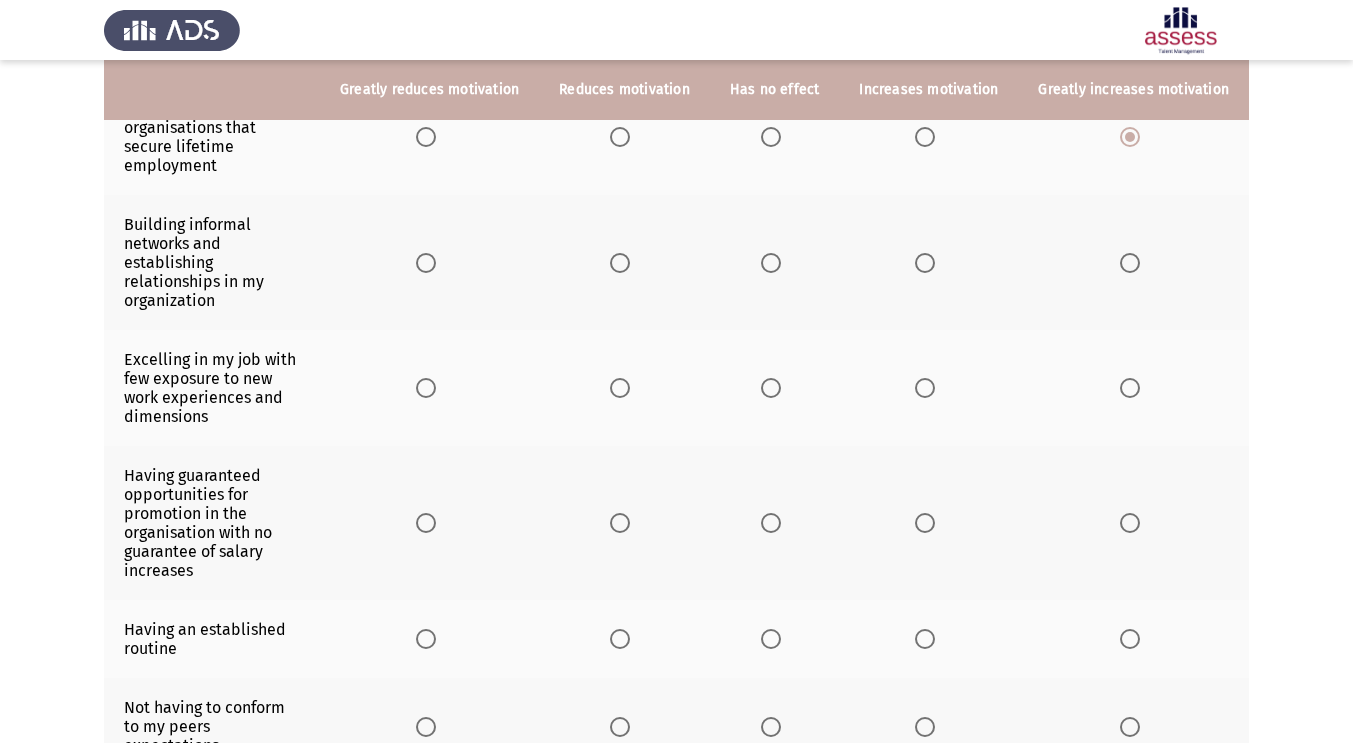 scroll, scrollTop: 352, scrollLeft: 0, axis: vertical 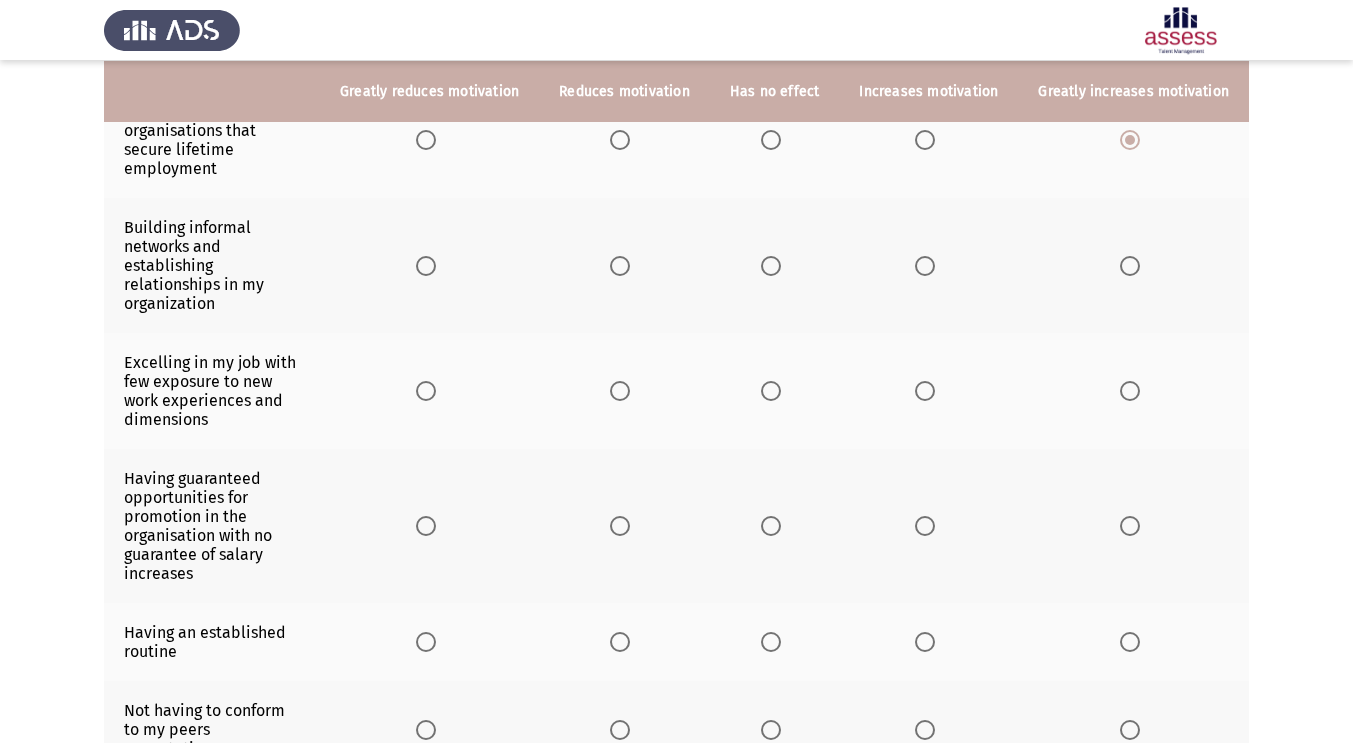 click 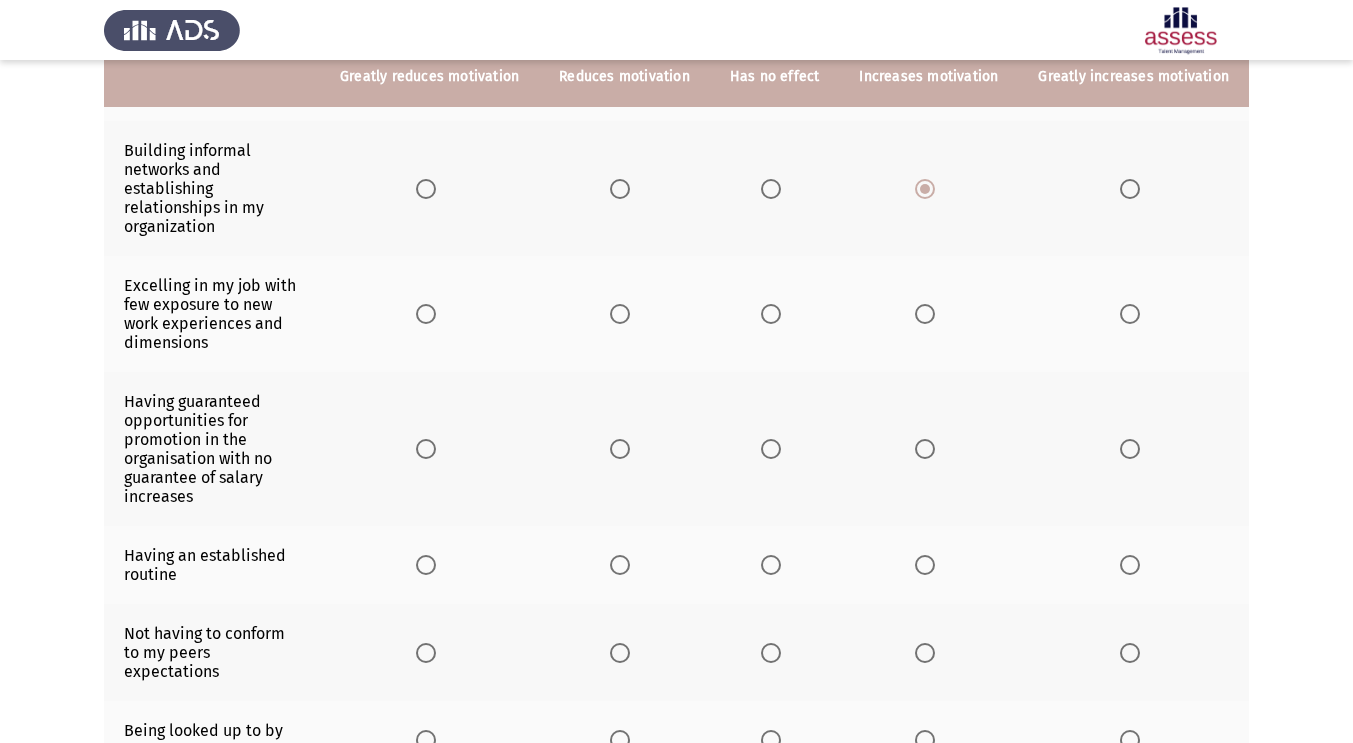 scroll, scrollTop: 438, scrollLeft: 0, axis: vertical 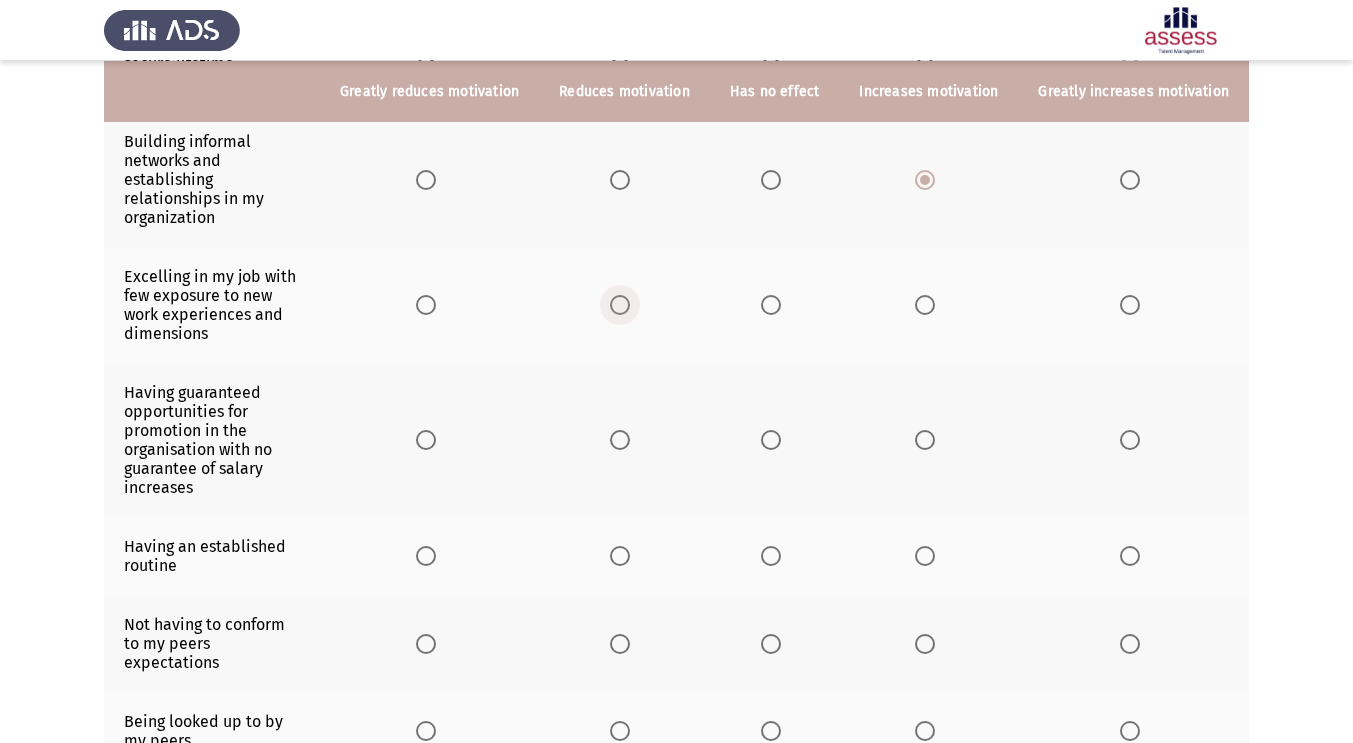 click at bounding box center [620, 305] 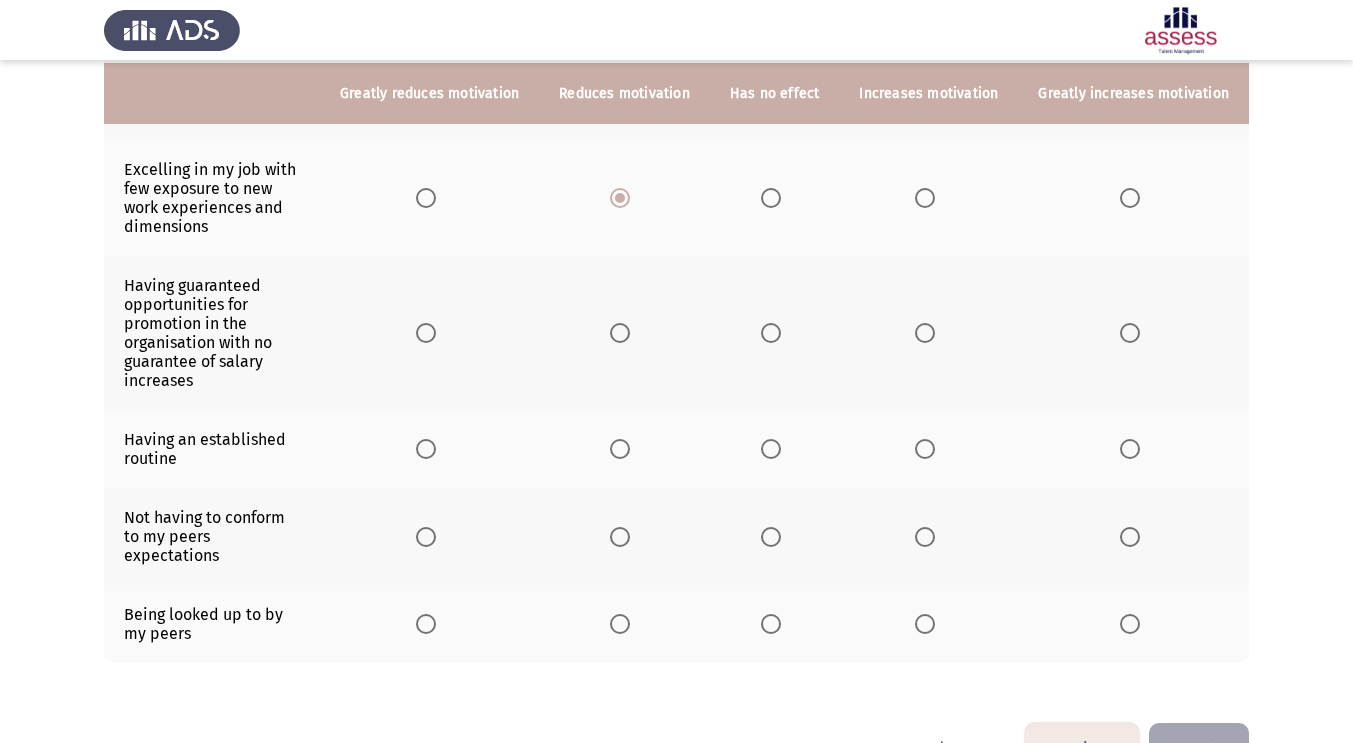 scroll, scrollTop: 548, scrollLeft: 0, axis: vertical 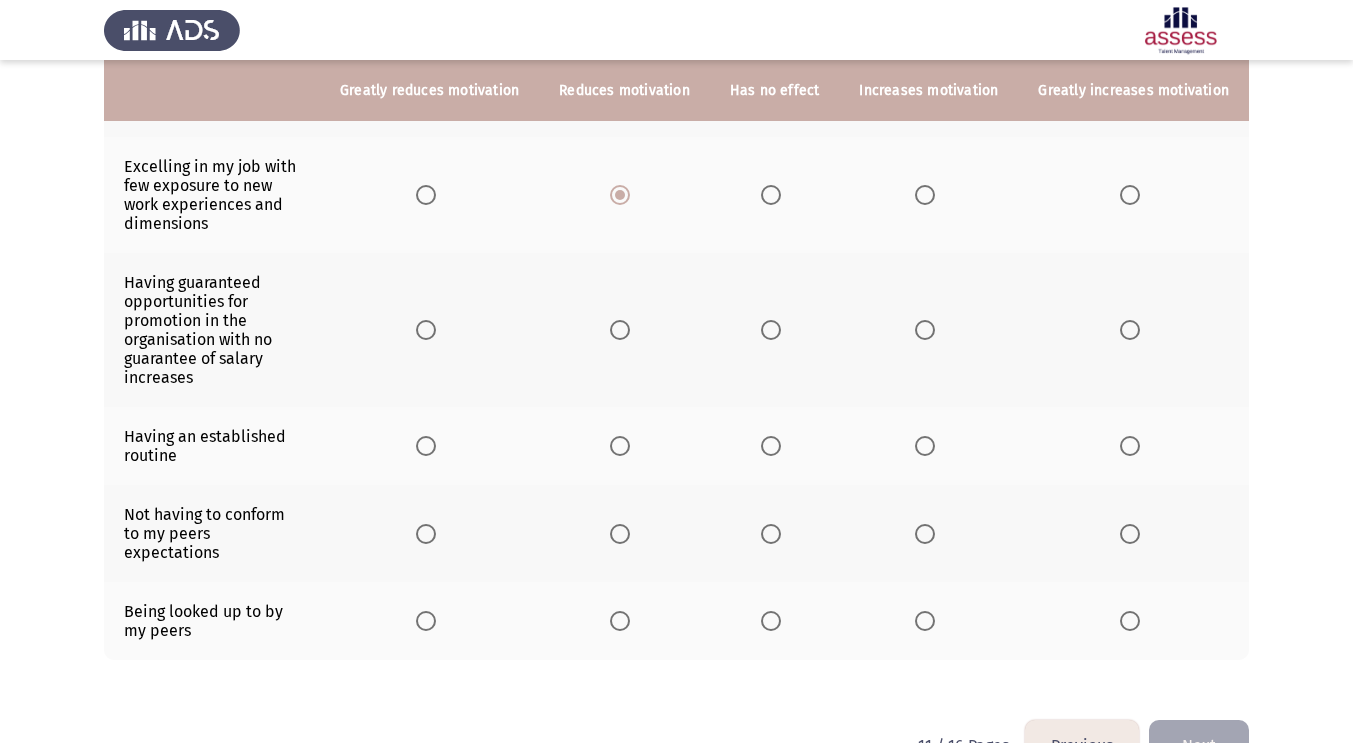 click at bounding box center [925, 330] 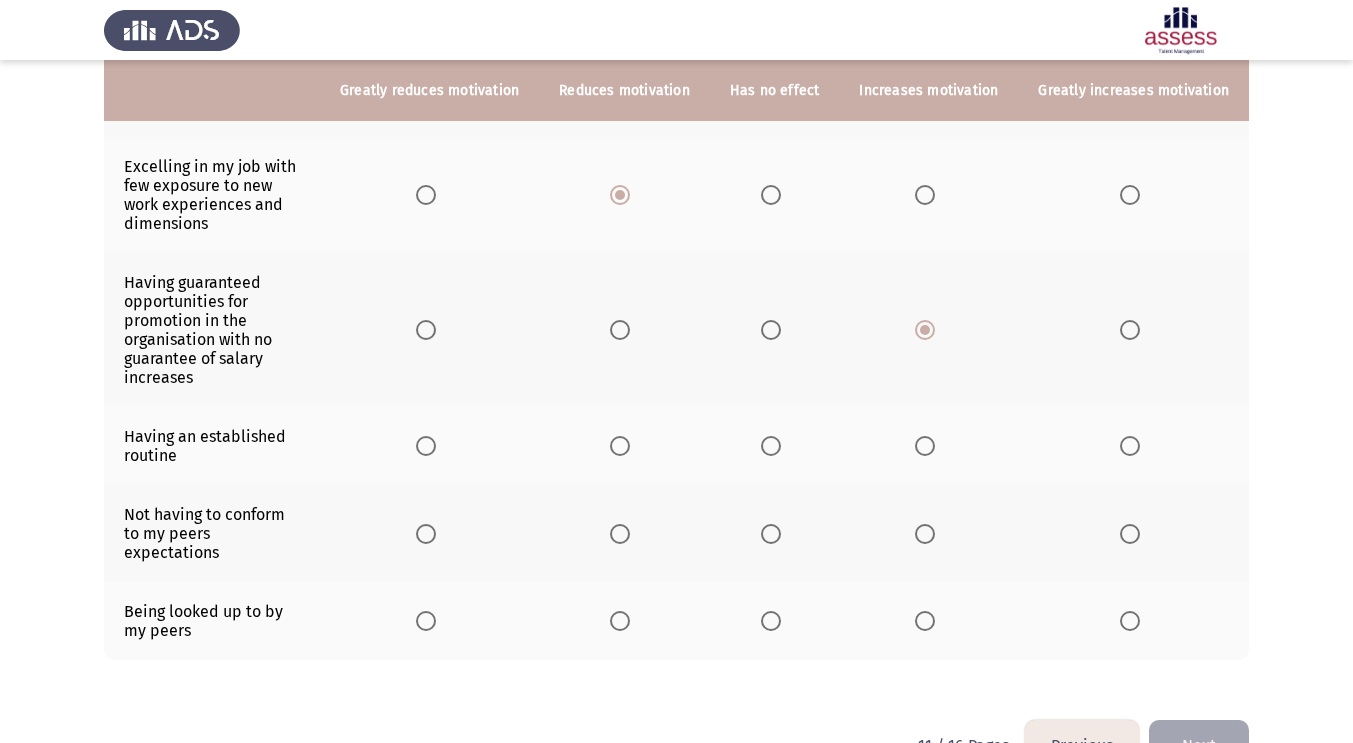 click at bounding box center [771, 446] 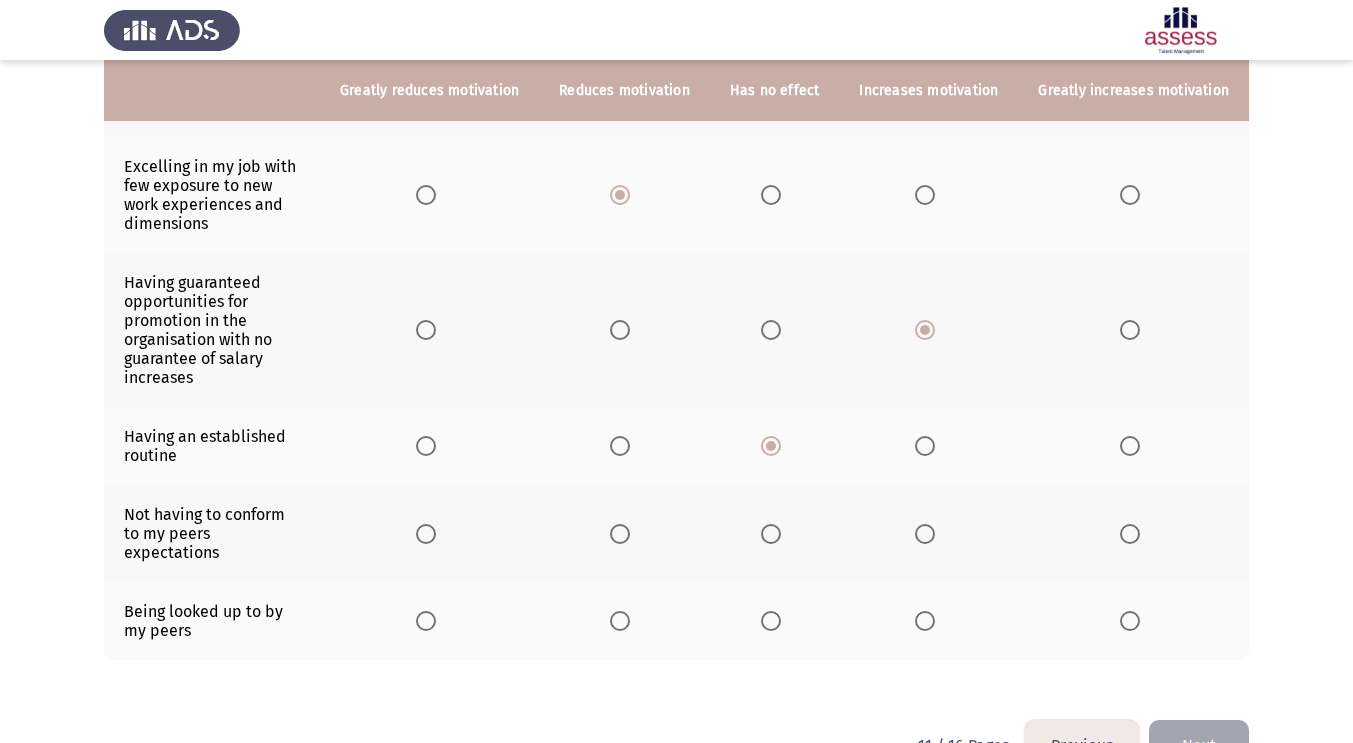 click at bounding box center [771, 534] 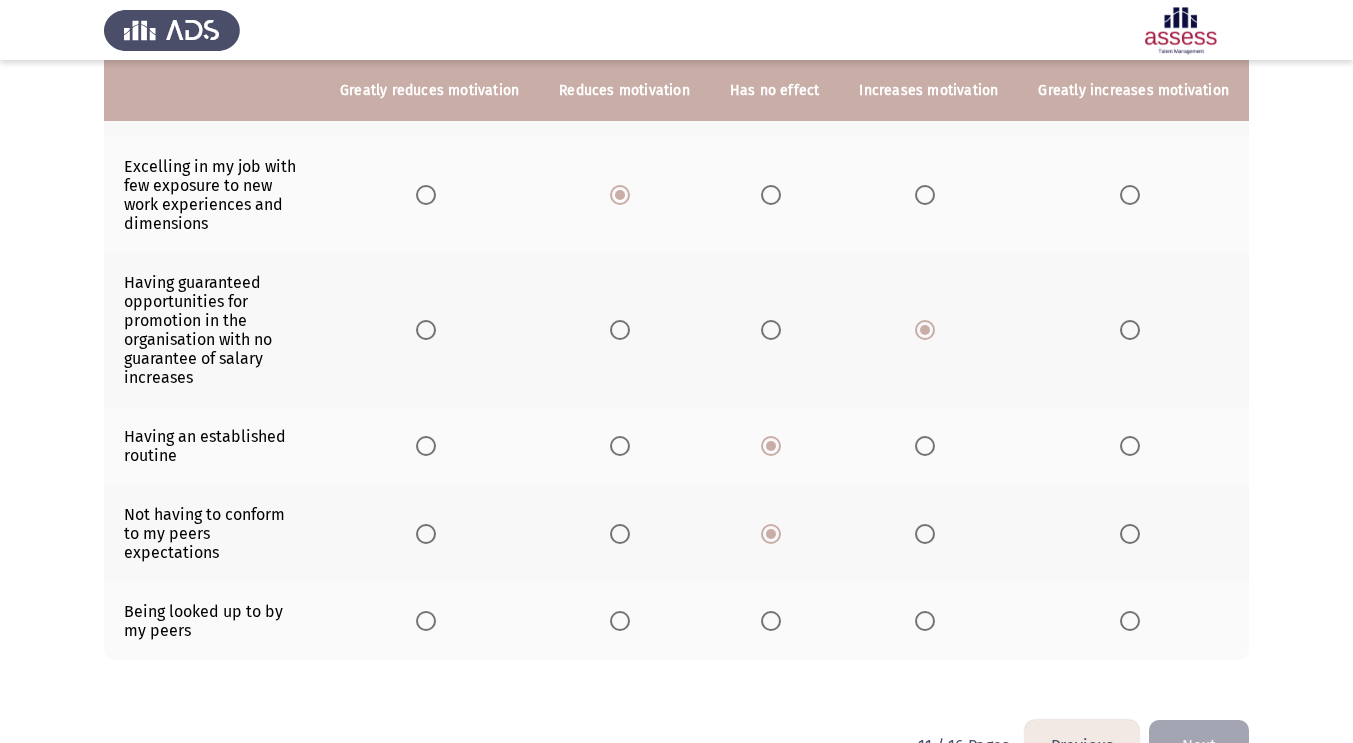 click at bounding box center (925, 621) 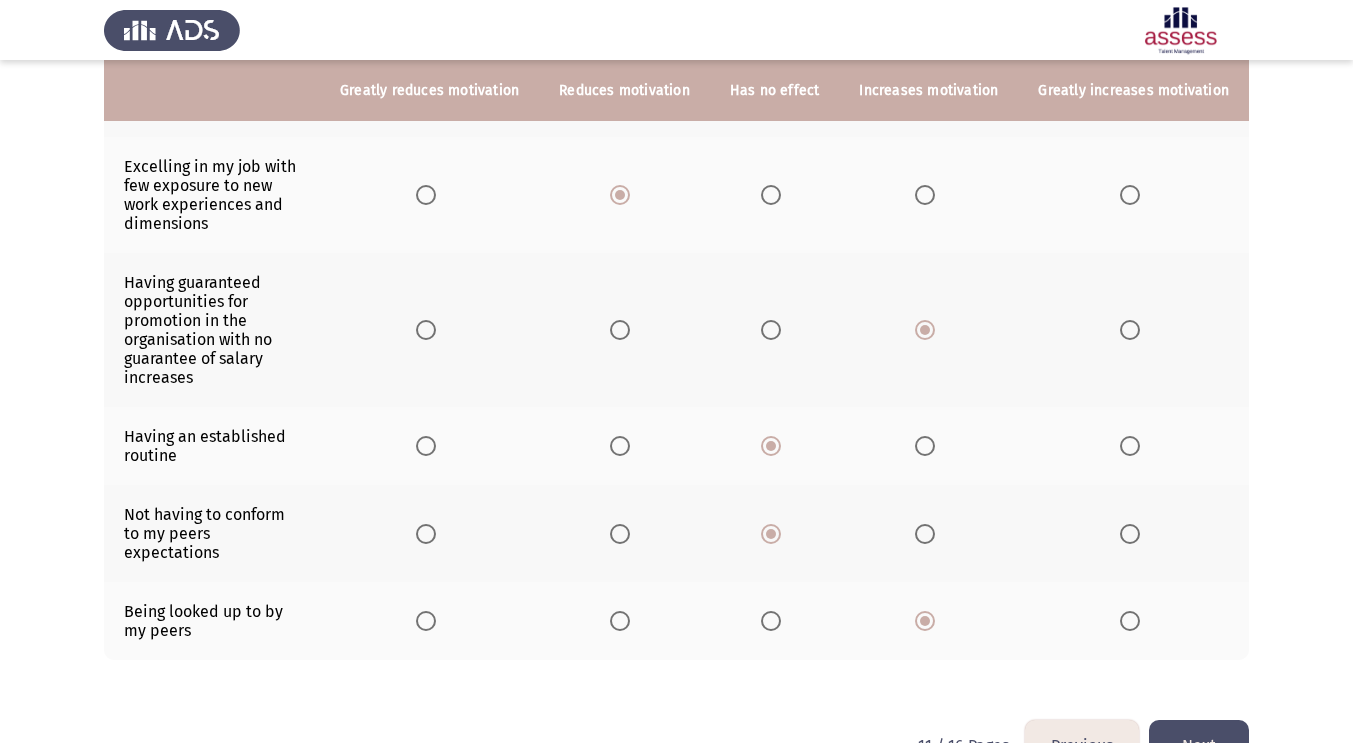 click on "Next" 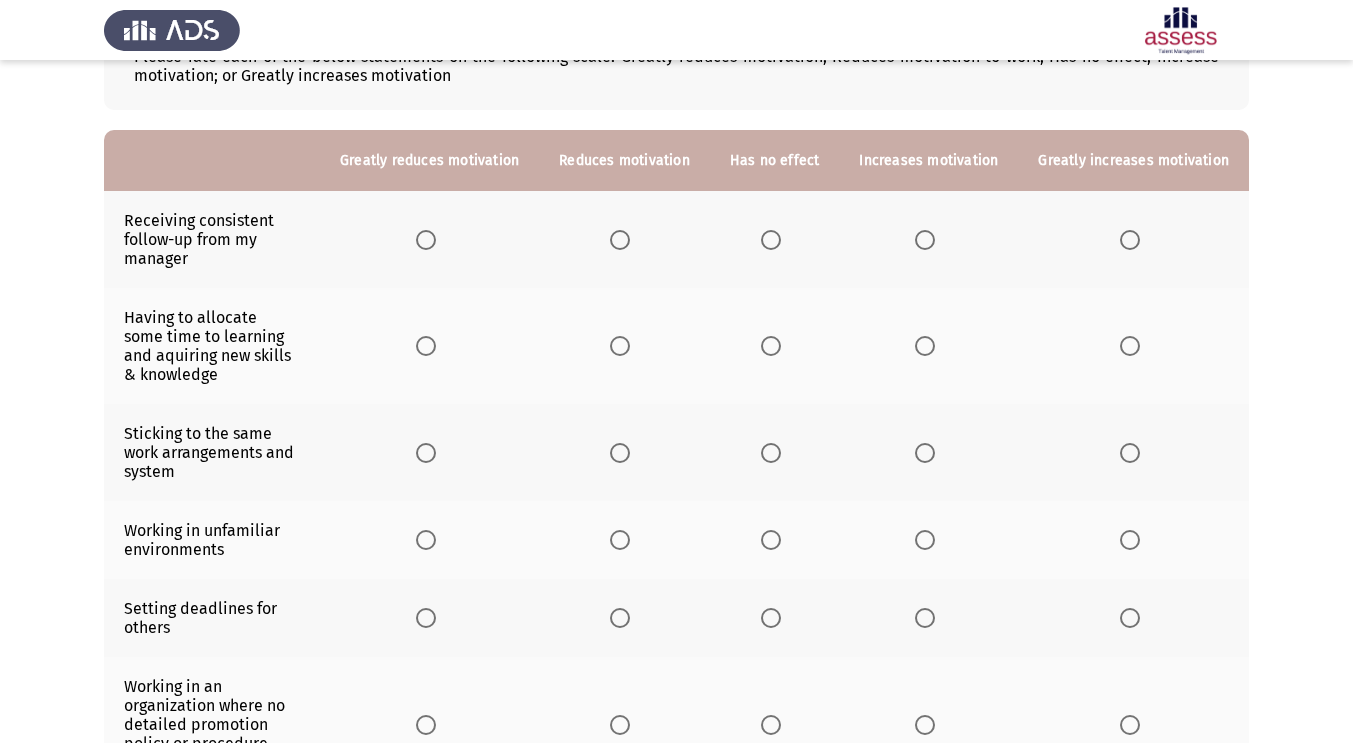 scroll, scrollTop: 152, scrollLeft: 0, axis: vertical 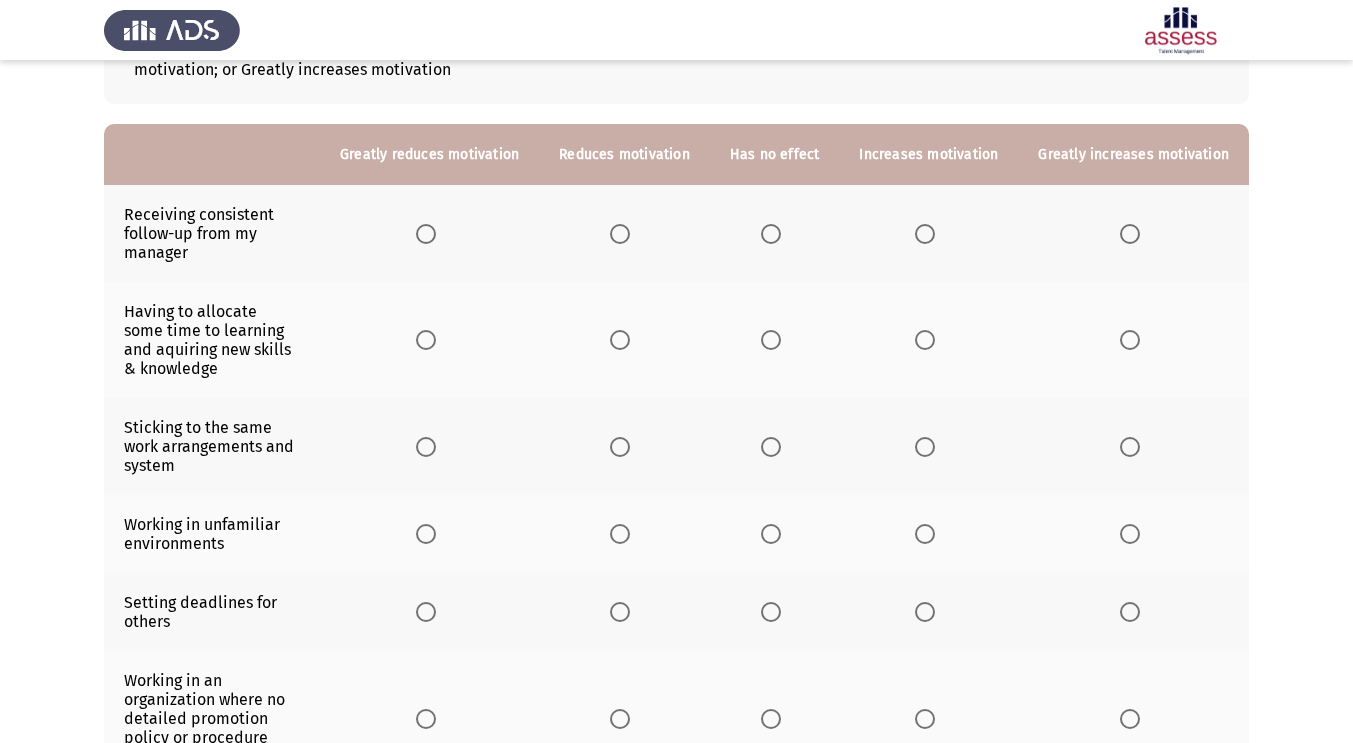 click at bounding box center [620, 234] 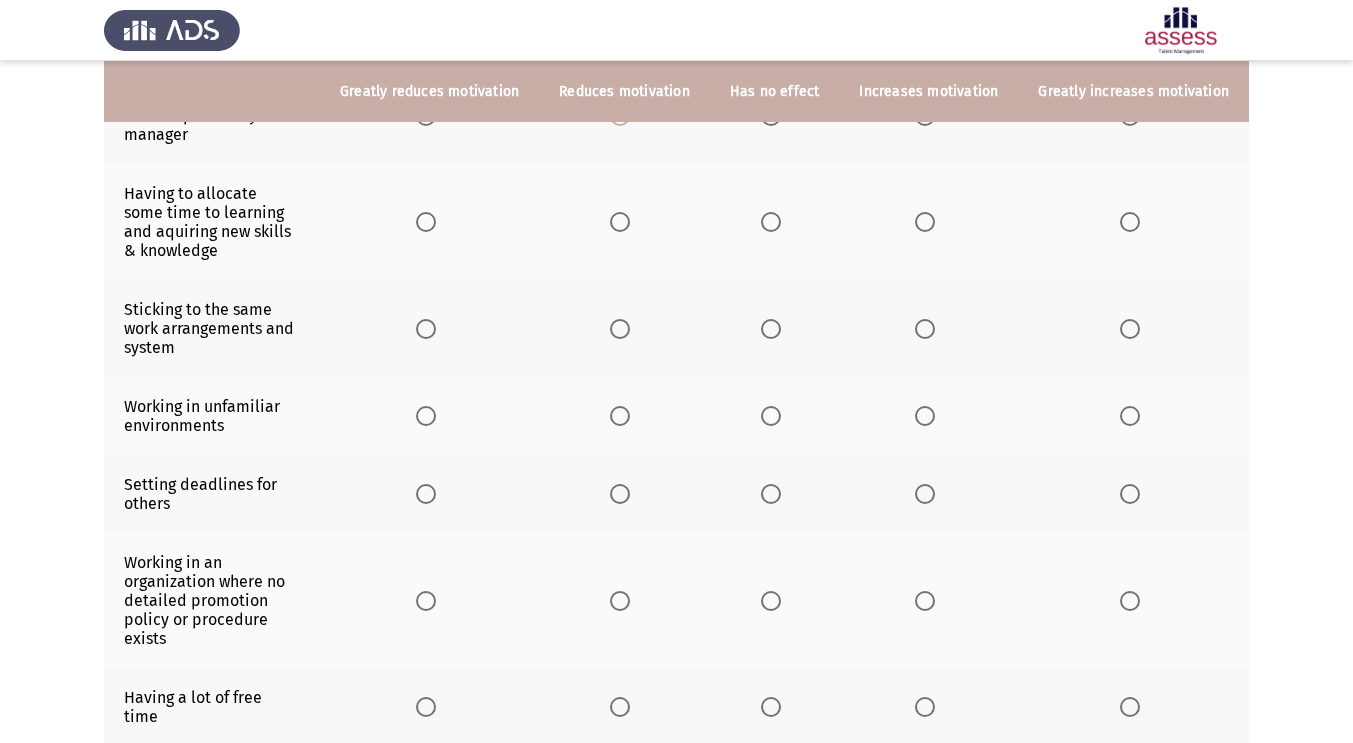 scroll, scrollTop: 271, scrollLeft: 0, axis: vertical 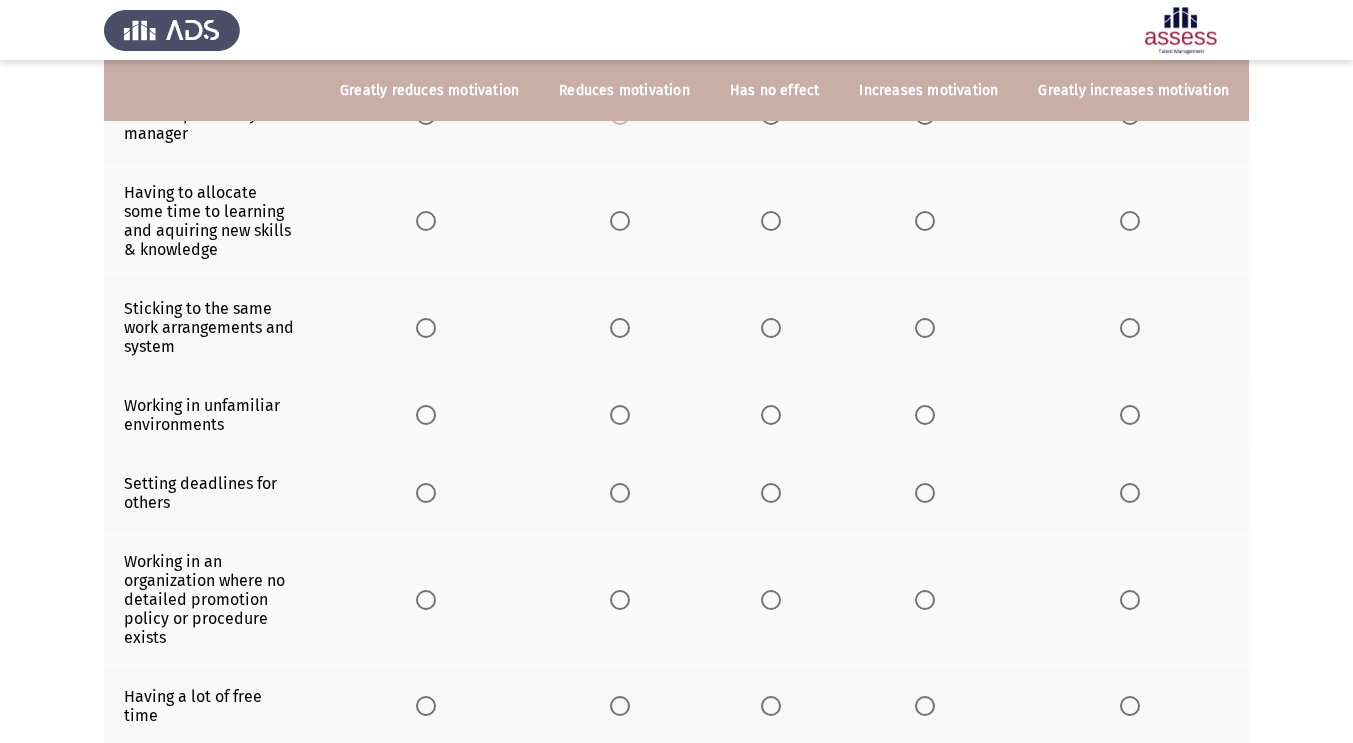 click at bounding box center [1130, 221] 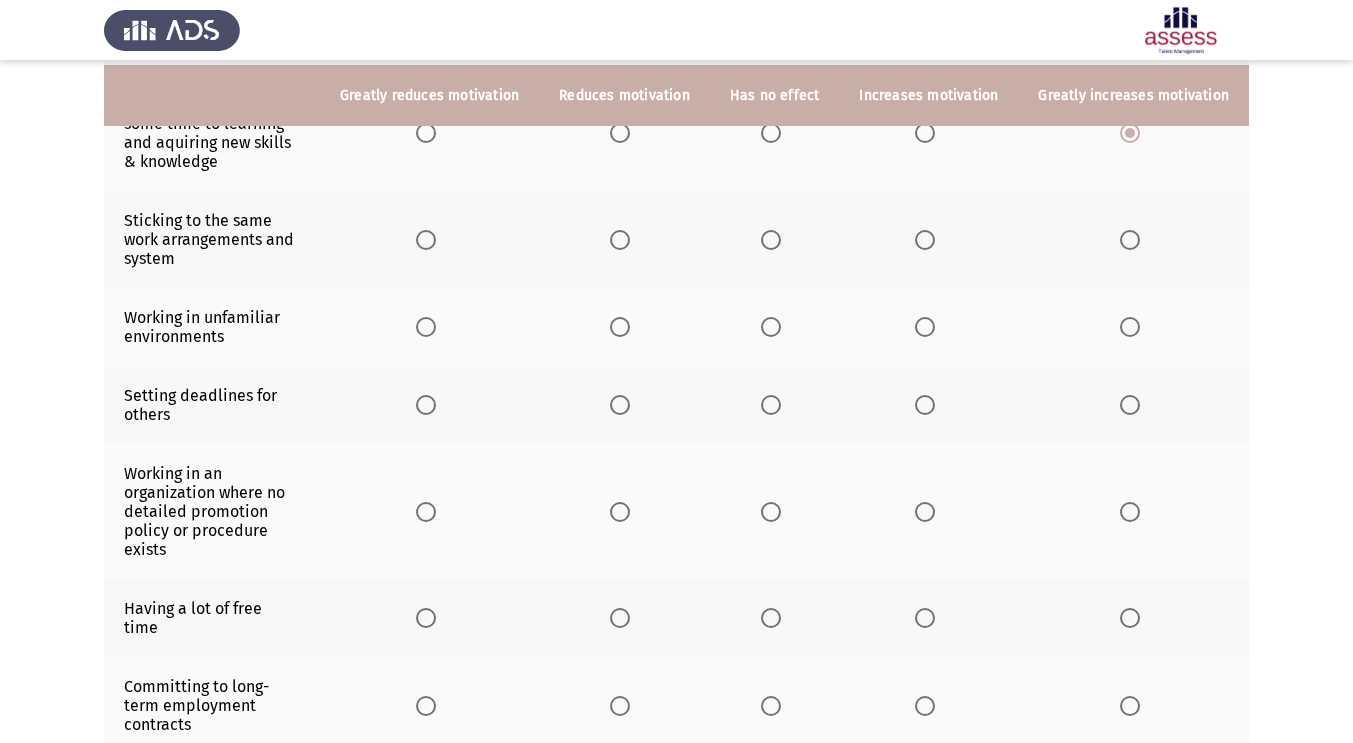 scroll, scrollTop: 358, scrollLeft: 0, axis: vertical 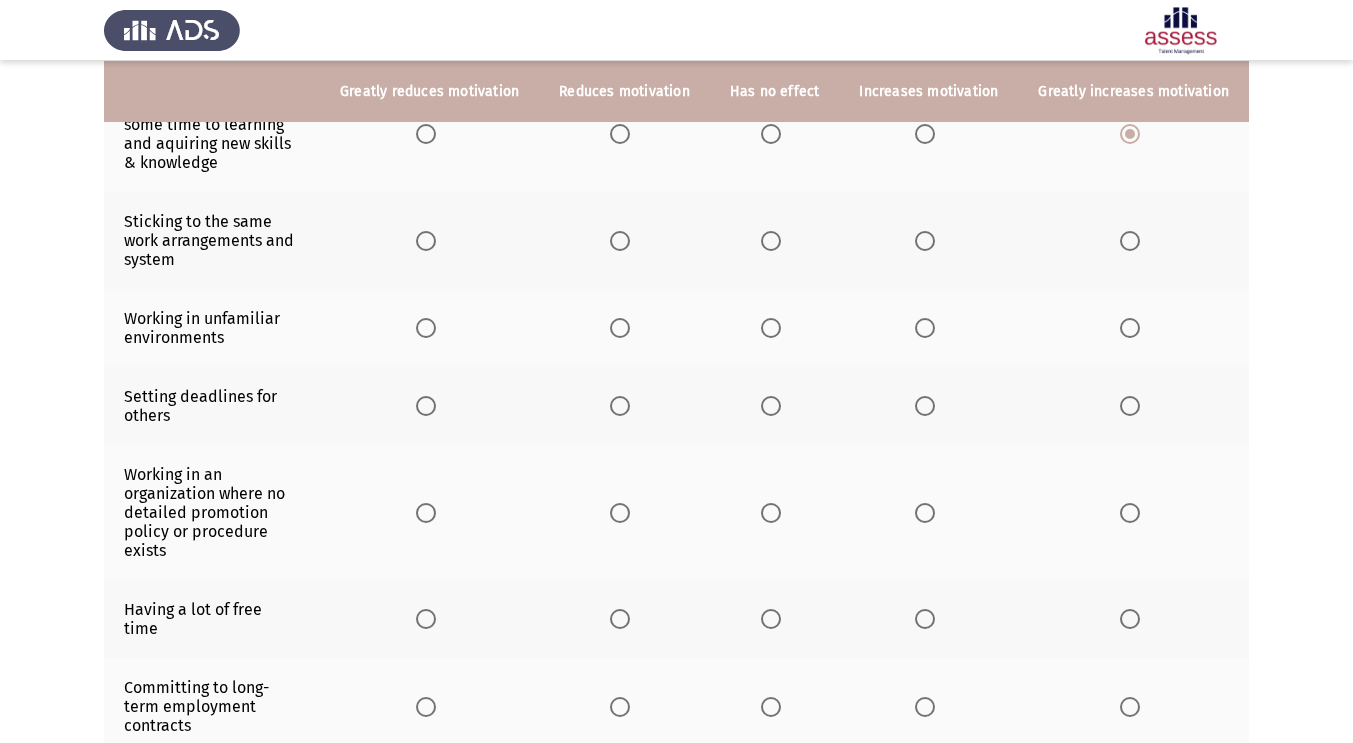 click at bounding box center (771, 241) 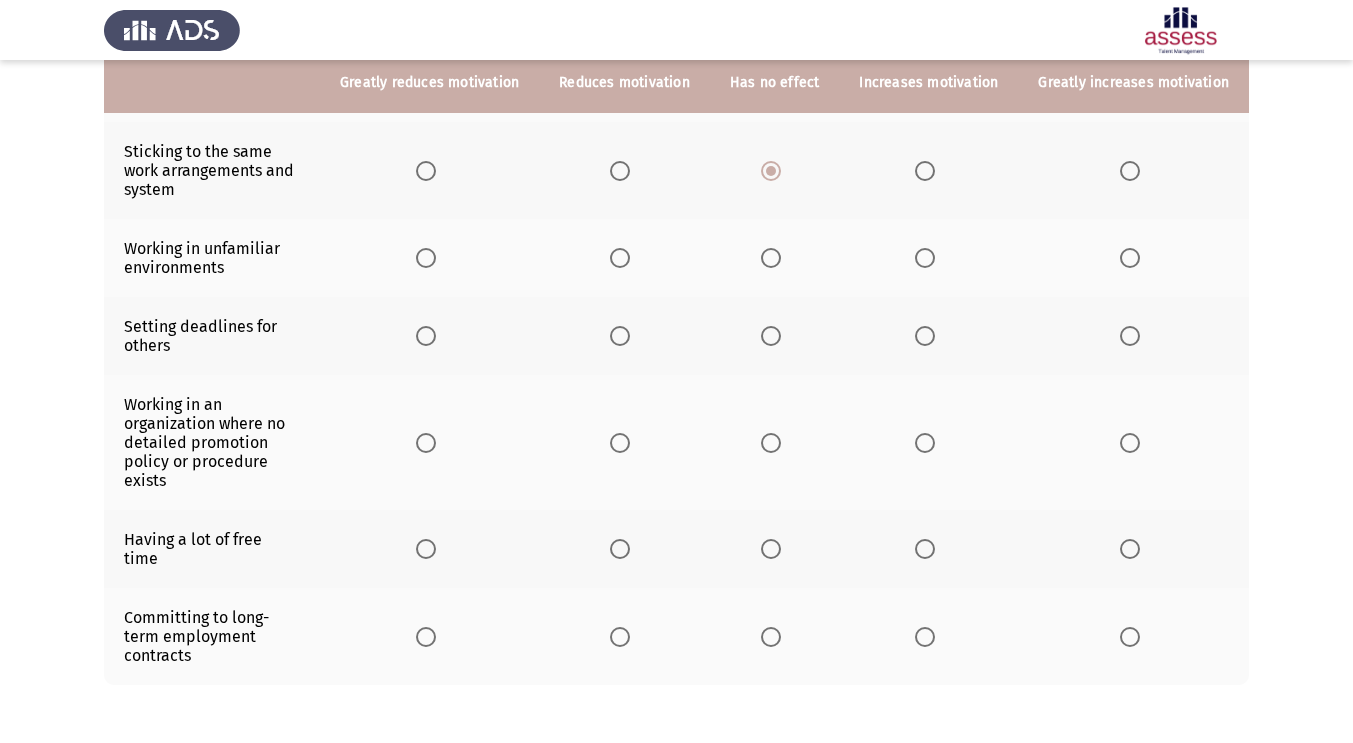 scroll, scrollTop: 436, scrollLeft: 0, axis: vertical 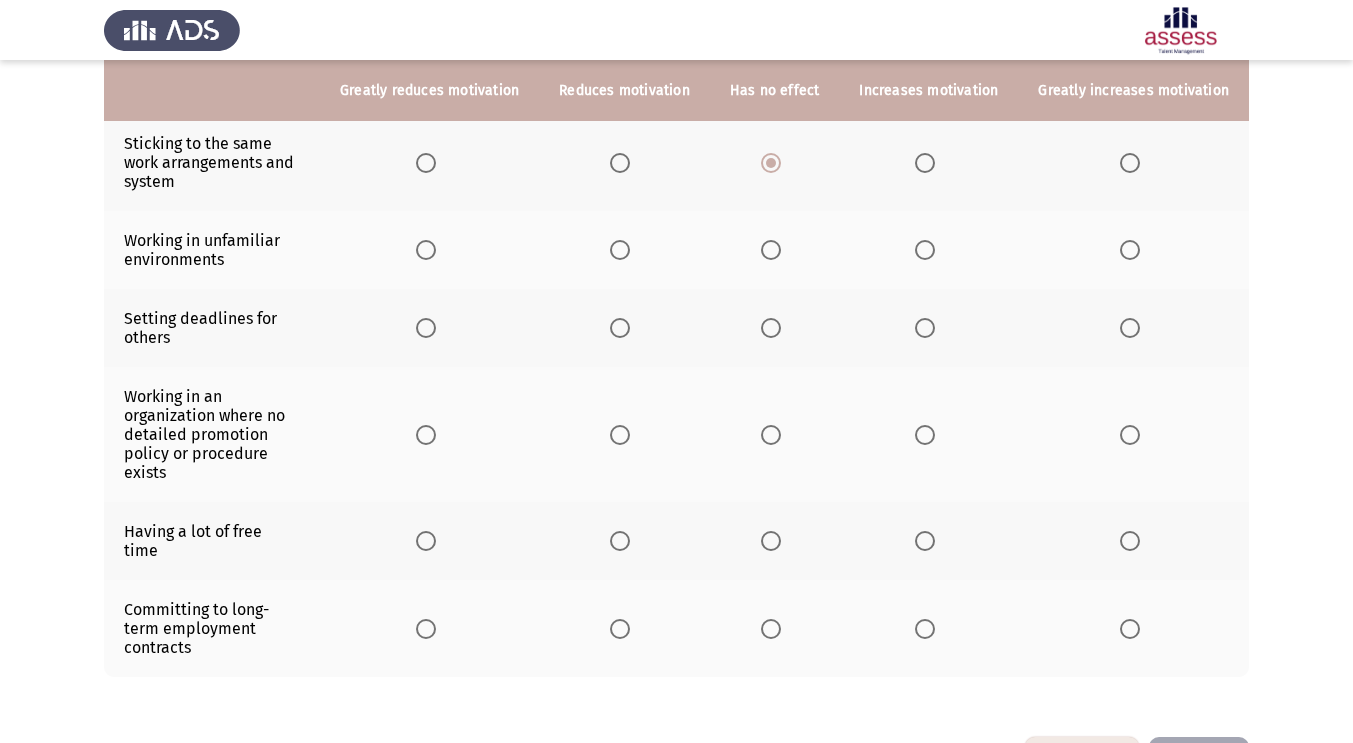 click at bounding box center (925, 250) 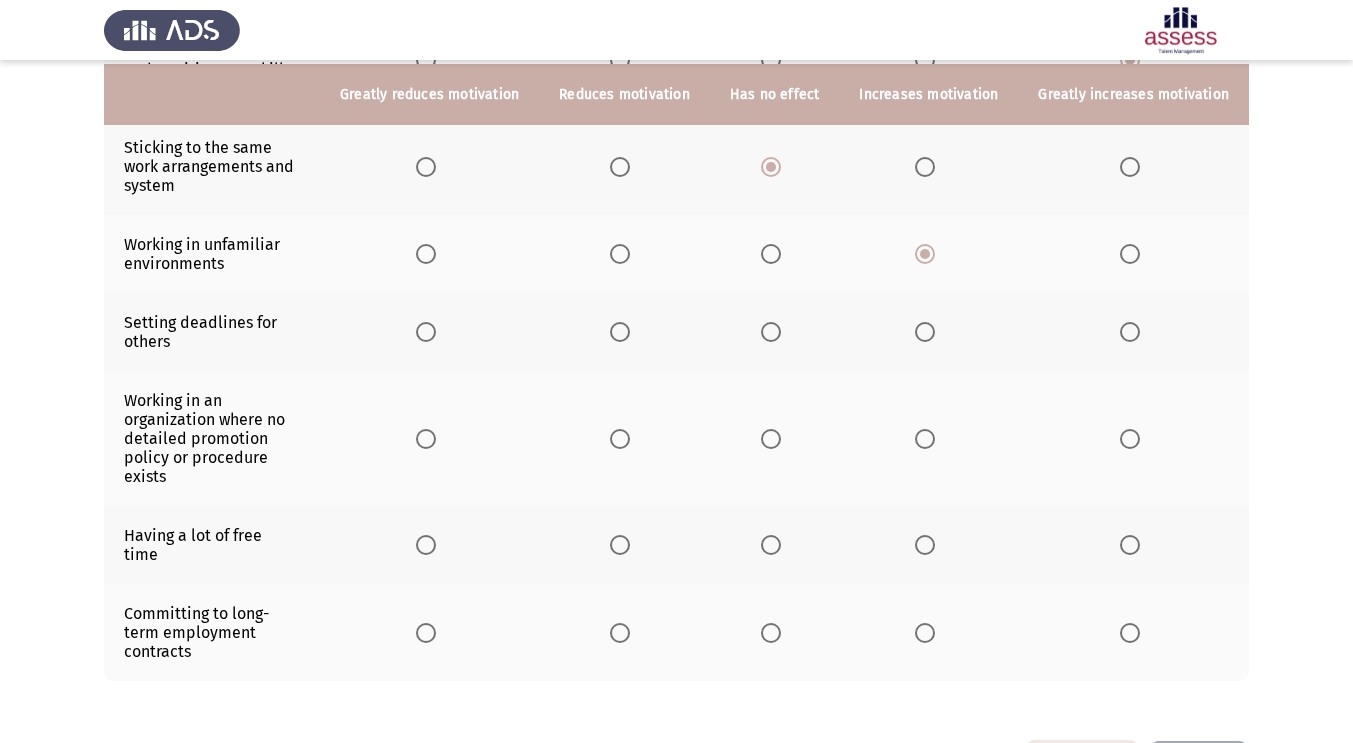 scroll, scrollTop: 436, scrollLeft: 0, axis: vertical 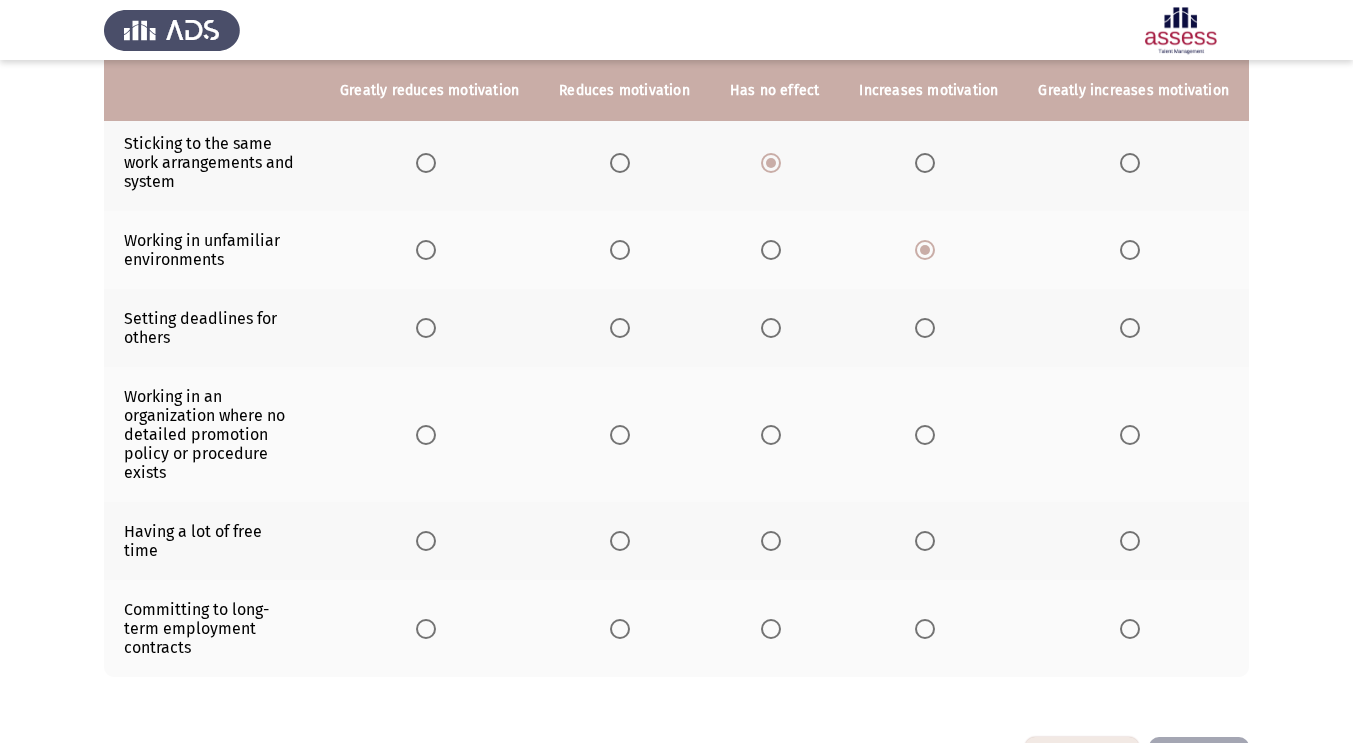 click at bounding box center [775, 328] 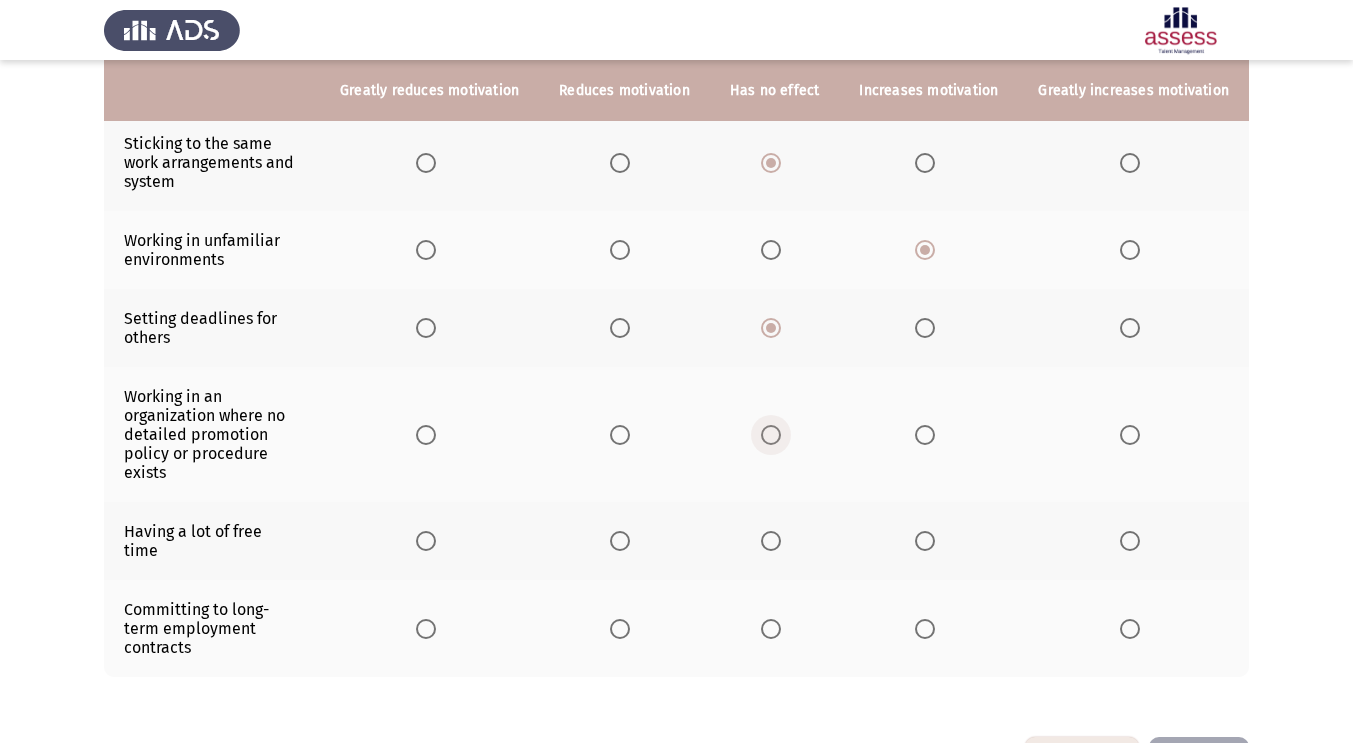 click at bounding box center [771, 435] 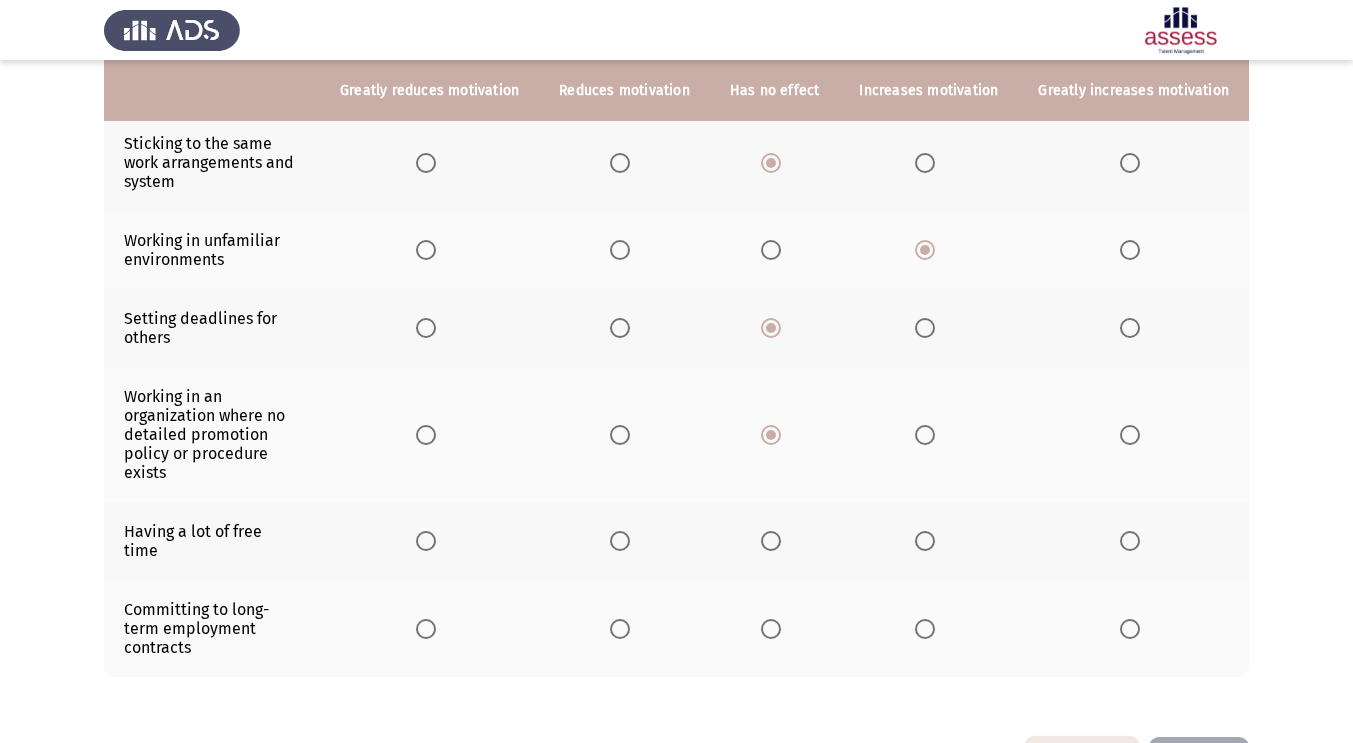 click at bounding box center (620, 541) 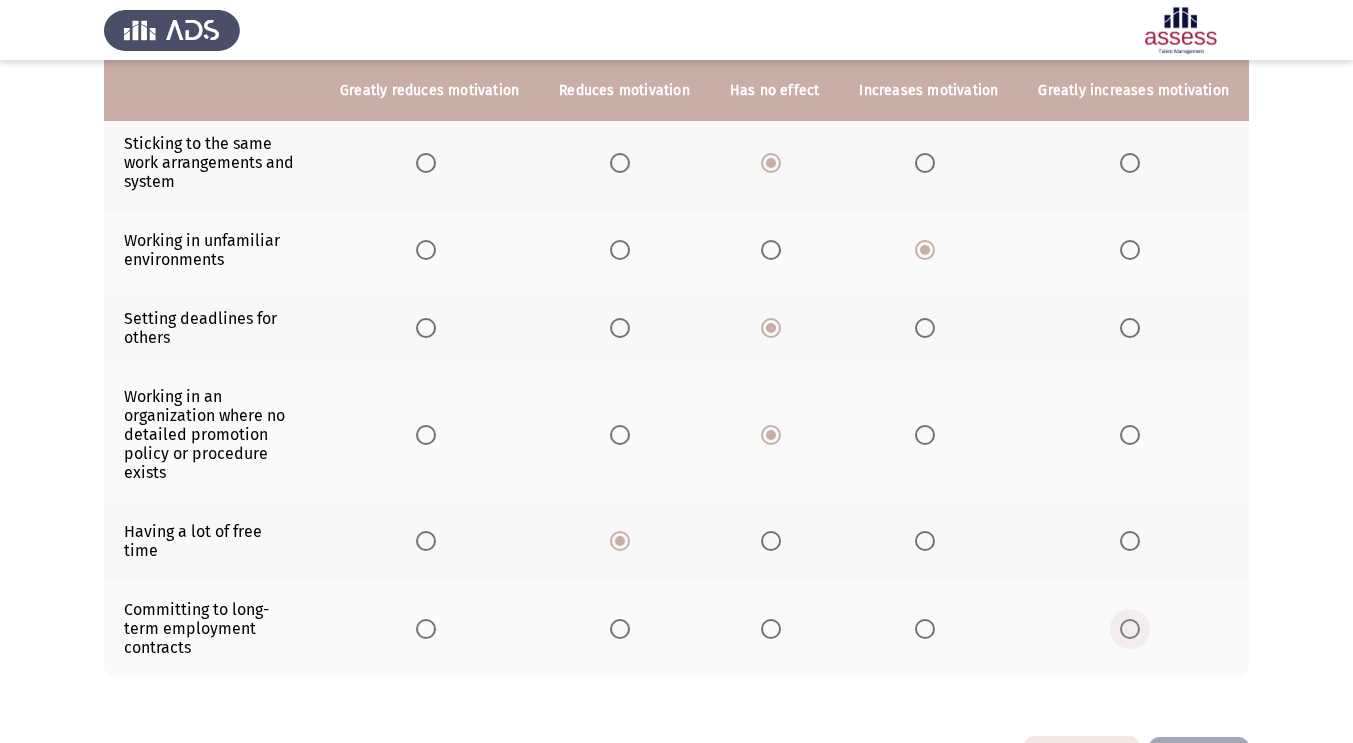 click at bounding box center [1130, 629] 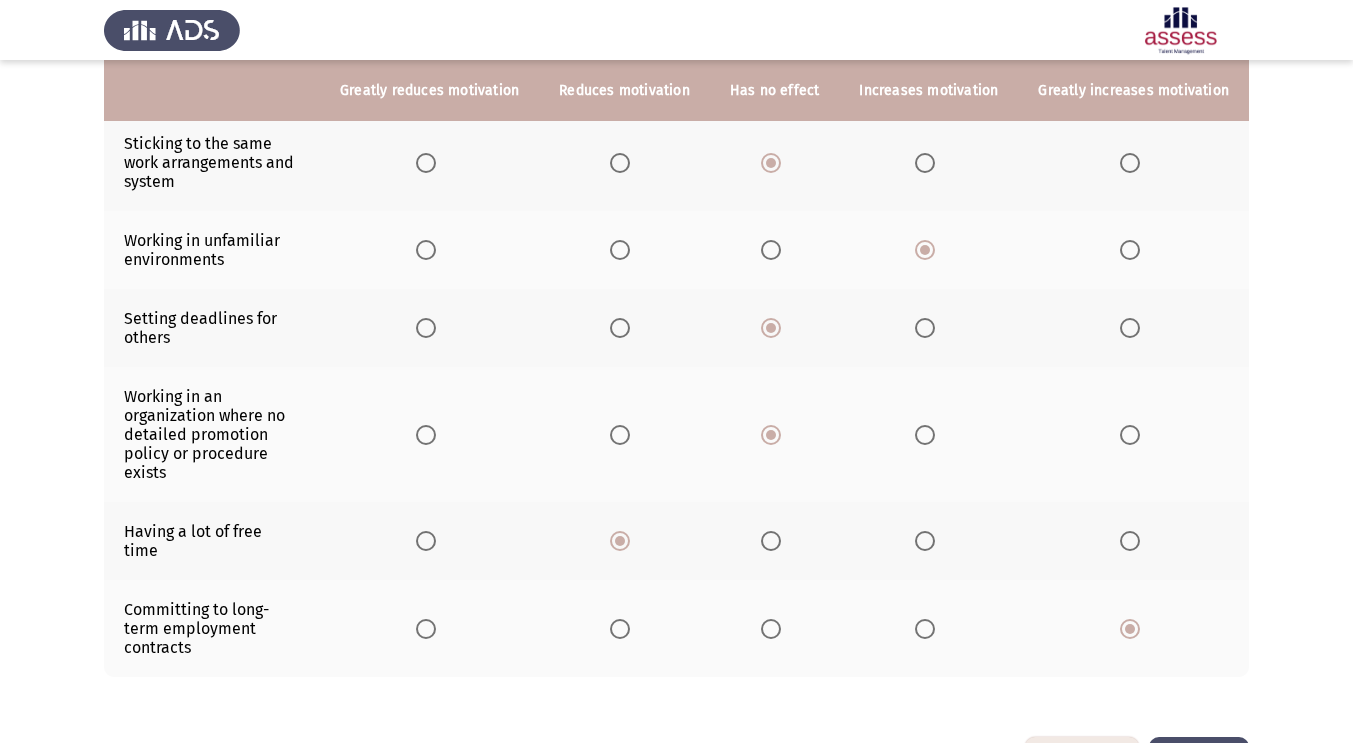 click on "Next" 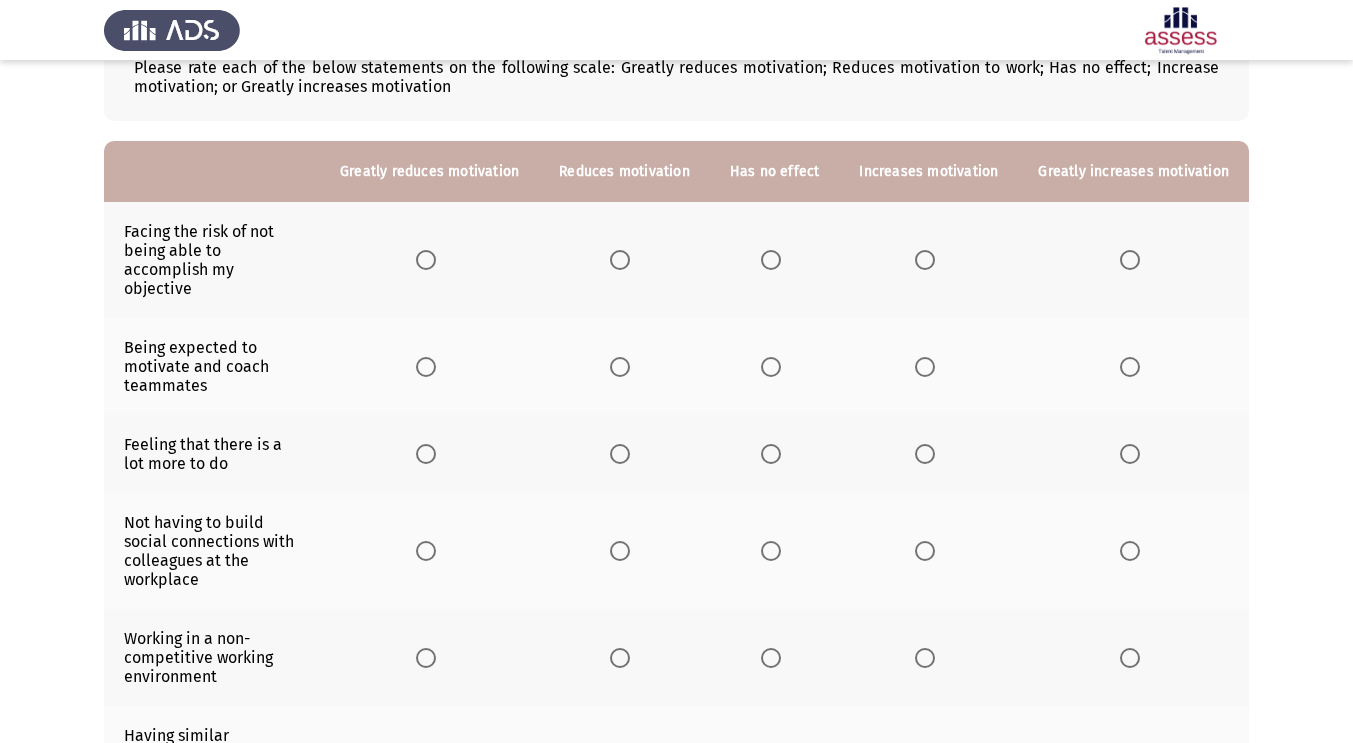scroll, scrollTop: 136, scrollLeft: 0, axis: vertical 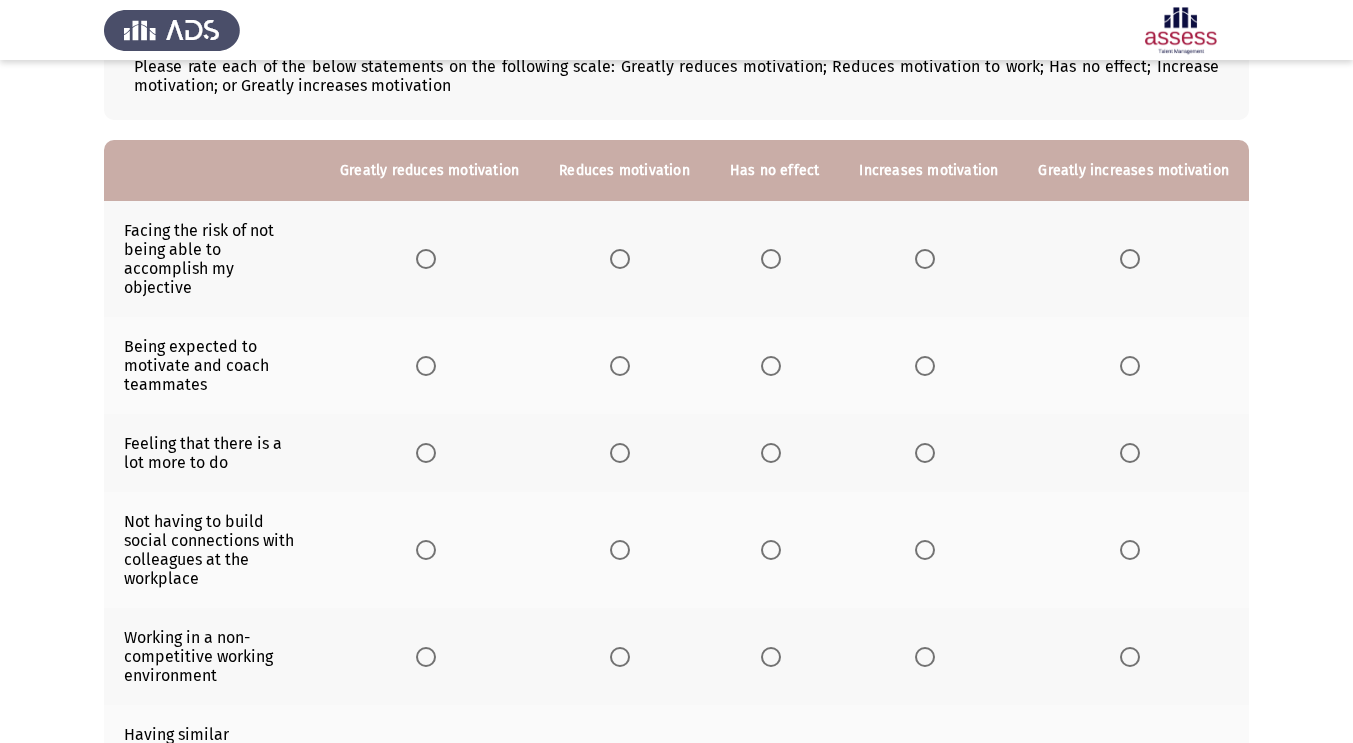 click at bounding box center (620, 259) 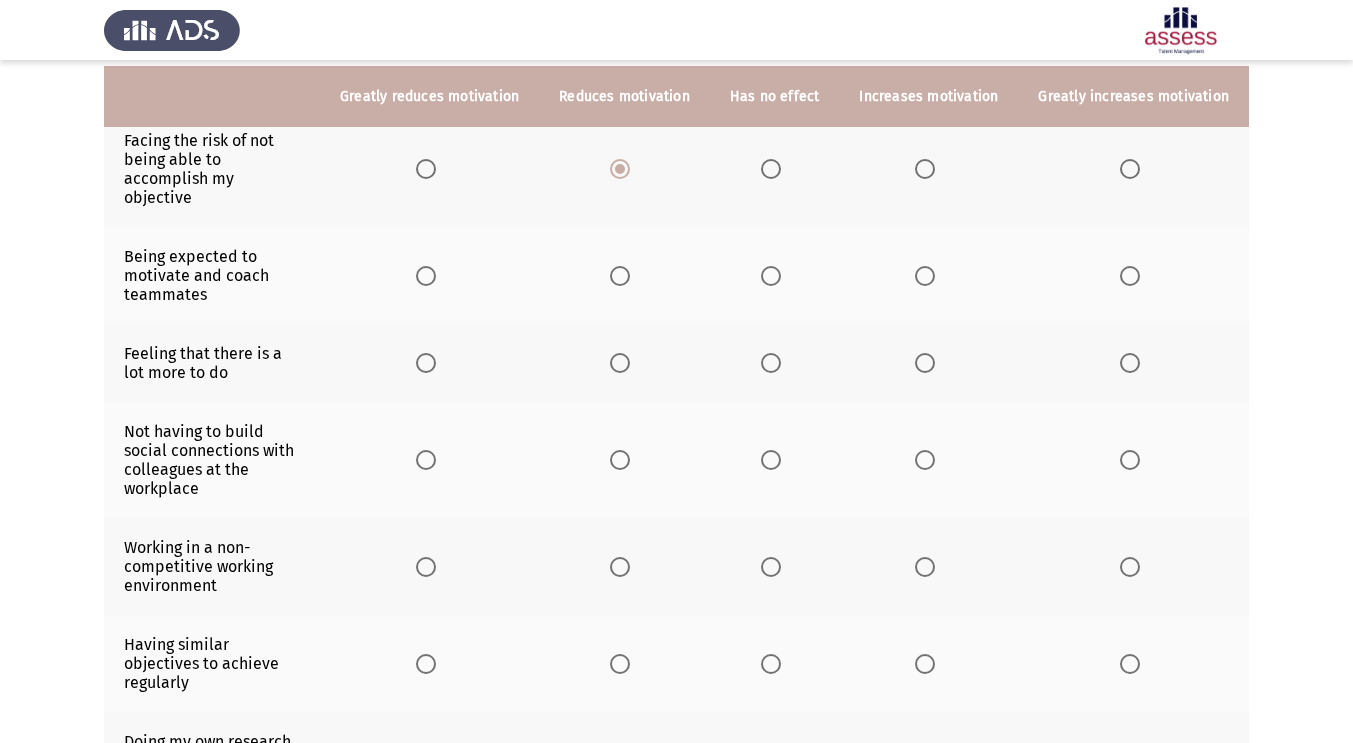 scroll, scrollTop: 251, scrollLeft: 0, axis: vertical 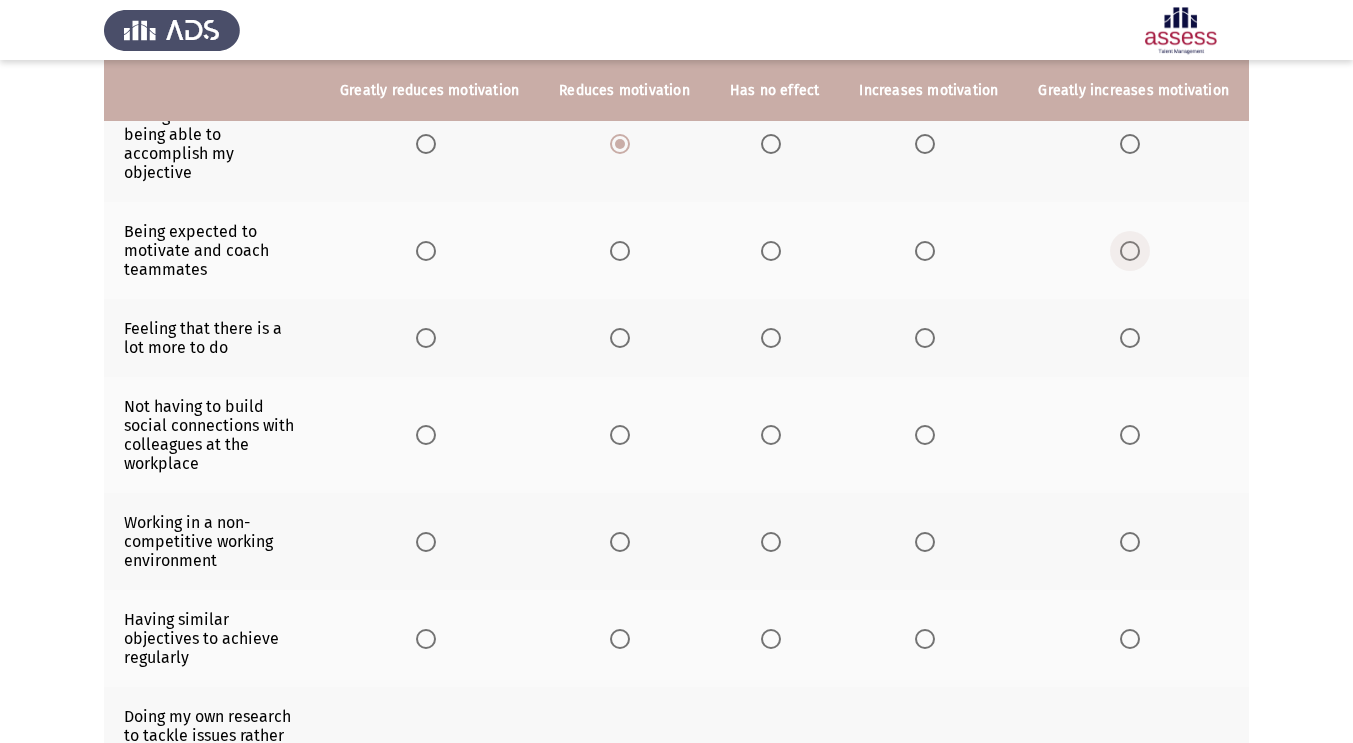 click at bounding box center (1130, 251) 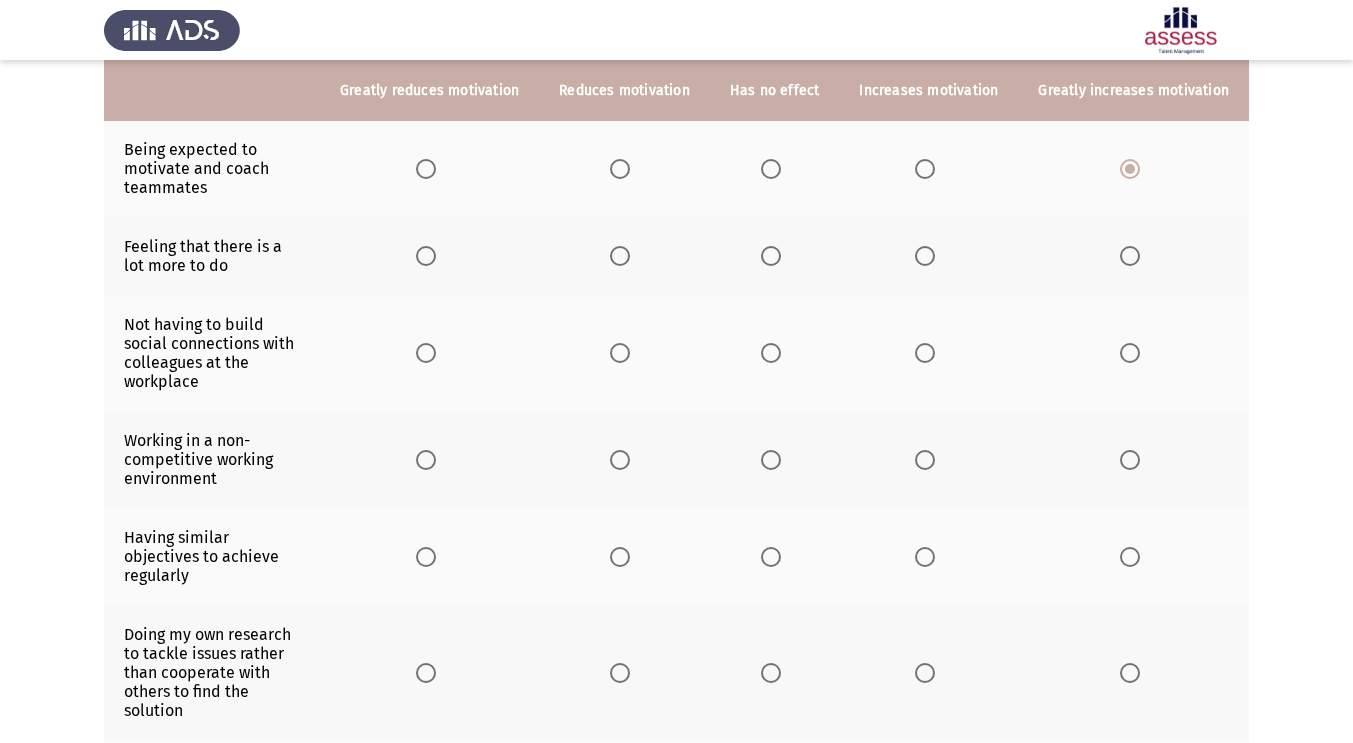 scroll, scrollTop: 332, scrollLeft: 0, axis: vertical 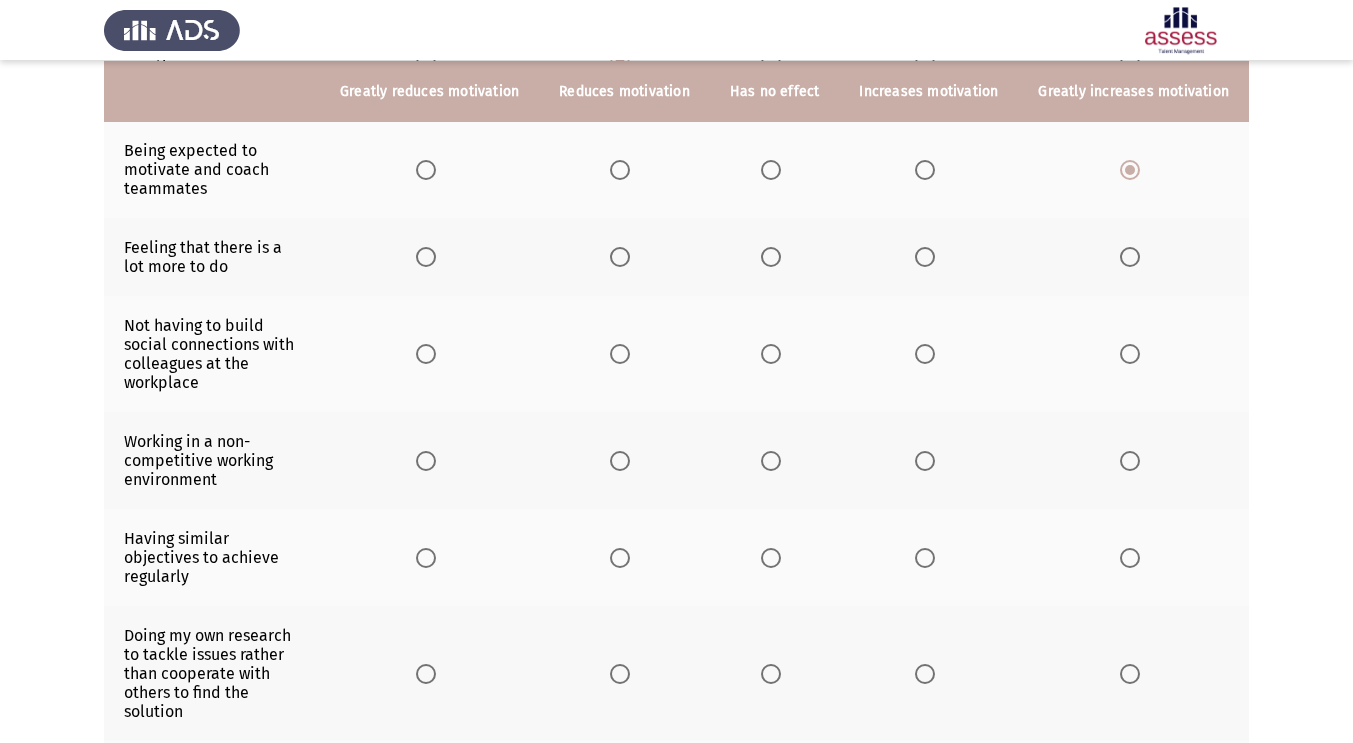 click at bounding box center [925, 257] 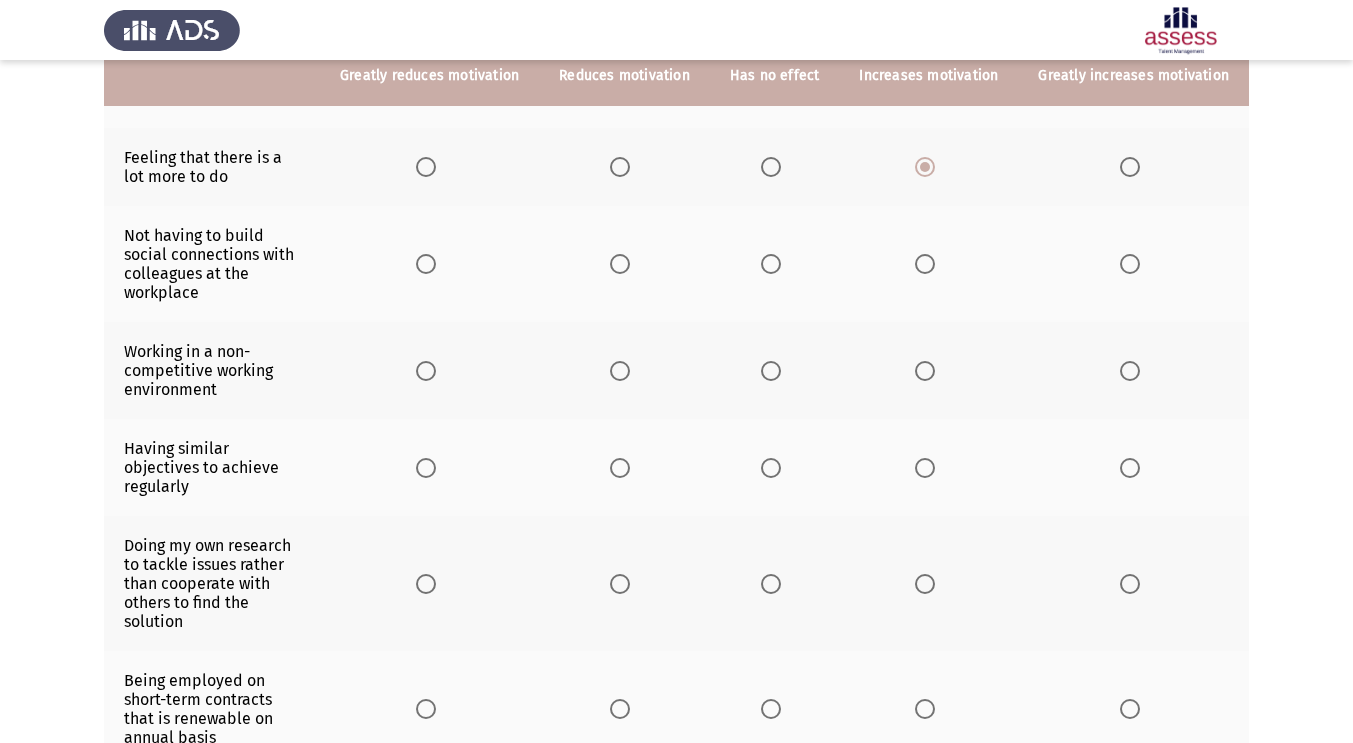 scroll, scrollTop: 422, scrollLeft: 0, axis: vertical 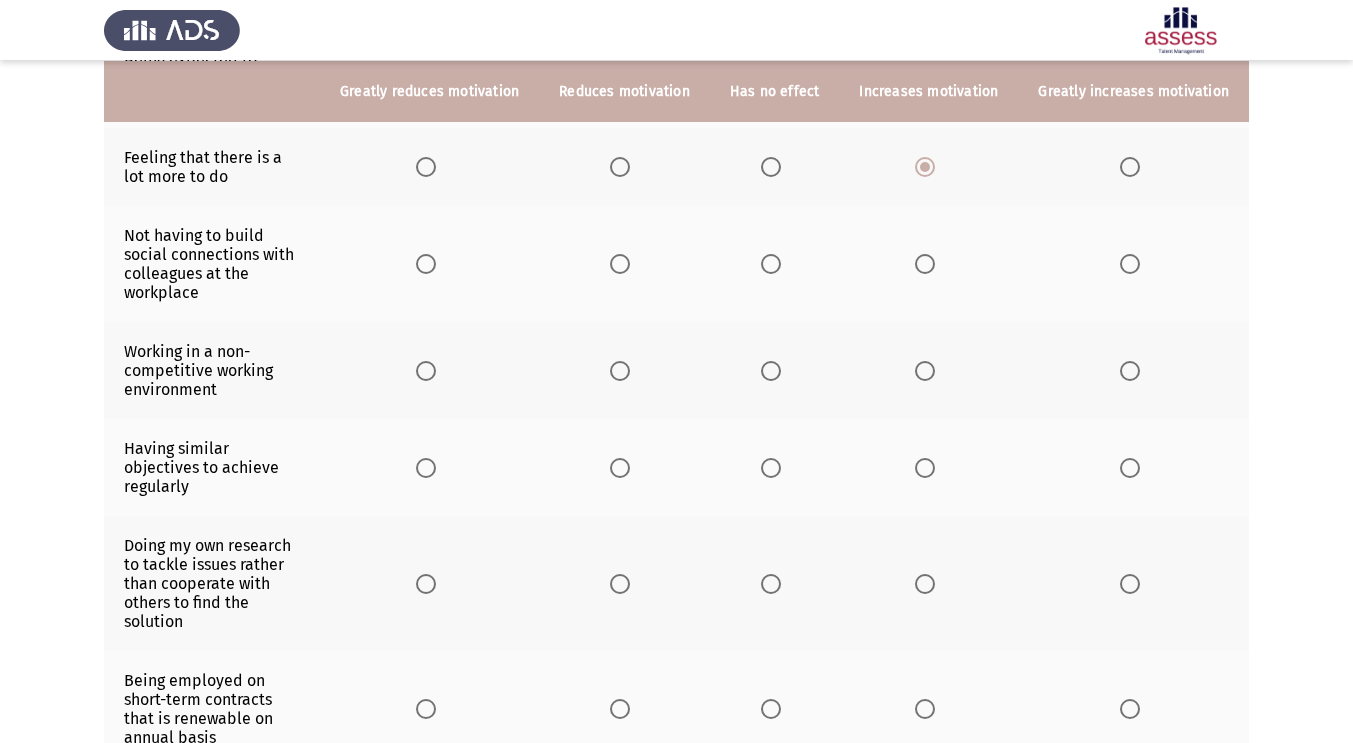 click at bounding box center [620, 264] 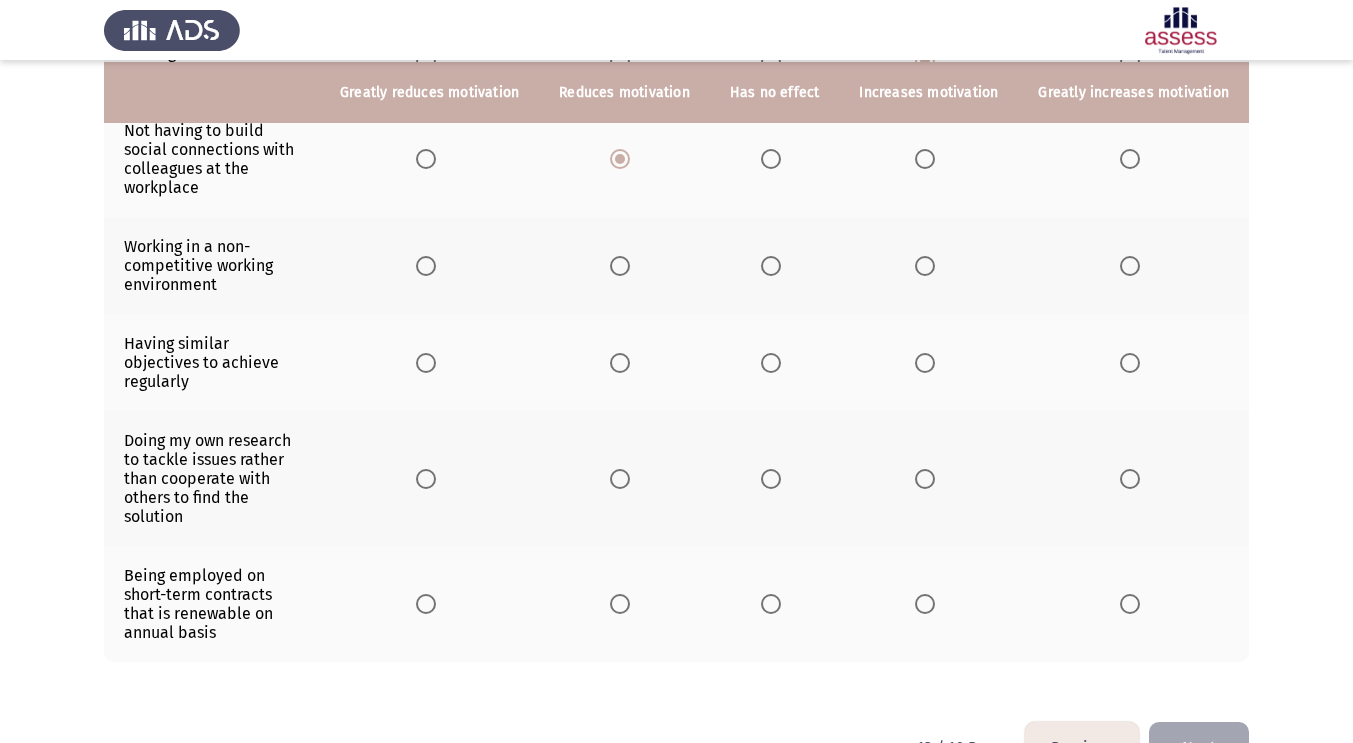 scroll, scrollTop: 529, scrollLeft: 0, axis: vertical 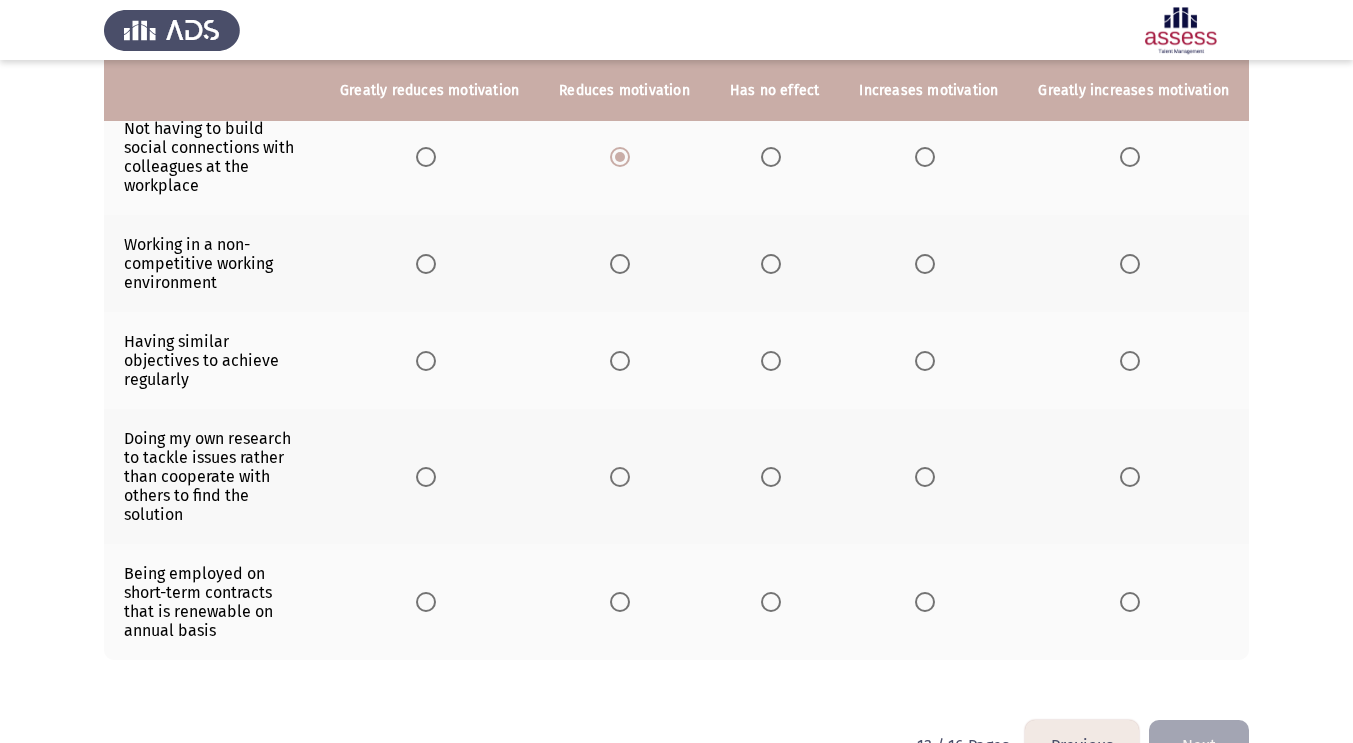 click at bounding box center [620, 264] 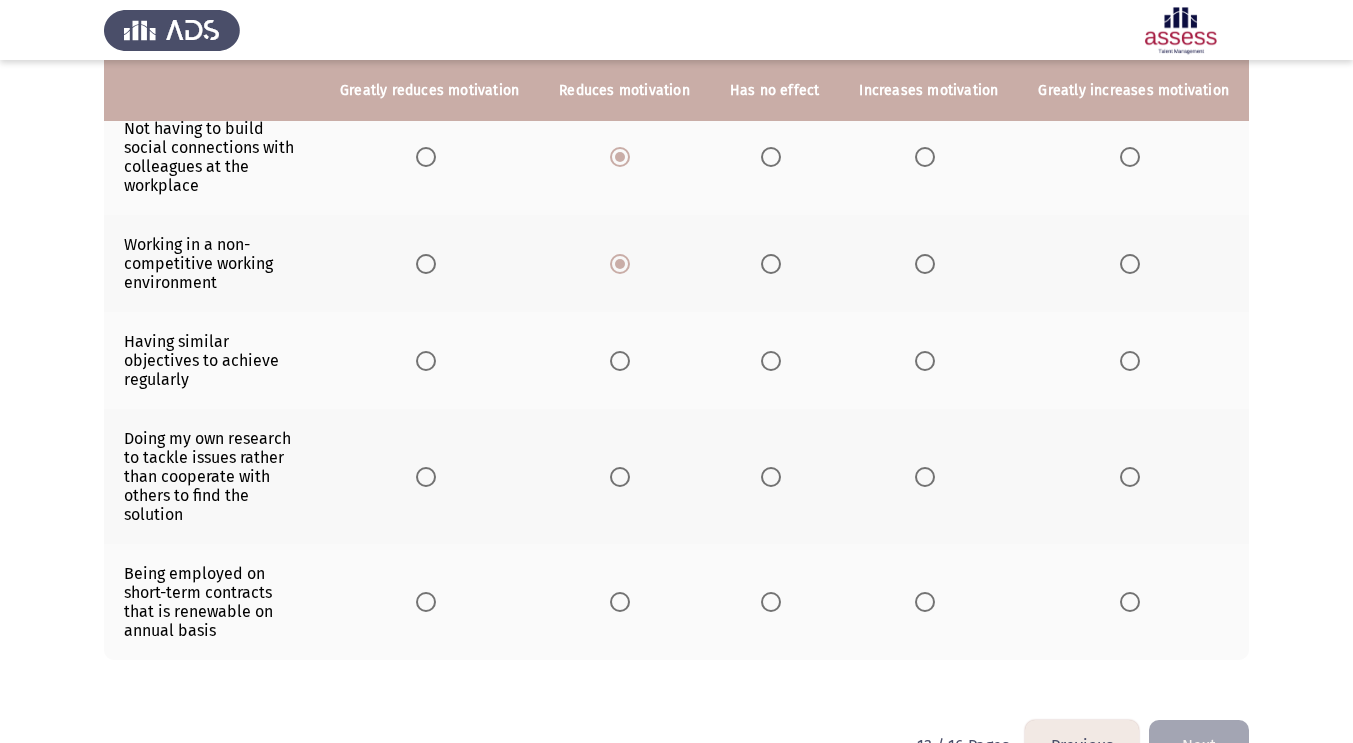 click at bounding box center (624, 361) 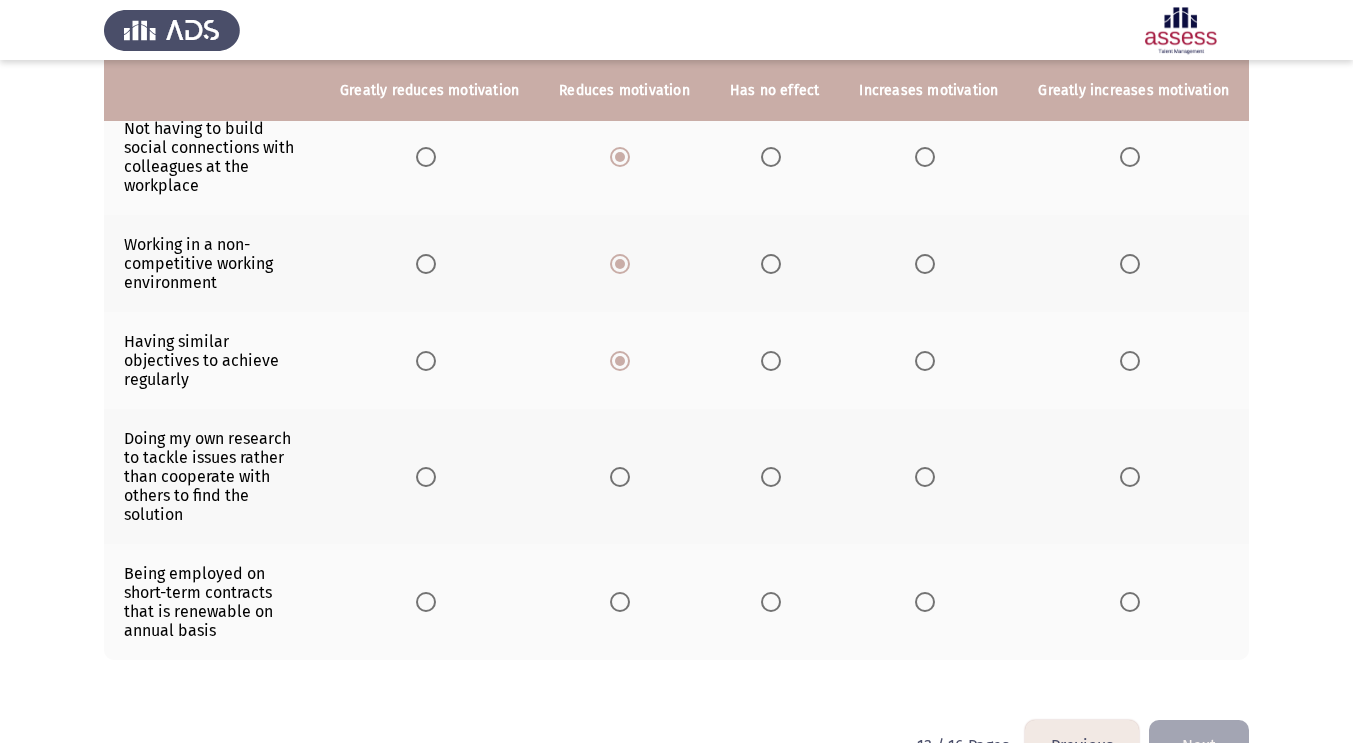 click at bounding box center (771, 477) 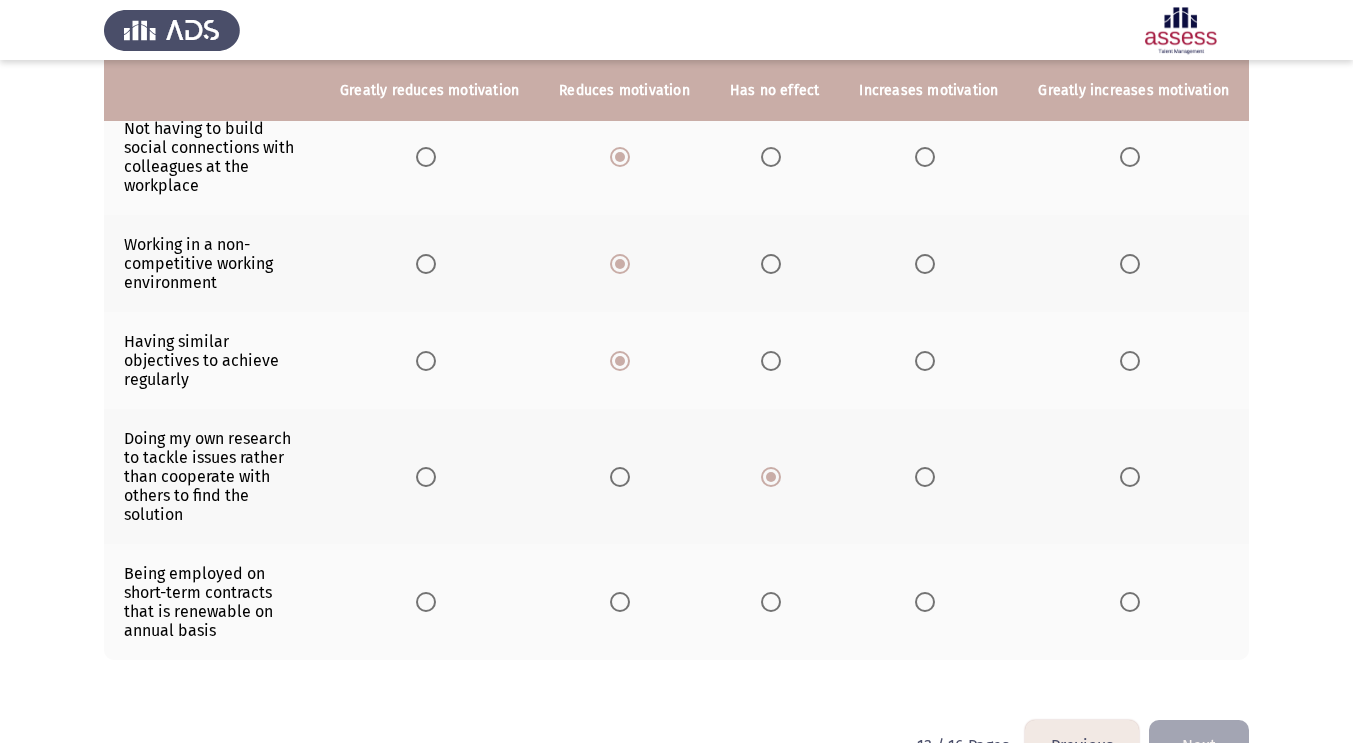 click at bounding box center (620, 602) 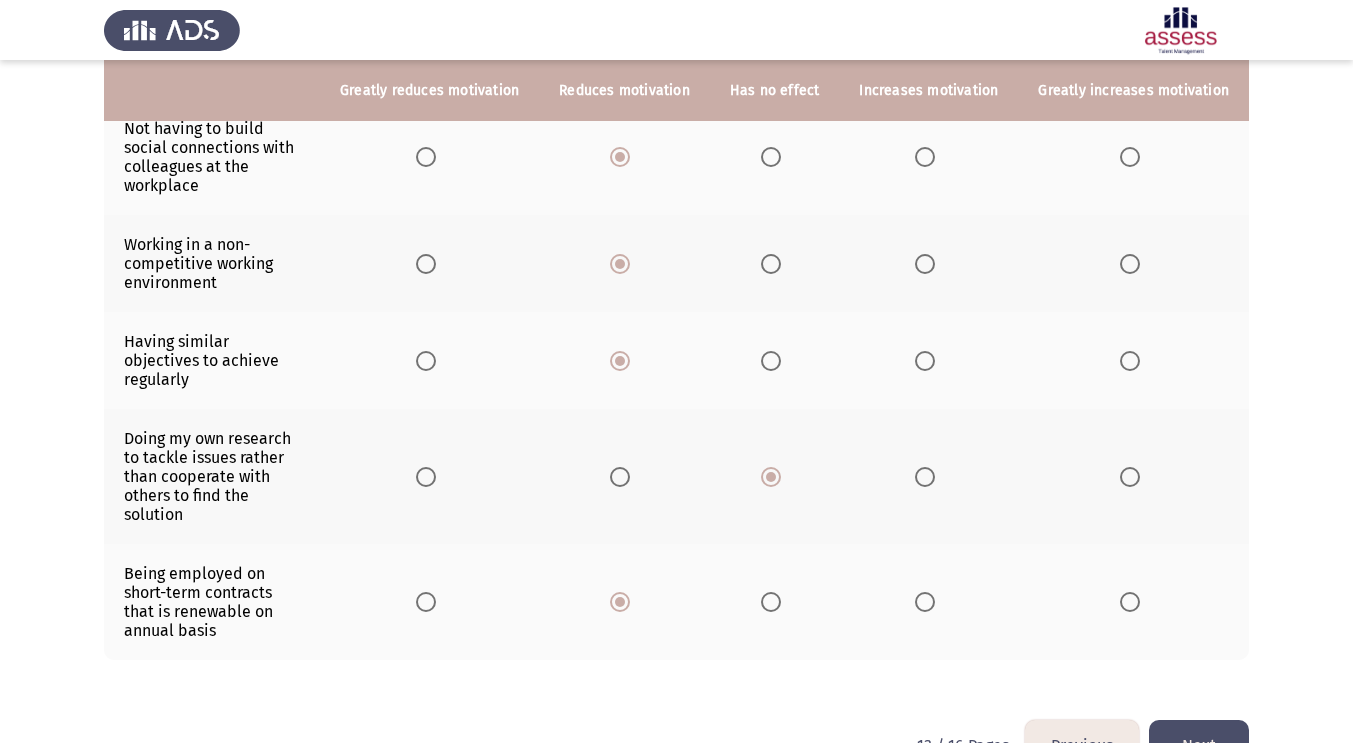 click on "Next" 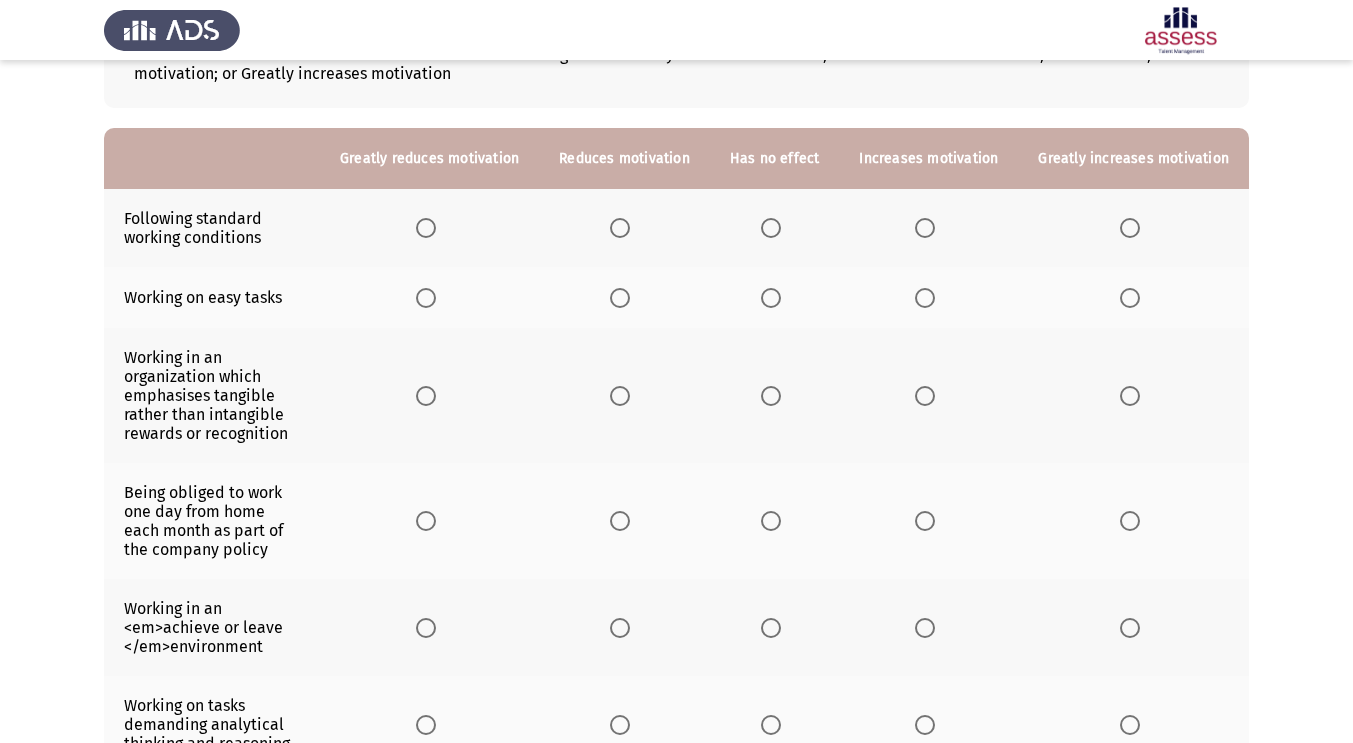 scroll, scrollTop: 156, scrollLeft: 0, axis: vertical 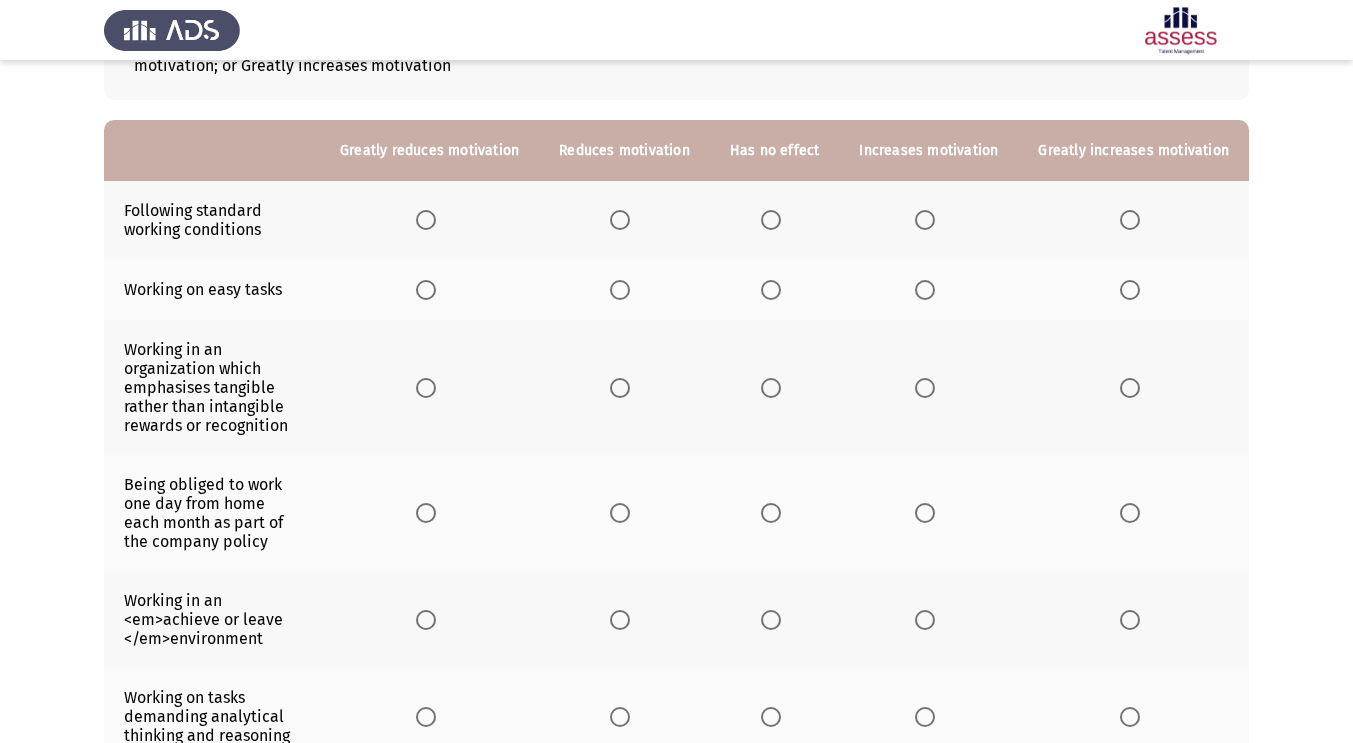 click at bounding box center [771, 220] 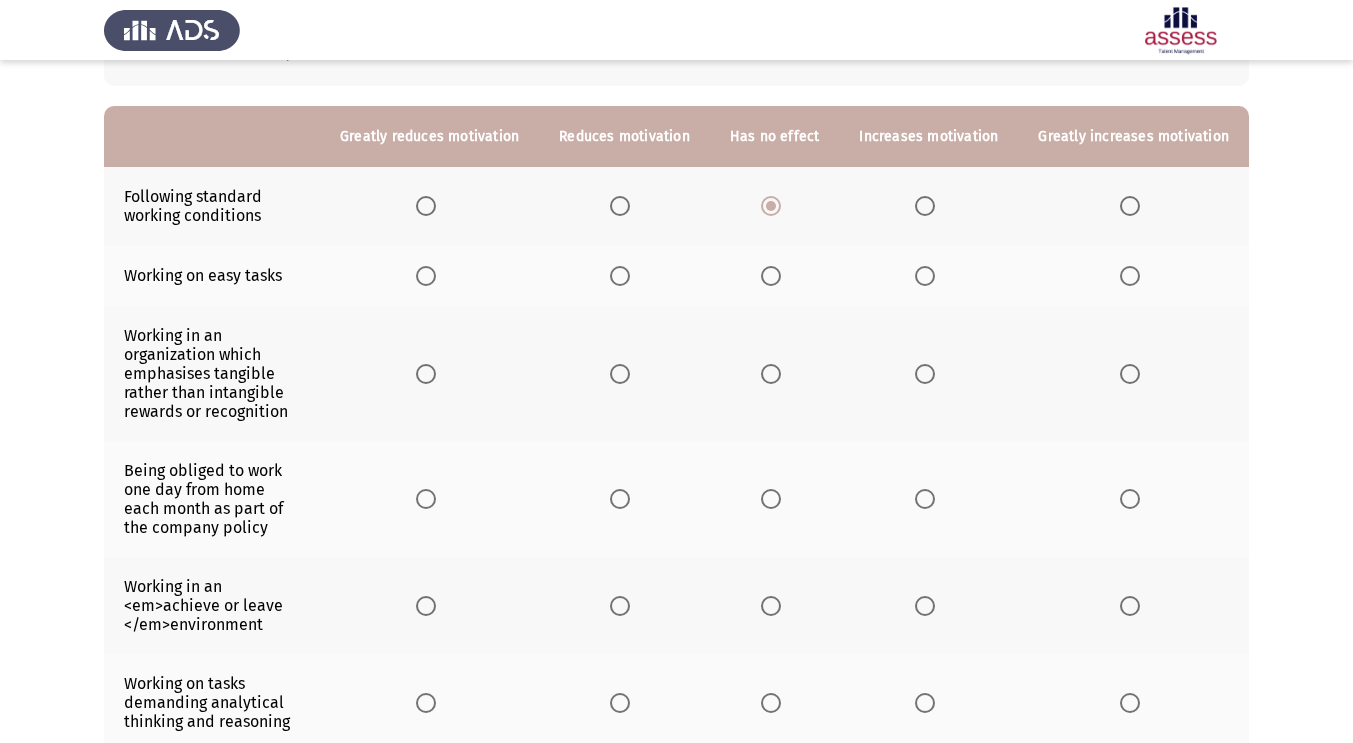 scroll, scrollTop: 211, scrollLeft: 0, axis: vertical 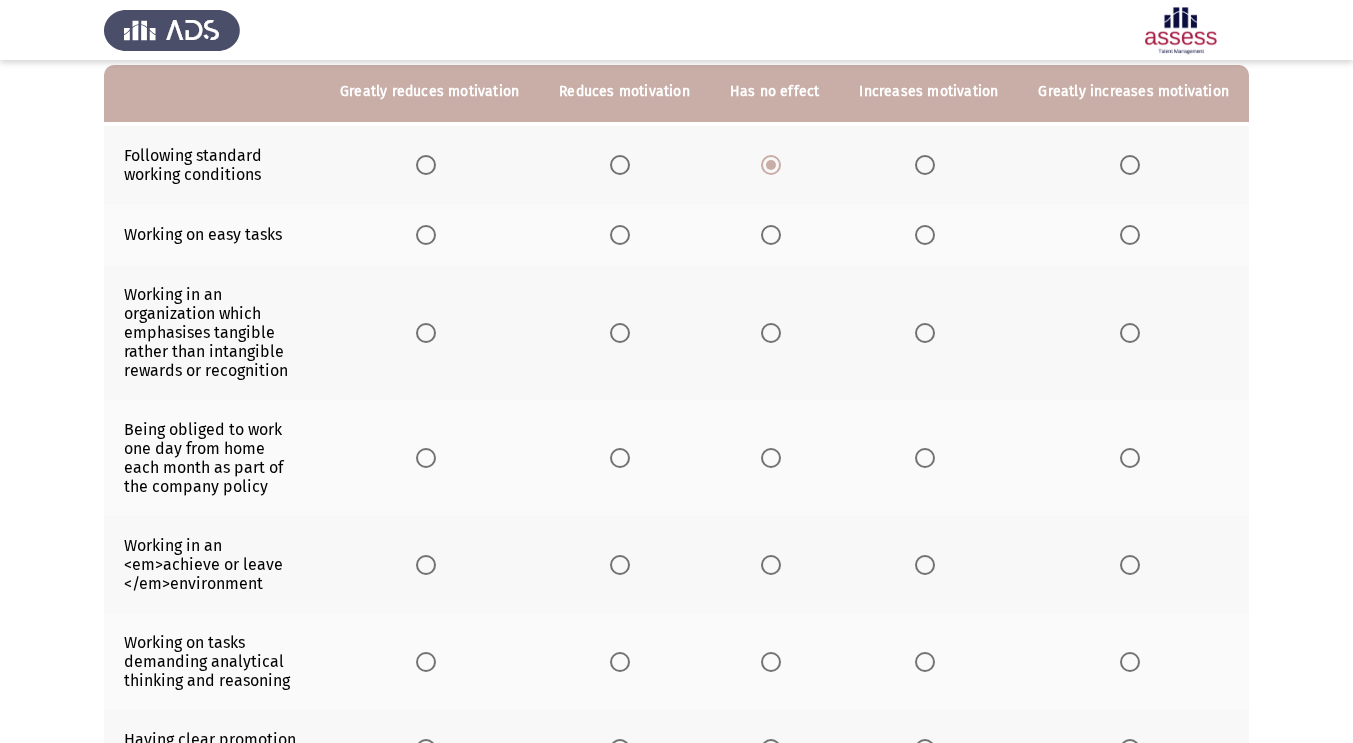 click at bounding box center (620, 235) 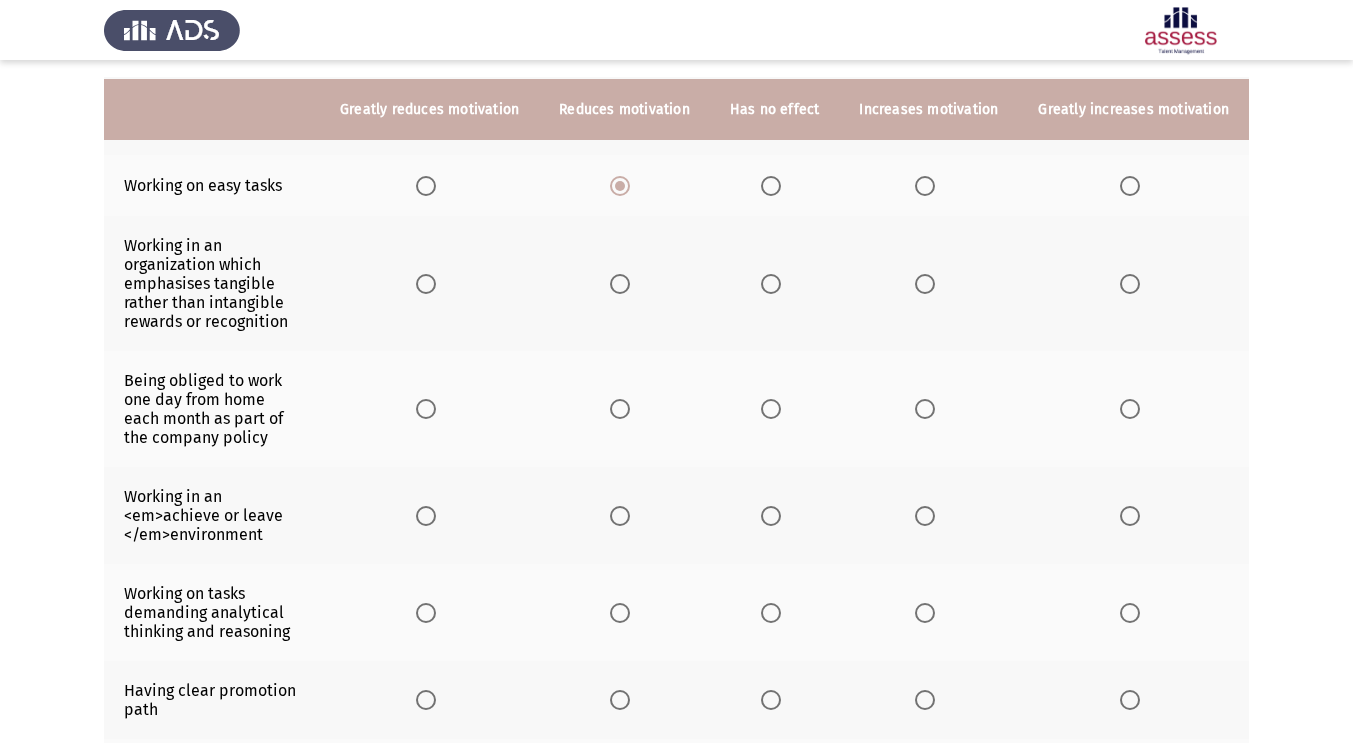 scroll, scrollTop: 251, scrollLeft: 0, axis: vertical 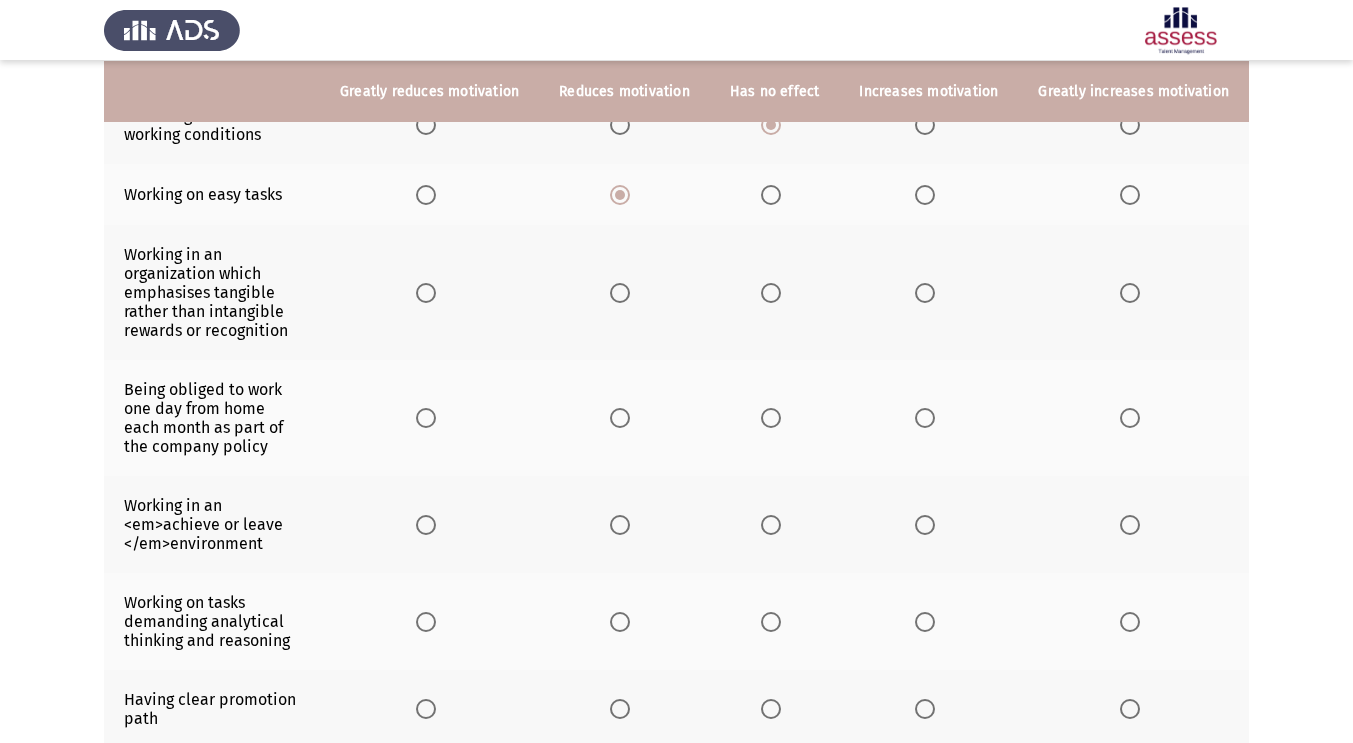 click at bounding box center [771, 293] 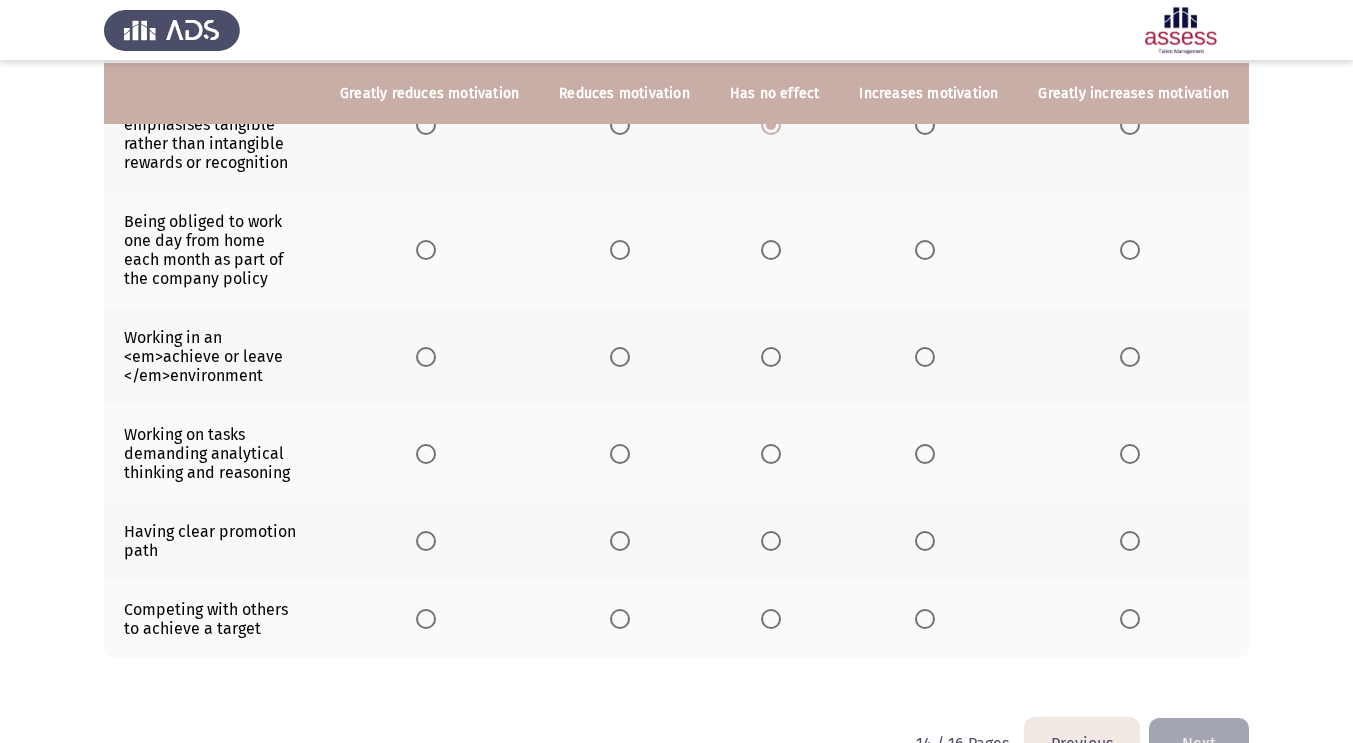 scroll, scrollTop: 421, scrollLeft: 0, axis: vertical 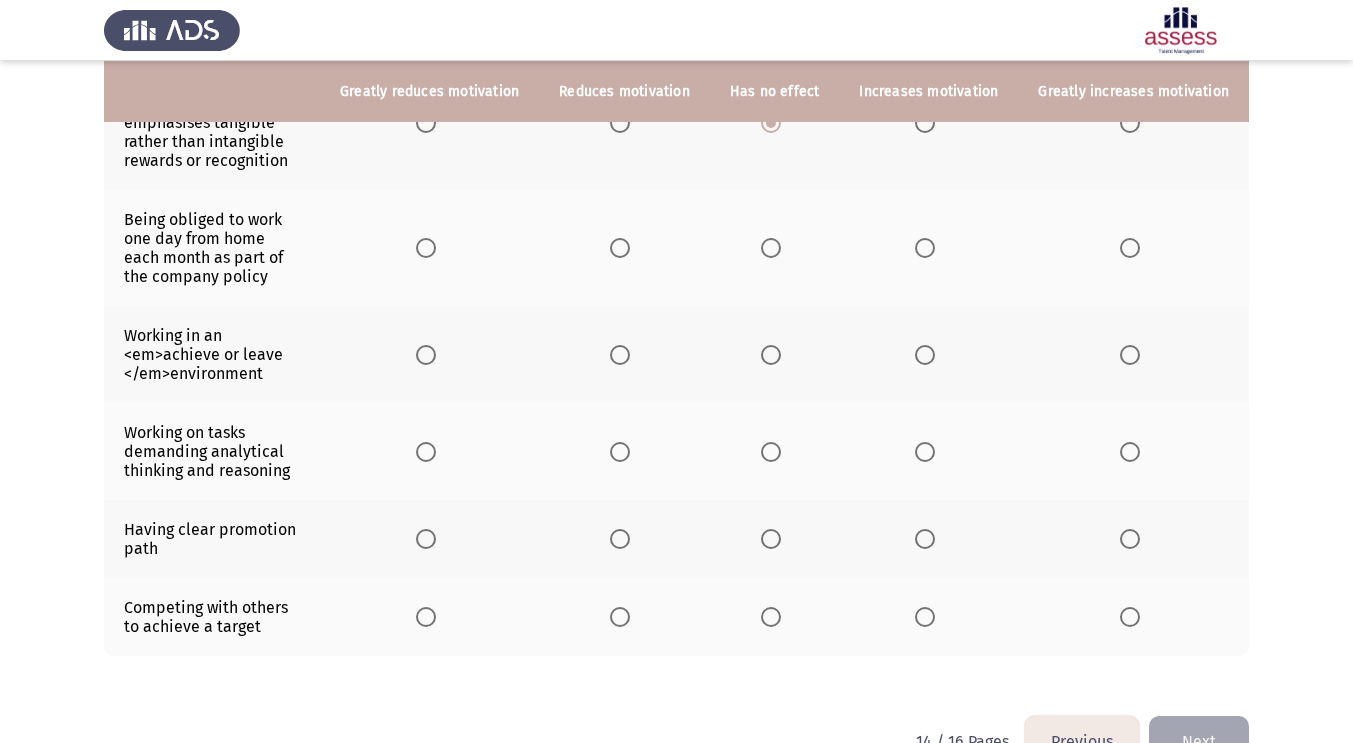 click 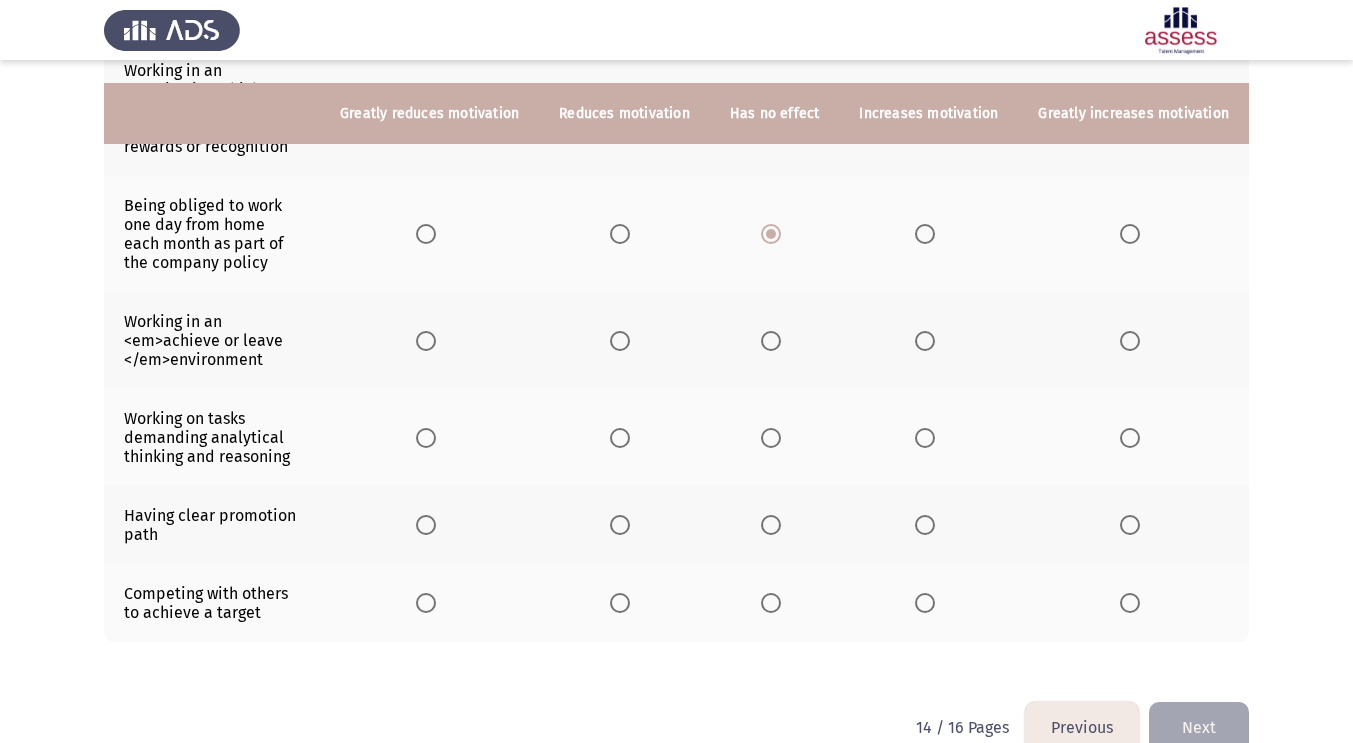 scroll, scrollTop: 474, scrollLeft: 0, axis: vertical 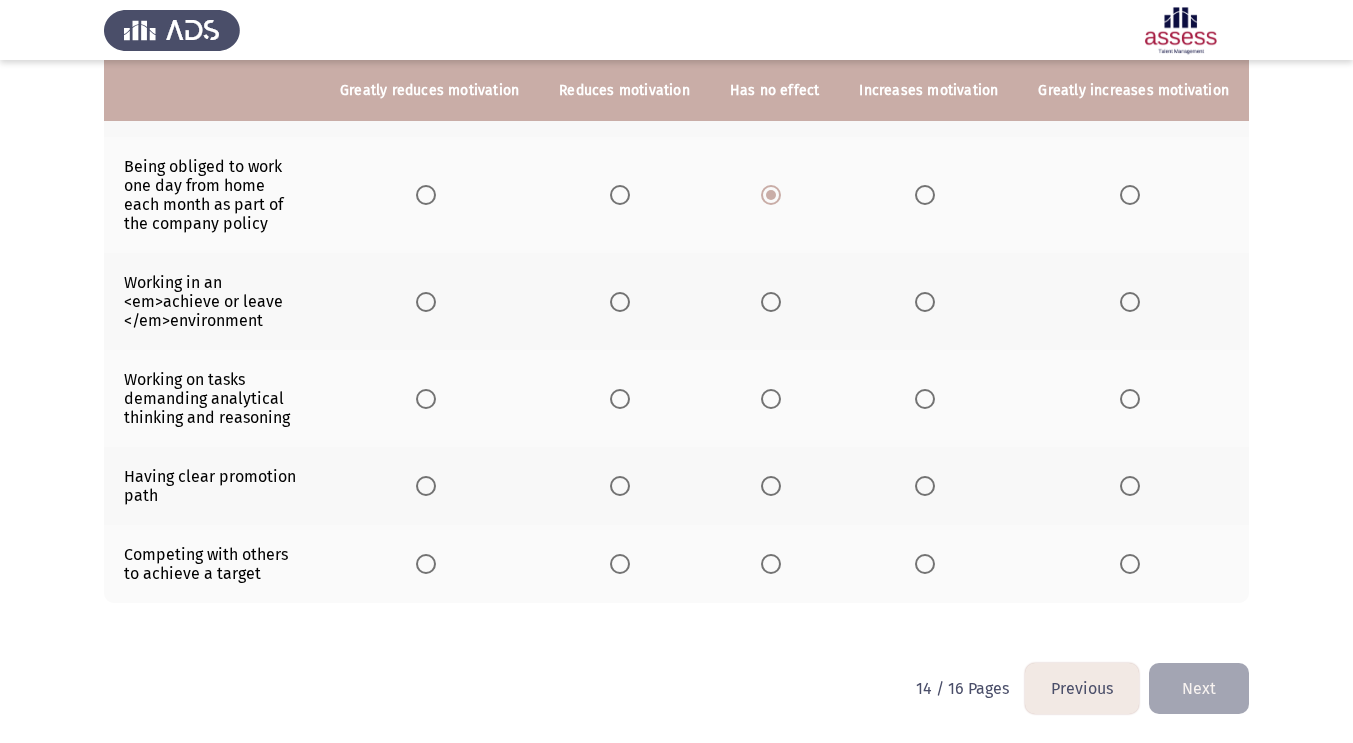 click at bounding box center (620, 302) 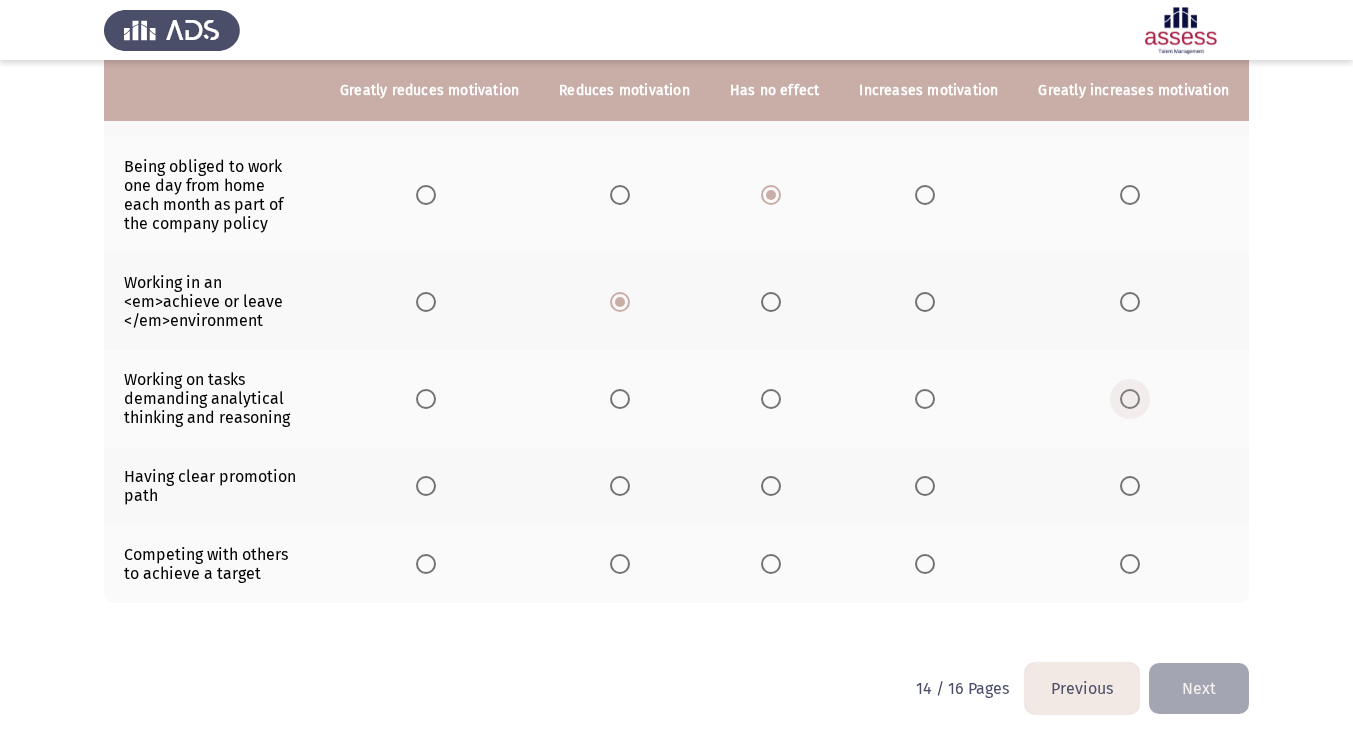 click at bounding box center (1130, 399) 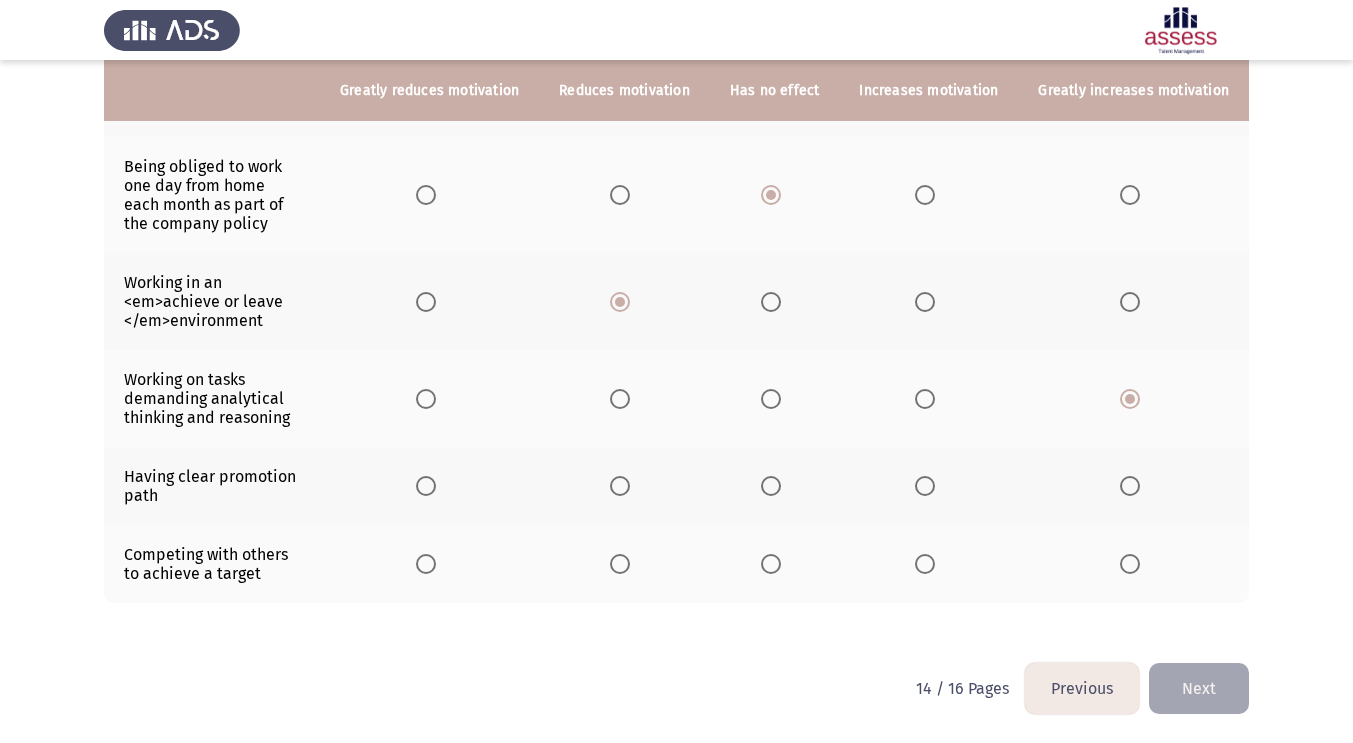 click at bounding box center (1130, 486) 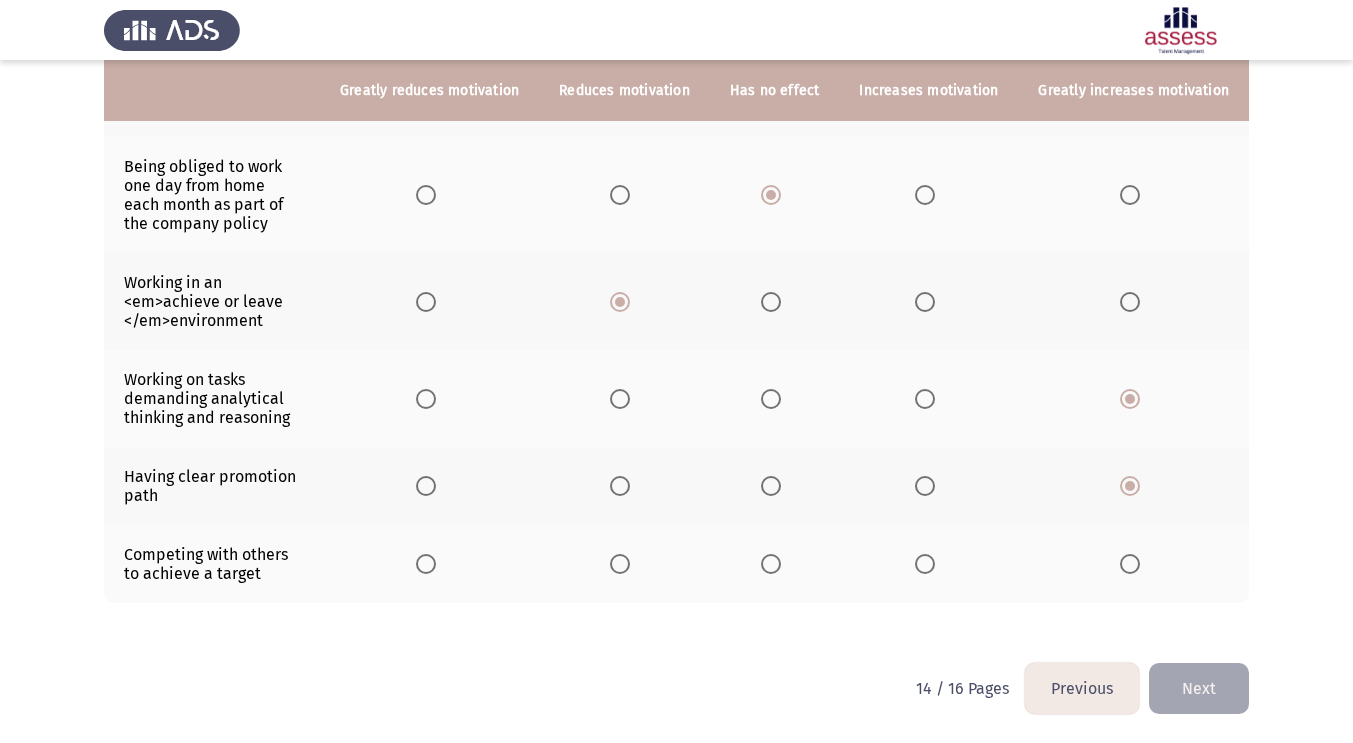 click at bounding box center [925, 564] 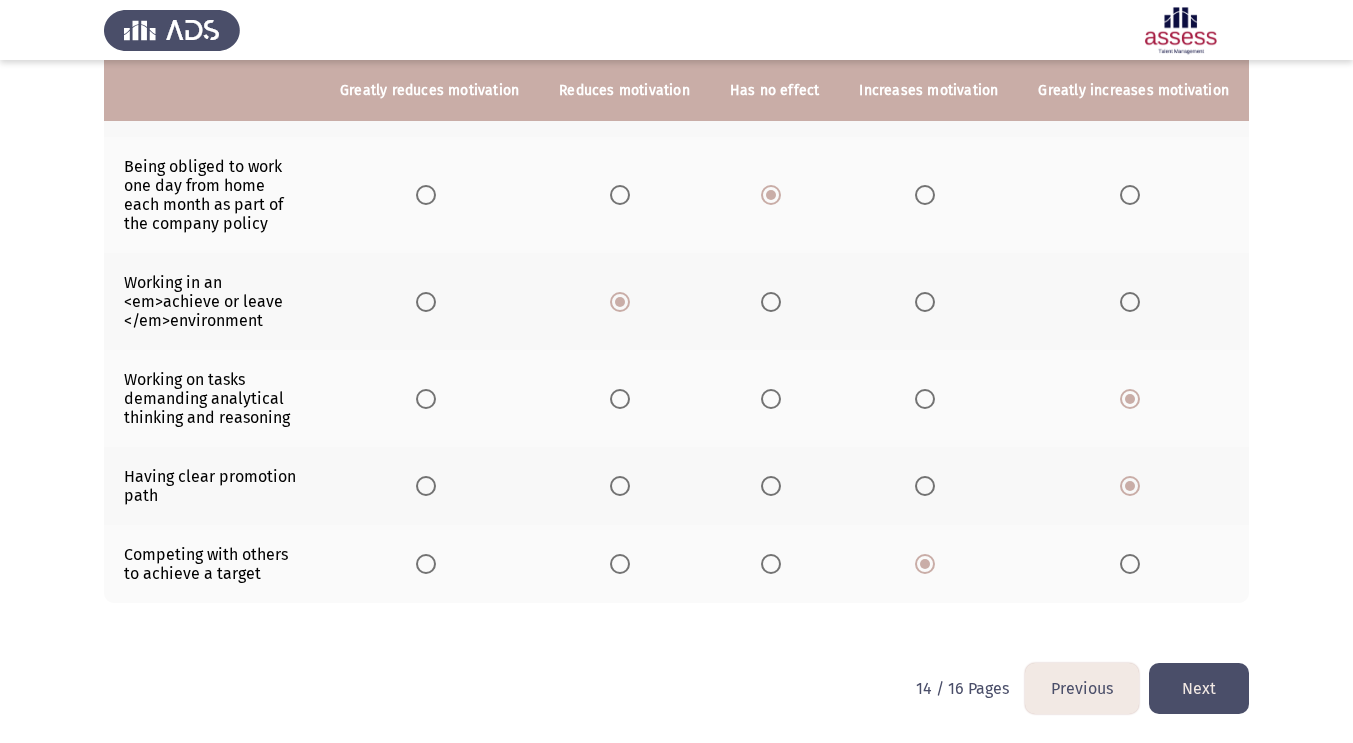 click on "Next" 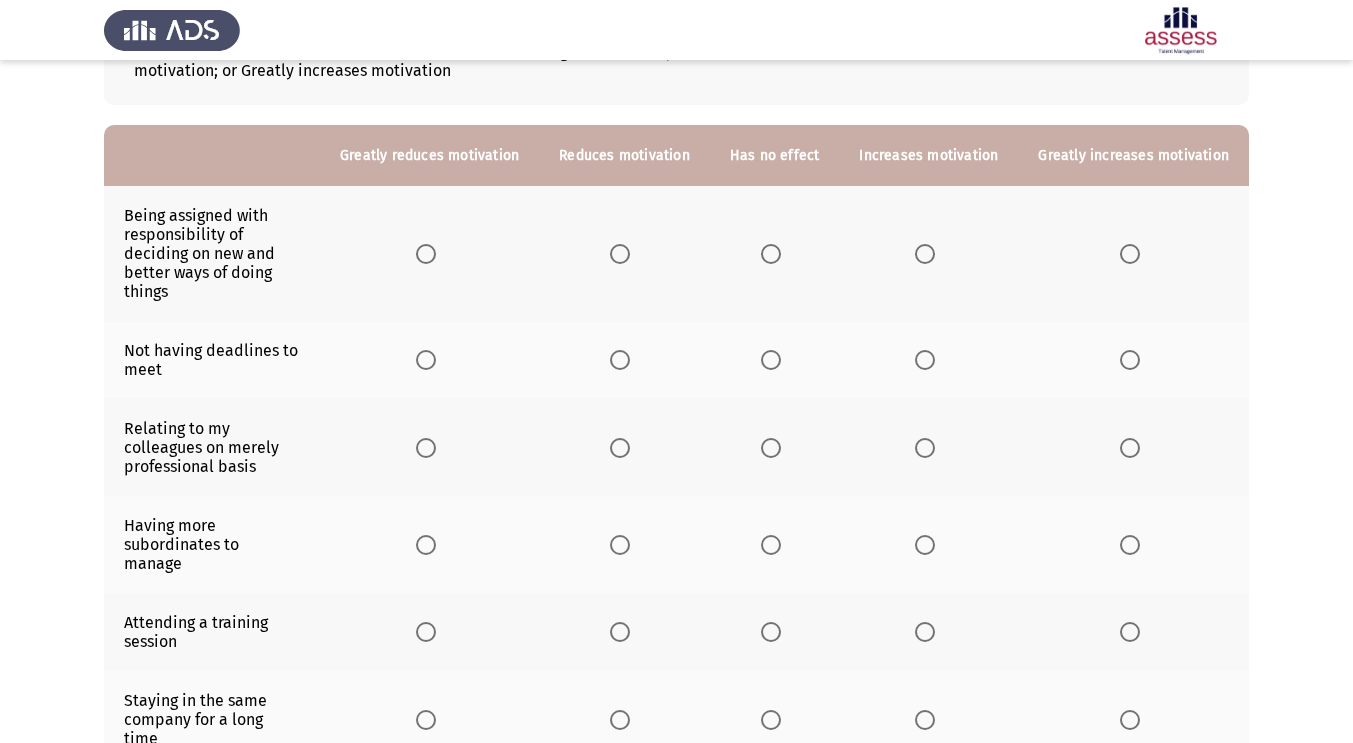 scroll, scrollTop: 151, scrollLeft: 0, axis: vertical 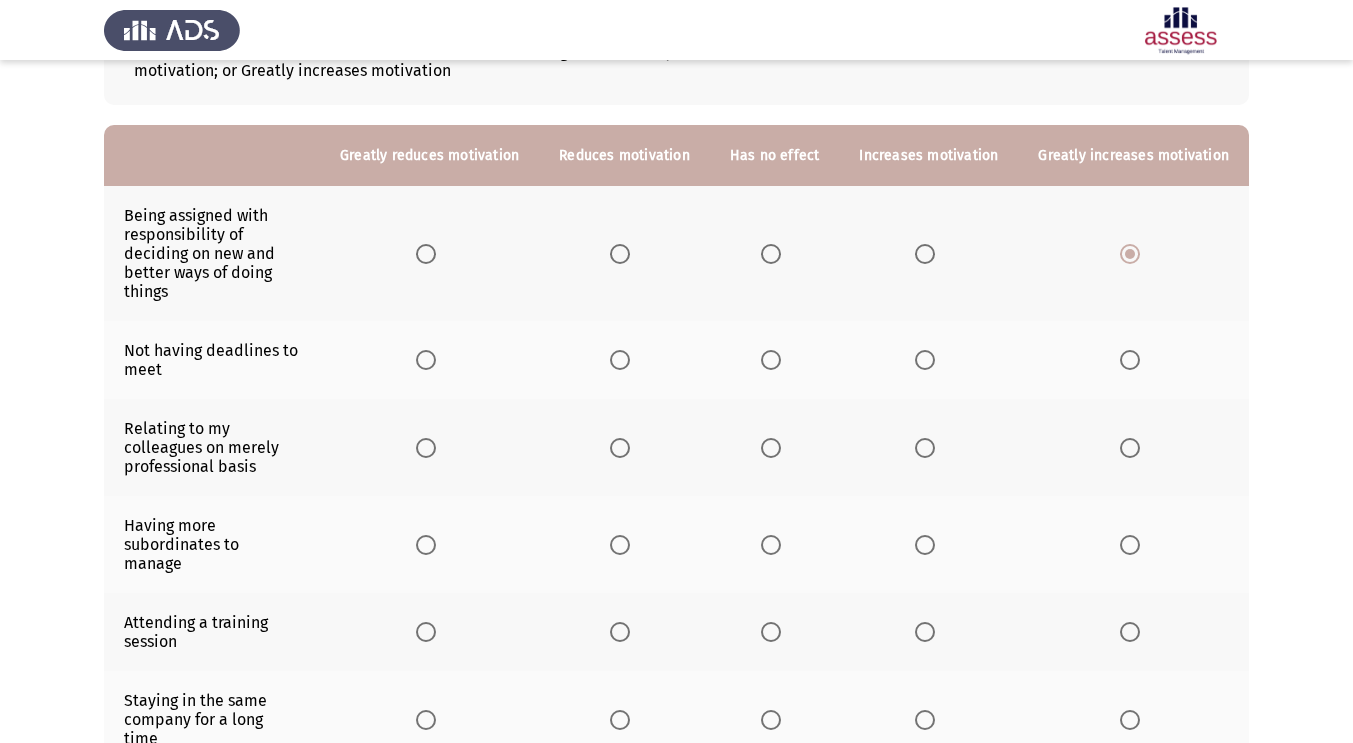 click at bounding box center (620, 360) 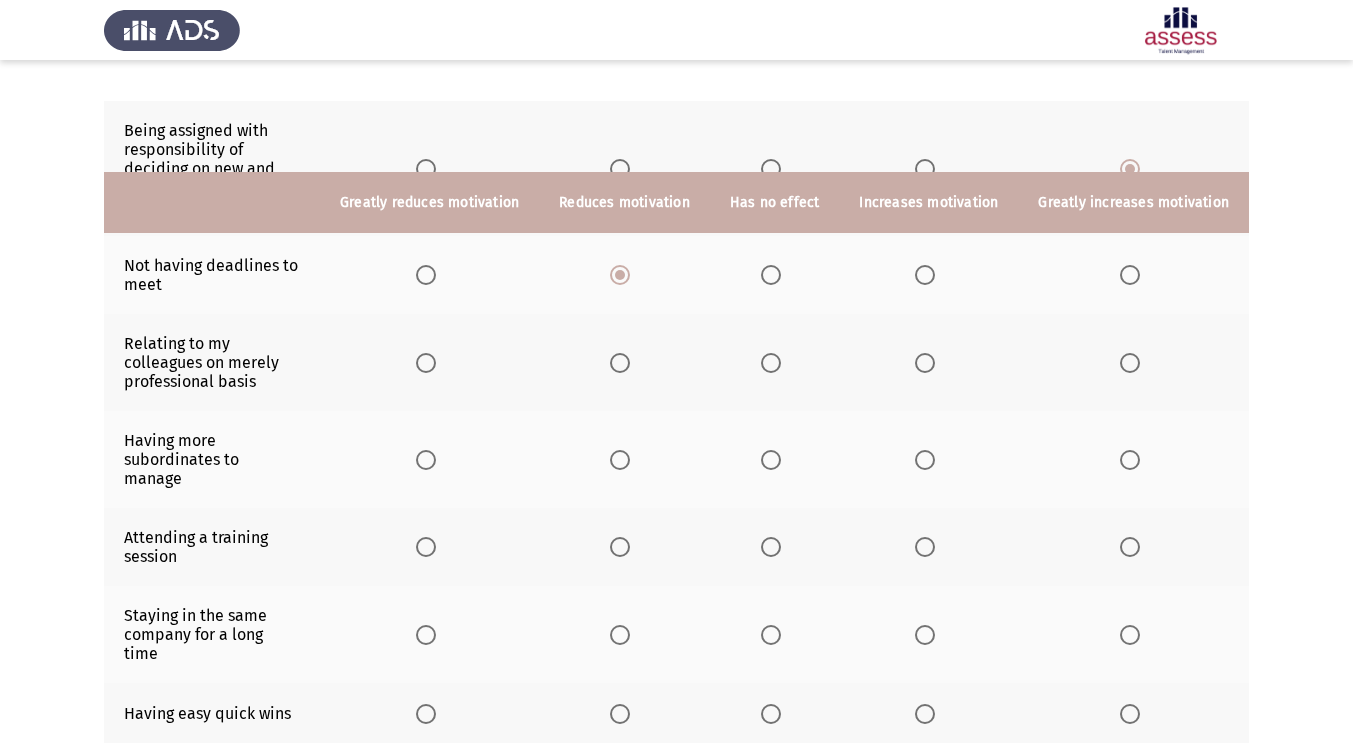 scroll, scrollTop: 226, scrollLeft: 0, axis: vertical 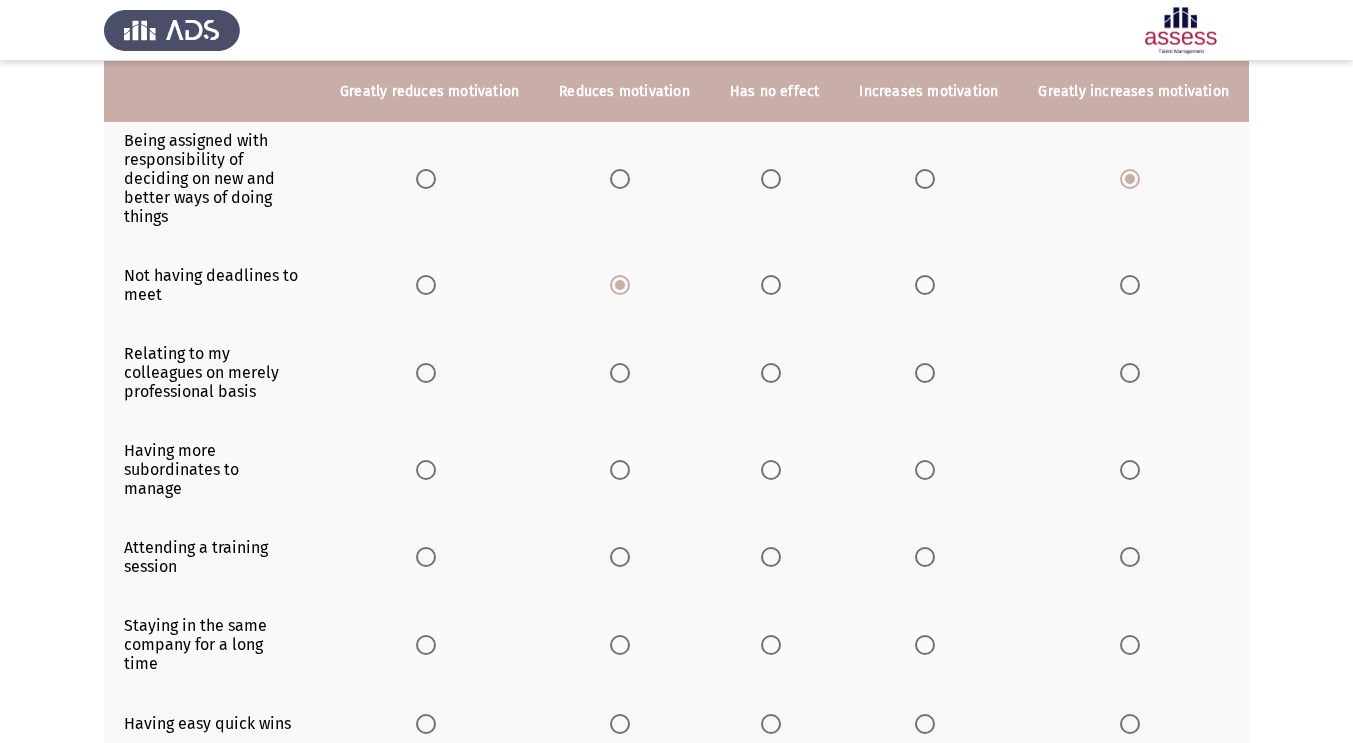 click at bounding box center (925, 373) 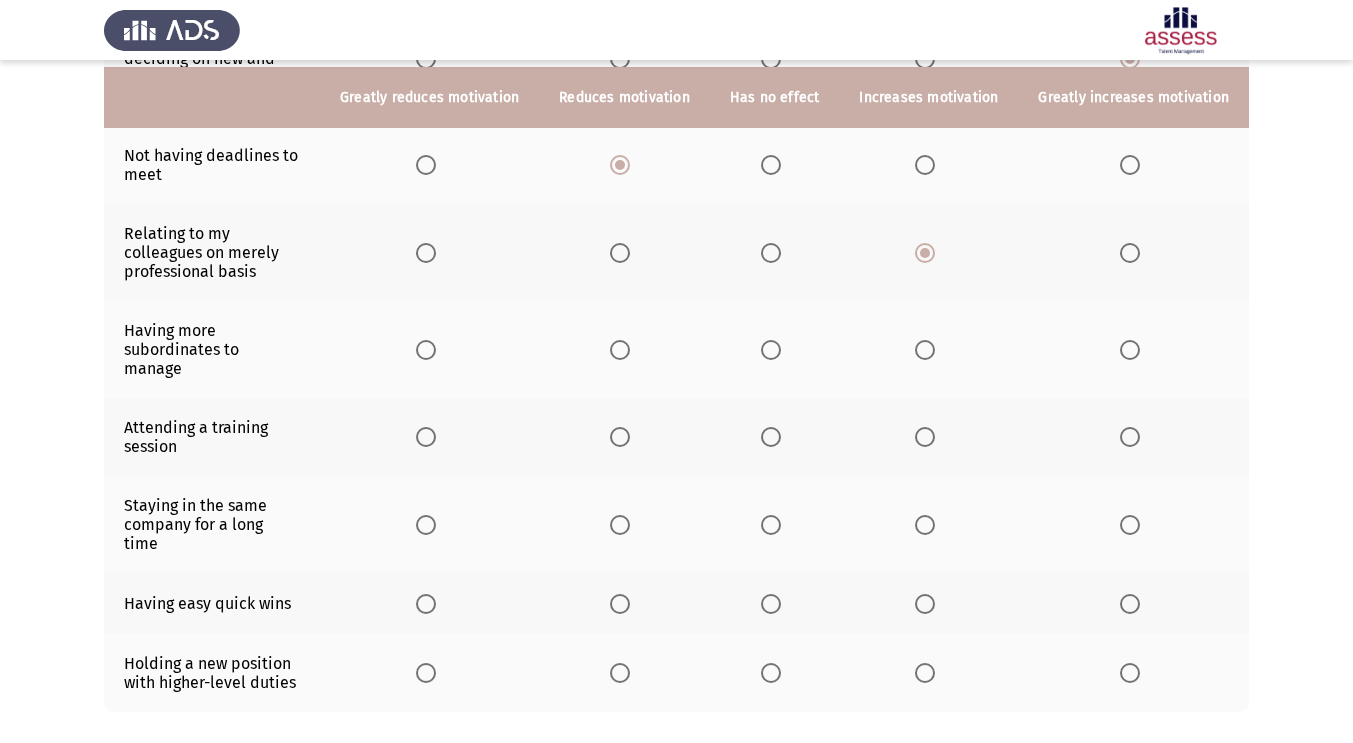 scroll, scrollTop: 357, scrollLeft: 0, axis: vertical 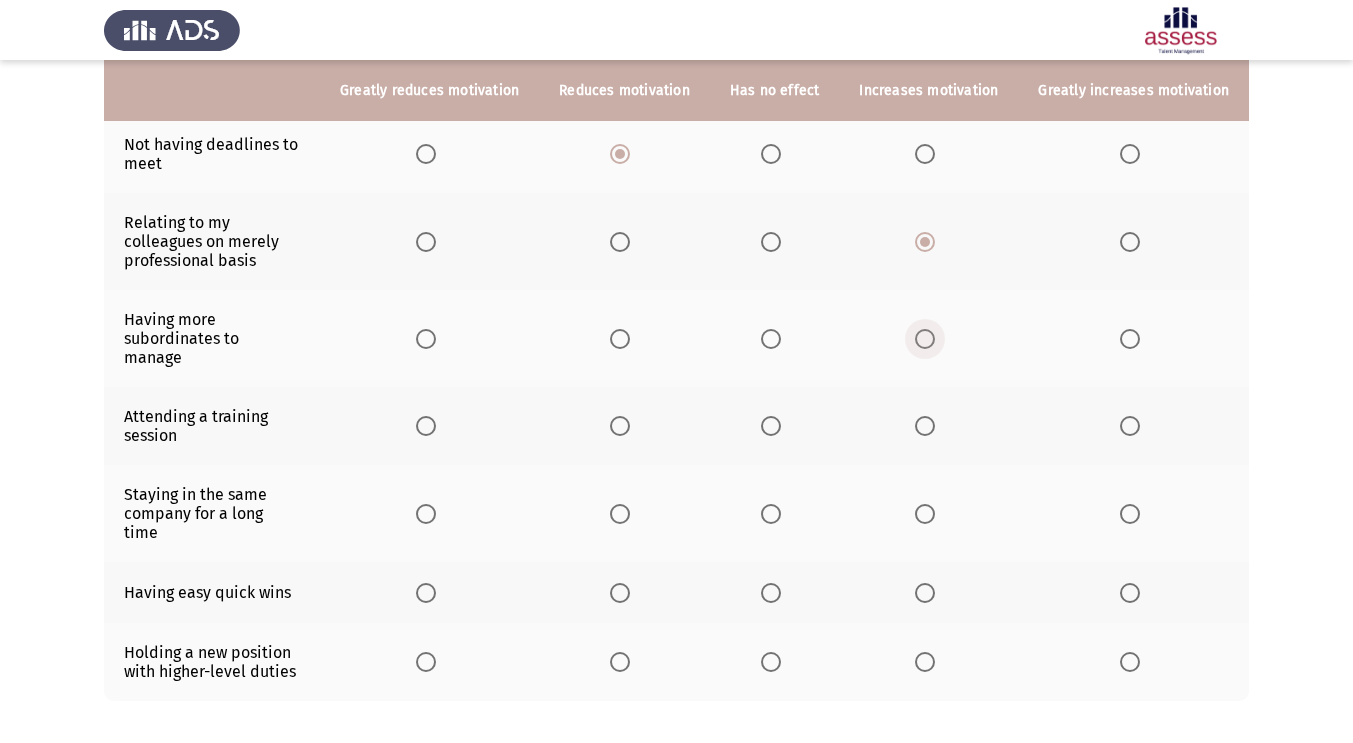 click at bounding box center [925, 339] 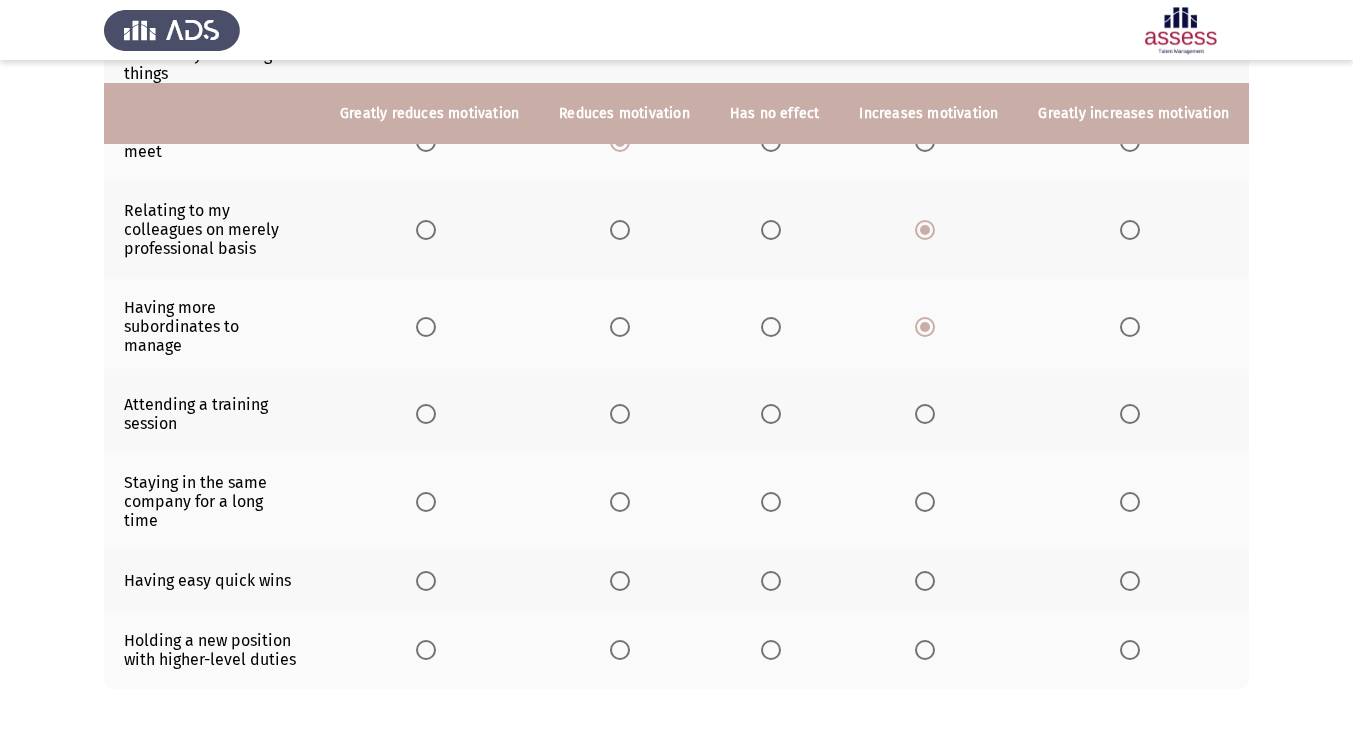 scroll, scrollTop: 398, scrollLeft: 0, axis: vertical 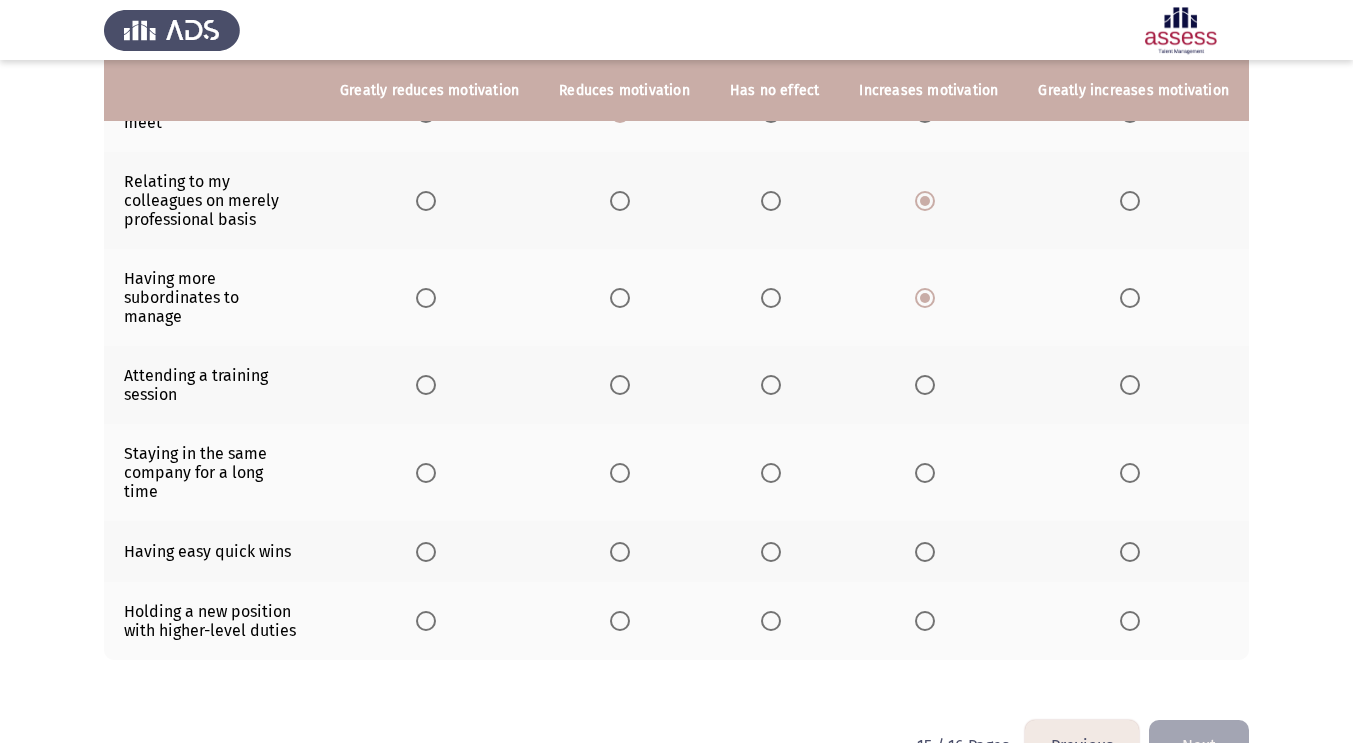 click at bounding box center (925, 385) 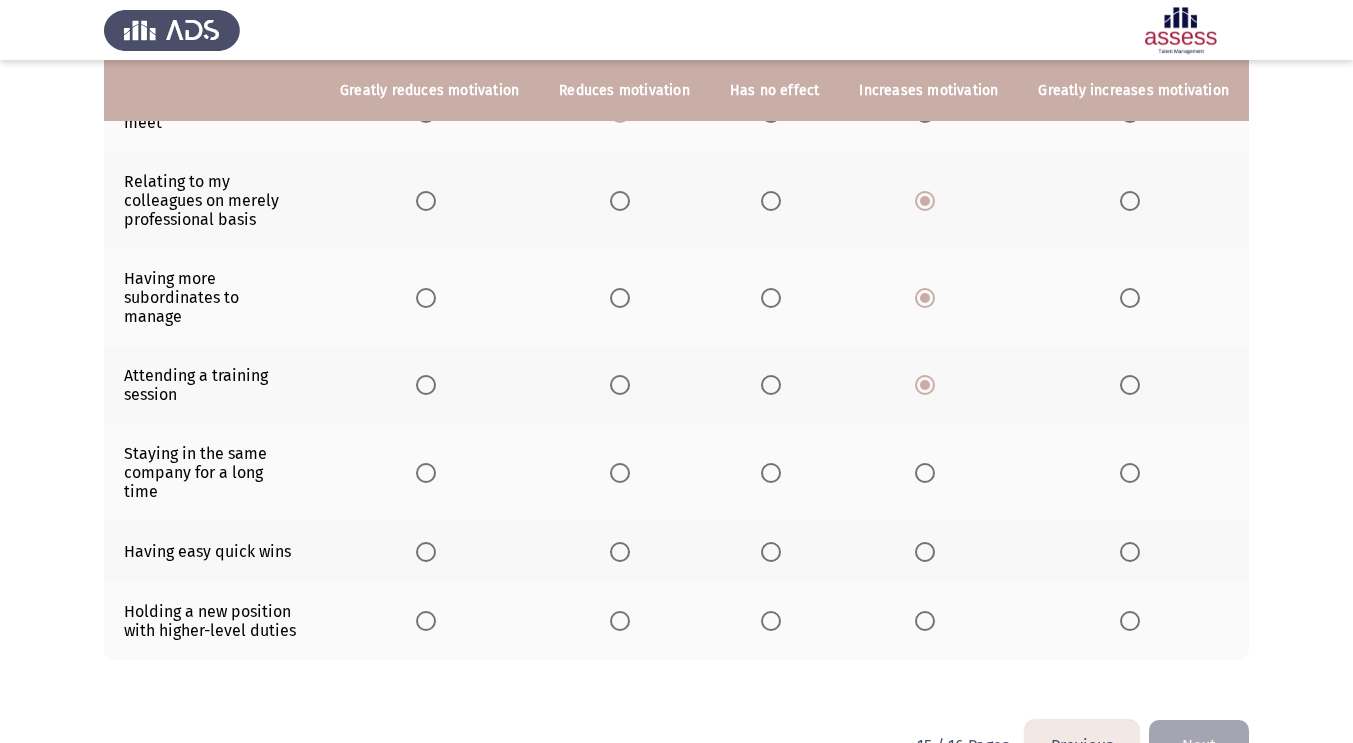 click at bounding box center [925, 473] 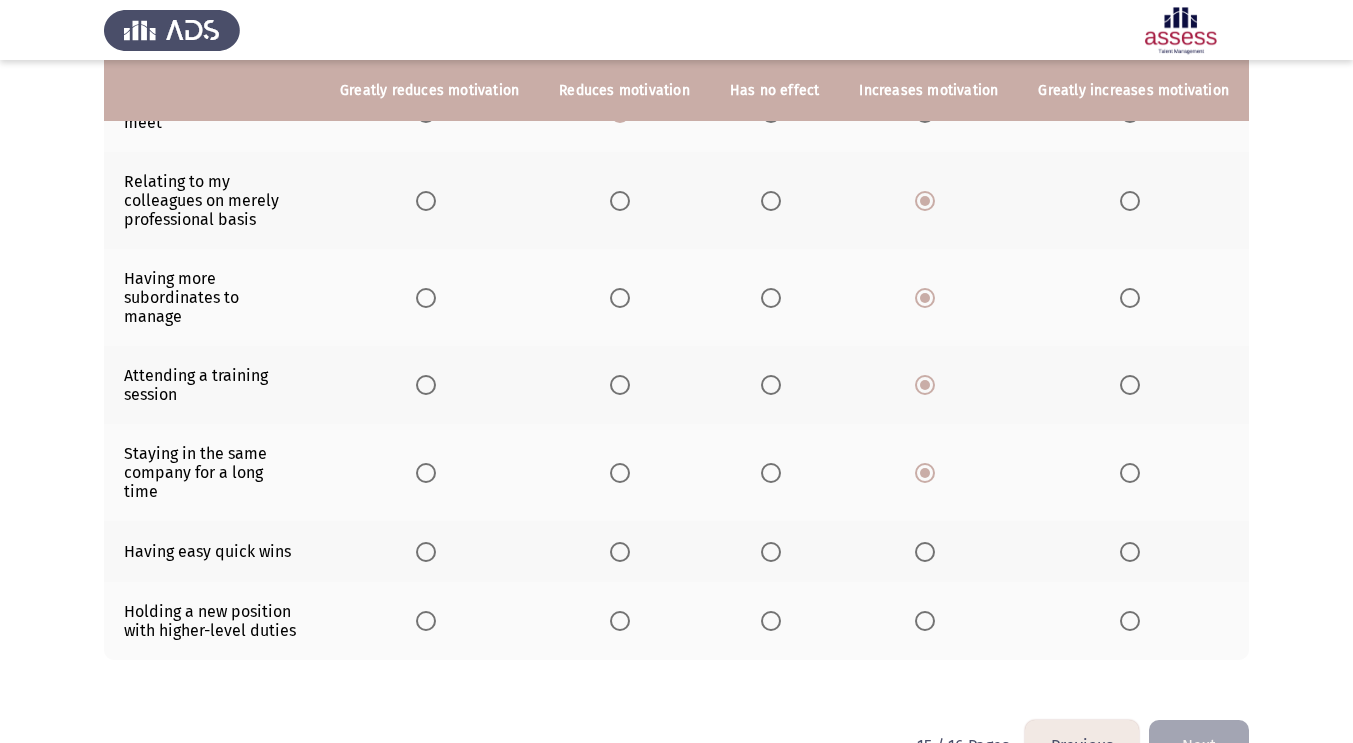 click at bounding box center (929, 552) 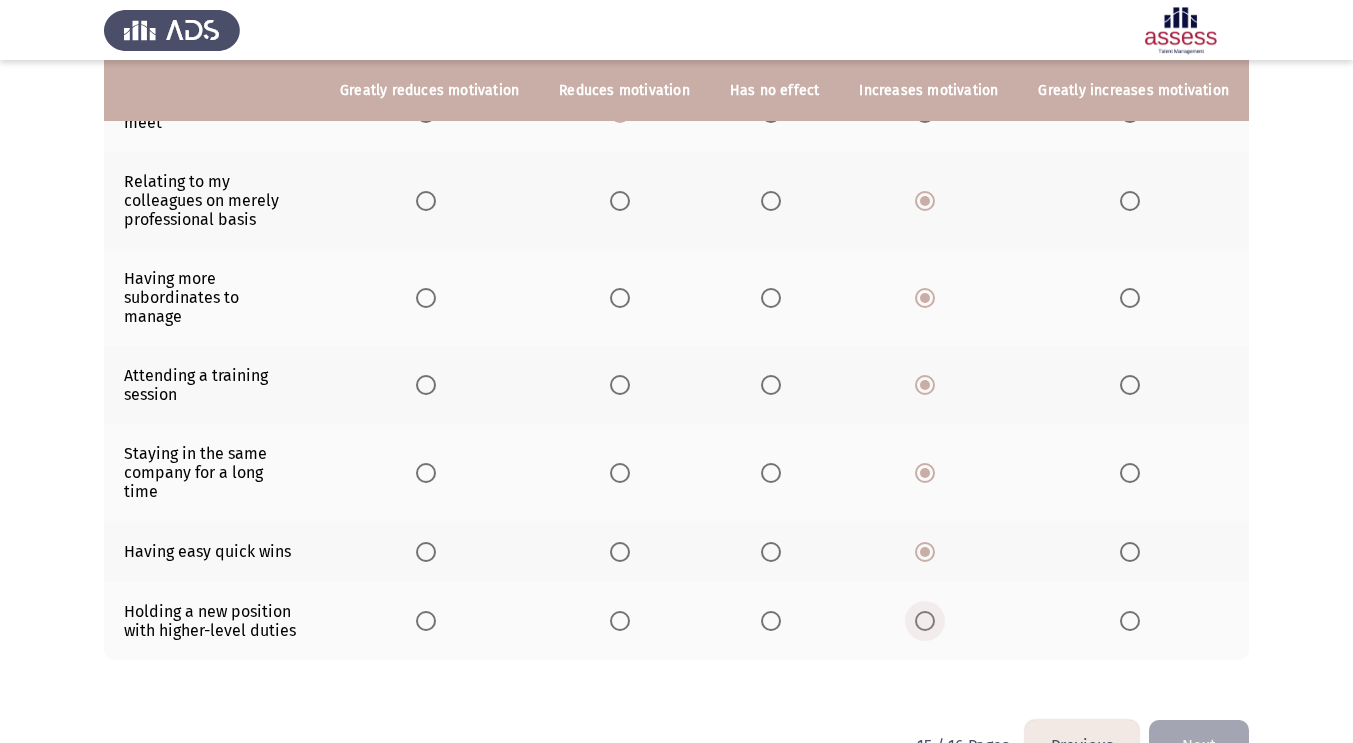click at bounding box center [925, 621] 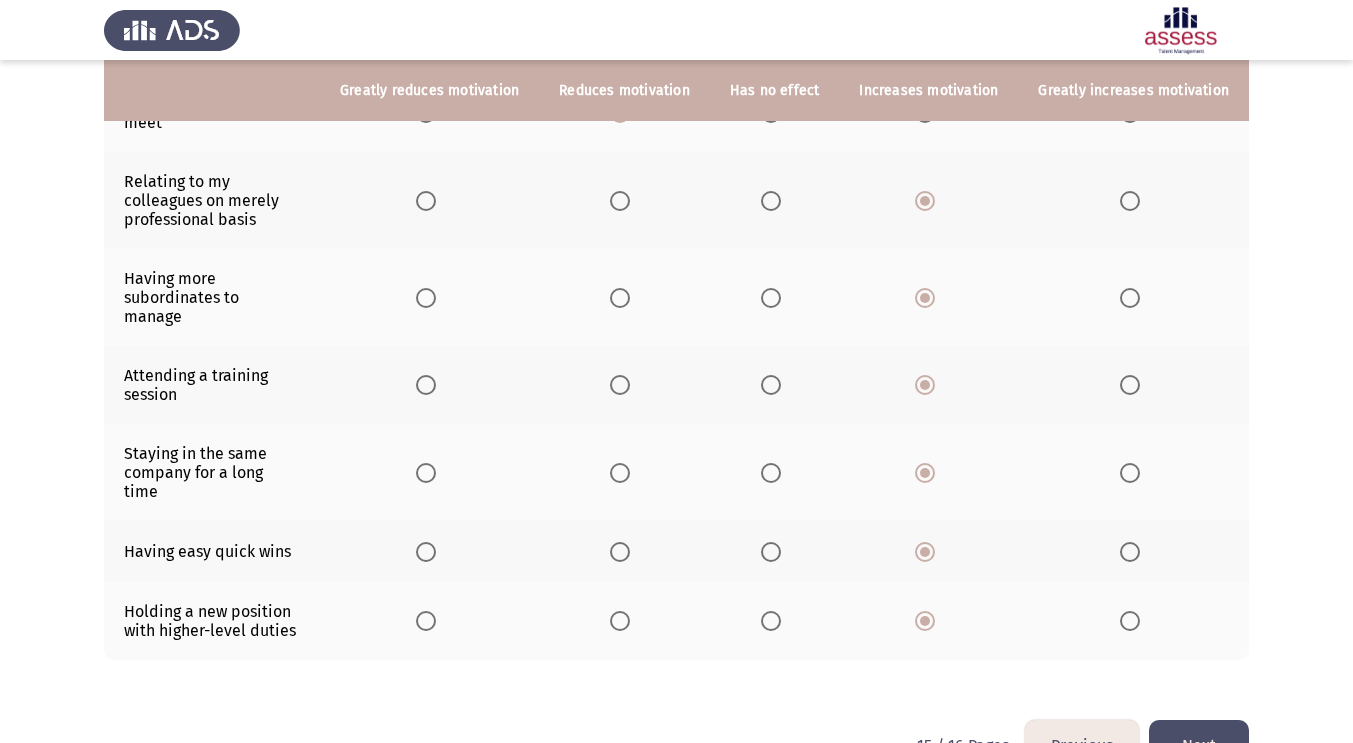 click on "Next" 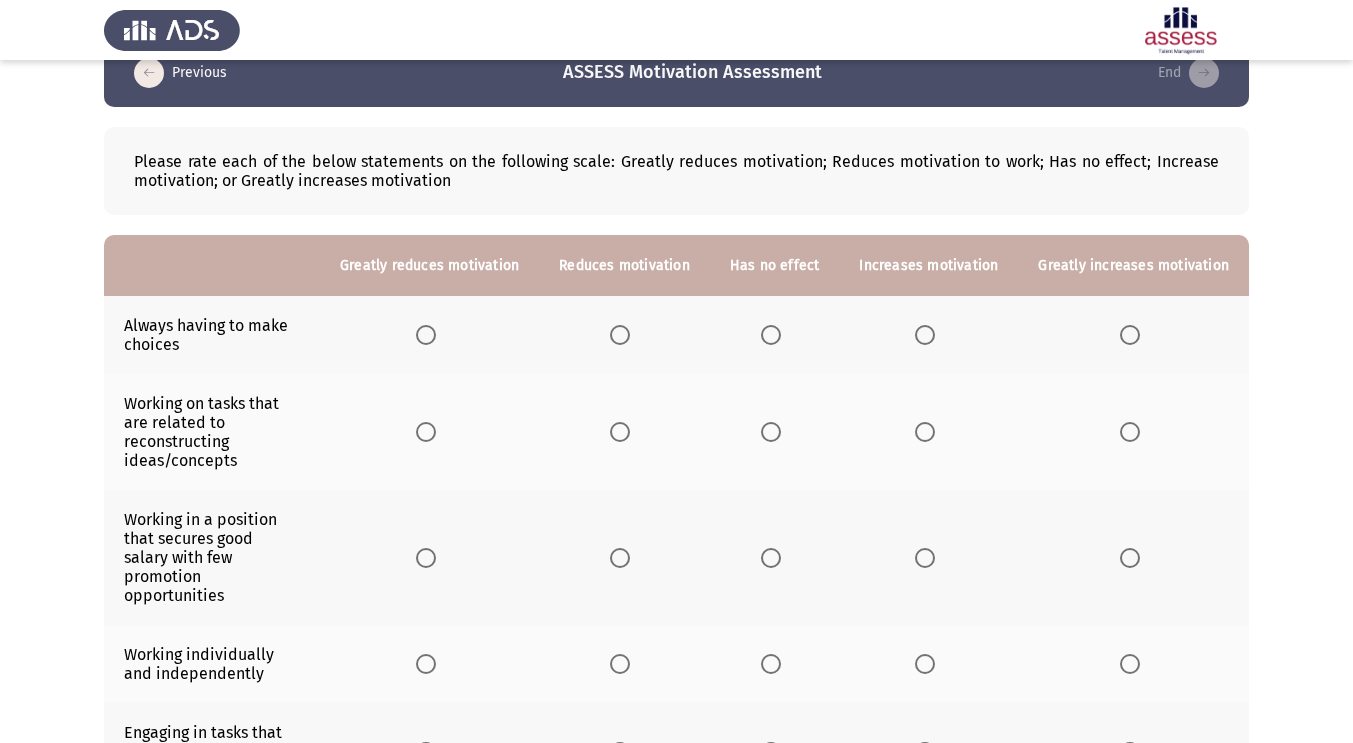 scroll, scrollTop: 66, scrollLeft: 0, axis: vertical 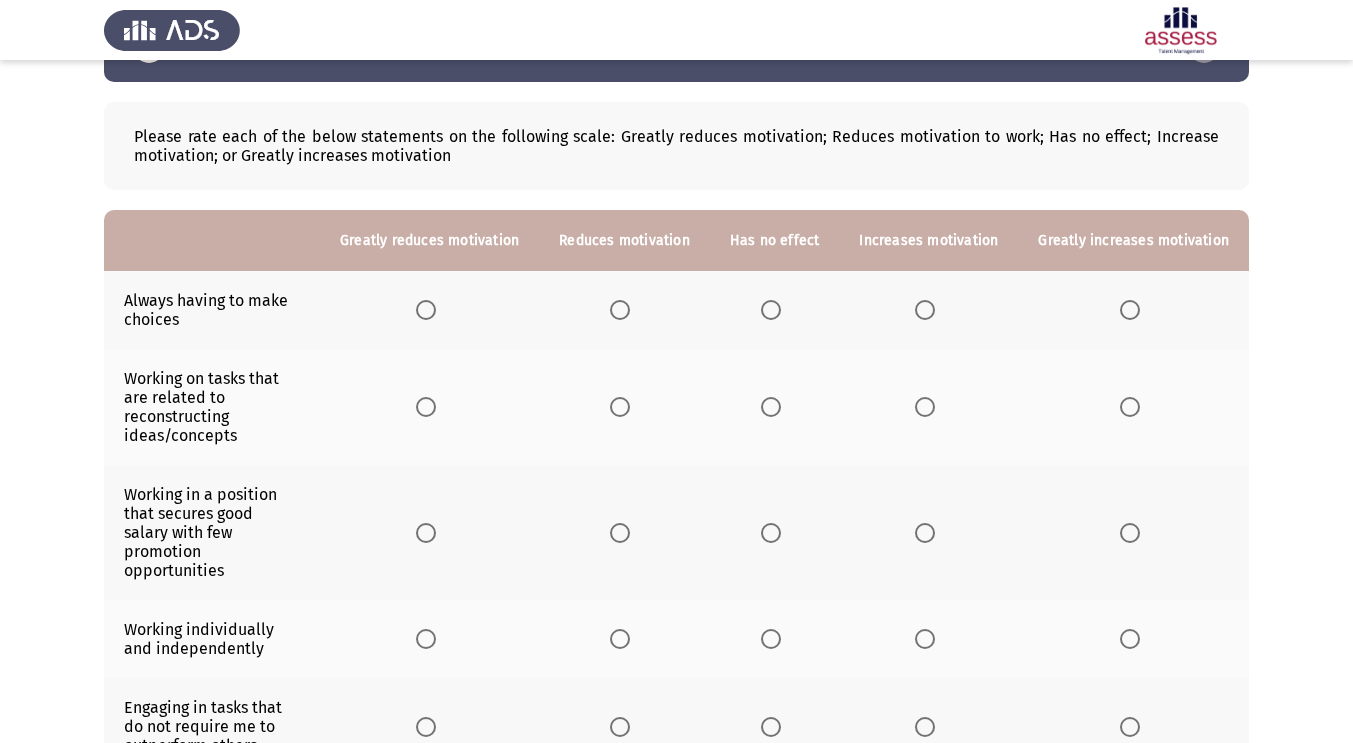 click at bounding box center [925, 310] 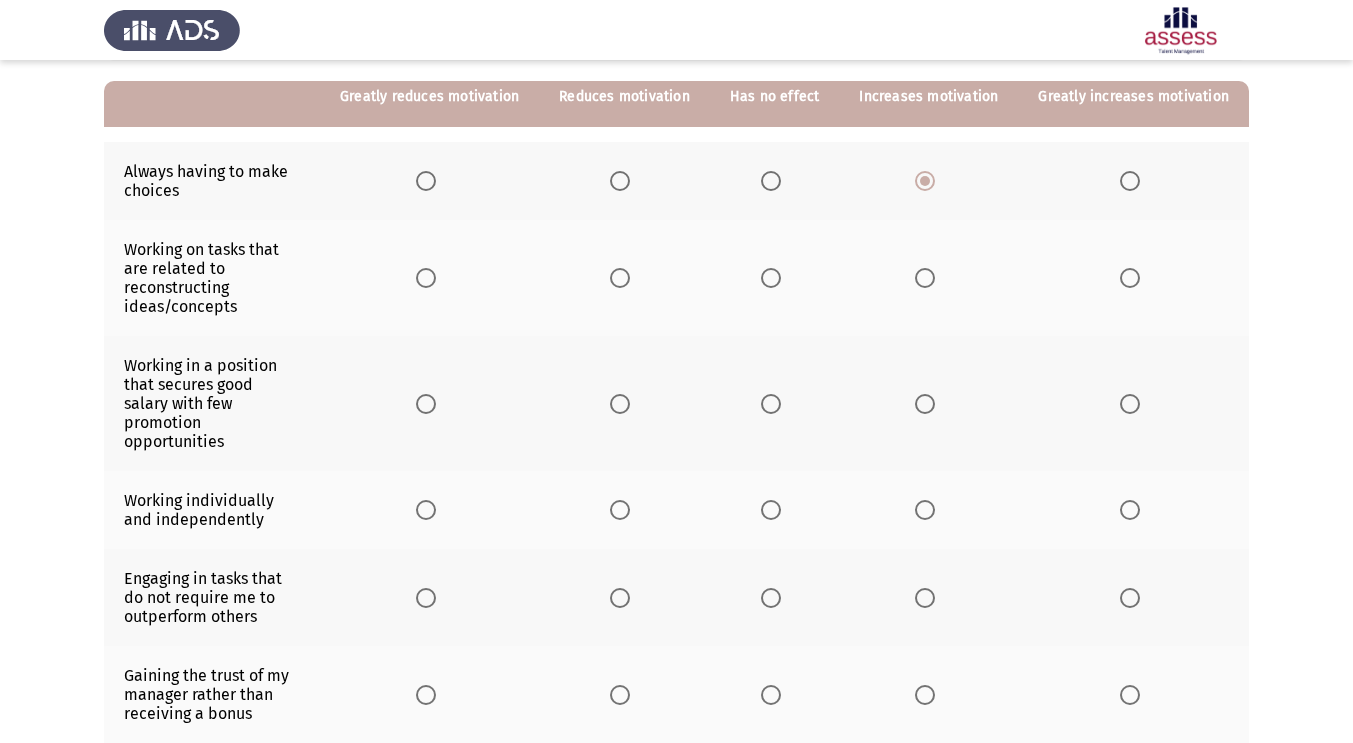 scroll, scrollTop: 226, scrollLeft: 0, axis: vertical 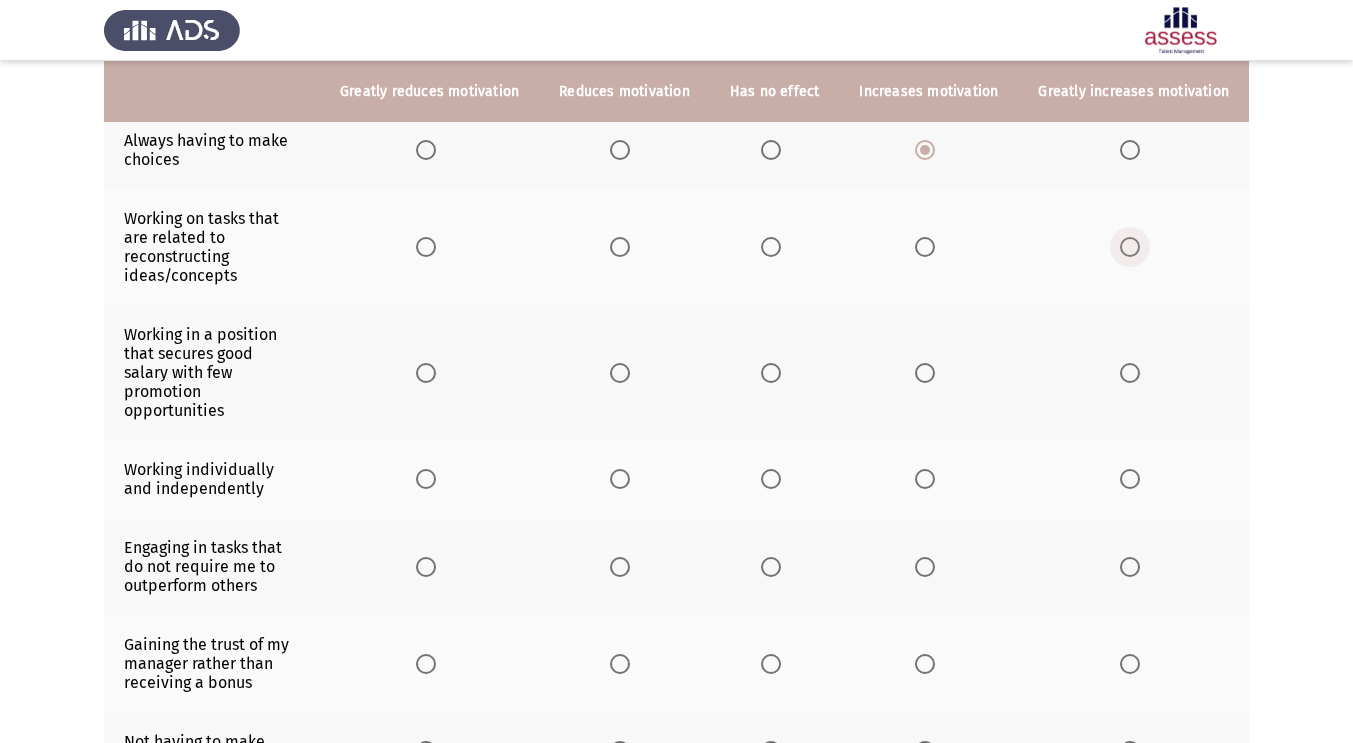 click at bounding box center [1130, 247] 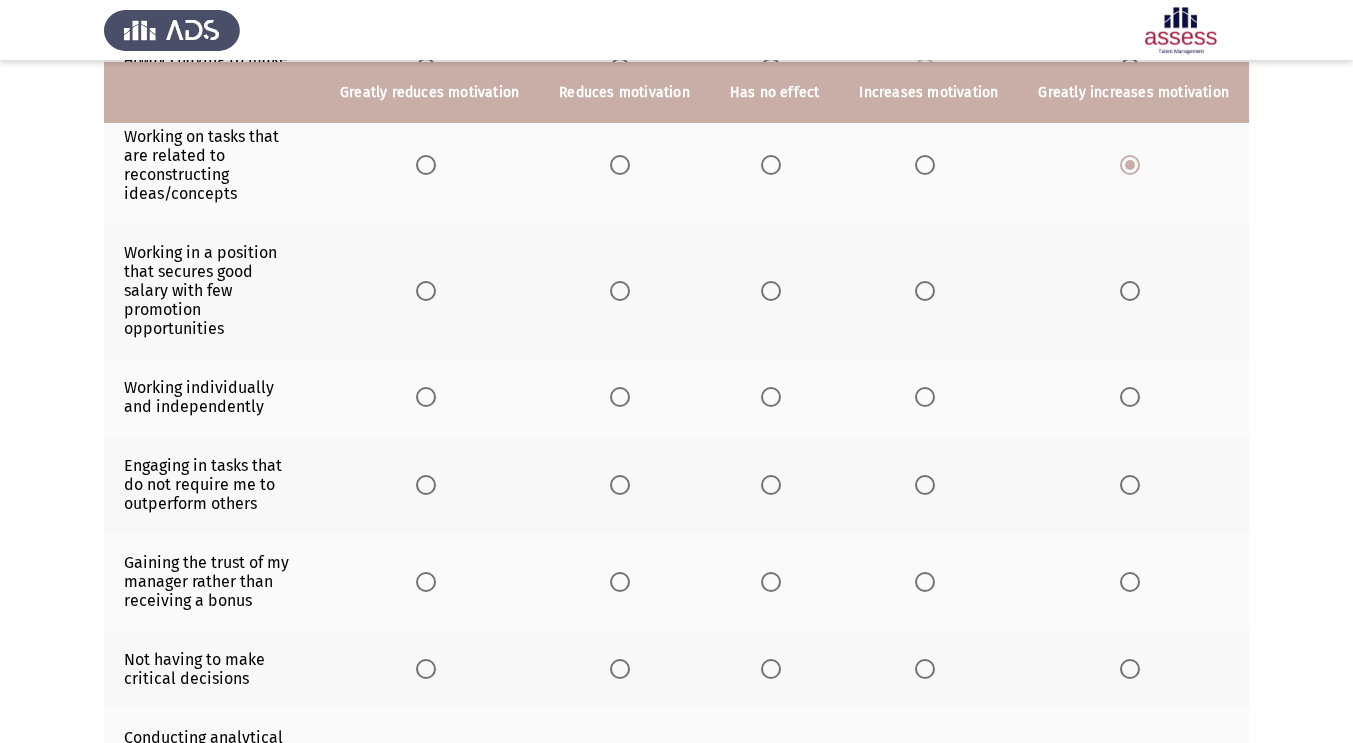 scroll, scrollTop: 316, scrollLeft: 0, axis: vertical 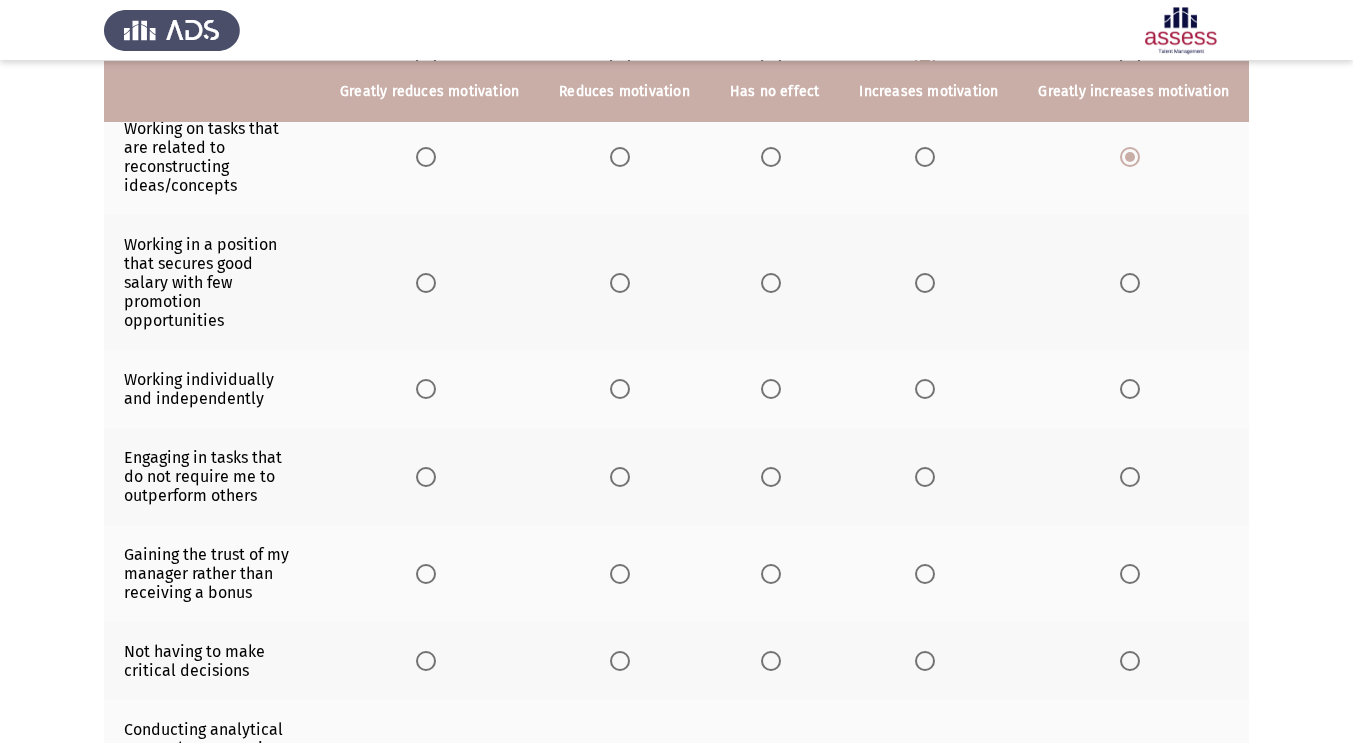 click at bounding box center [1130, 283] 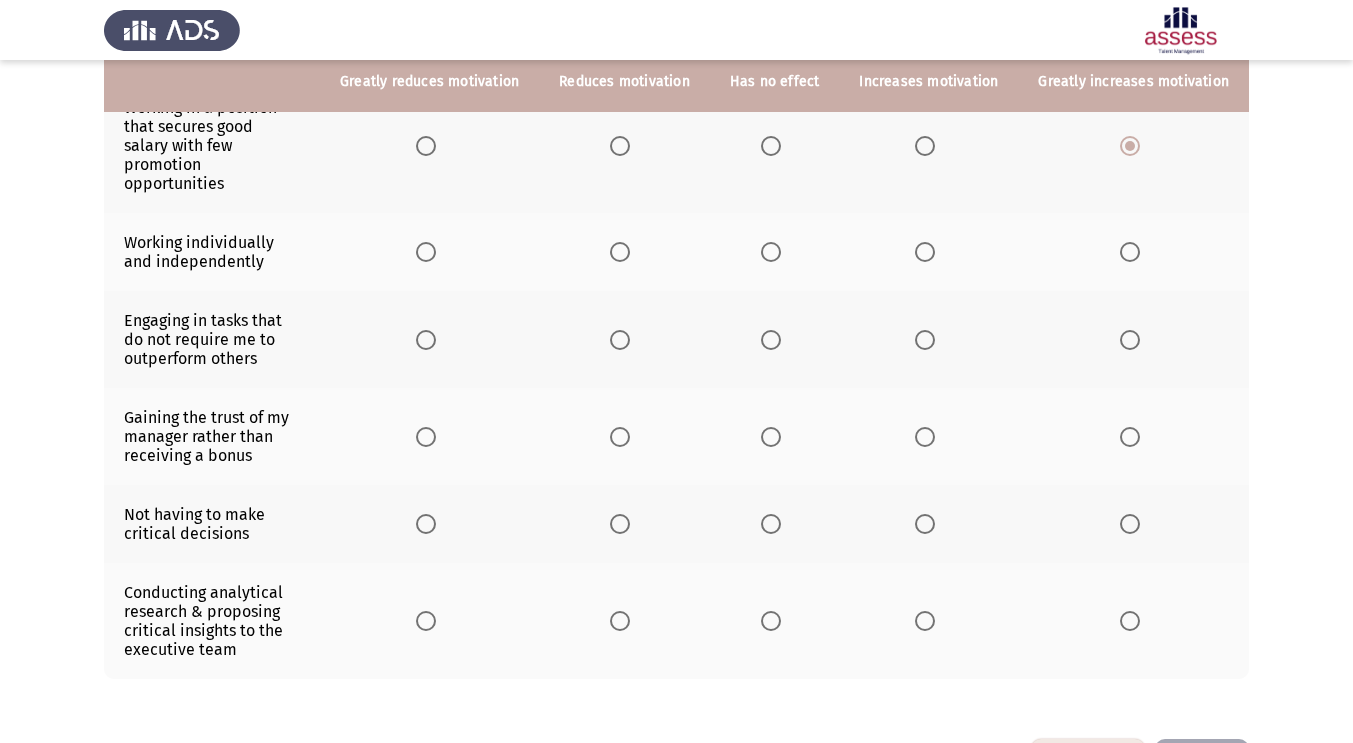 scroll, scrollTop: 455, scrollLeft: 0, axis: vertical 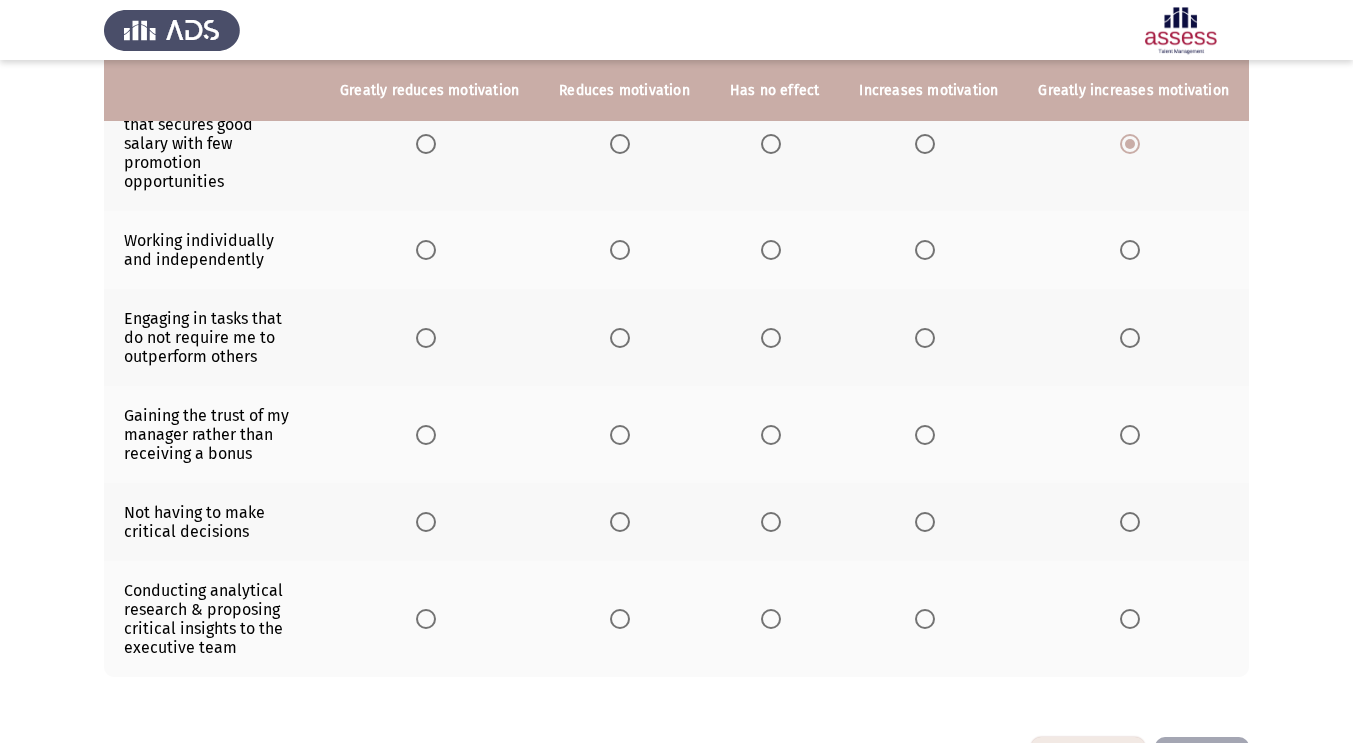 click at bounding box center (925, 250) 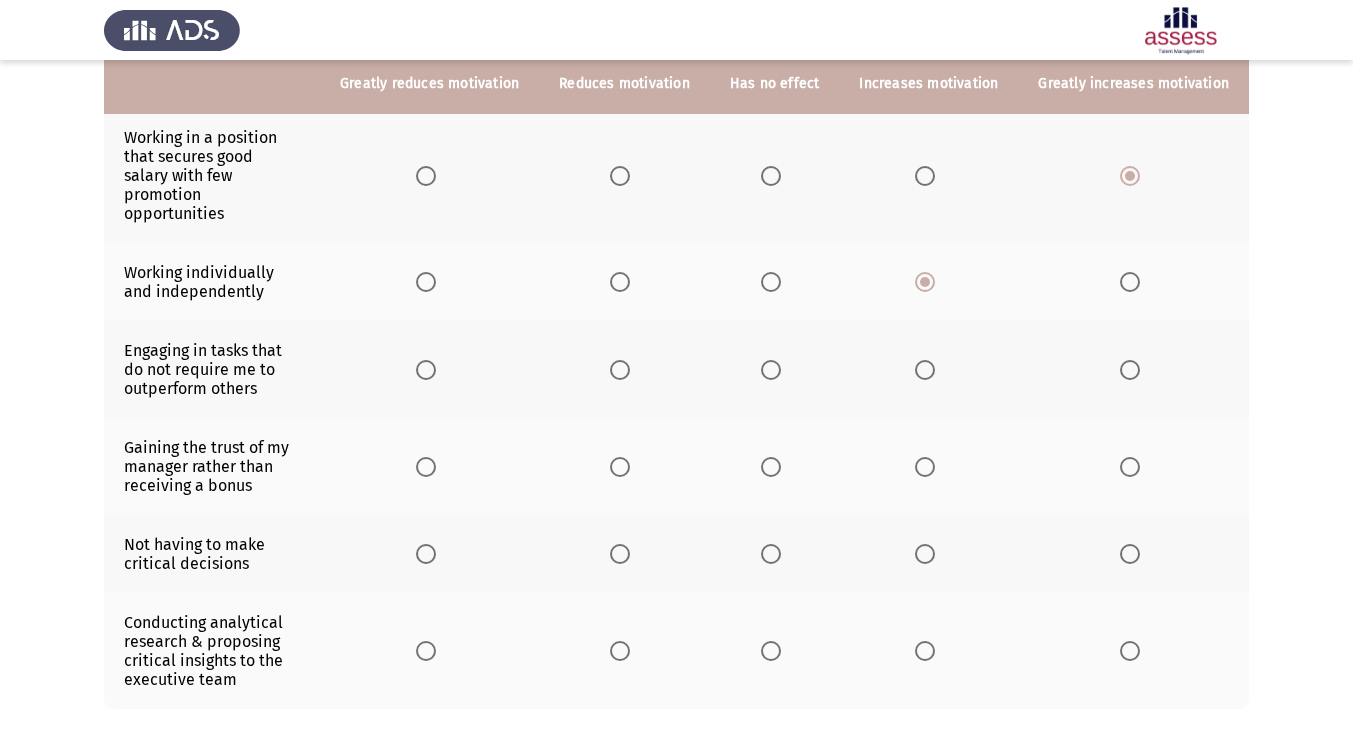 scroll, scrollTop: 416, scrollLeft: 0, axis: vertical 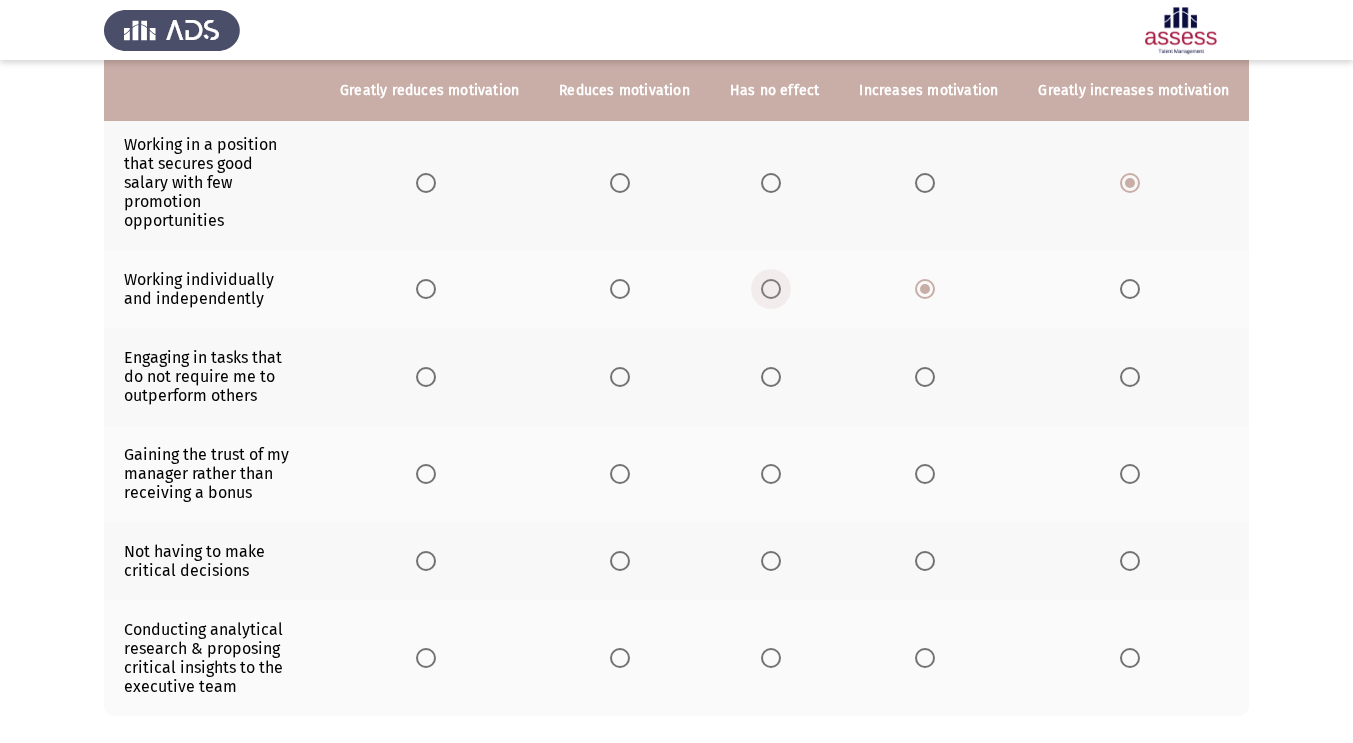 click at bounding box center [771, 289] 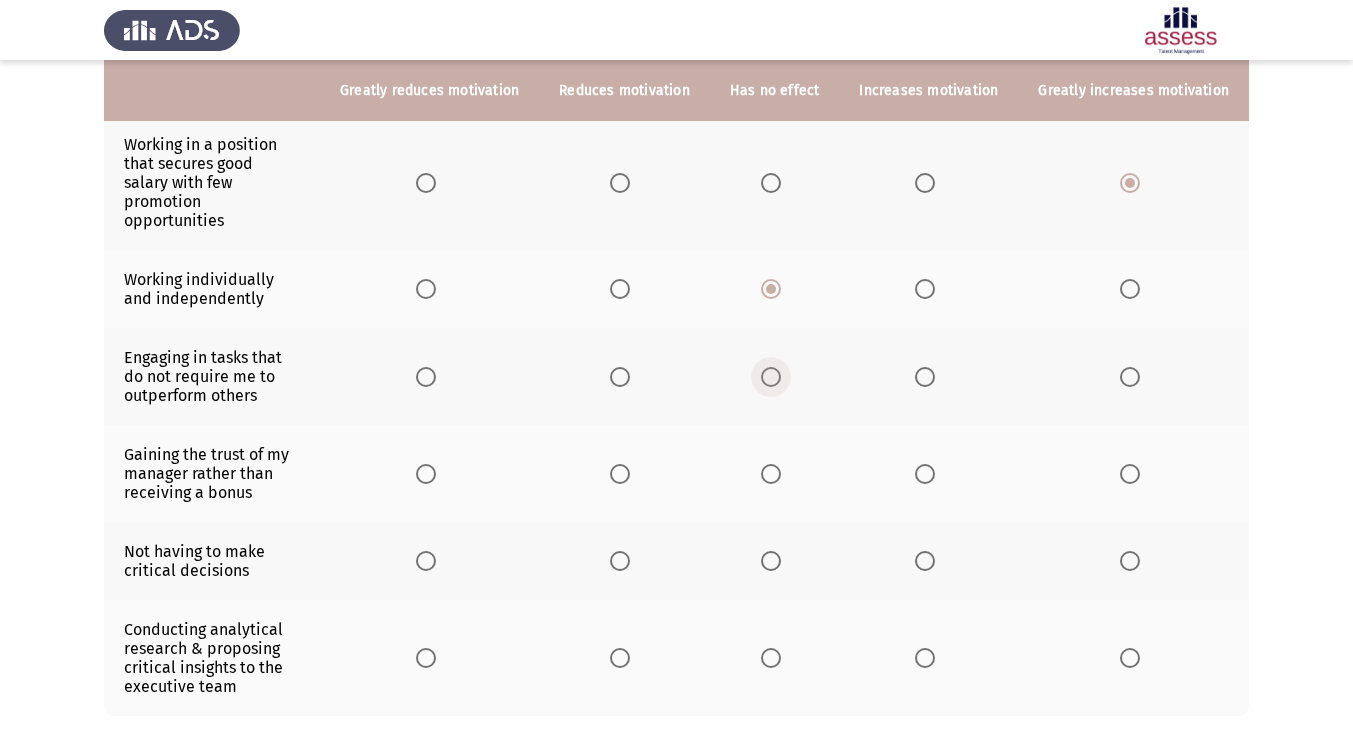 click at bounding box center (771, 377) 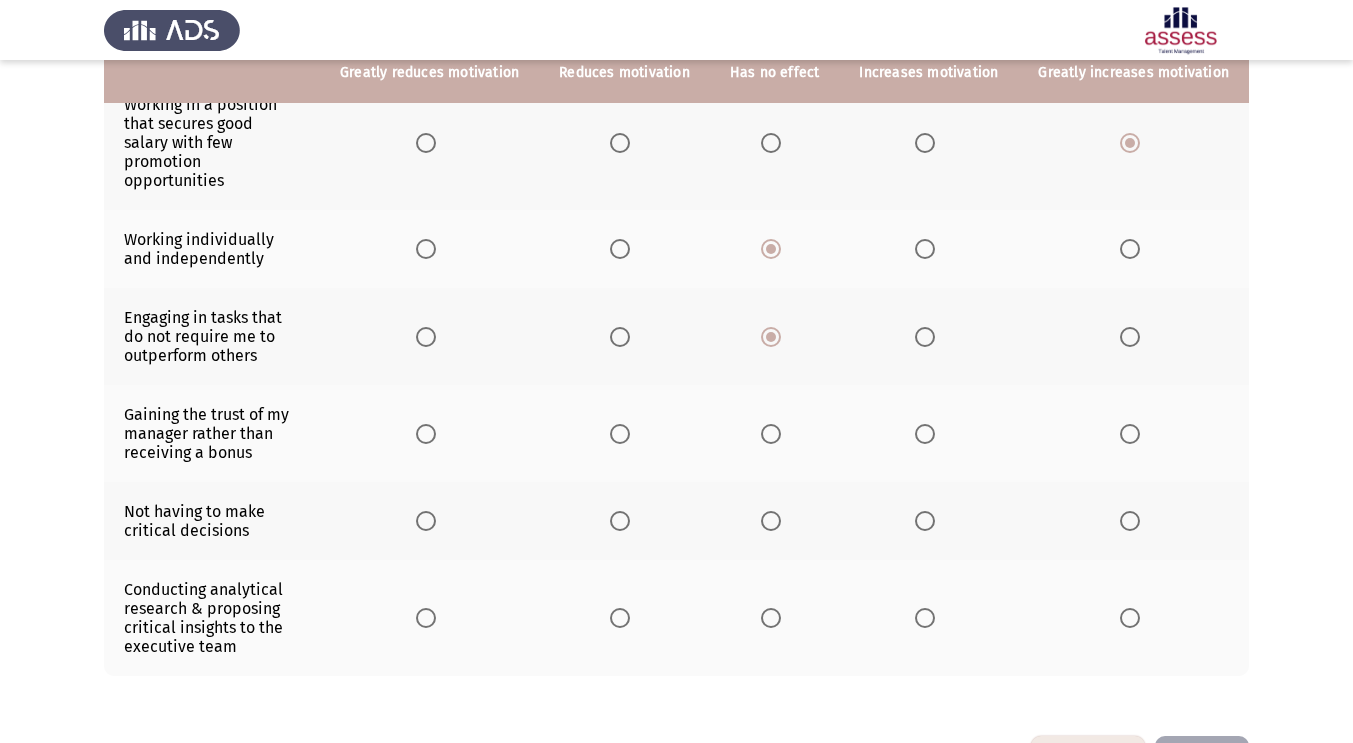 scroll, scrollTop: 491, scrollLeft: 0, axis: vertical 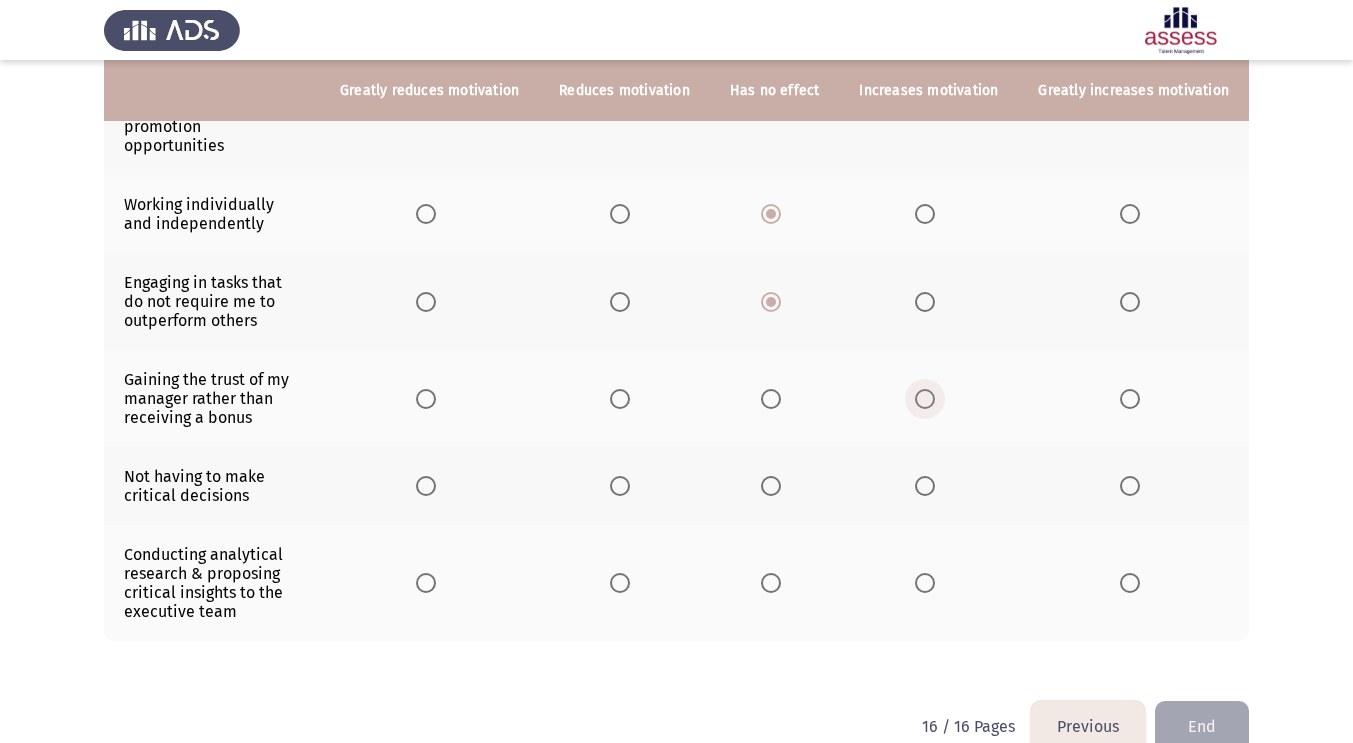 click at bounding box center [925, 399] 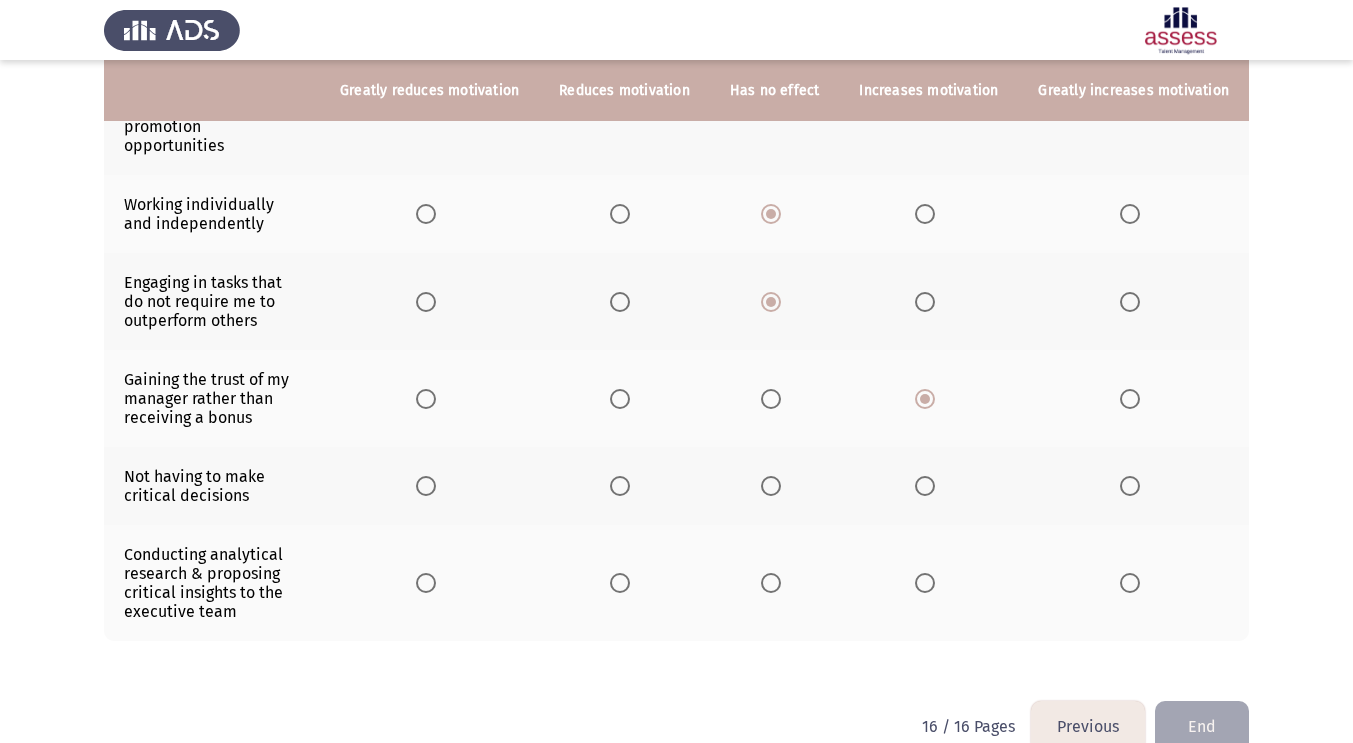 click at bounding box center [620, 486] 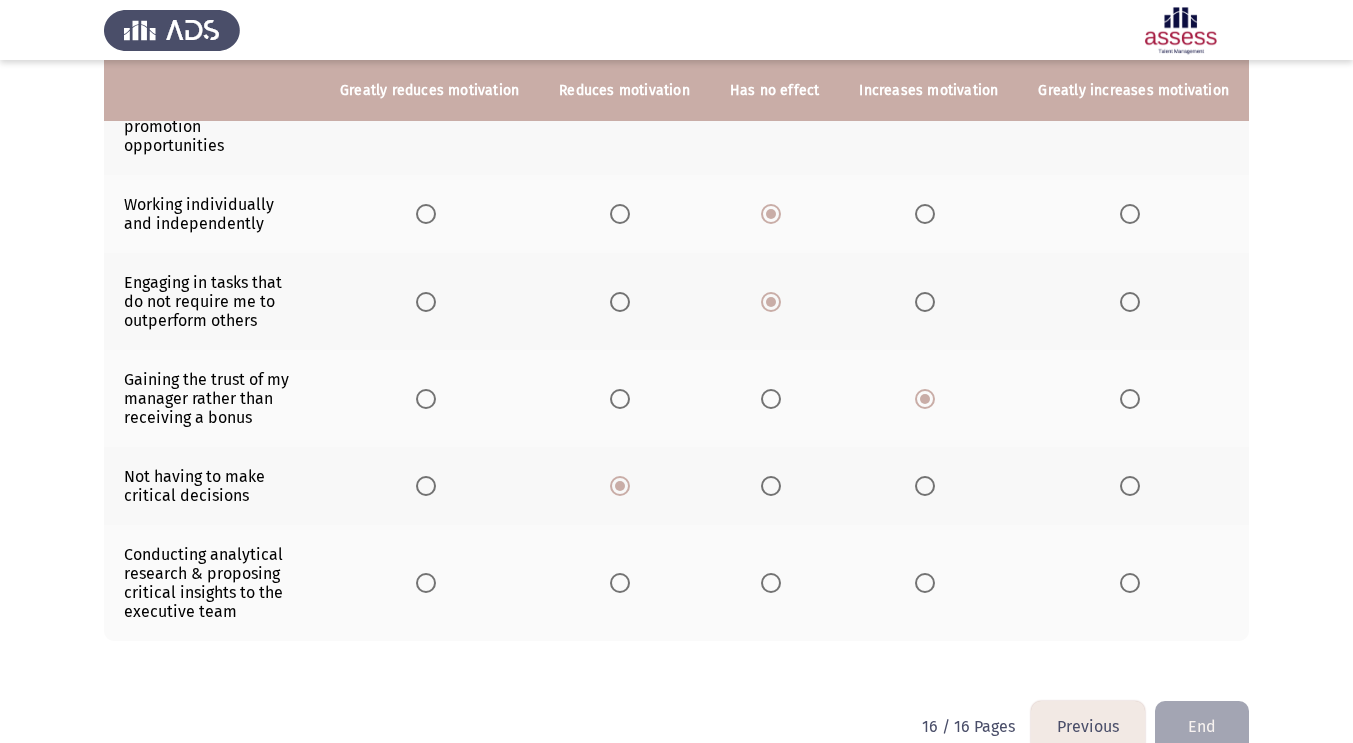 click at bounding box center [1130, 583] 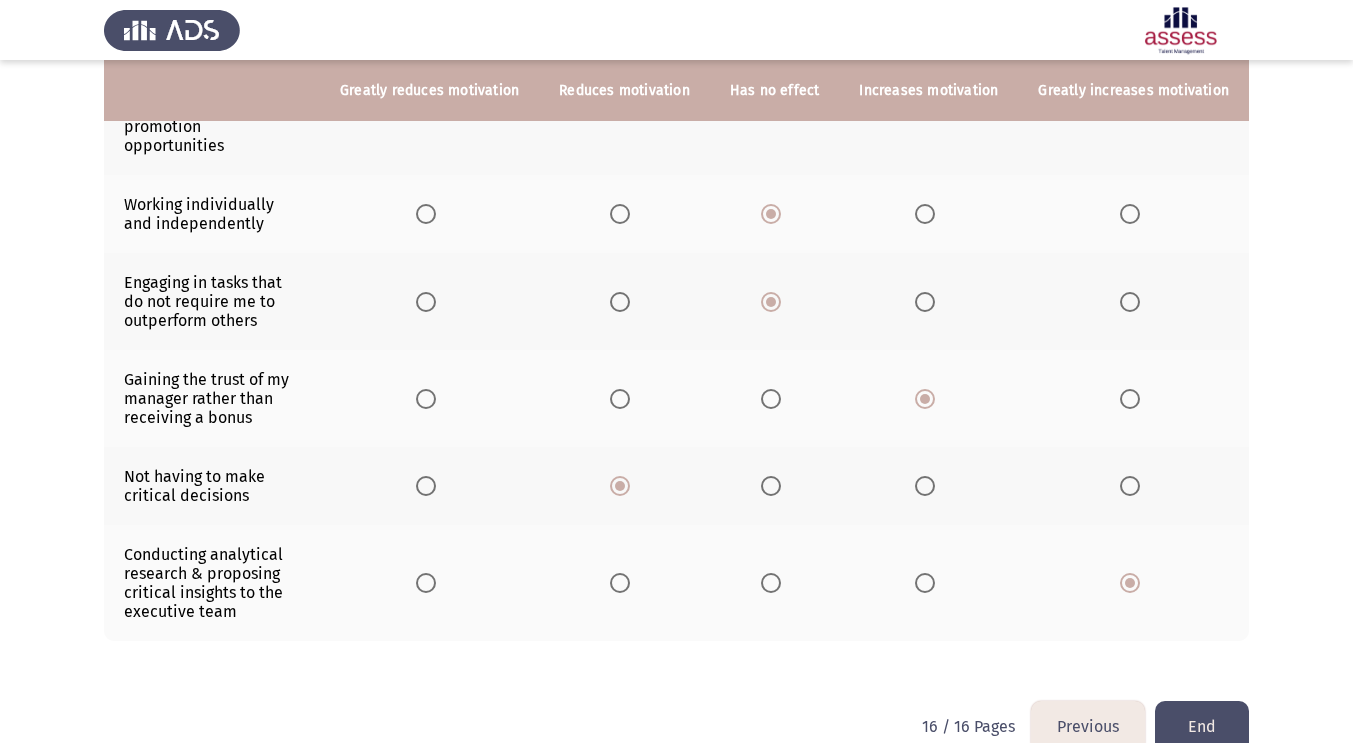 click at bounding box center [925, 583] 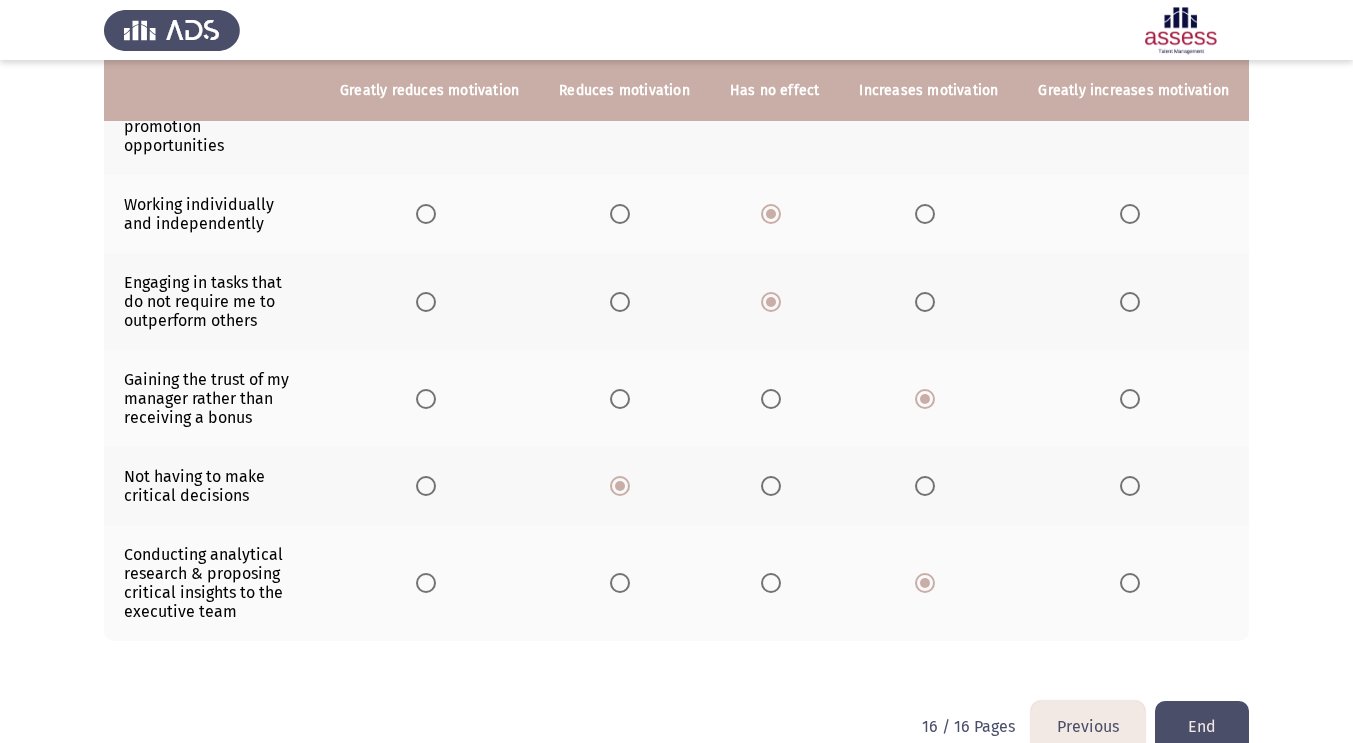 click at bounding box center [1130, 583] 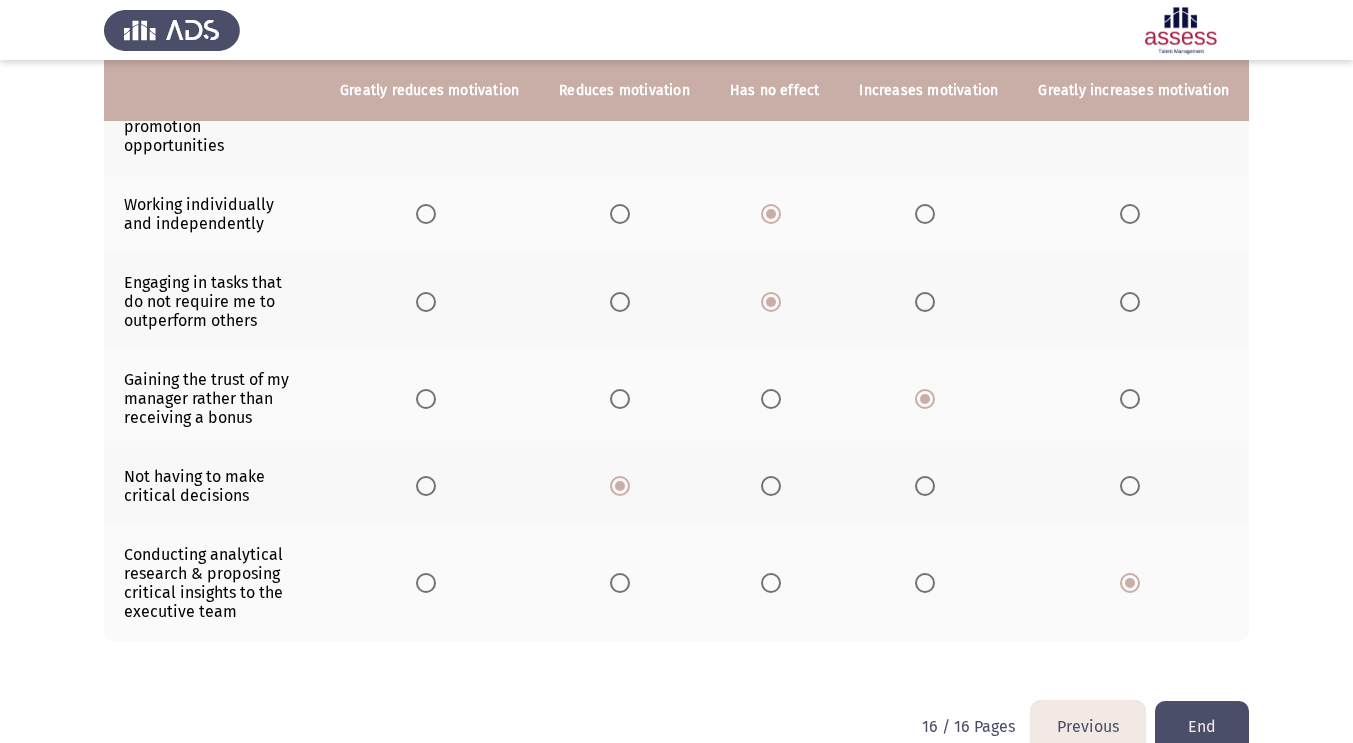 click on "End" 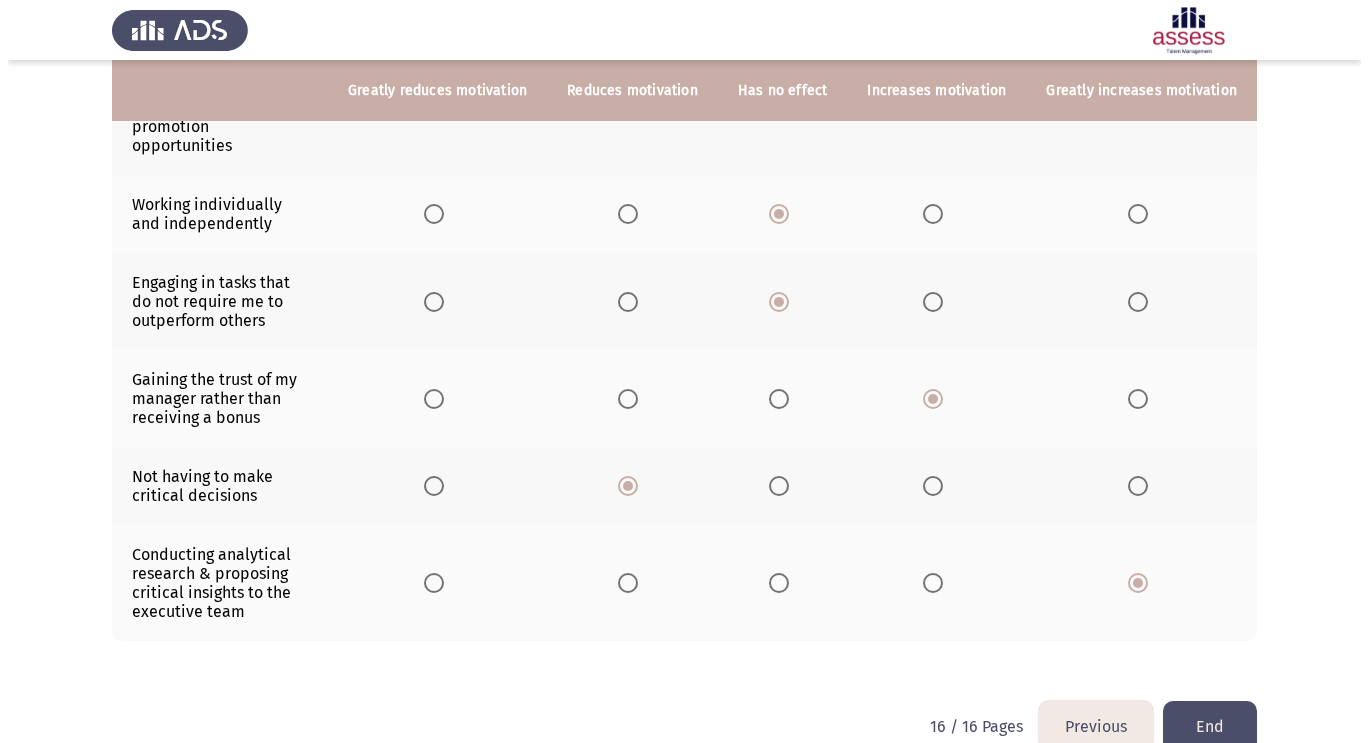 scroll, scrollTop: 0, scrollLeft: 0, axis: both 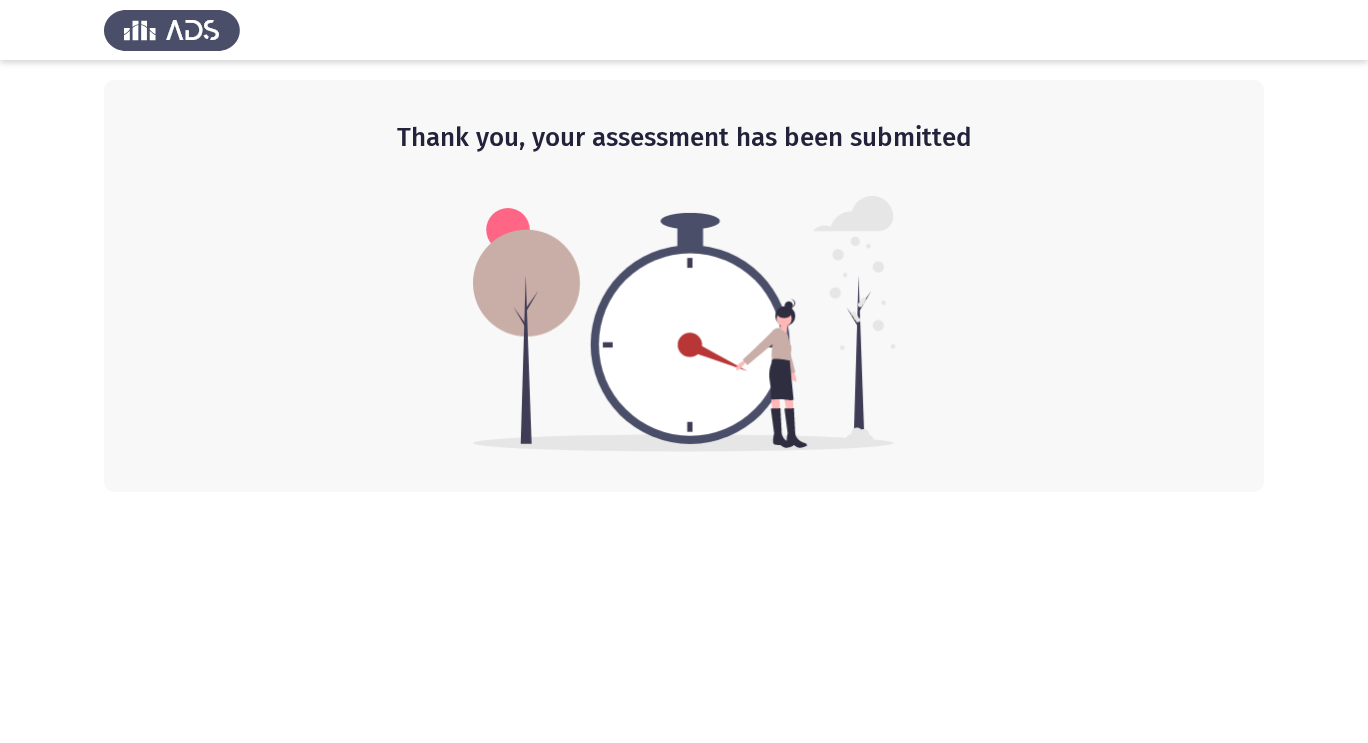click 